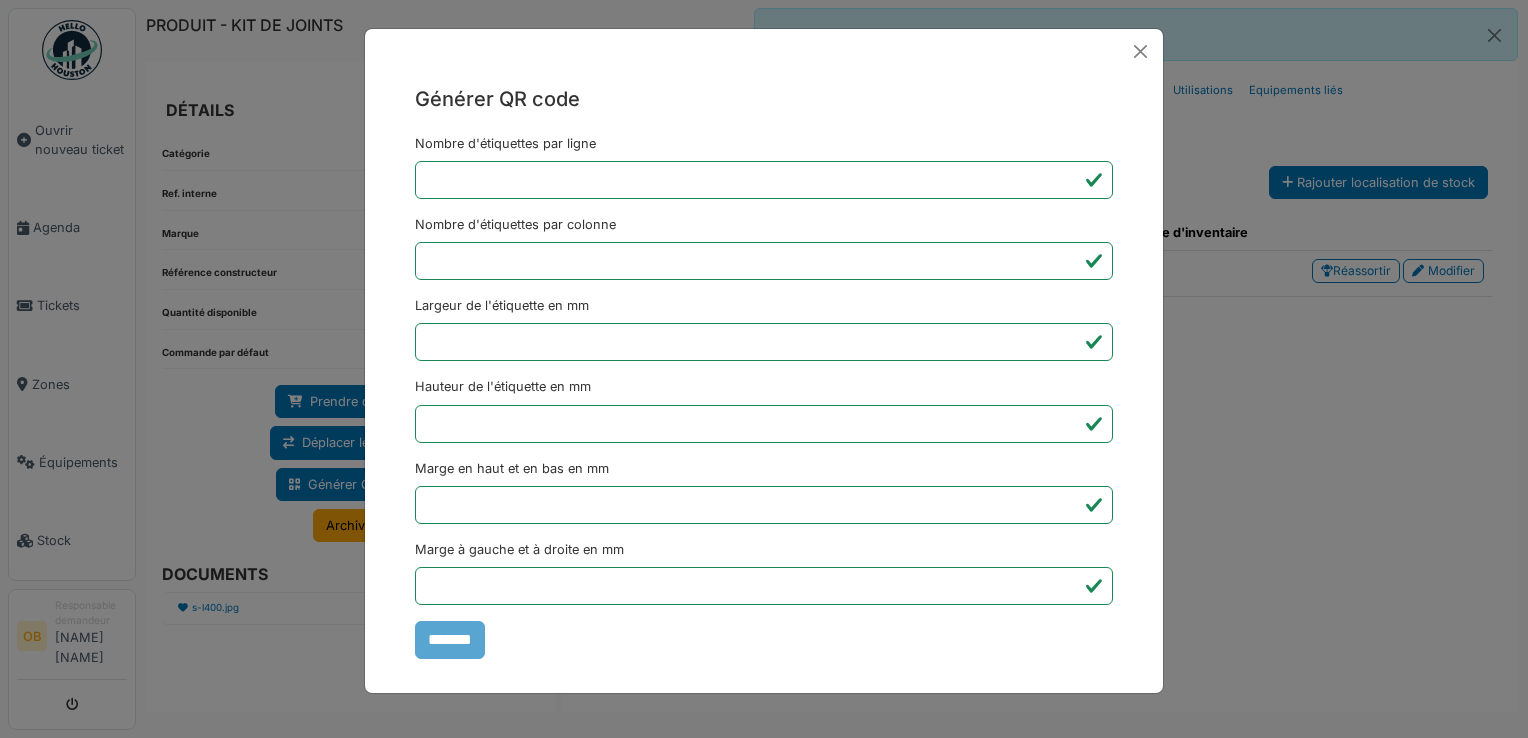 scroll, scrollTop: 0, scrollLeft: 0, axis: both 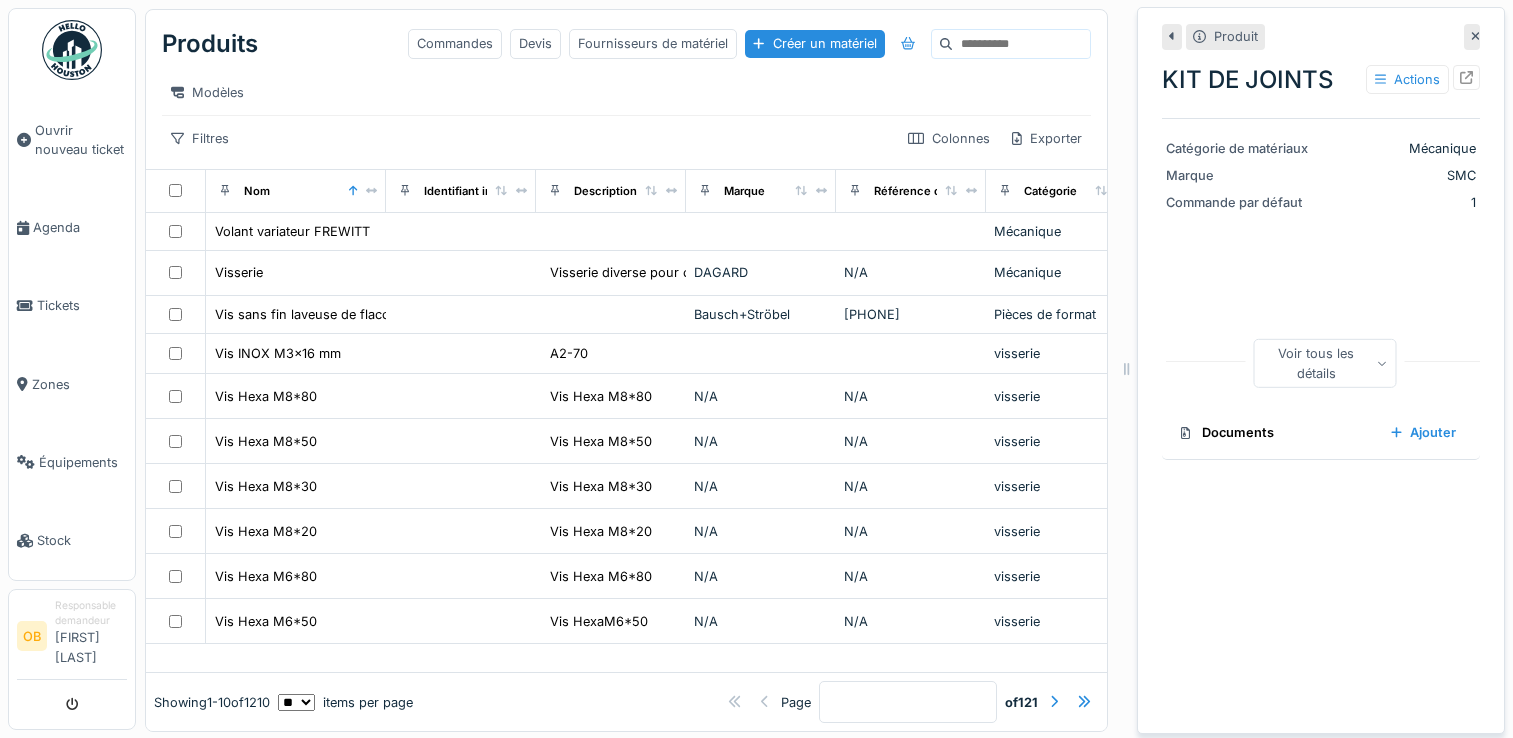 select on "**" 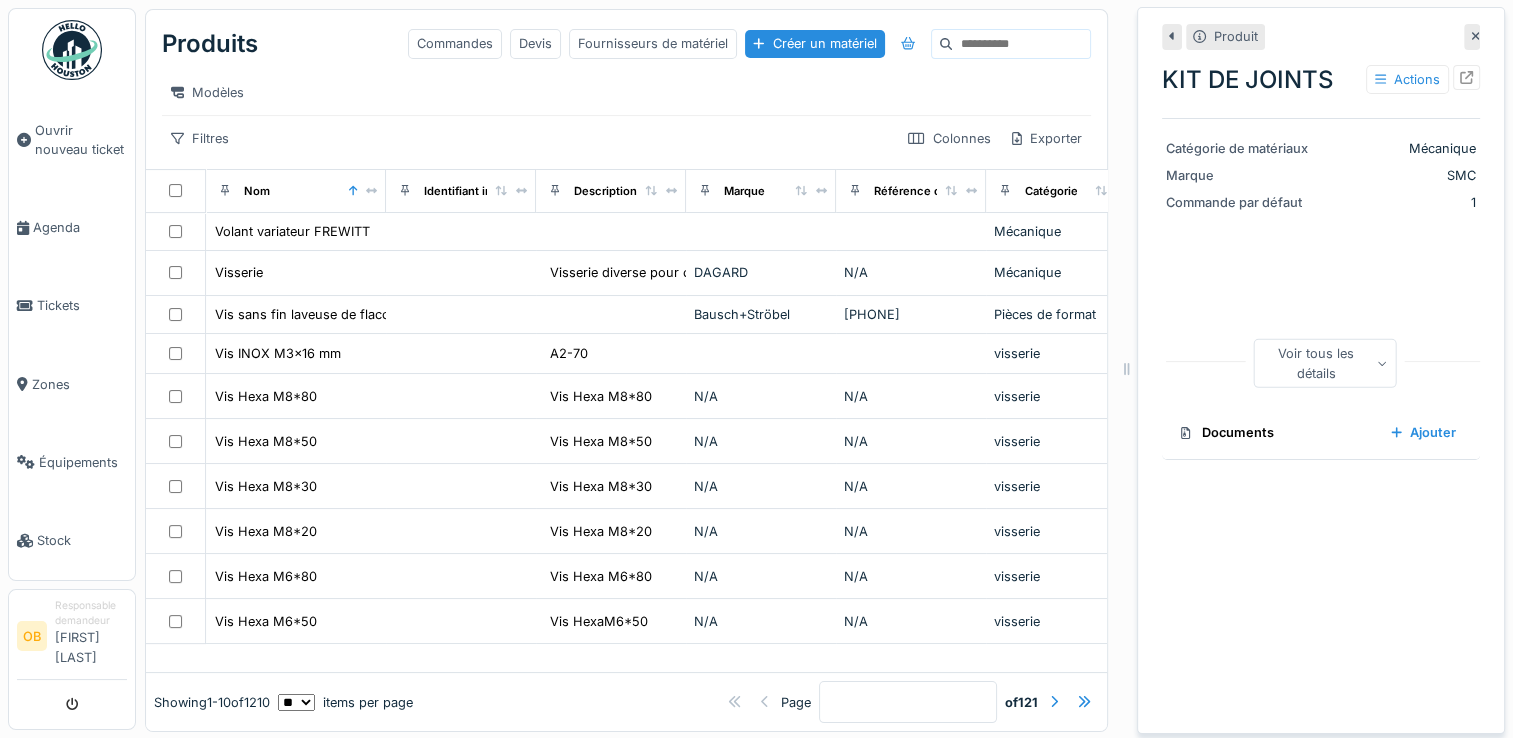 click 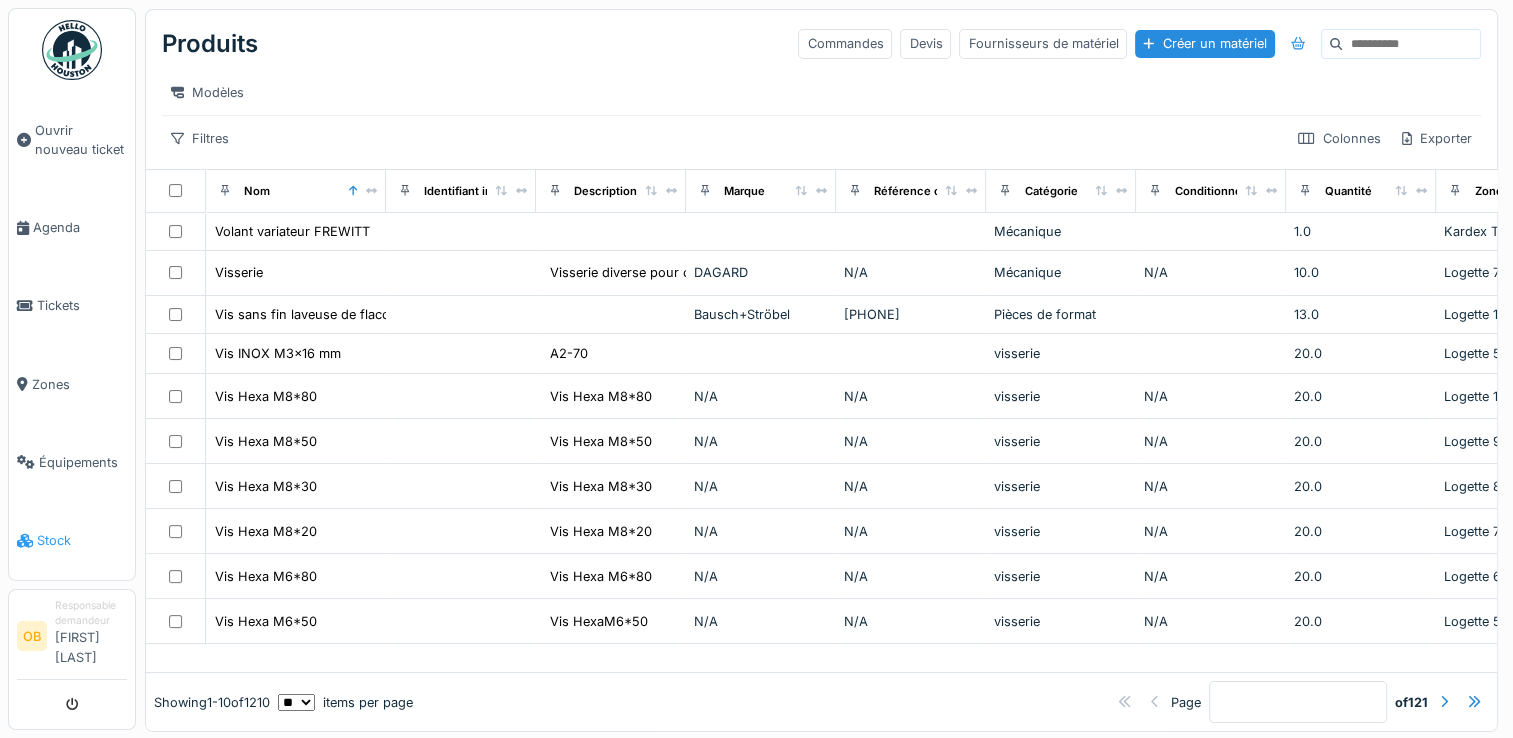 click on "Stock" at bounding box center [72, 541] 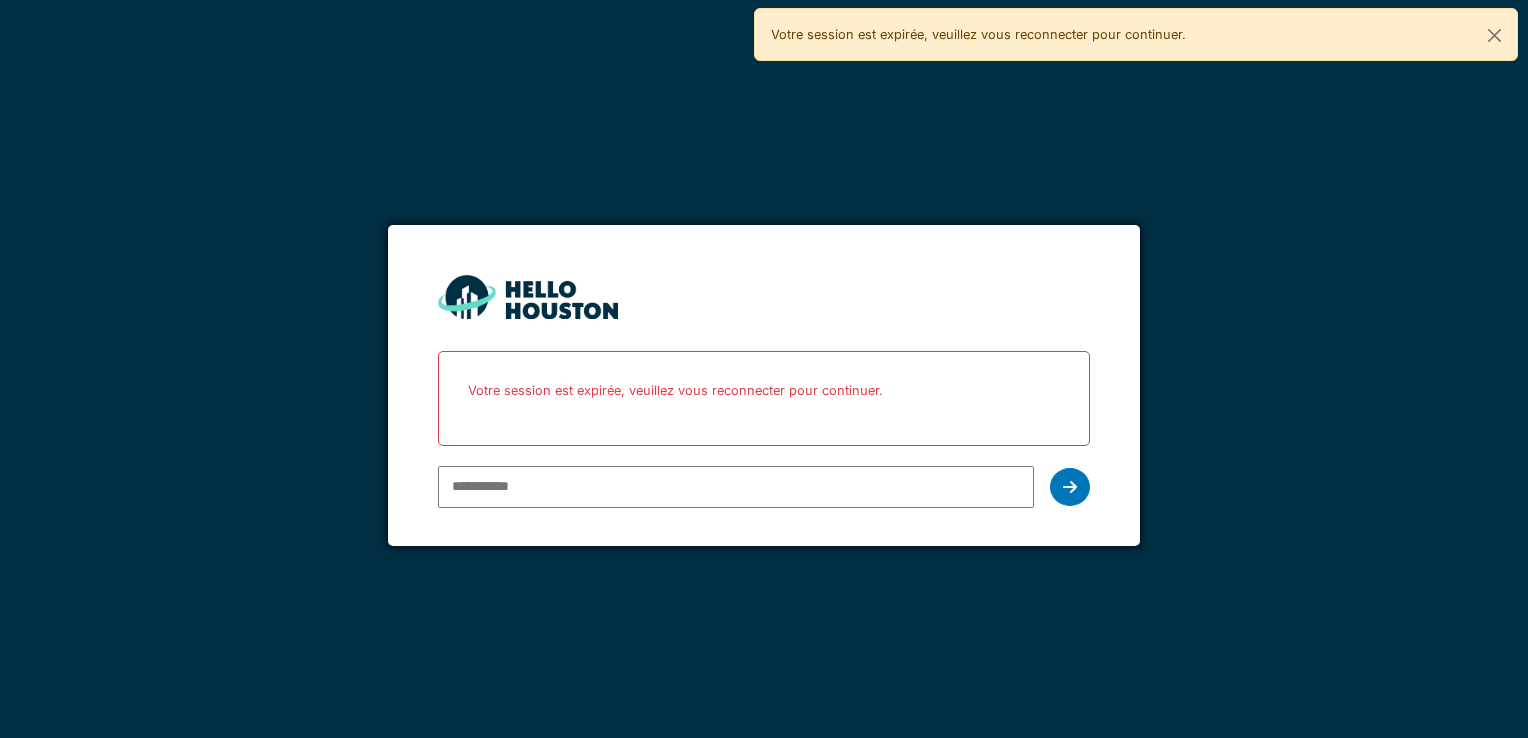 scroll, scrollTop: 0, scrollLeft: 0, axis: both 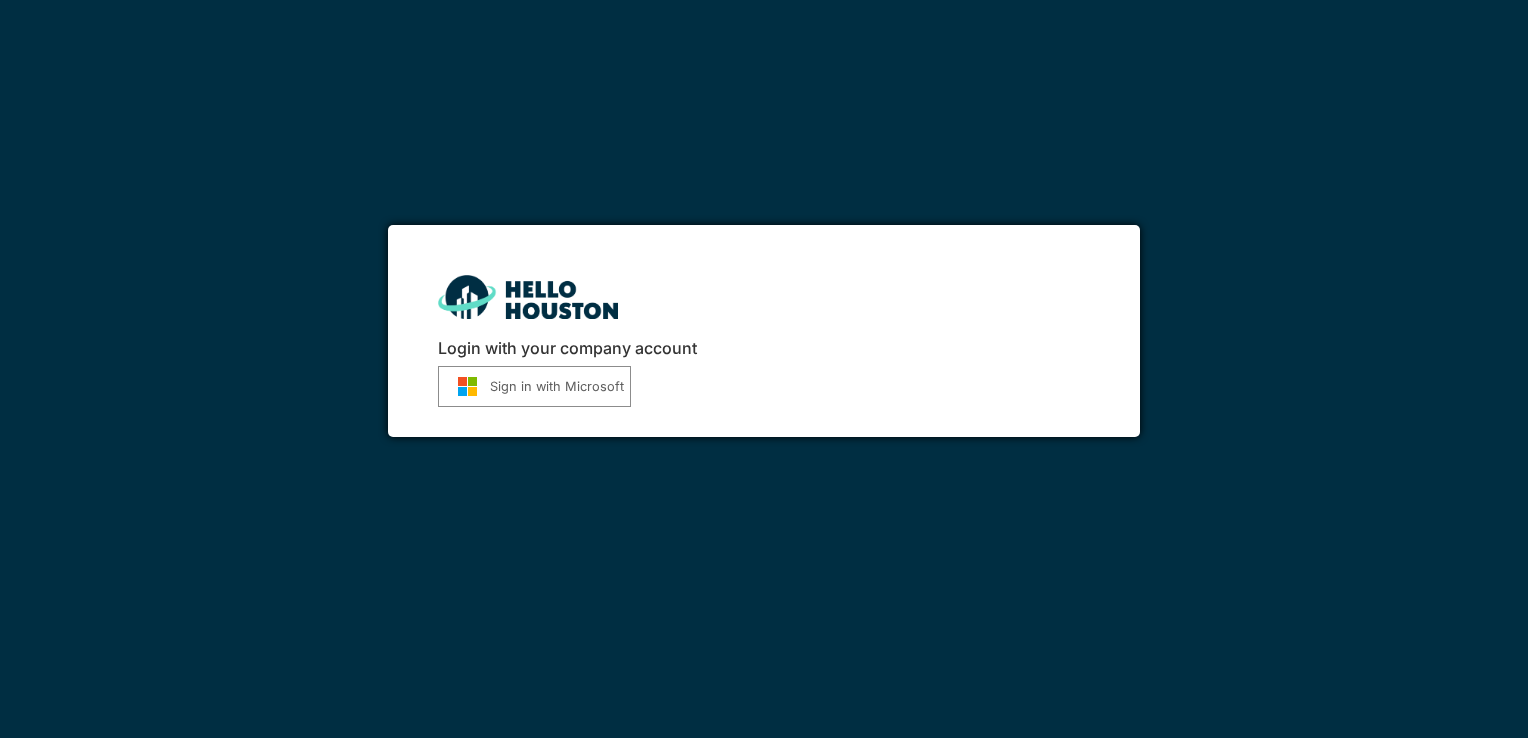 click on "Sign in with Microsoft" at bounding box center (534, 386) 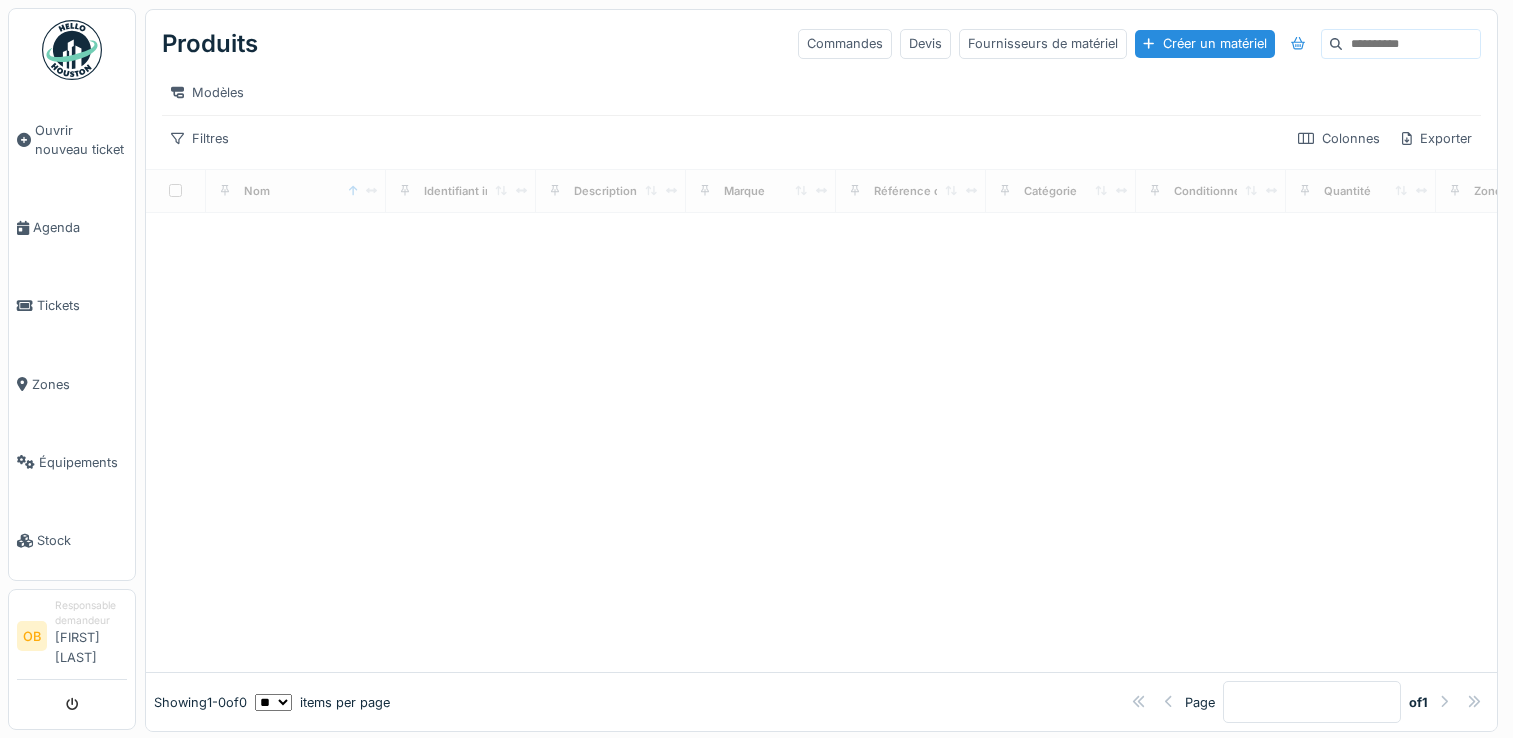 scroll, scrollTop: 0, scrollLeft: 0, axis: both 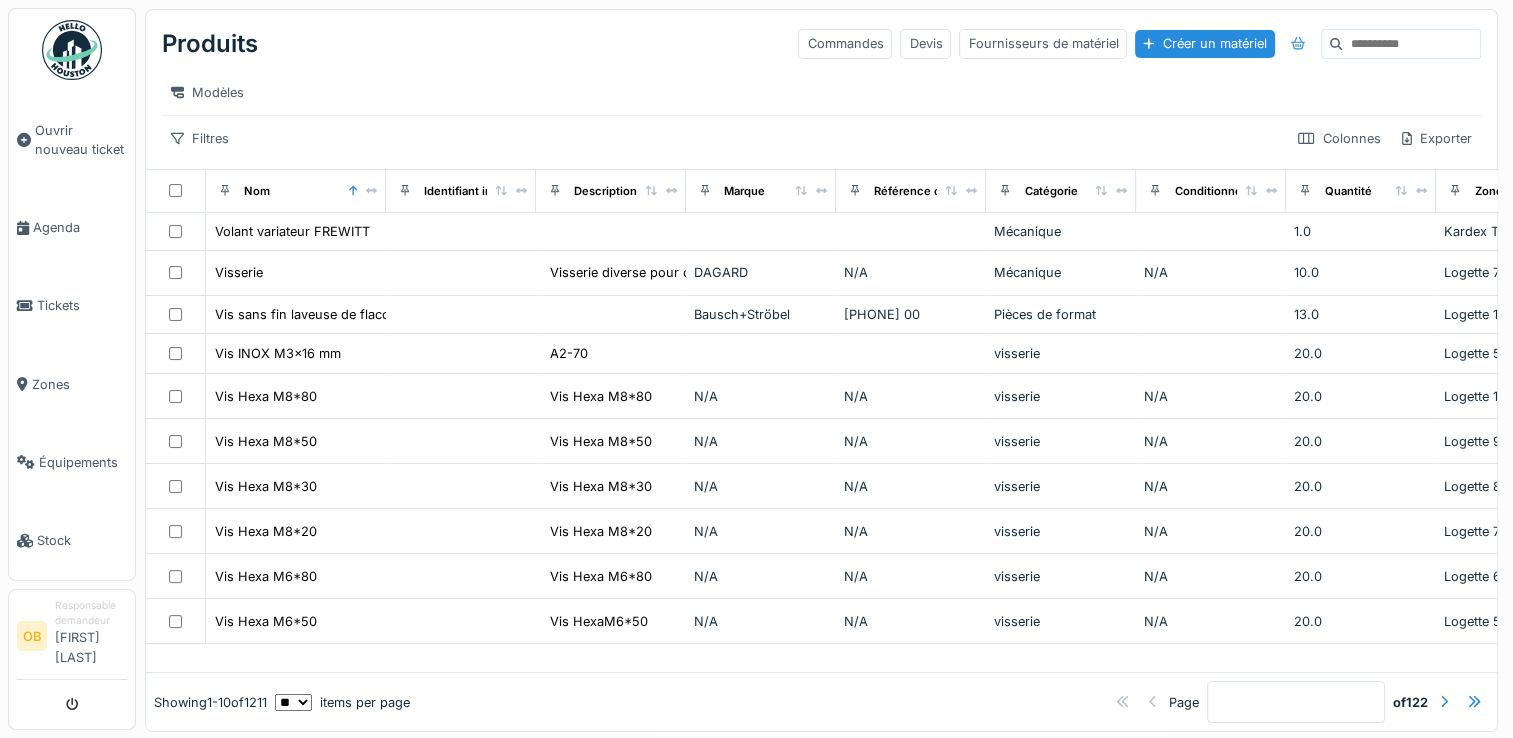 click on "Commandes Devis Fournisseurs de matériel Créer un matériel" at bounding box center (1139, 44) 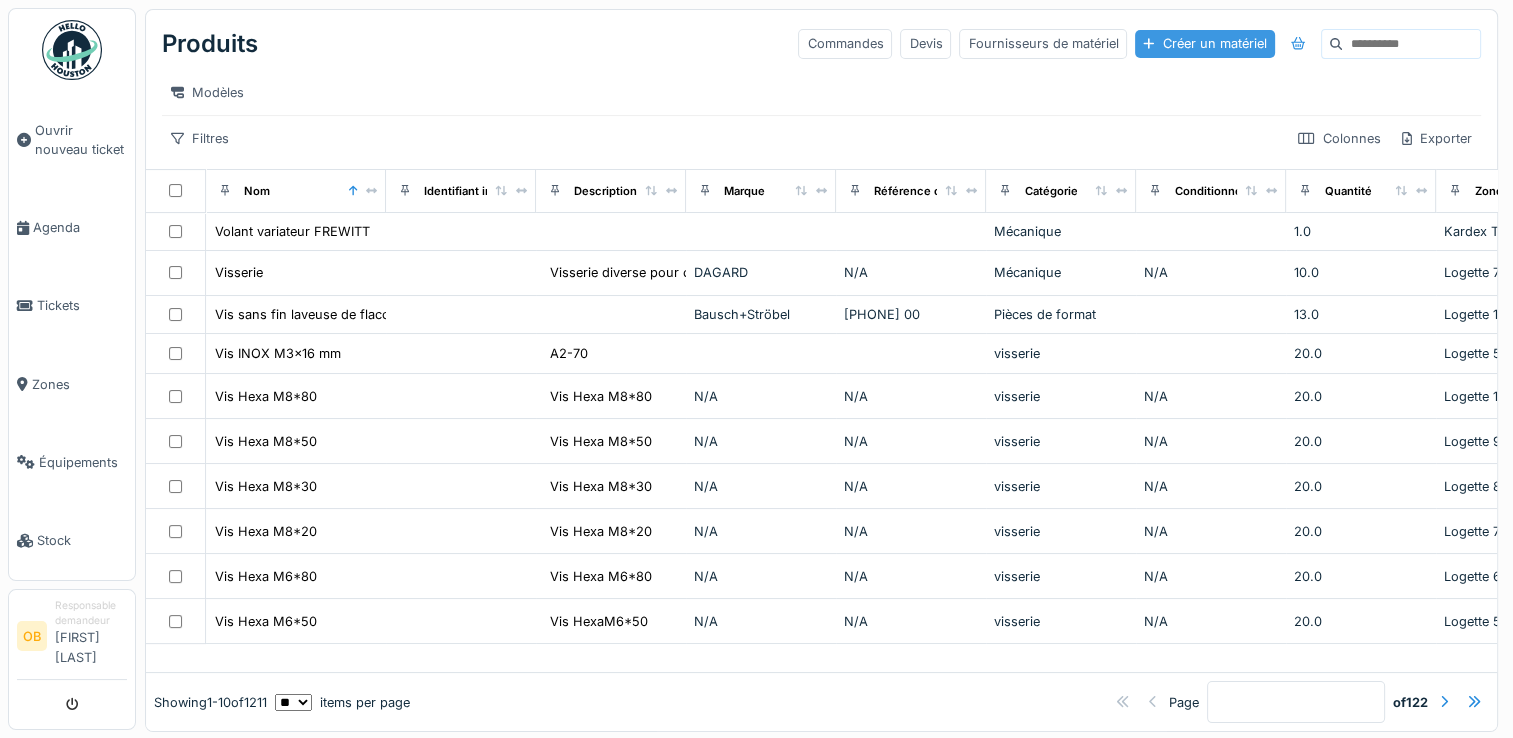 click on "Créer un matériel" at bounding box center (1204, 43) 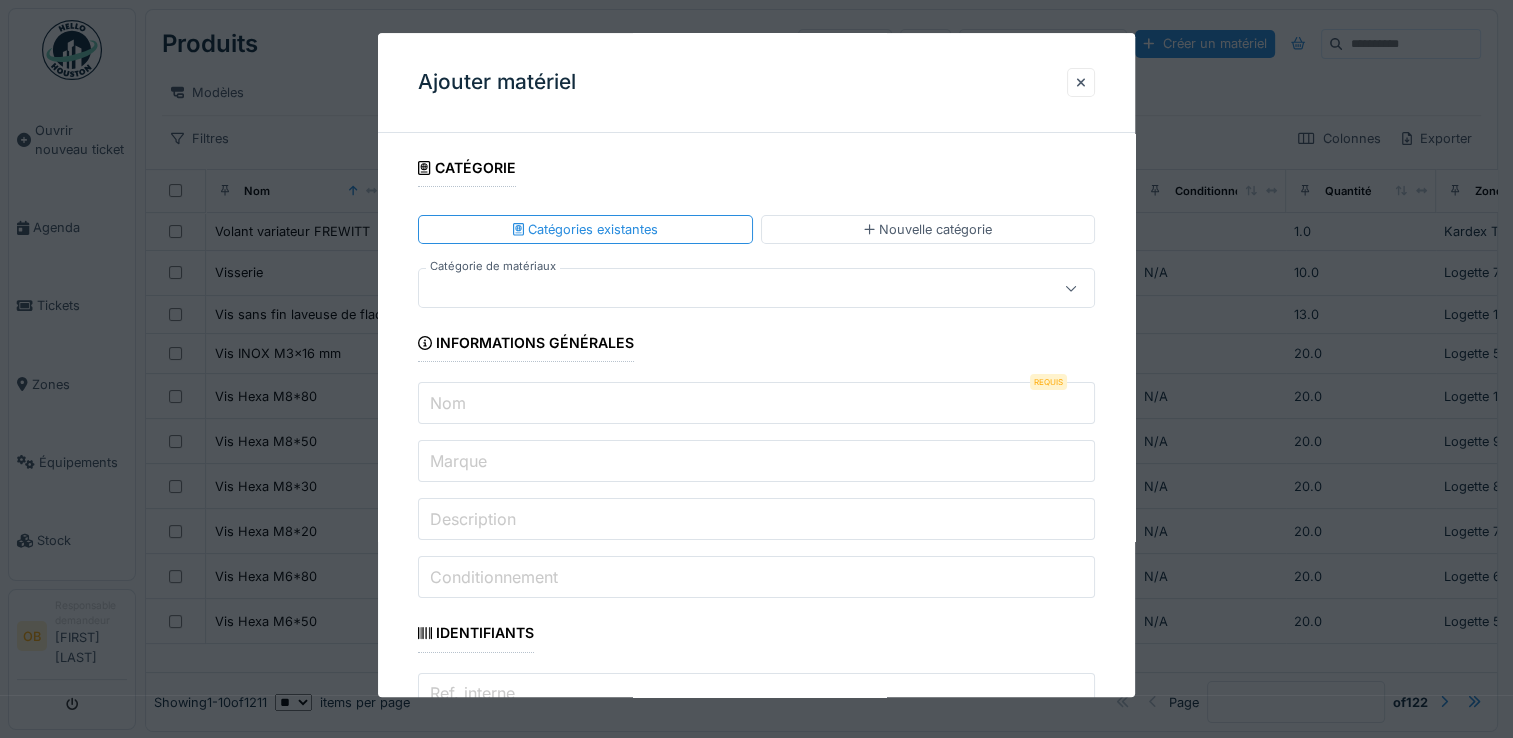 click at bounding box center [722, 289] 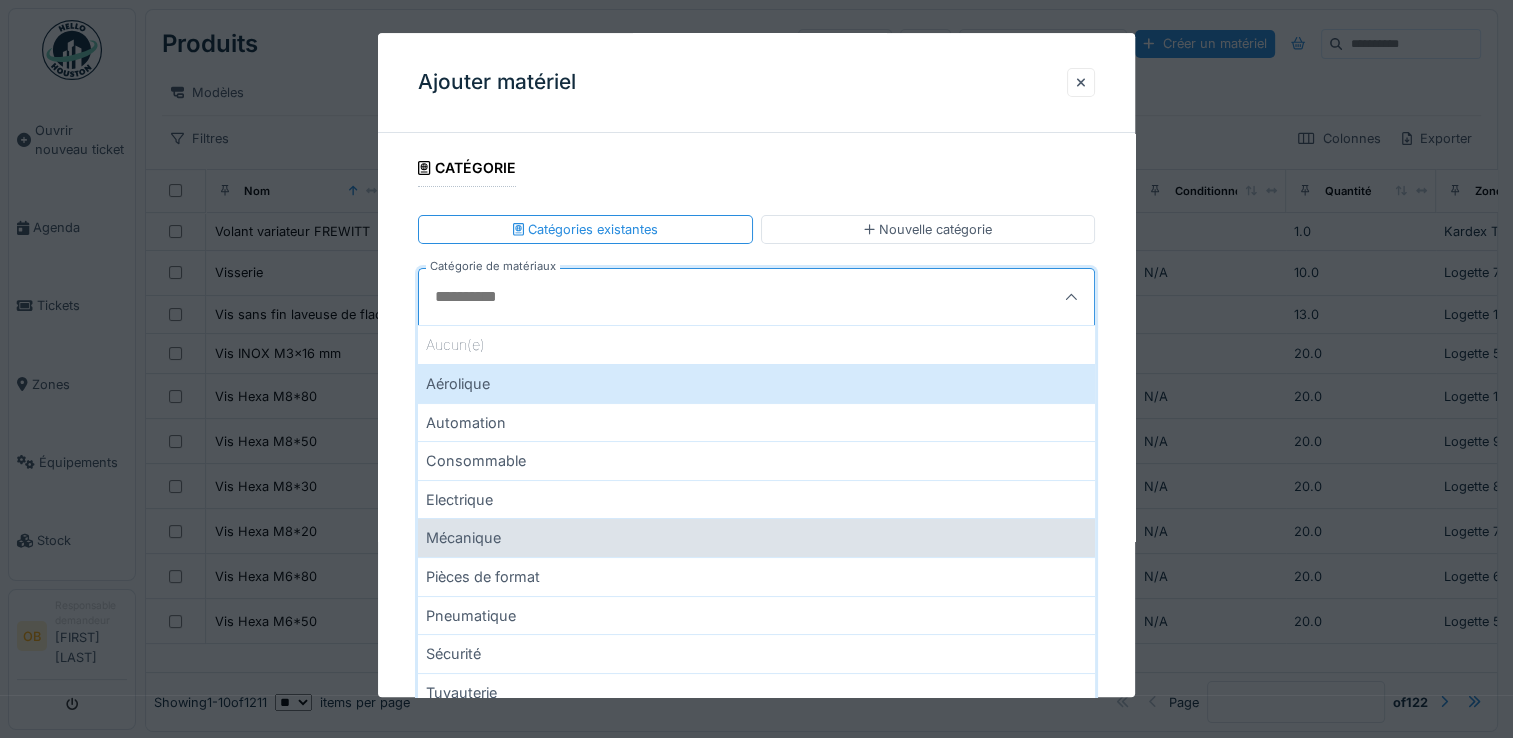 click on "Mécanique" at bounding box center (756, 538) 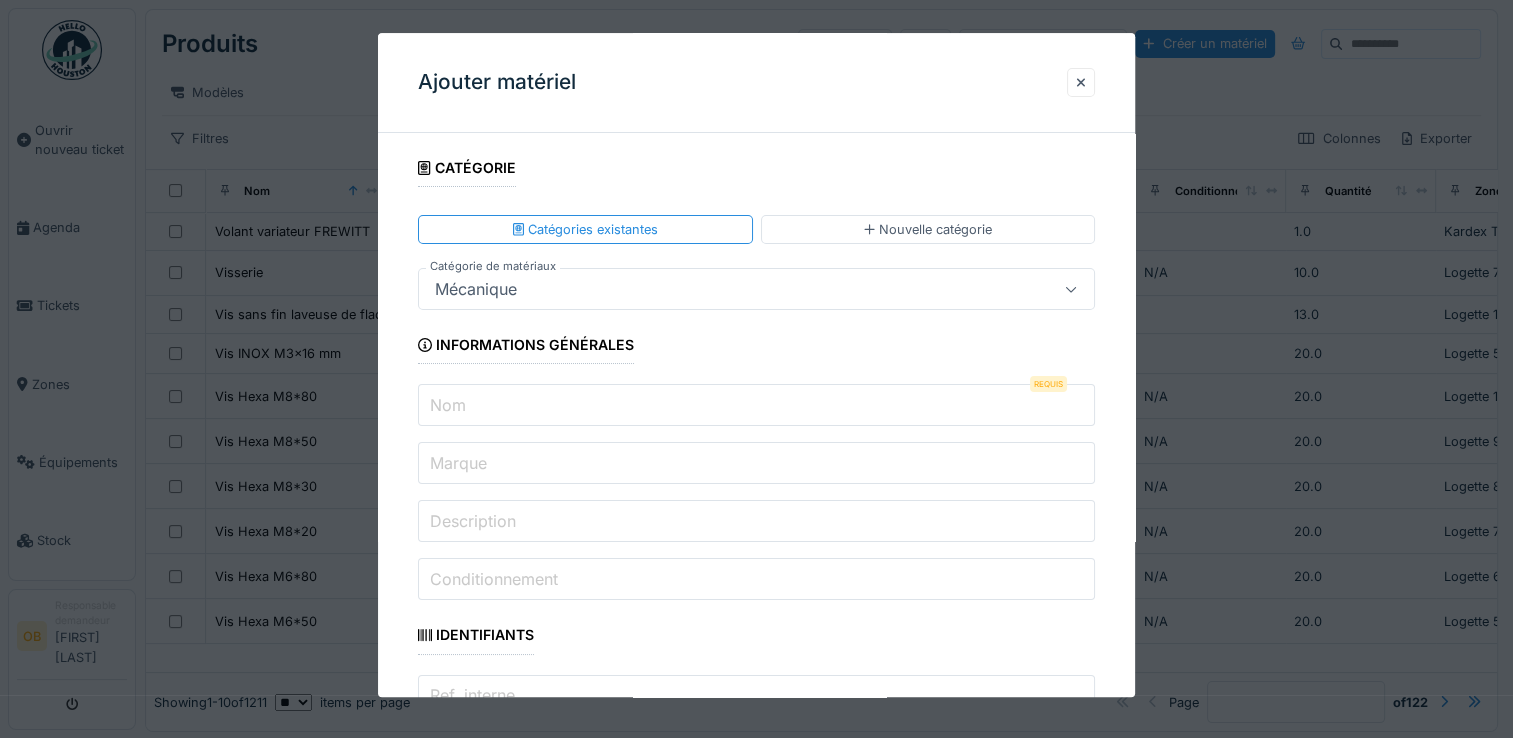 click on "Nom" at bounding box center (756, 406) 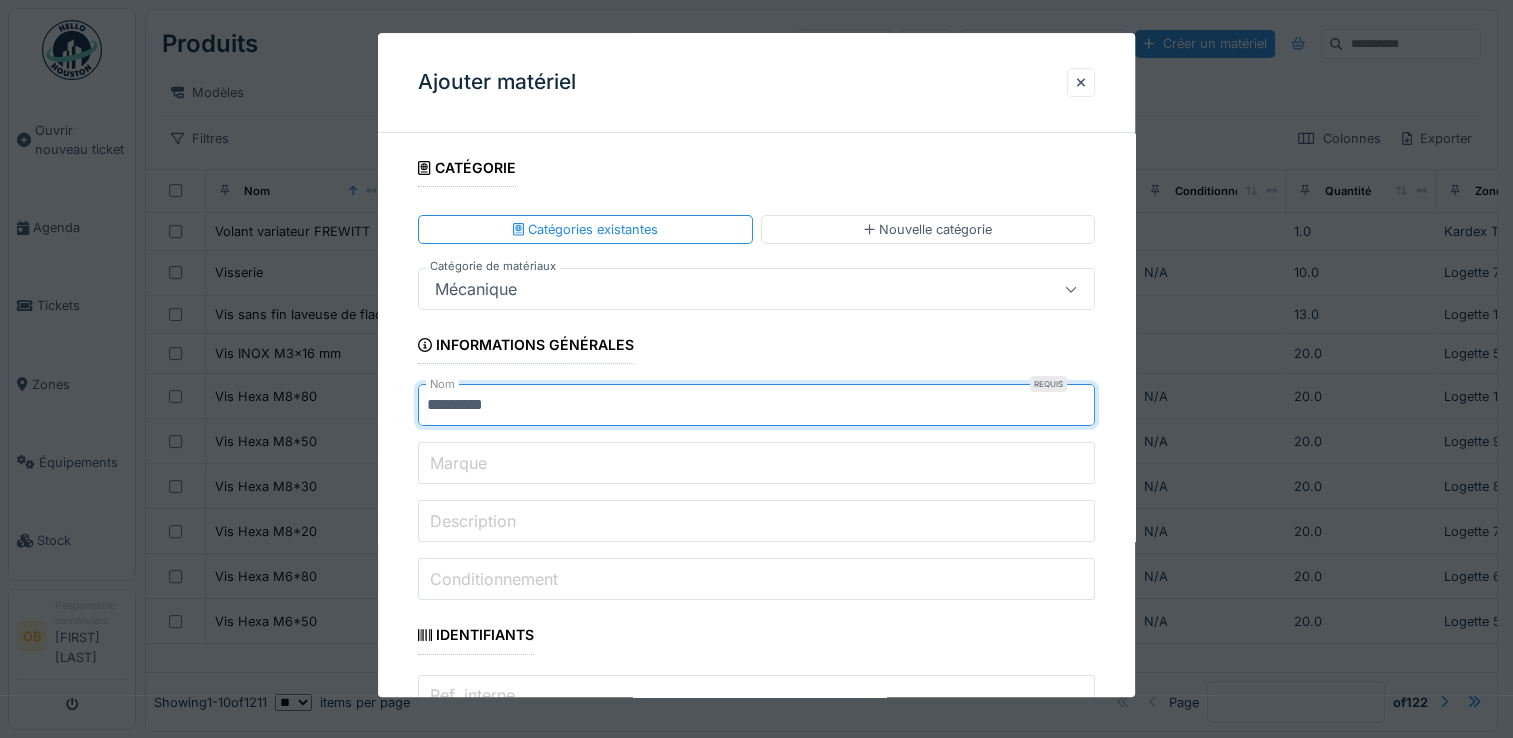 drag, startPoint x: 554, startPoint y: 404, endPoint x: 320, endPoint y: 422, distance: 234.69128 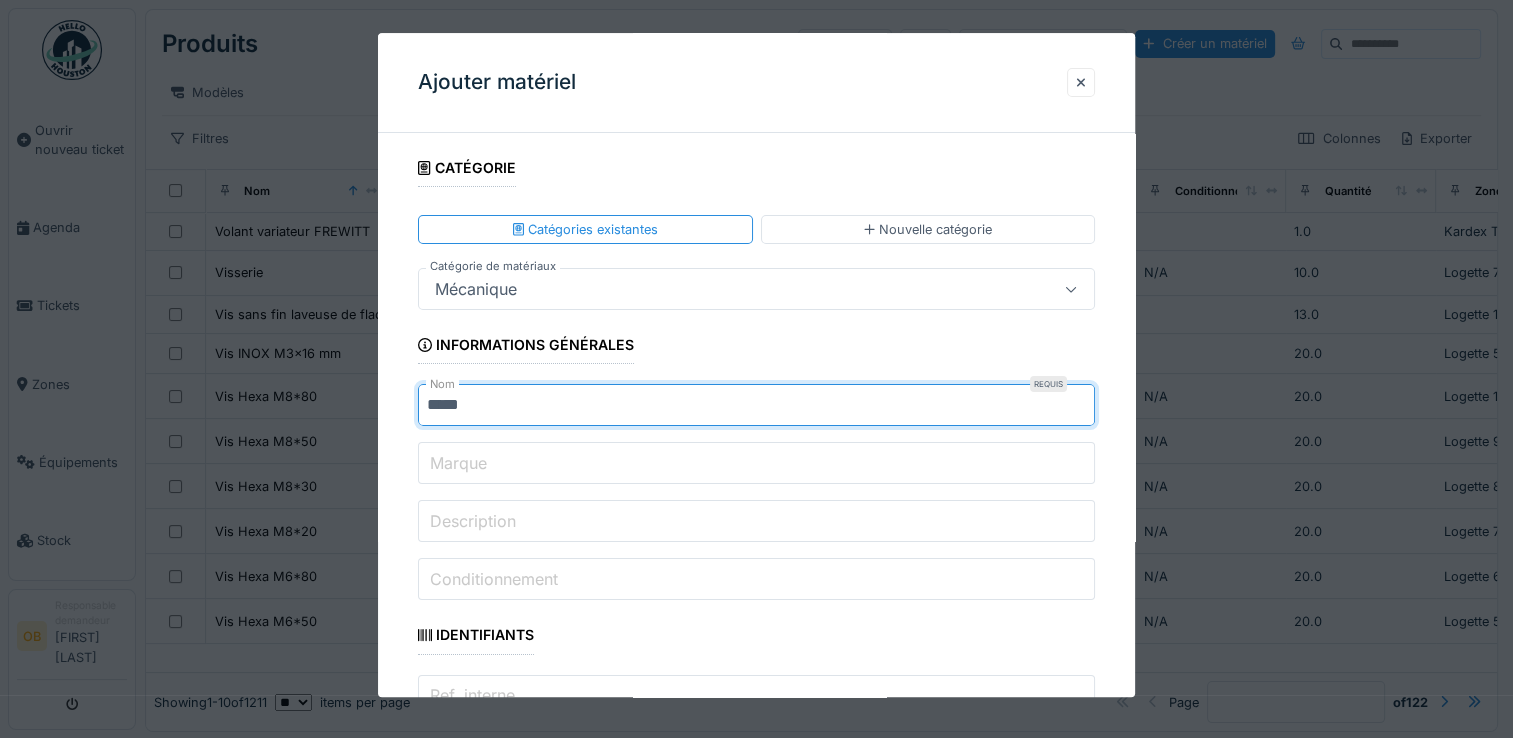 type on "*****" 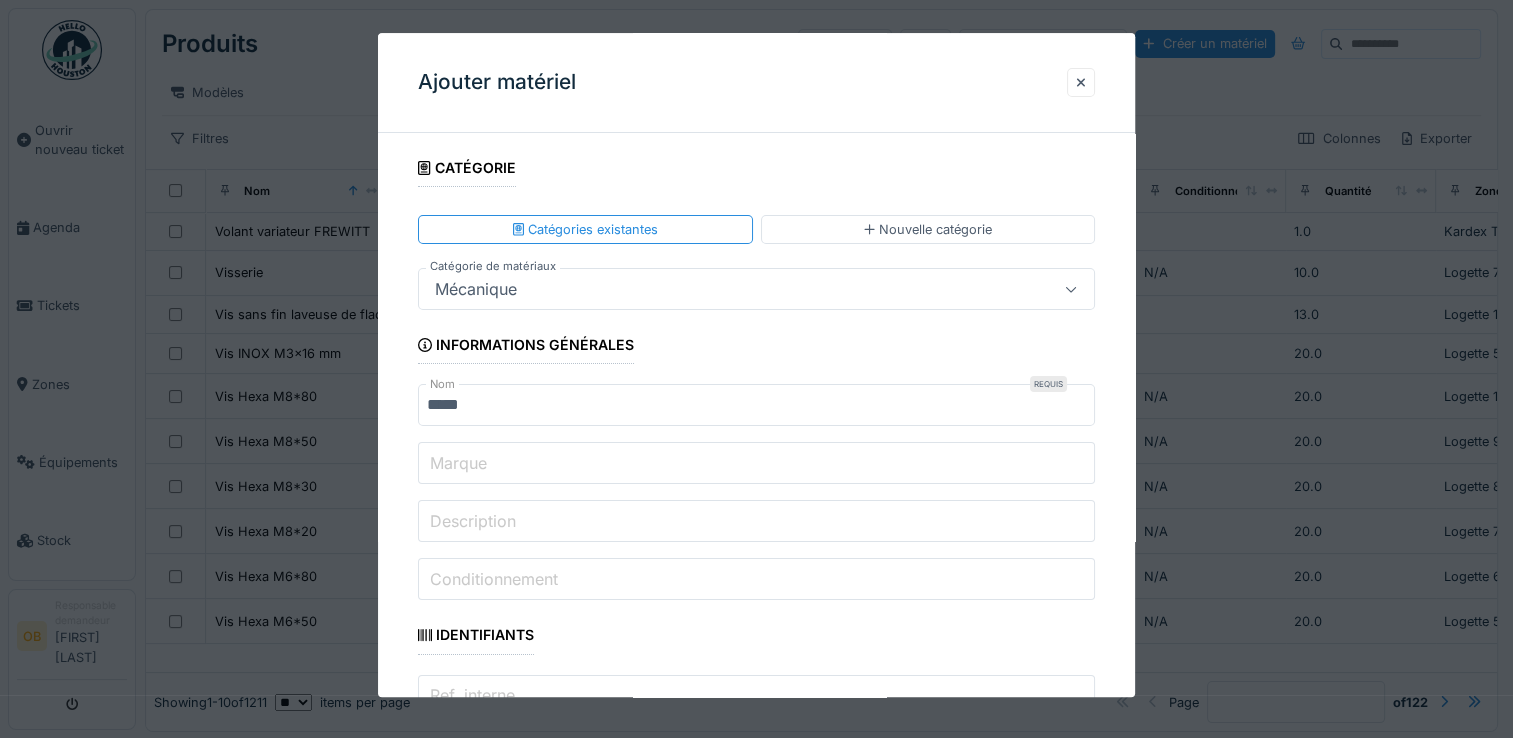 click on "Marque" at bounding box center (756, 464) 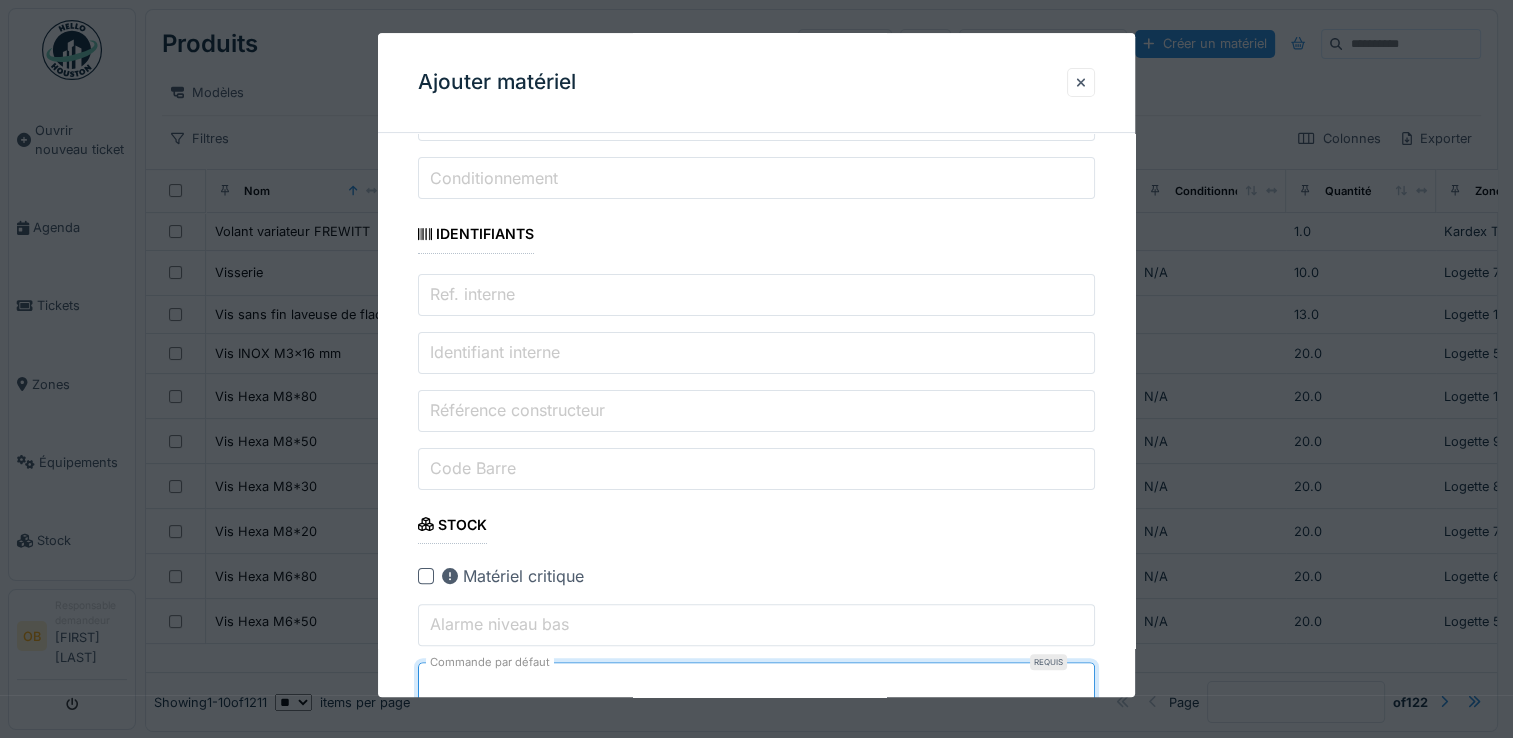 drag, startPoint x: 1086, startPoint y: 672, endPoint x: 1093, endPoint y: 655, distance: 18.384777 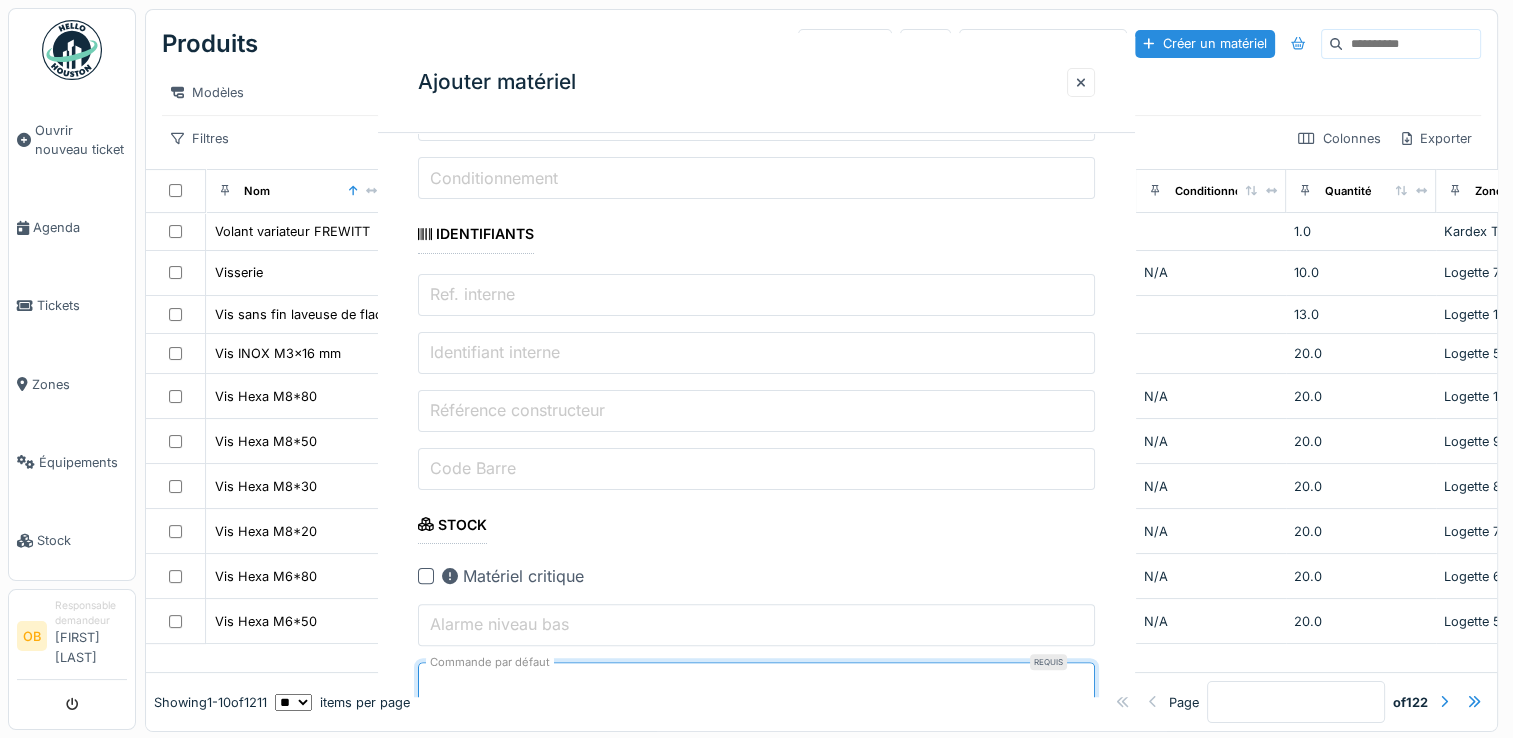 scroll, scrollTop: 0, scrollLeft: 0, axis: both 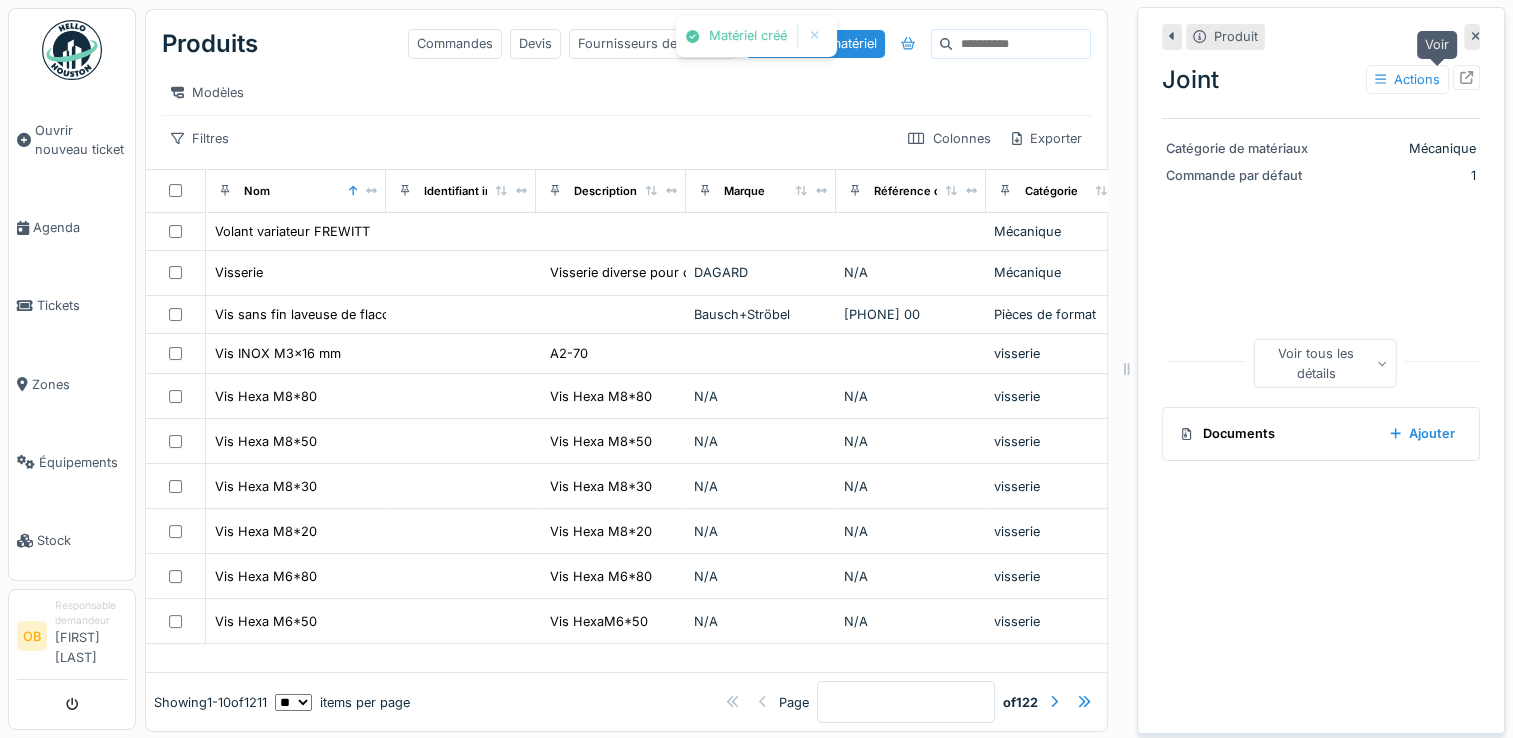 click at bounding box center [1466, 77] 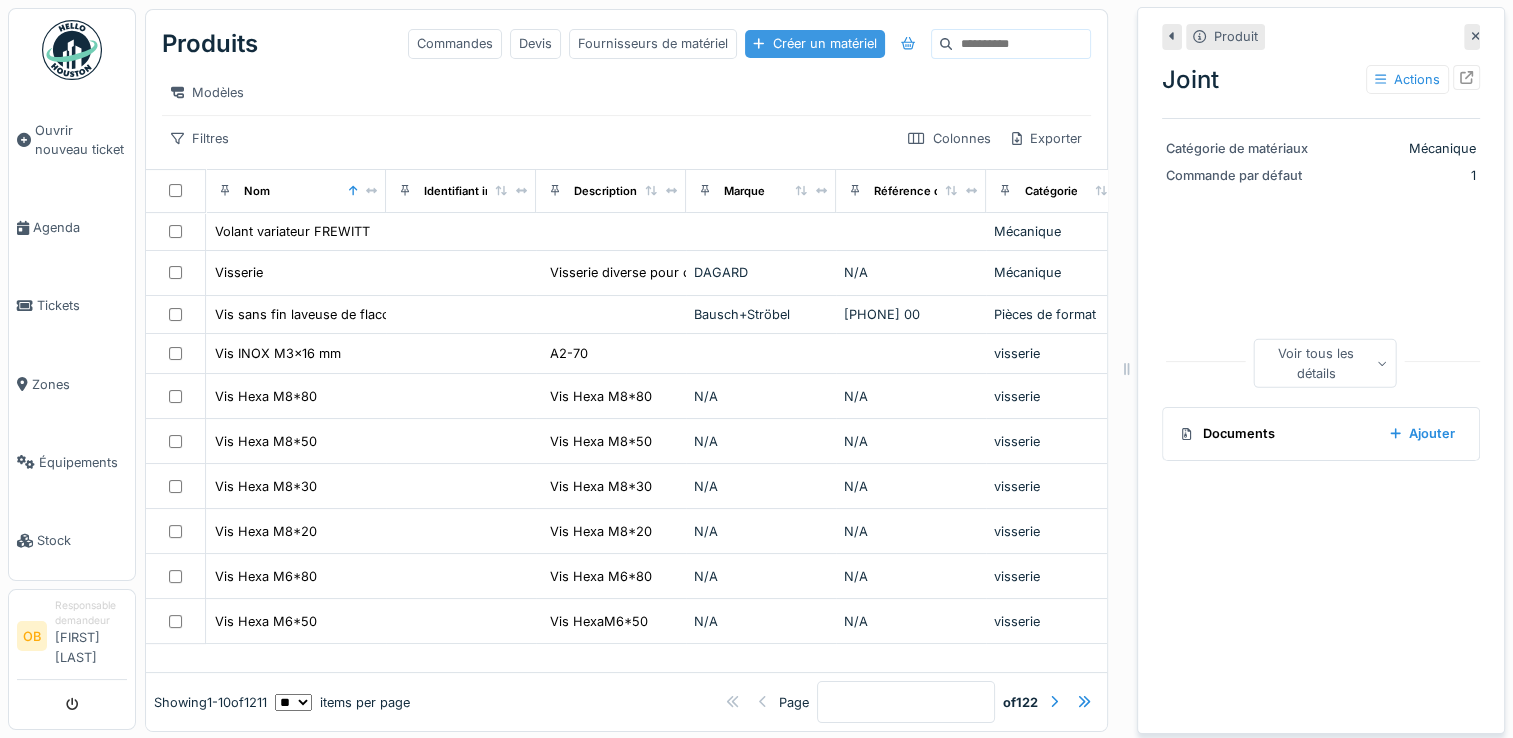 click on "Créer un matériel" at bounding box center [814, 43] 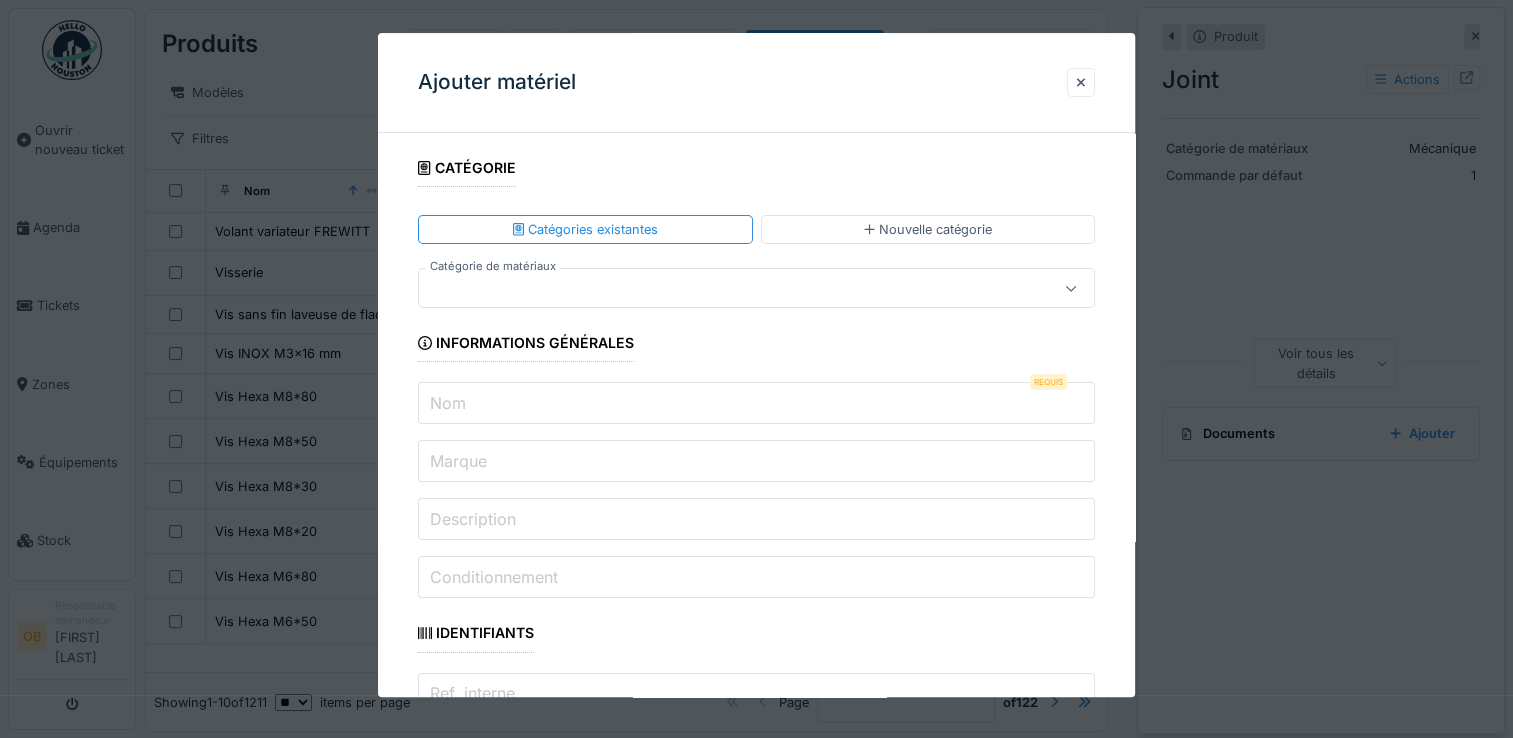 click at bounding box center (722, 289) 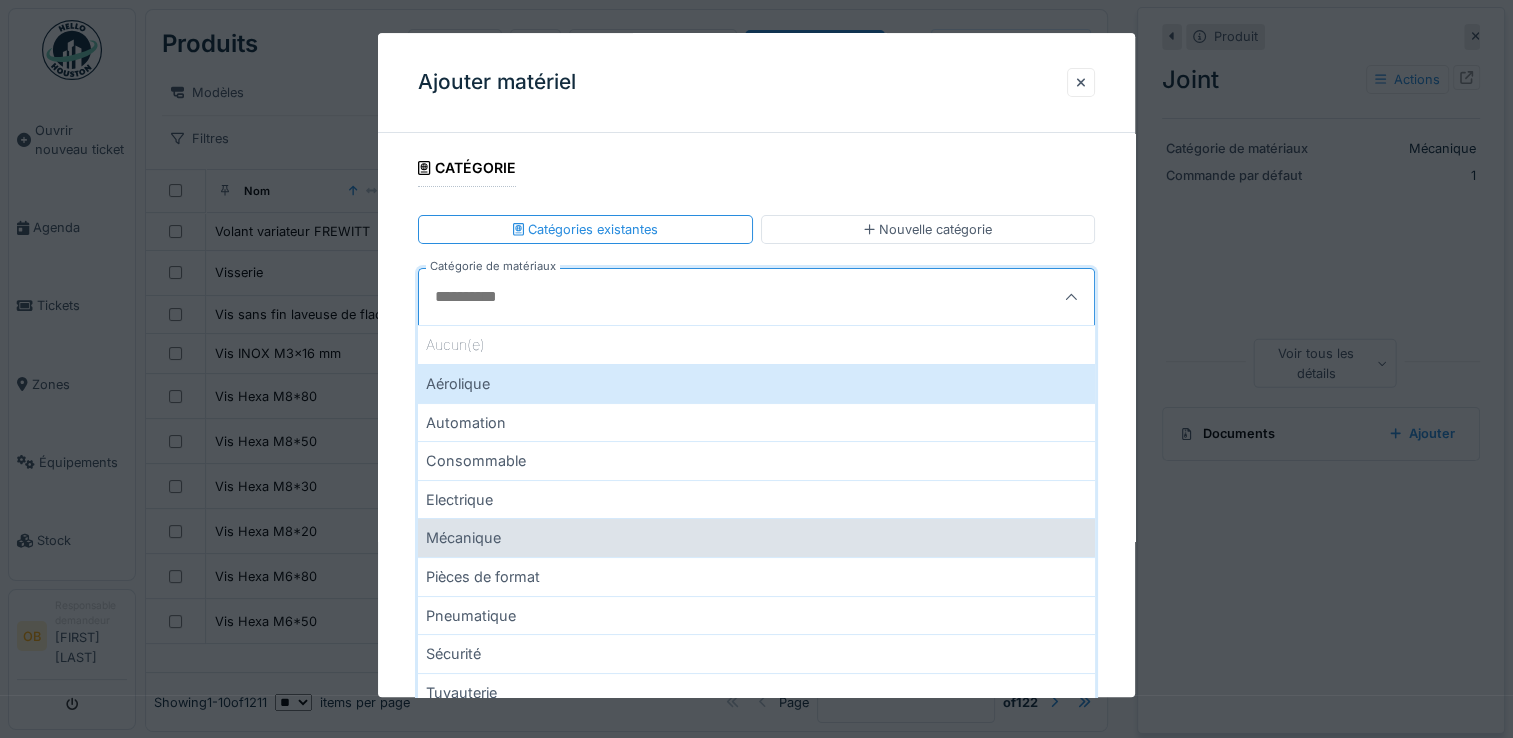 click on "Mécanique" at bounding box center [756, 538] 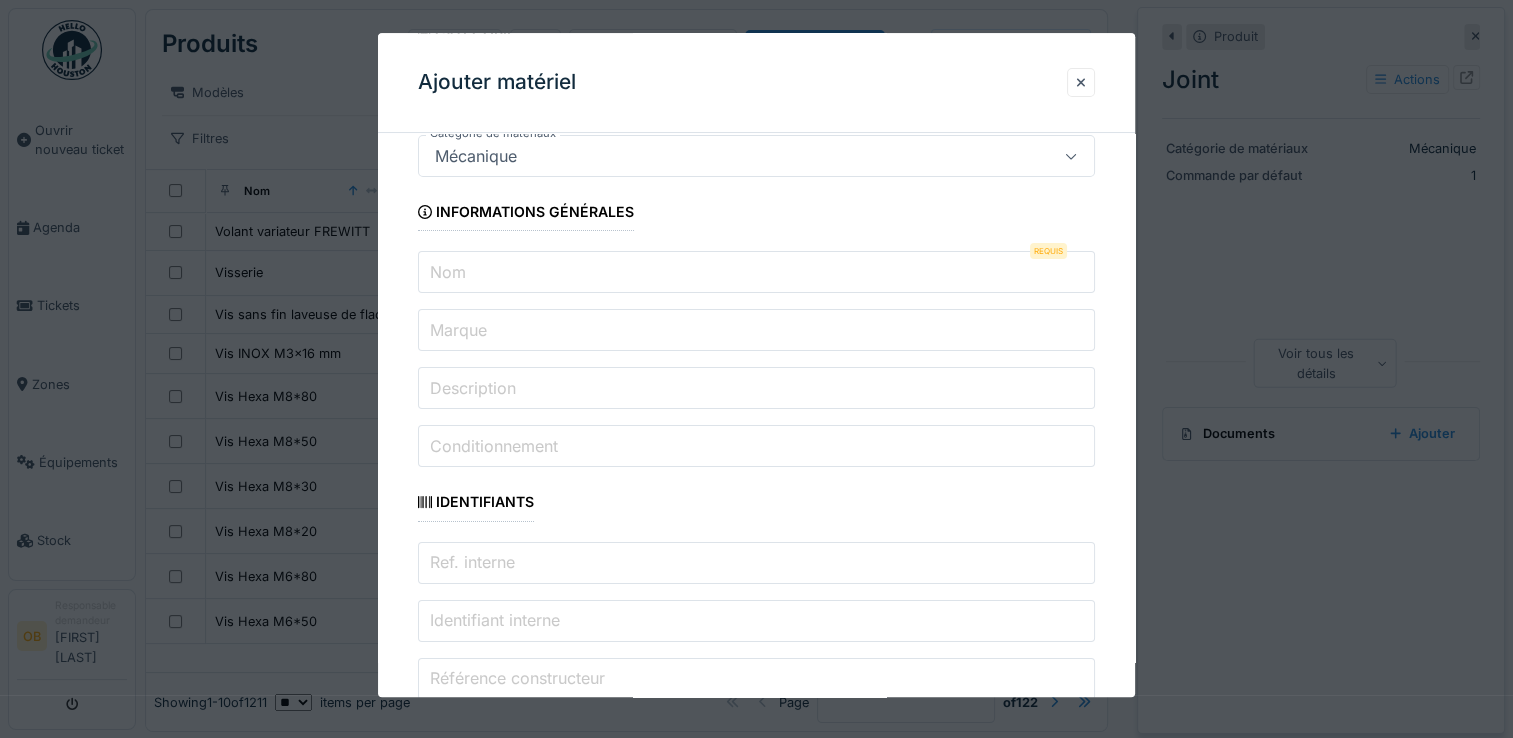 scroll, scrollTop: 0, scrollLeft: 0, axis: both 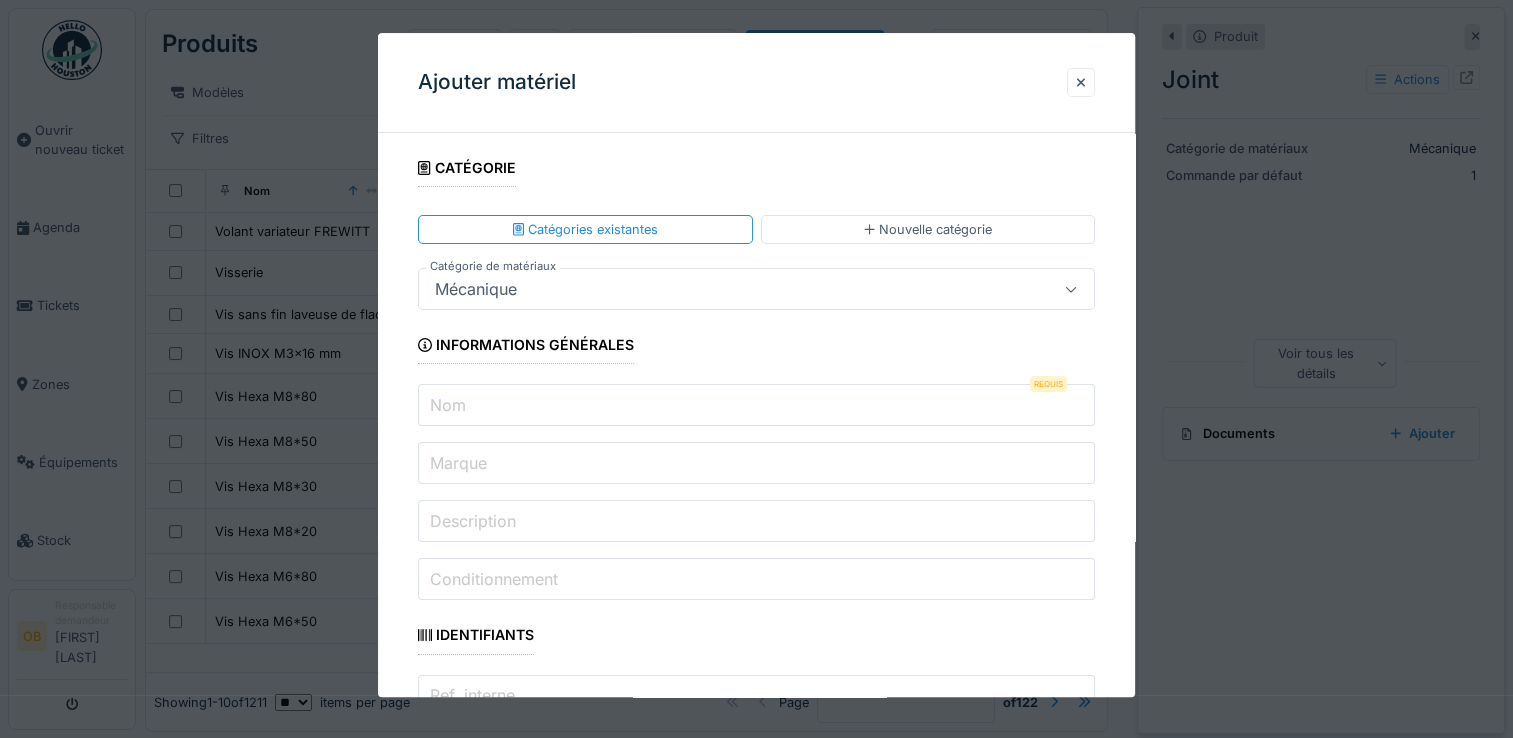 click on "Nom" at bounding box center (448, 405) 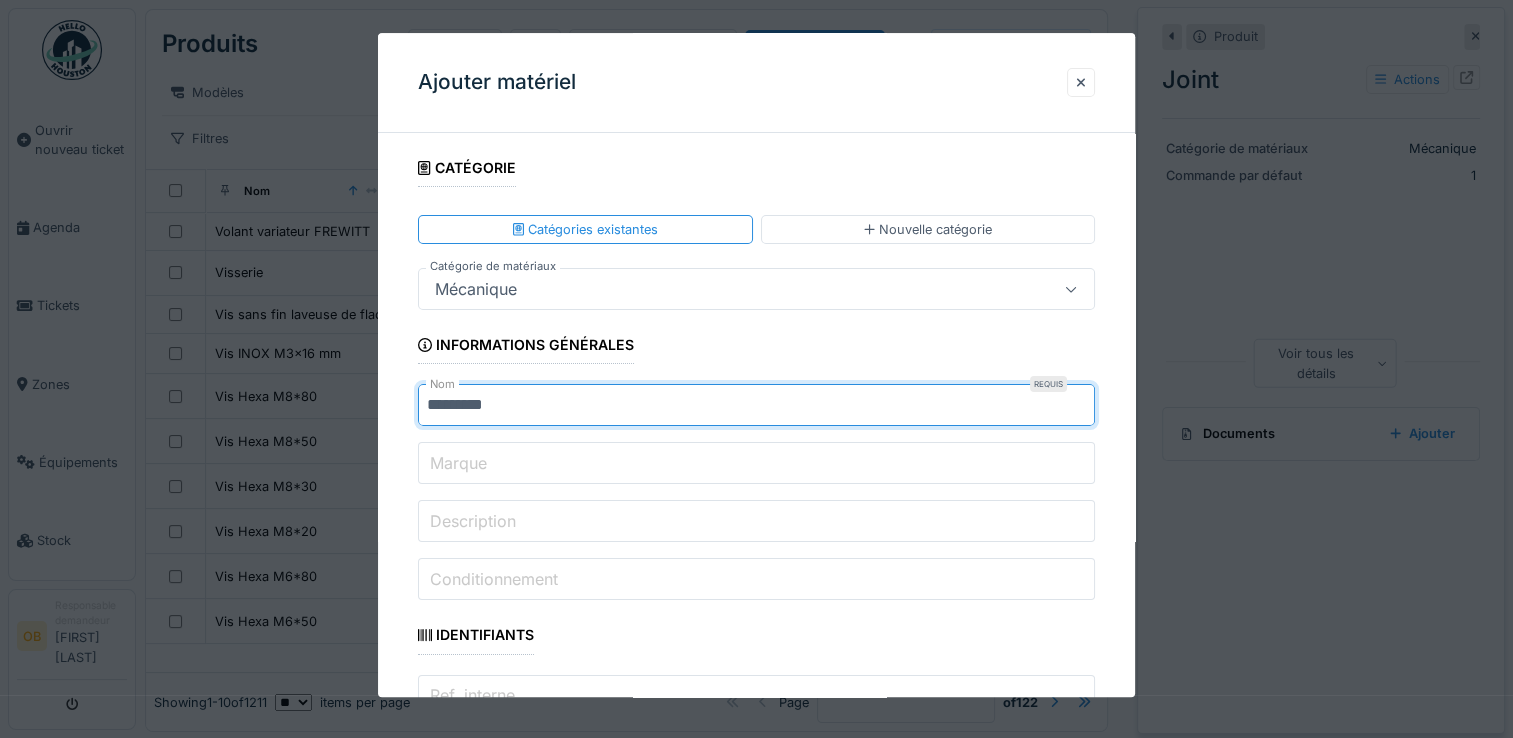 drag, startPoint x: 529, startPoint y: 408, endPoint x: 308, endPoint y: 407, distance: 221.00226 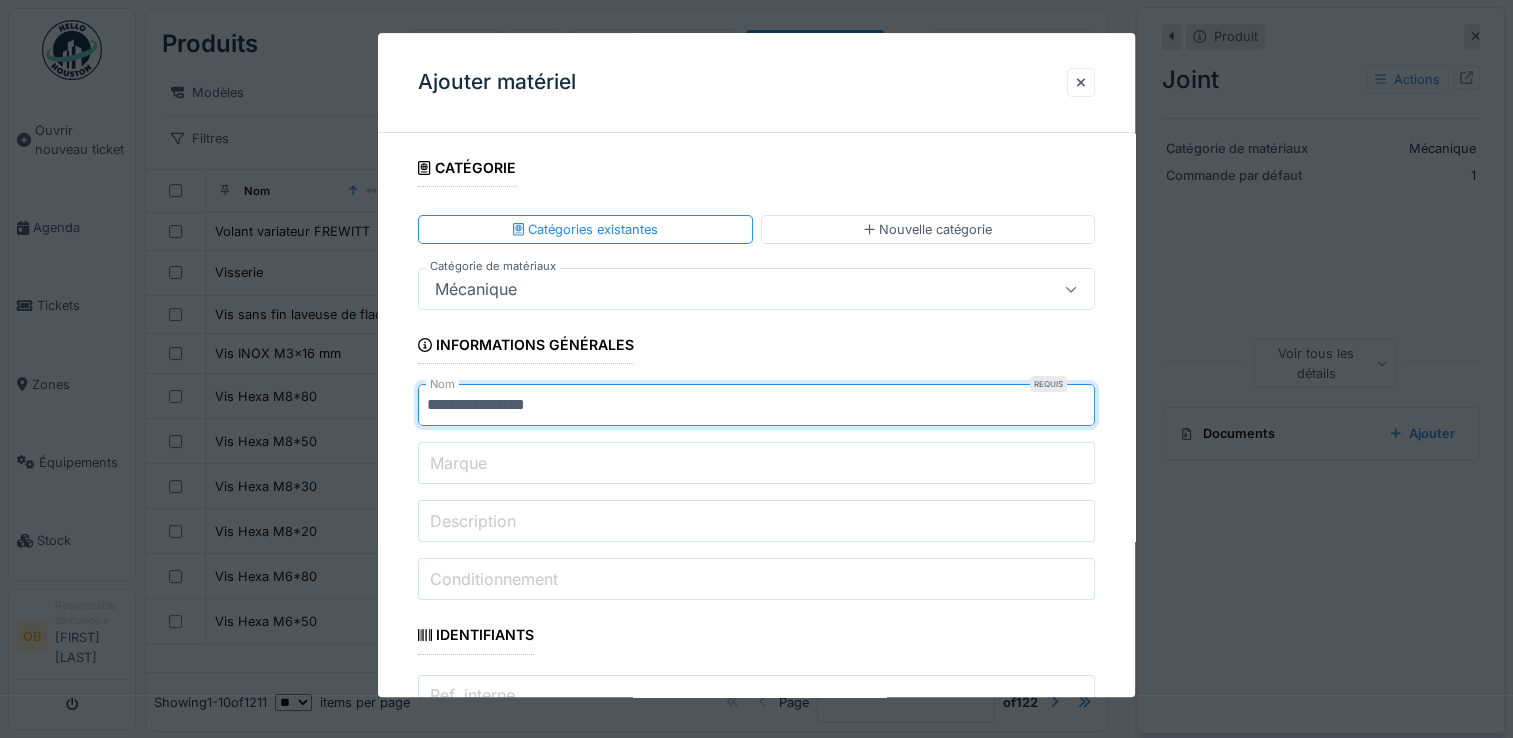 click on "**********" at bounding box center (756, 406) 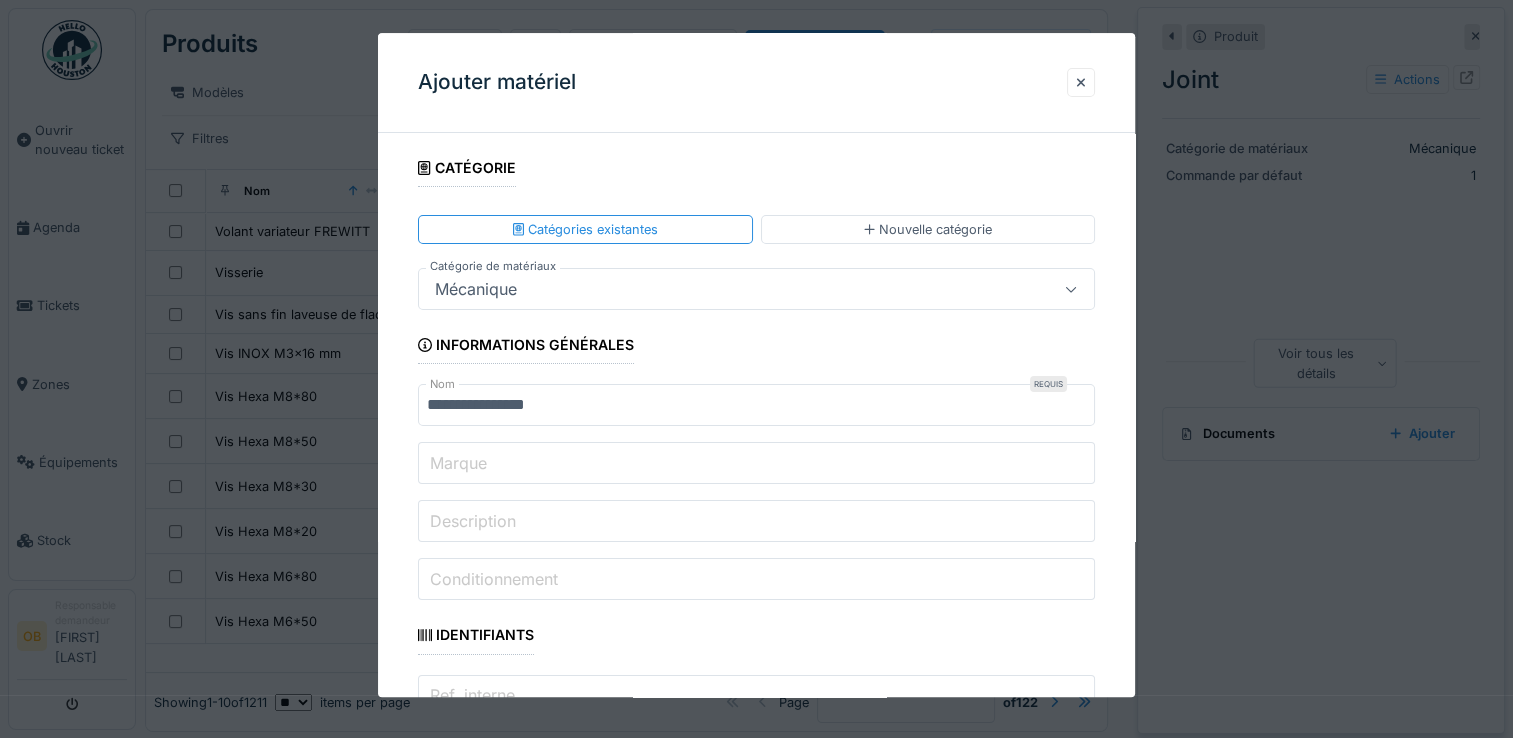 click on "Marque" at bounding box center (756, 464) 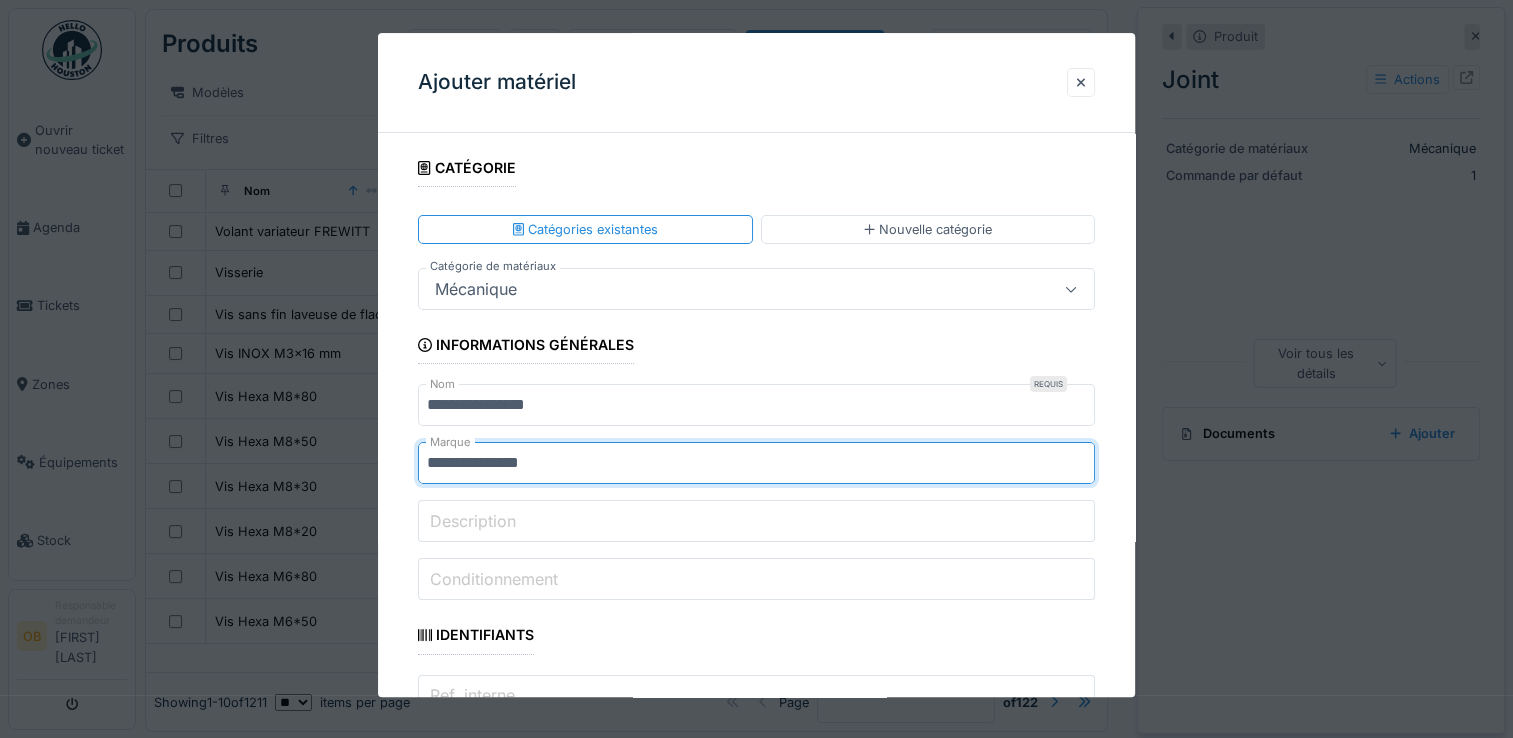 type on "**********" 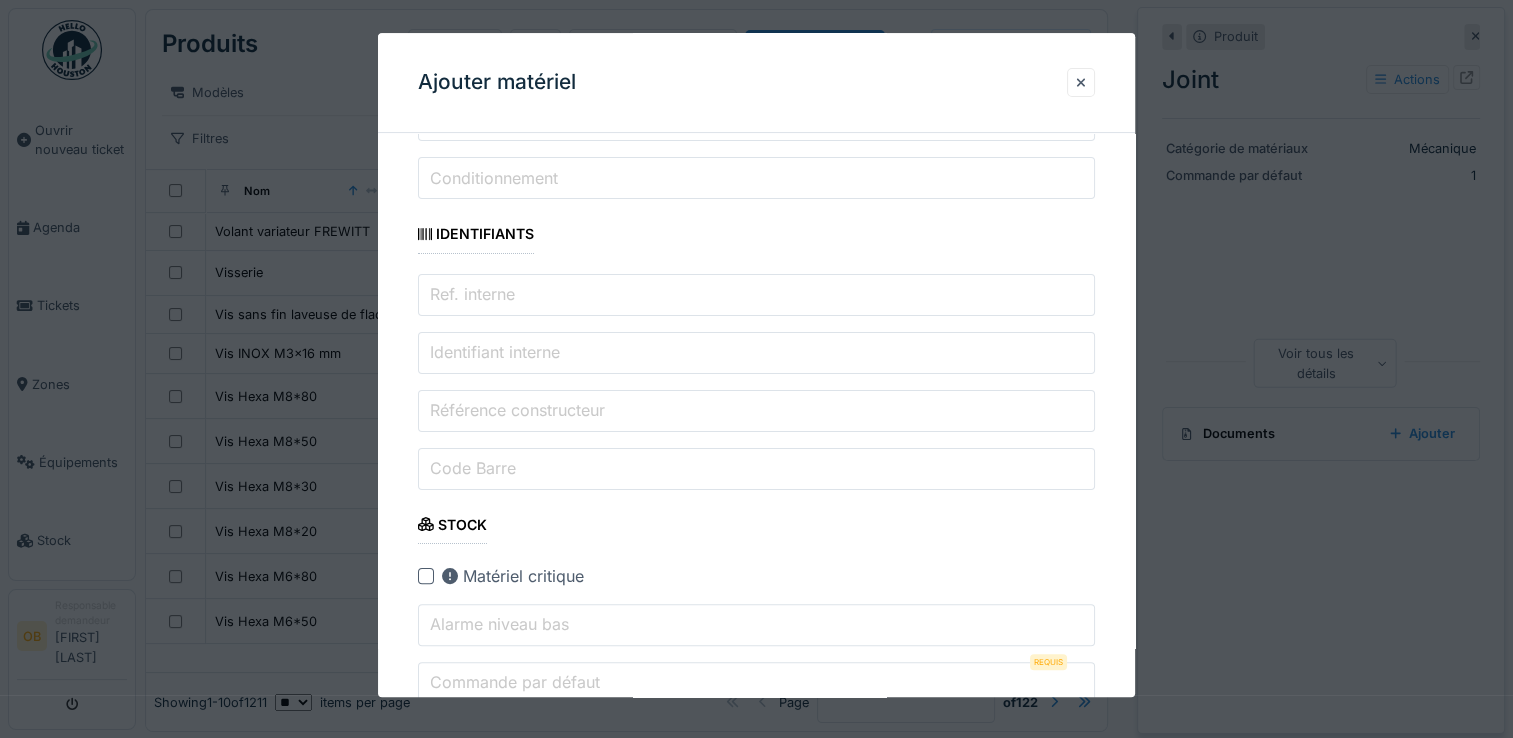 type on "*" 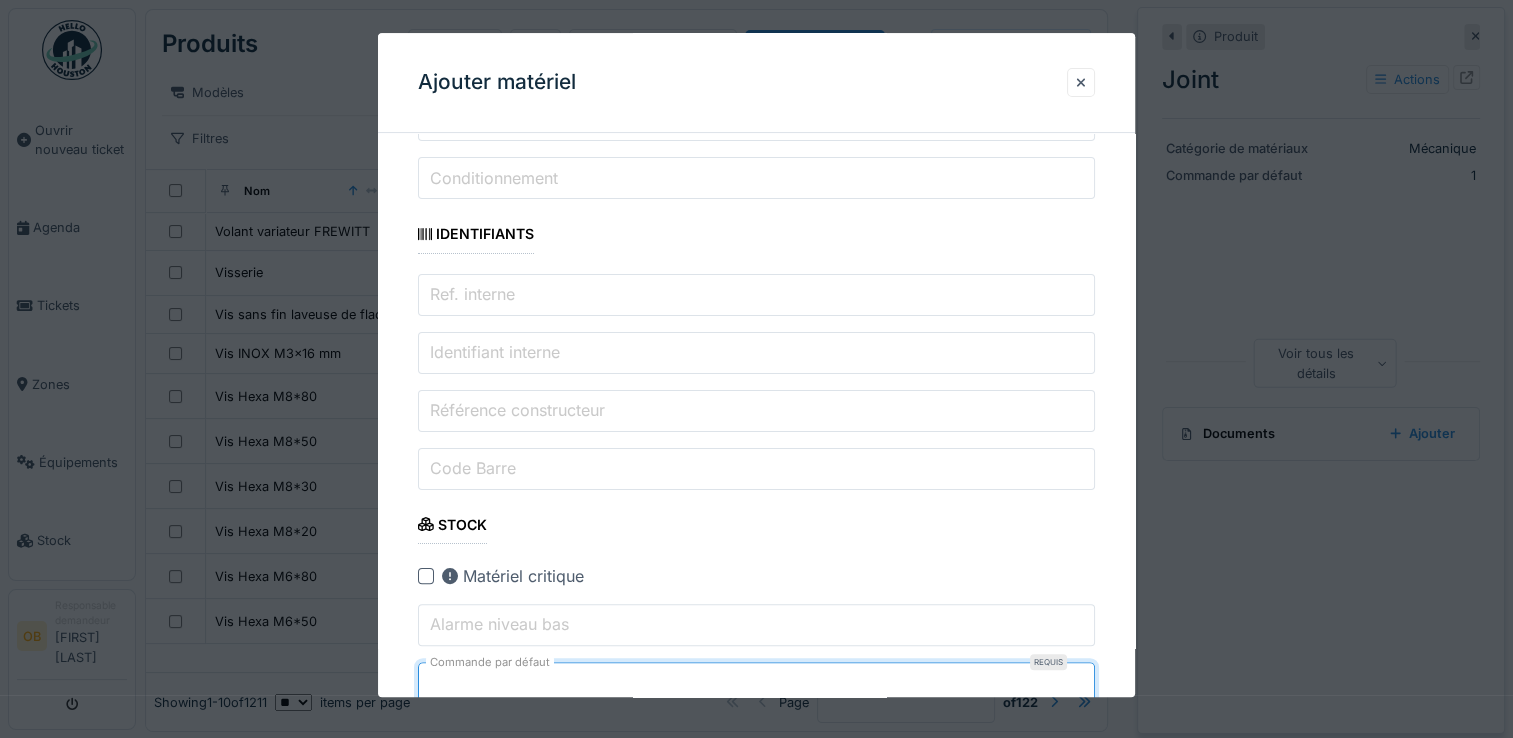 click on "**********" at bounding box center [756, 1470] 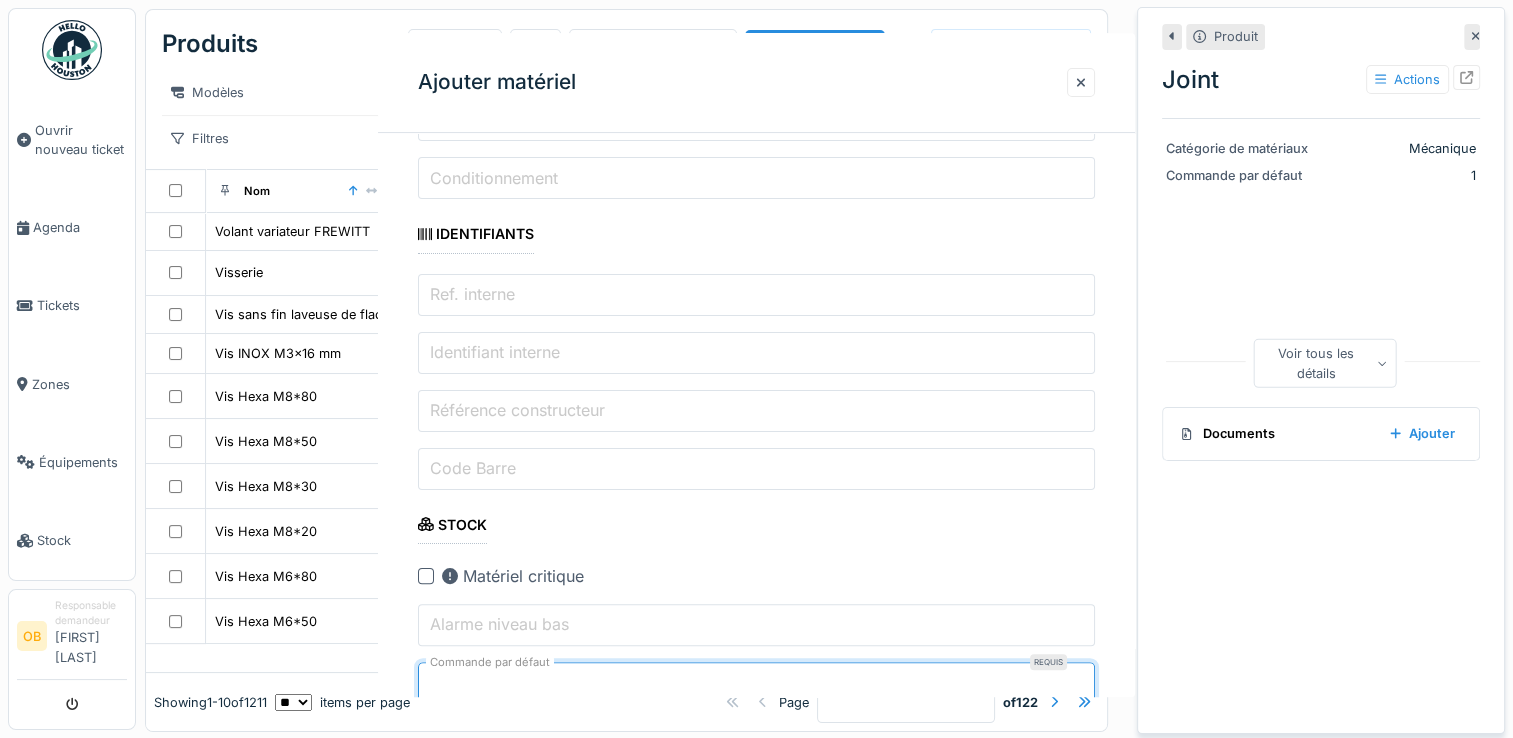 scroll, scrollTop: 0, scrollLeft: 0, axis: both 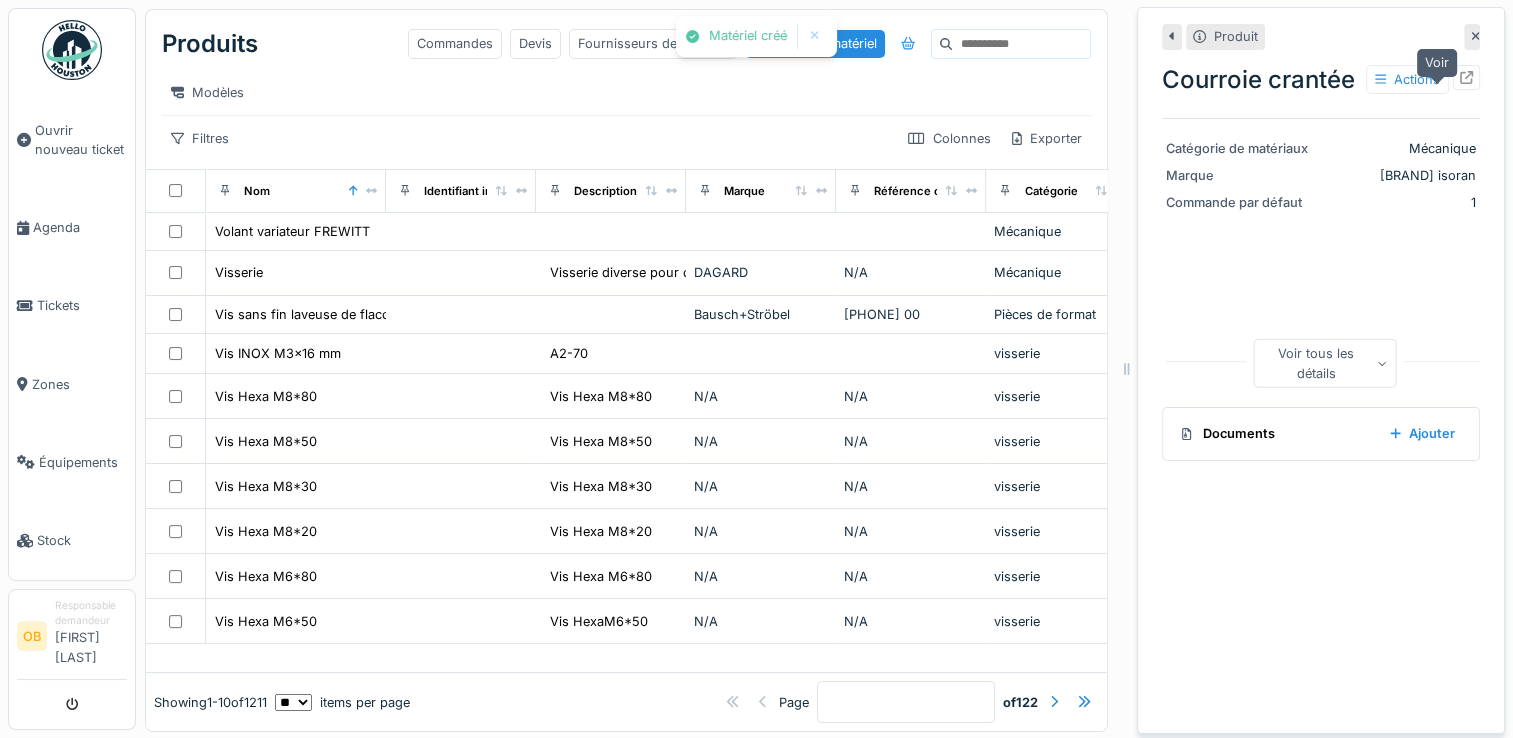 click 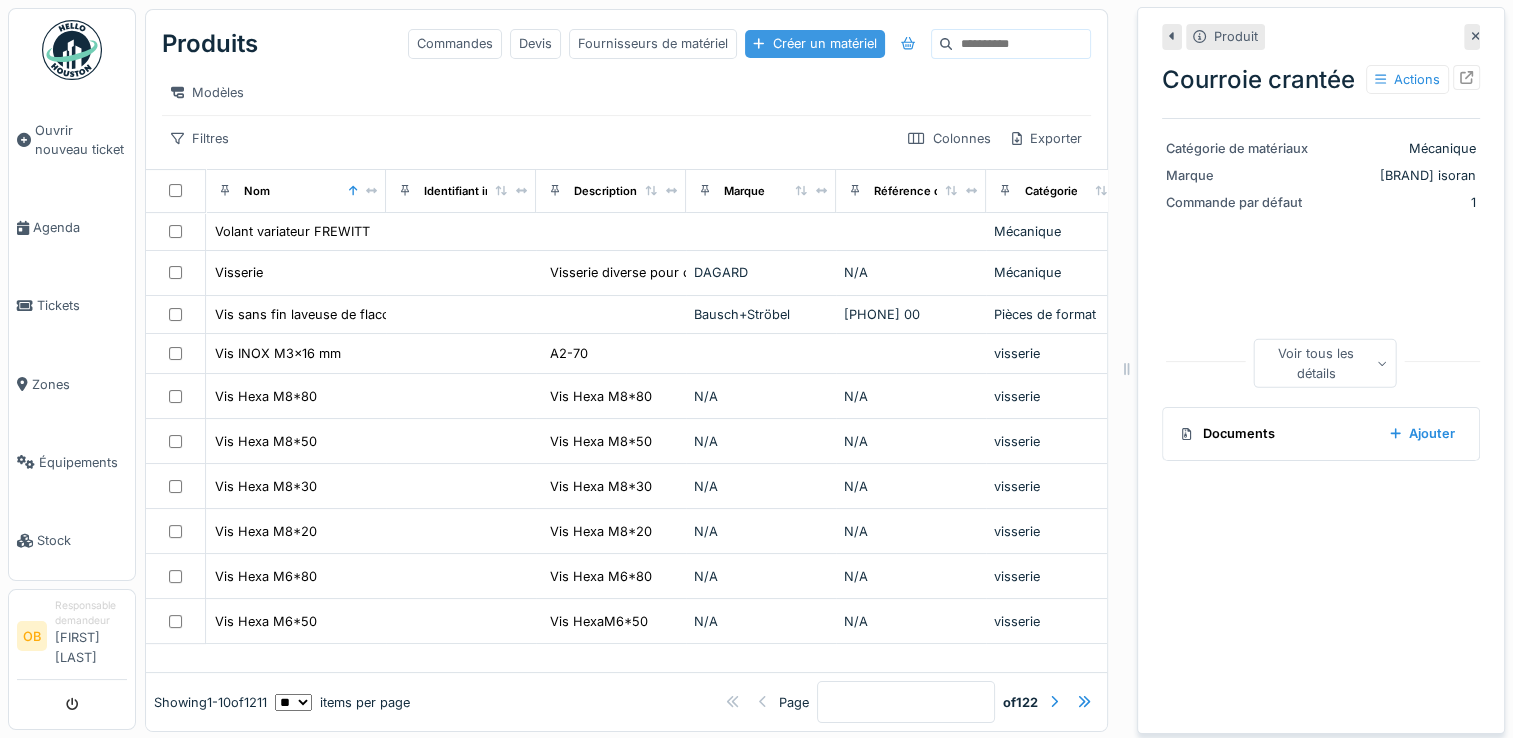 click on "Créer un matériel" at bounding box center [814, 43] 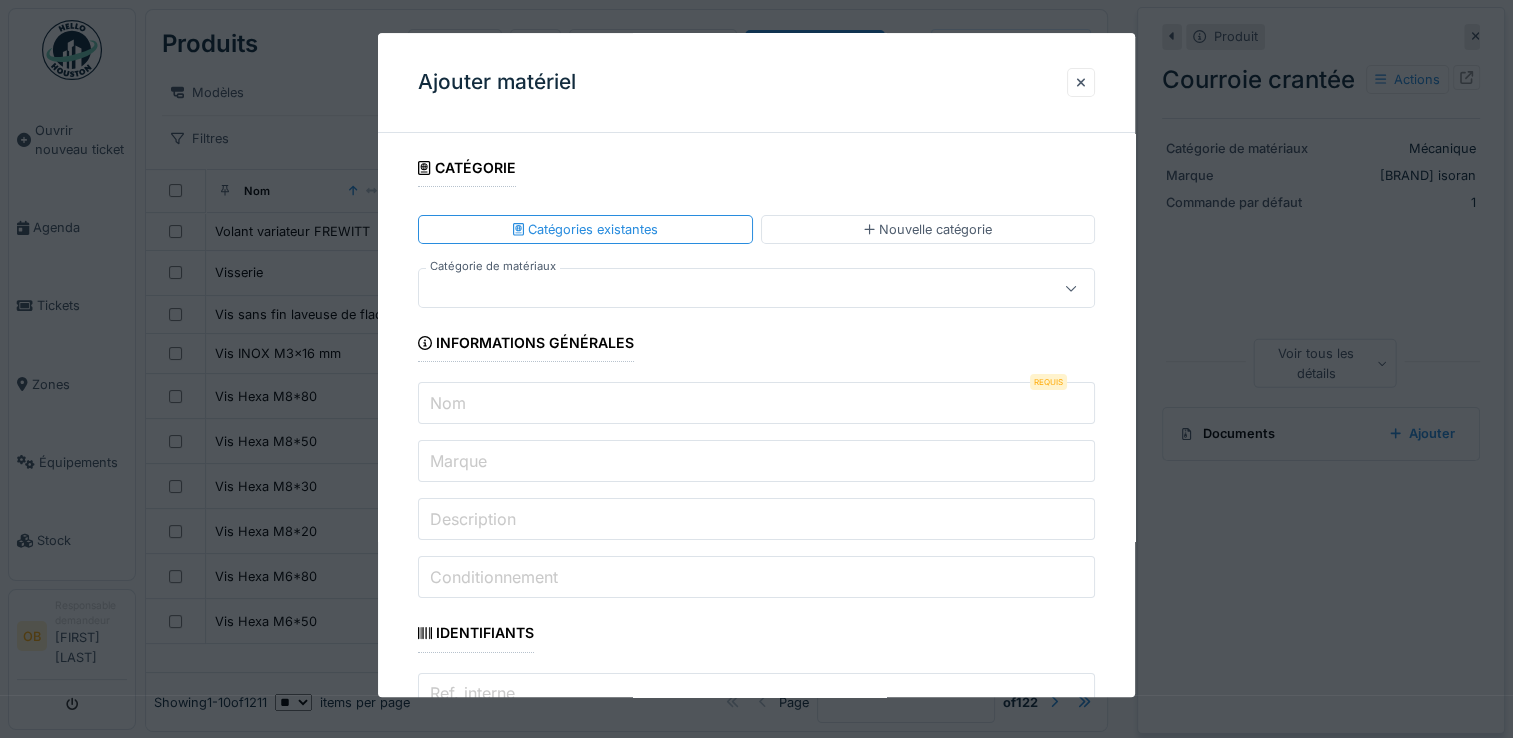 click on "Nom" at bounding box center (756, 404) 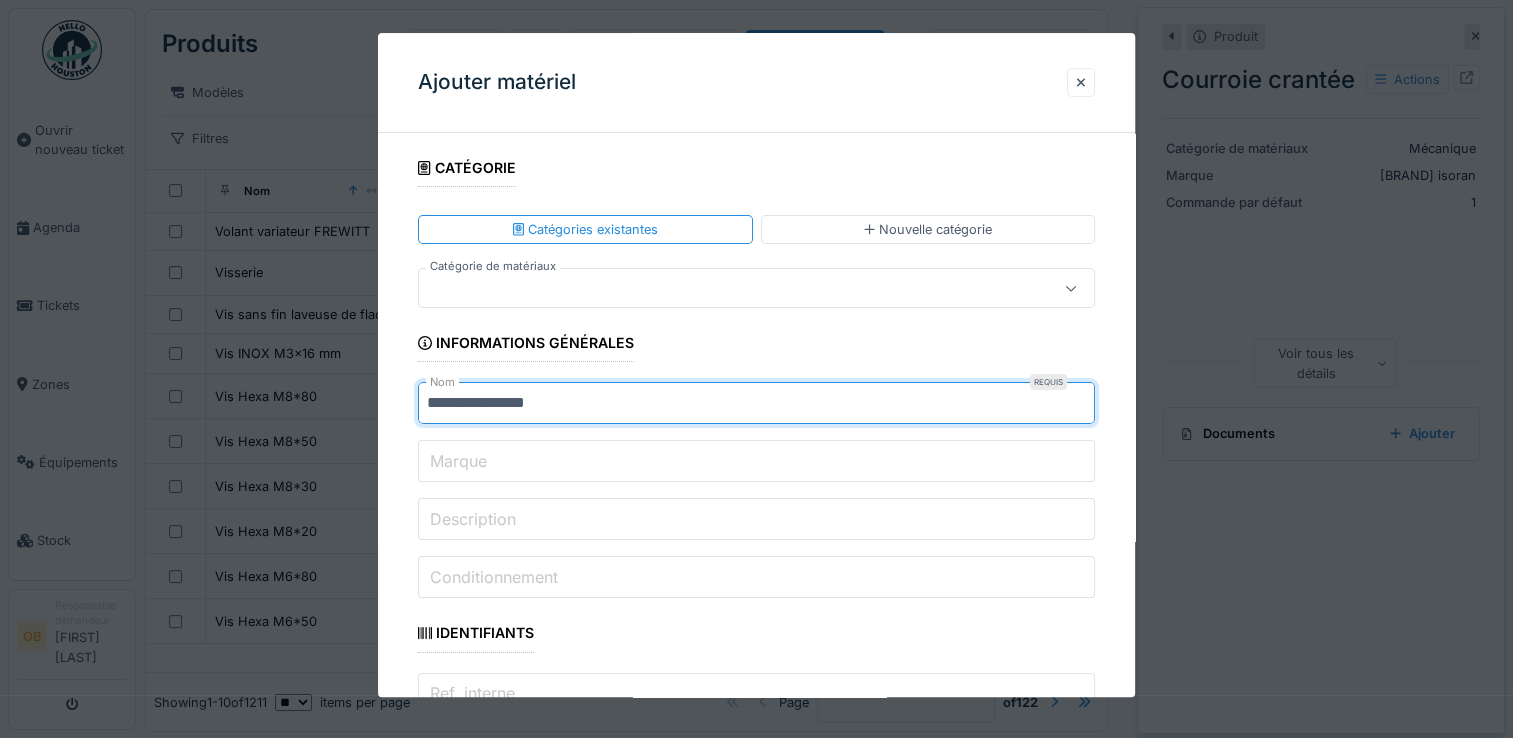 type on "**********" 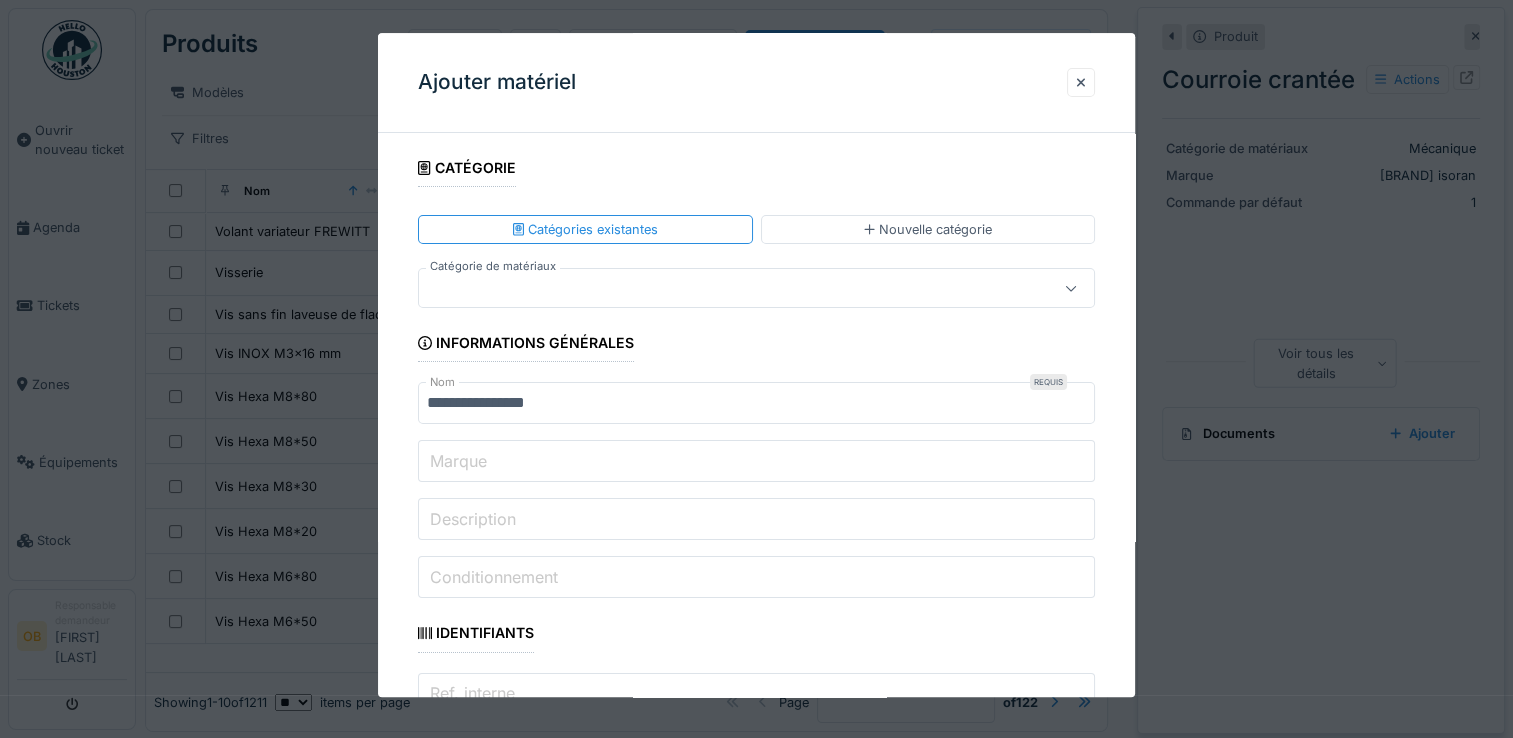 click on "Marque" at bounding box center (756, 462) 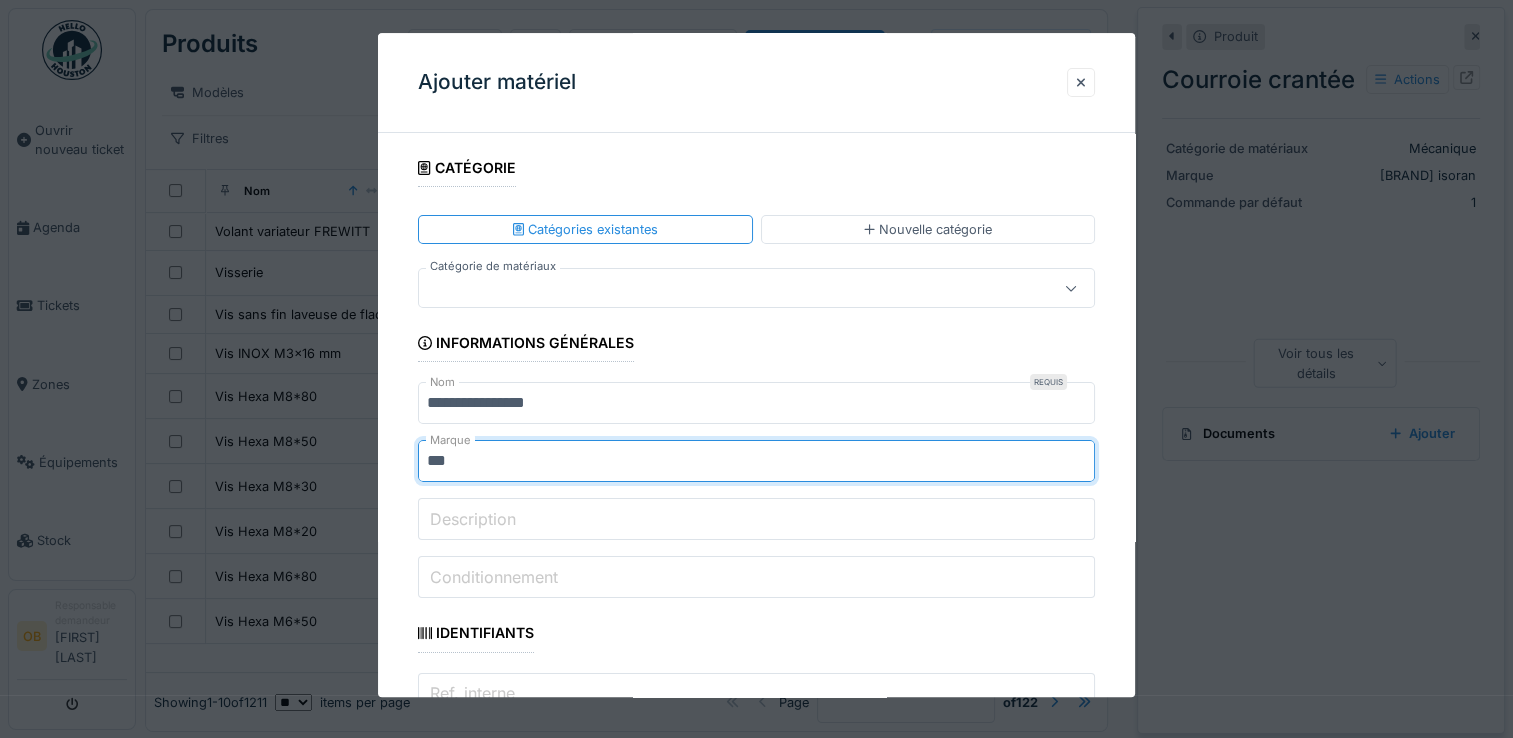 type on "**********" 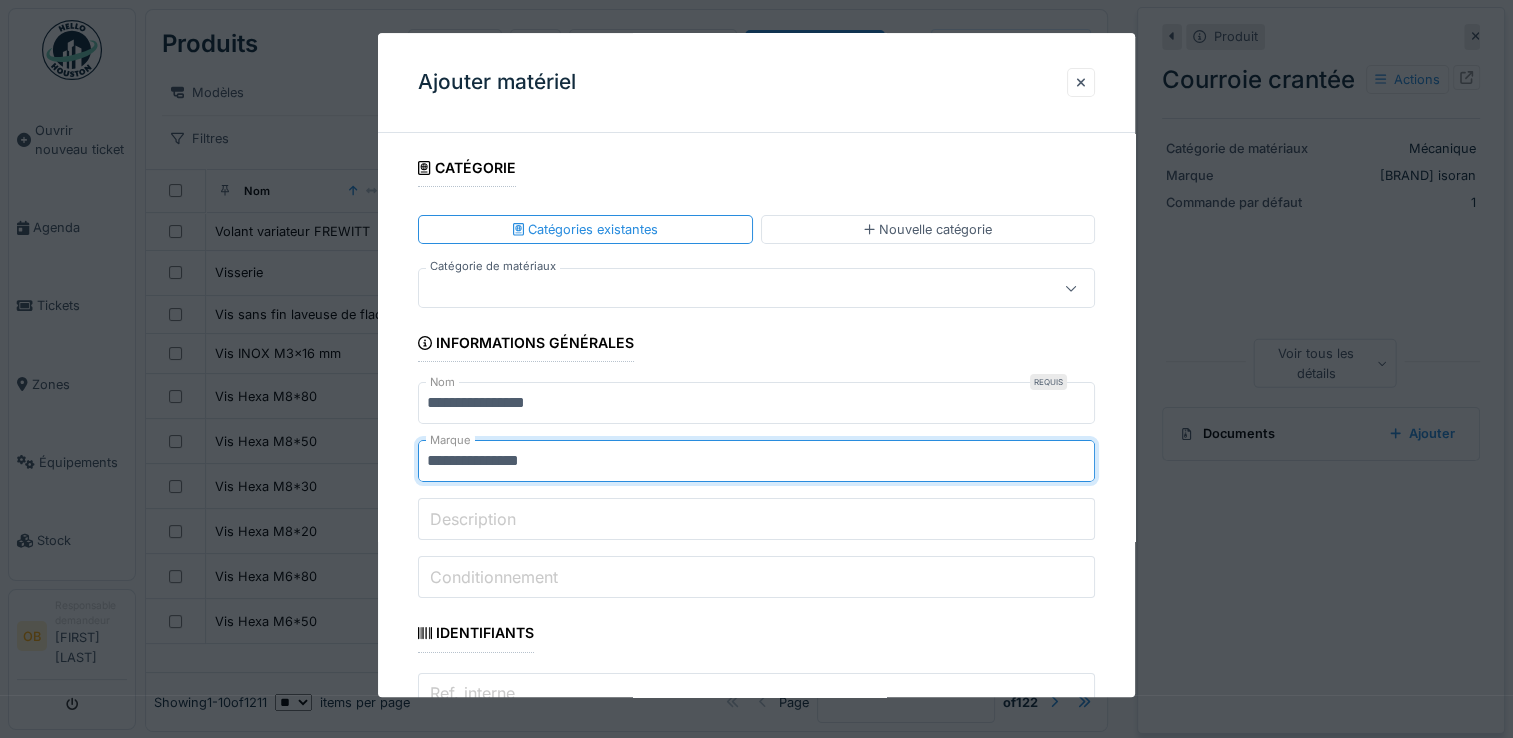 click on "**********" at bounding box center [756, 1869] 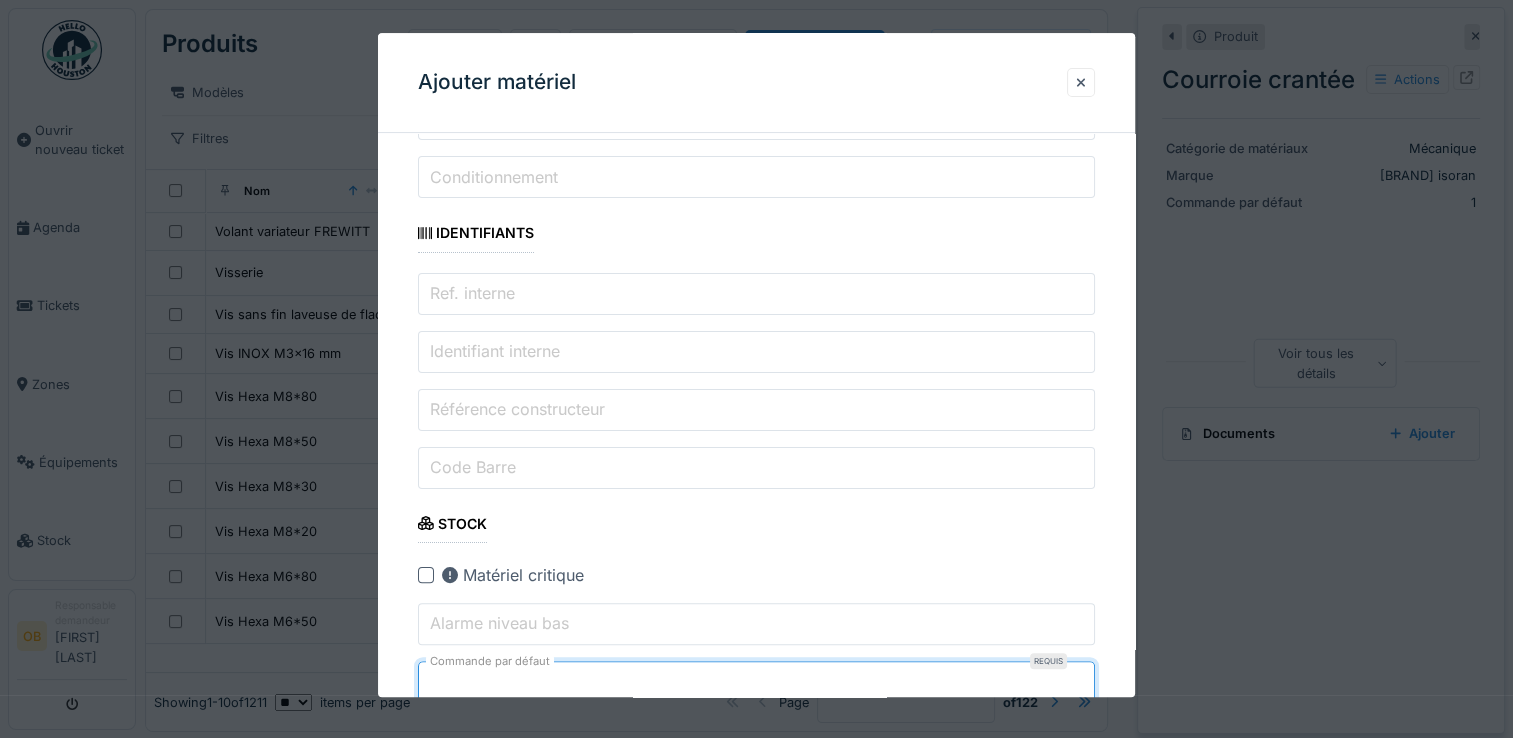 type on "*" 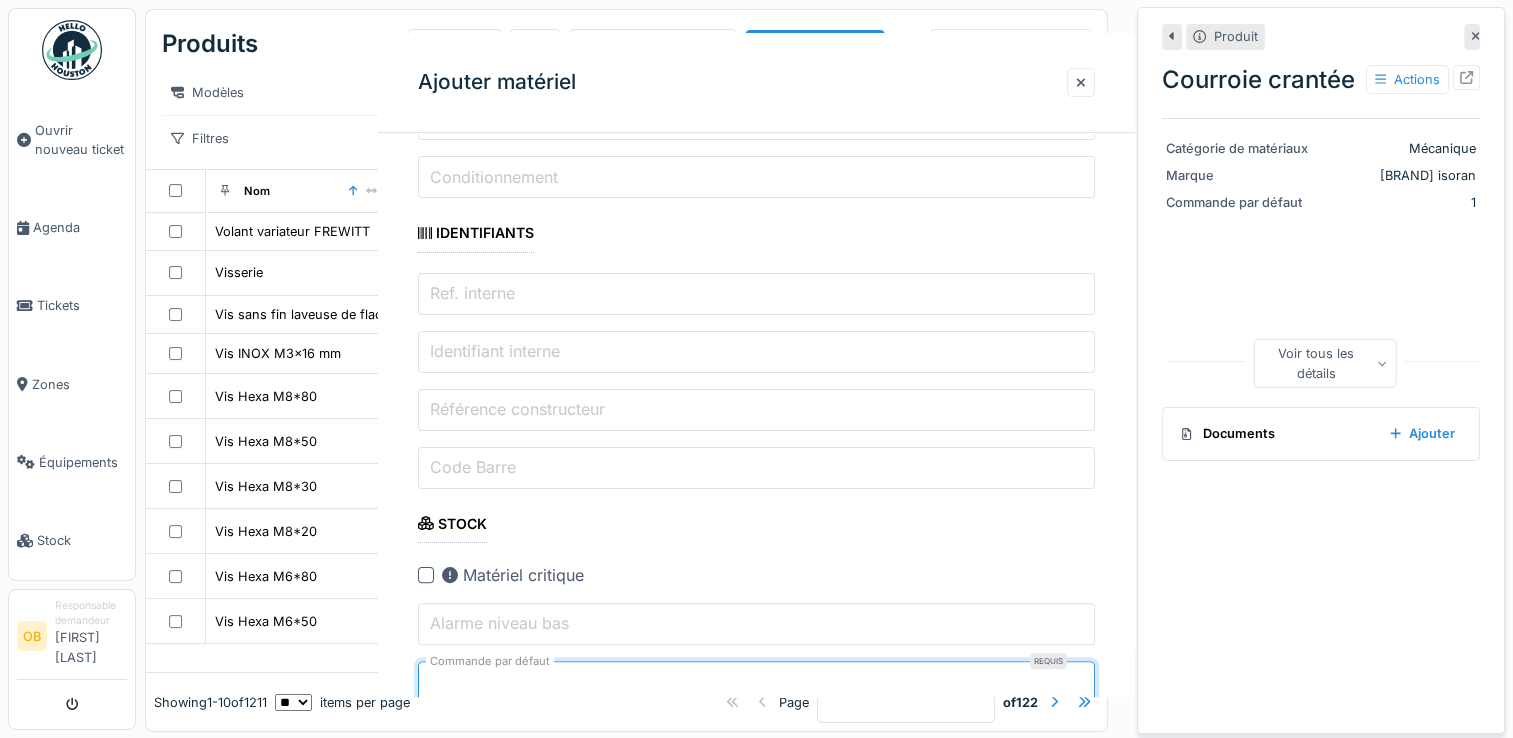 scroll, scrollTop: 0, scrollLeft: 0, axis: both 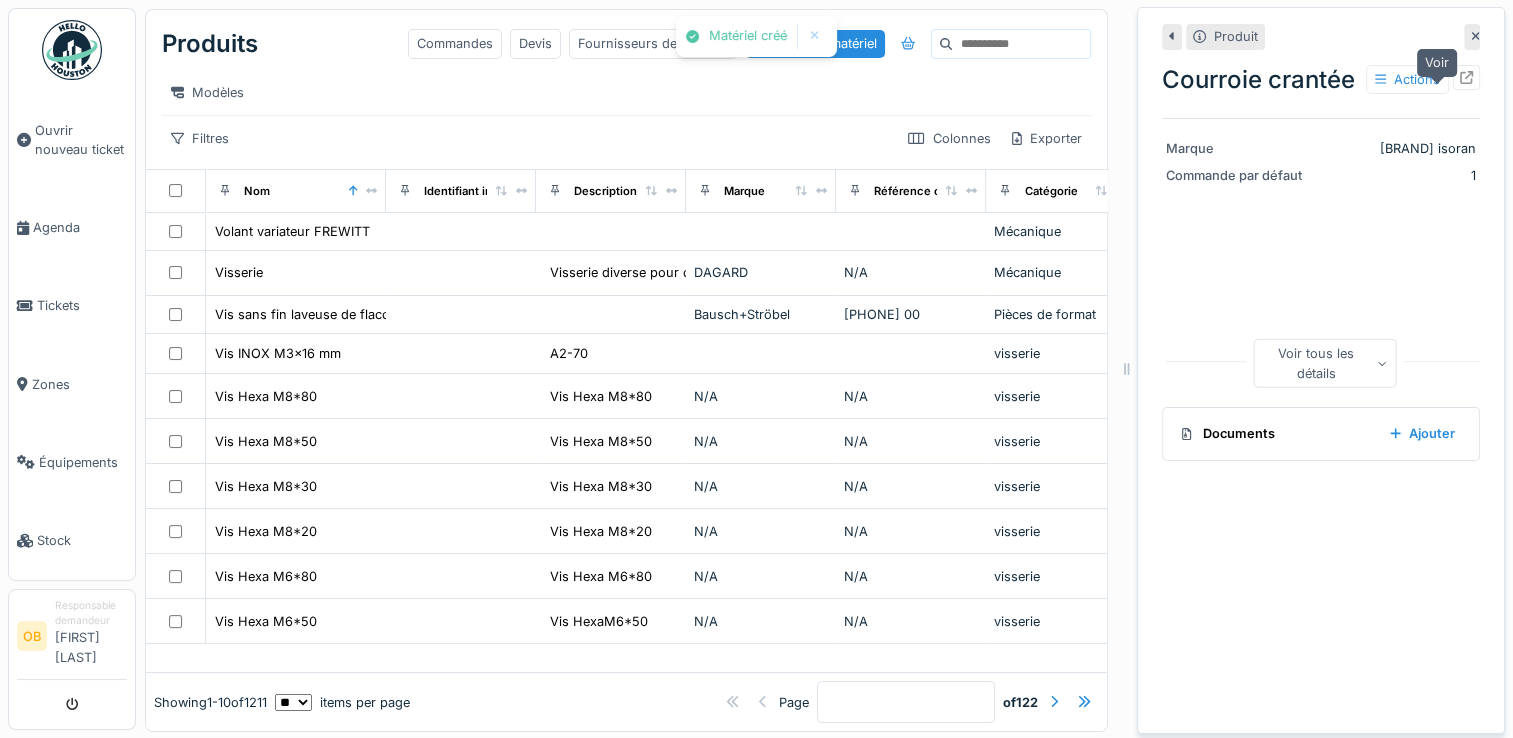 click 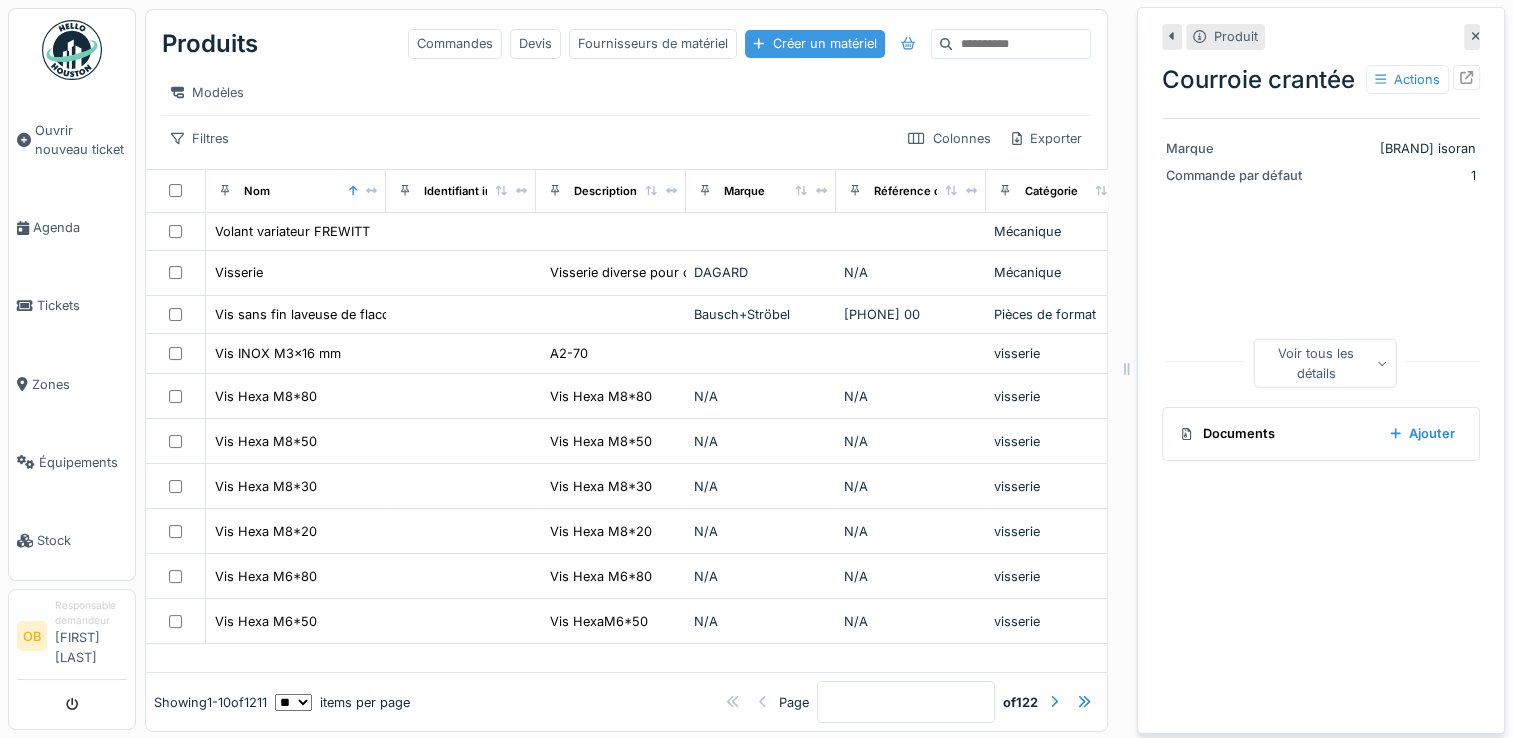 click on "Créer un matériel" at bounding box center [814, 43] 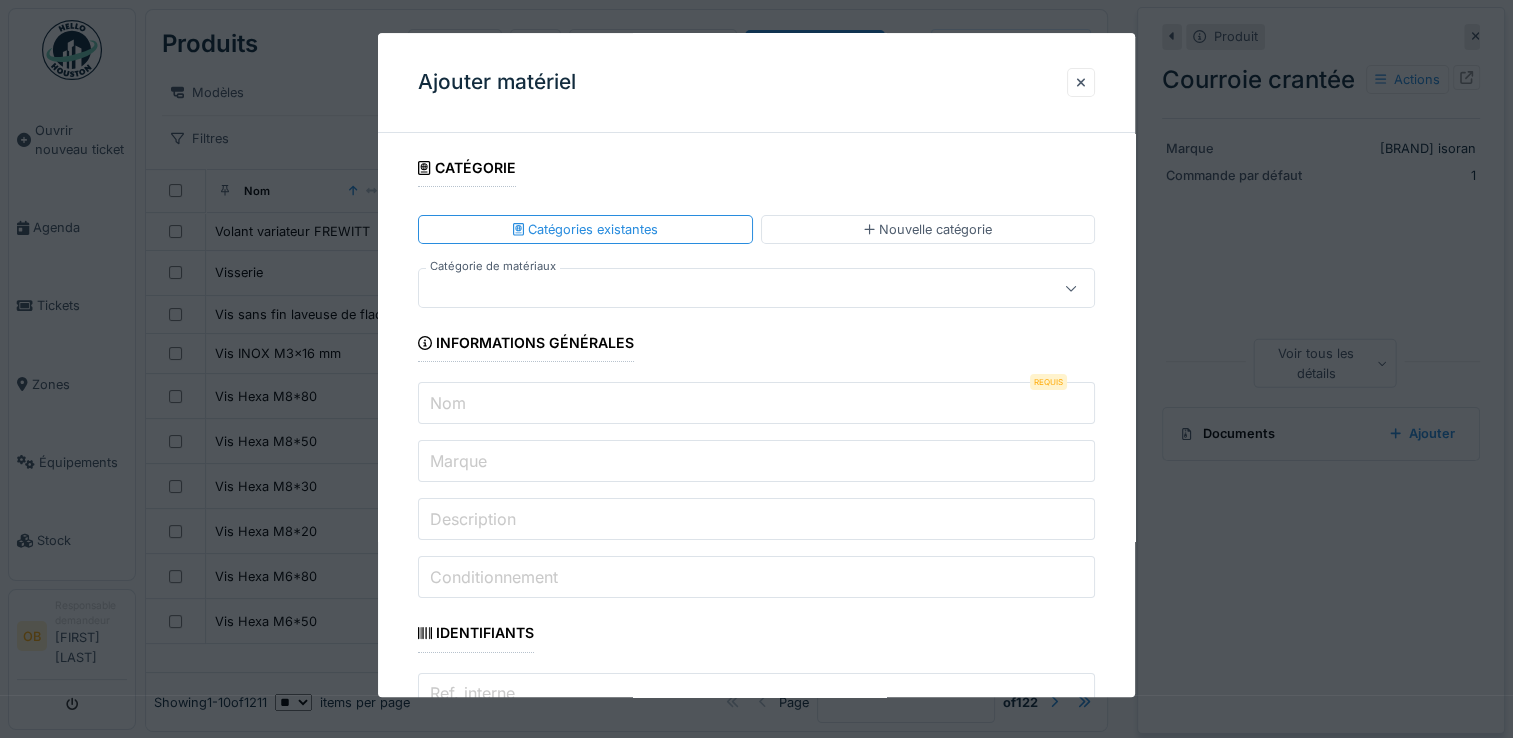 click at bounding box center (722, 289) 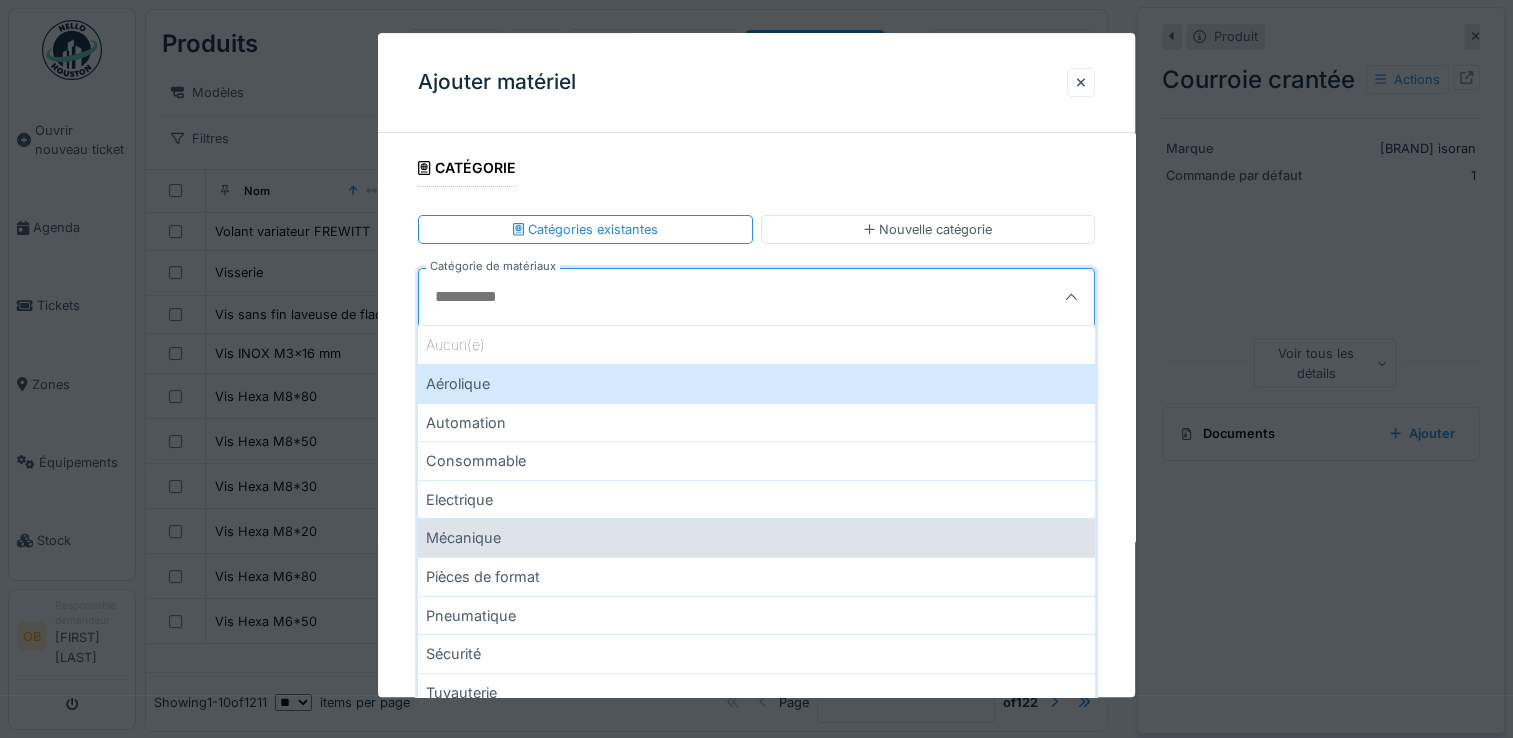 click on "Mécanique" at bounding box center (756, 538) 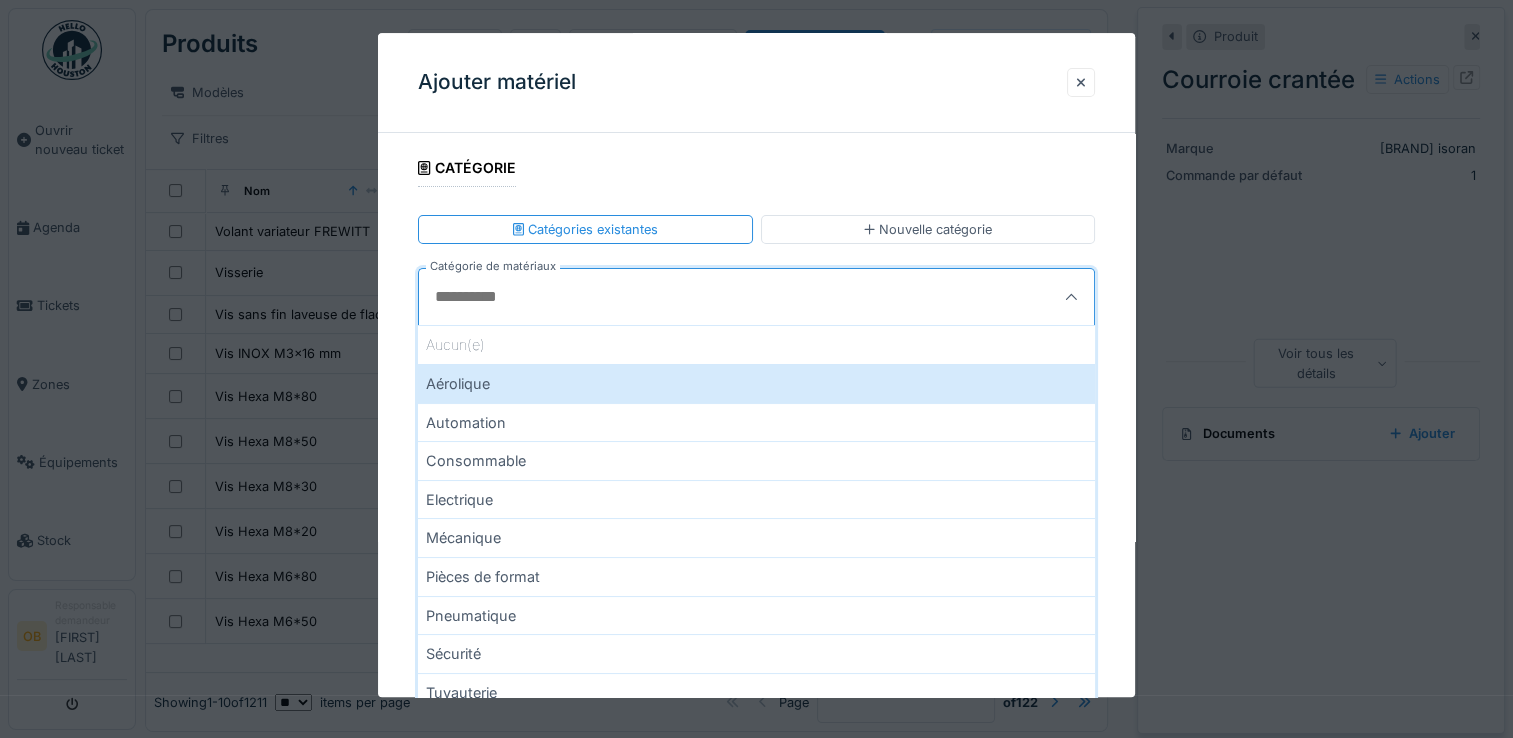 type on "***" 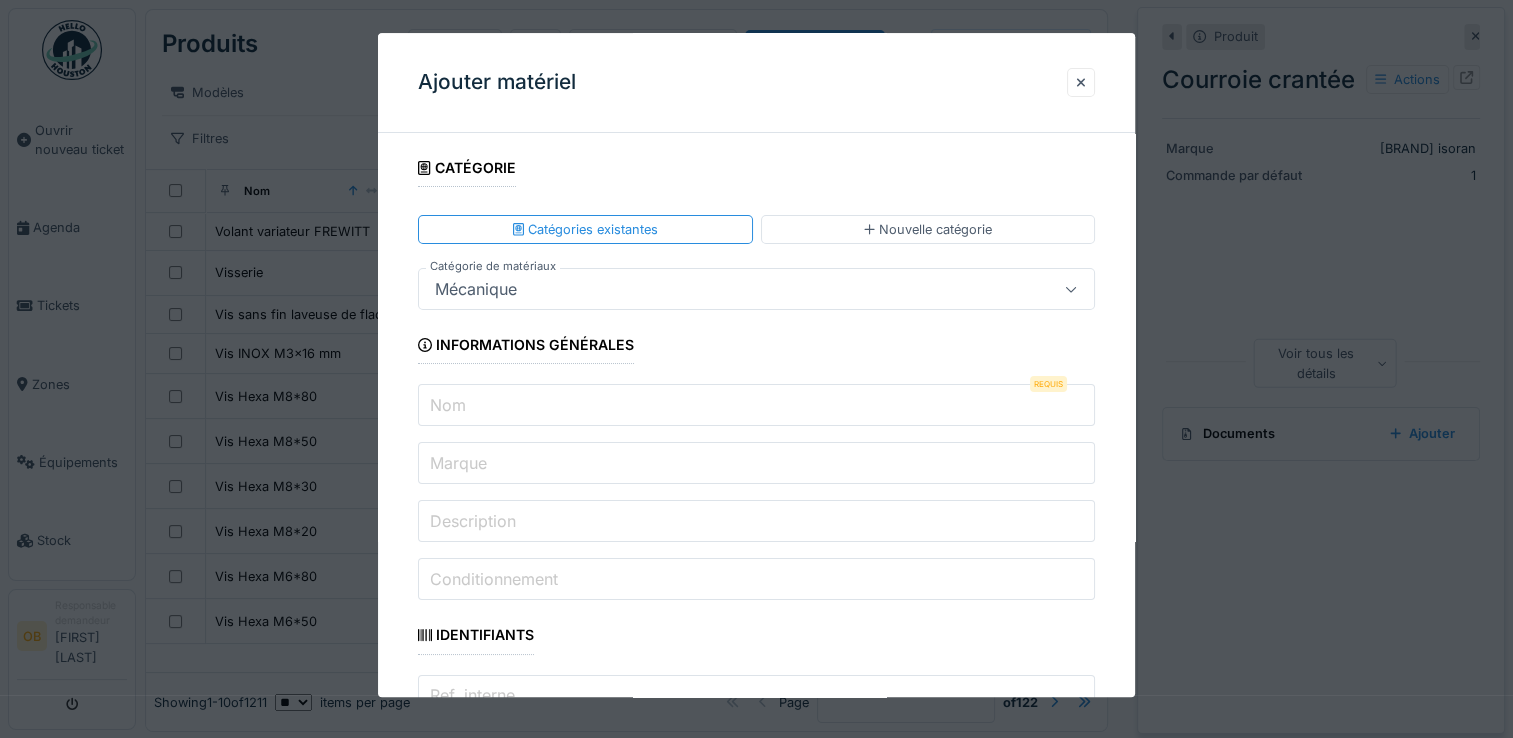 click on "Nom" at bounding box center (756, 406) 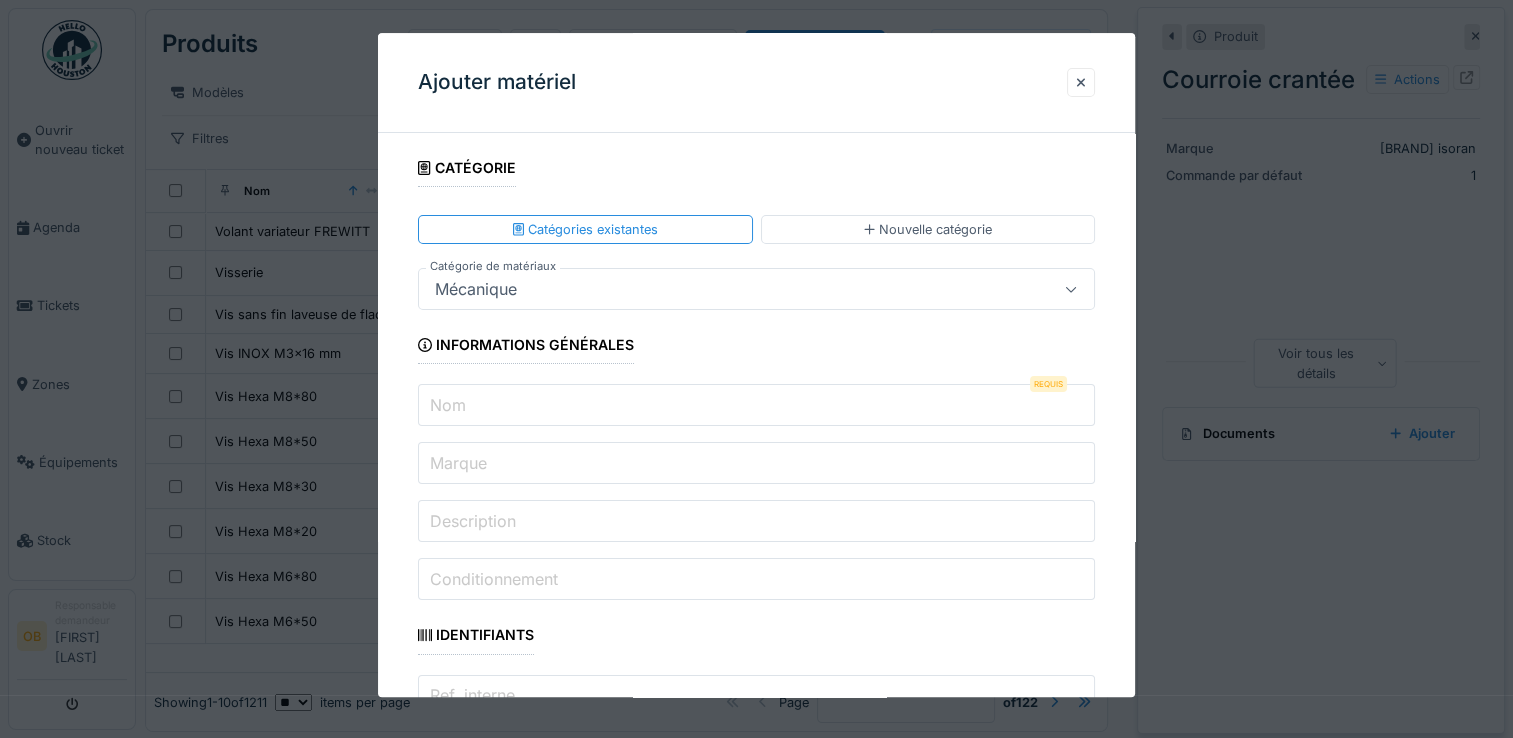 type on "**********" 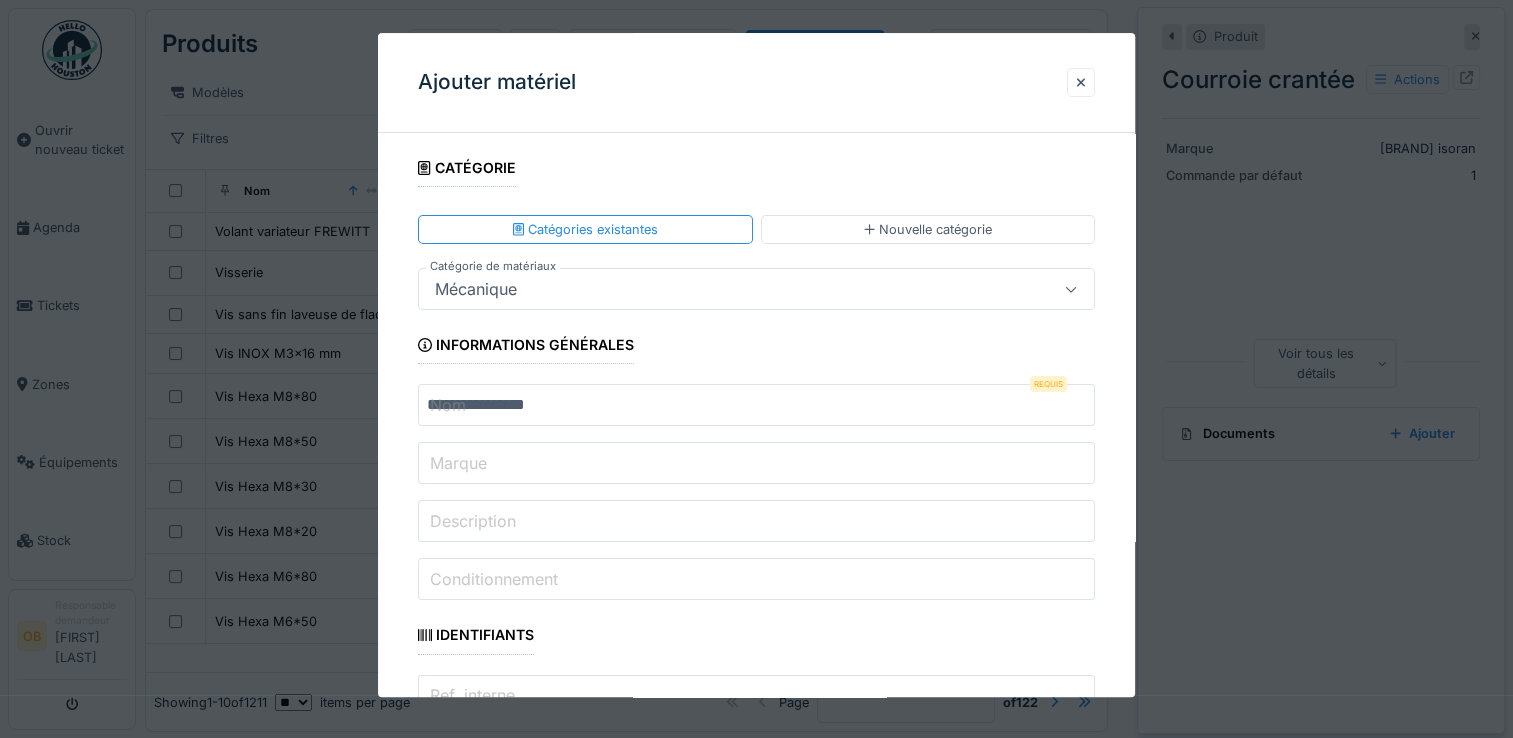 type on "**********" 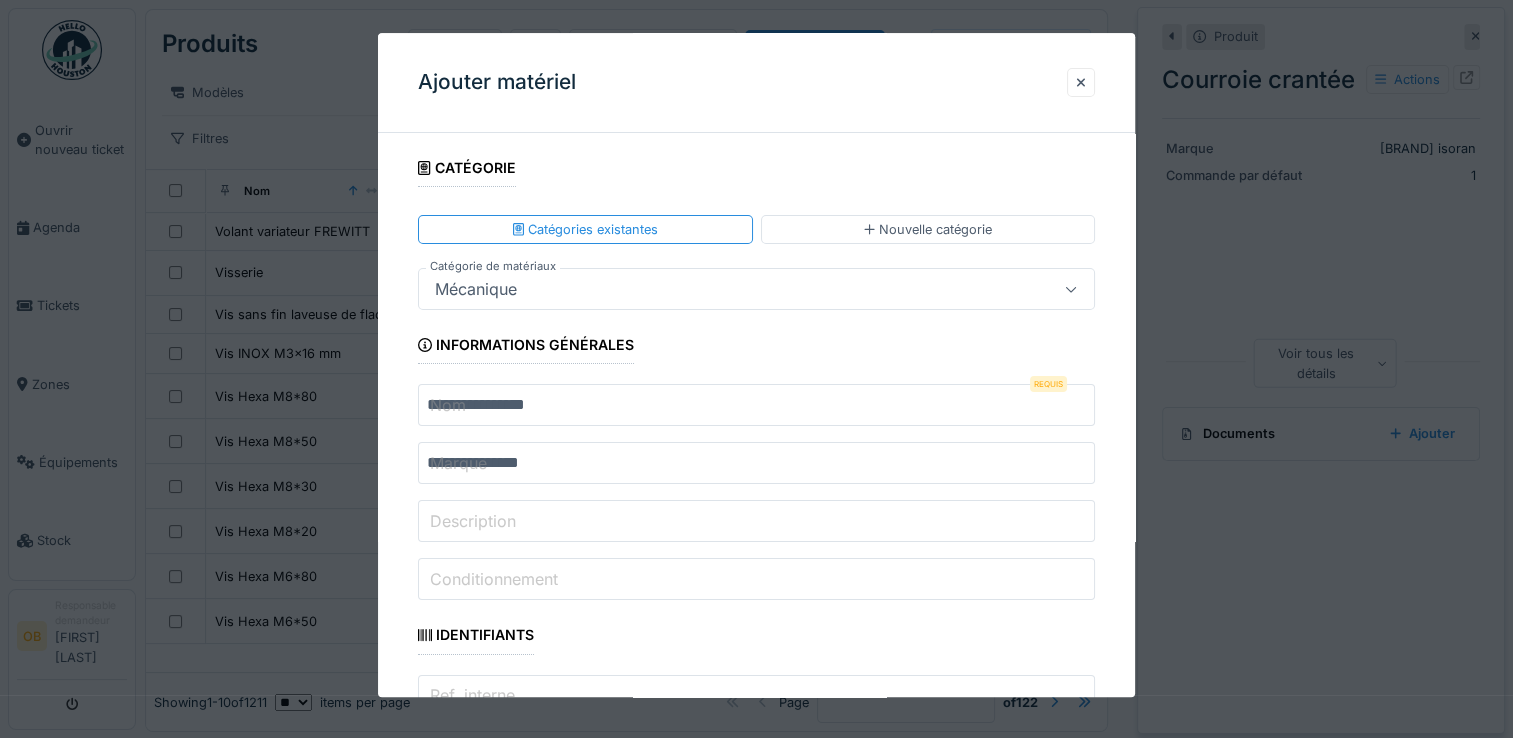 type on "*" 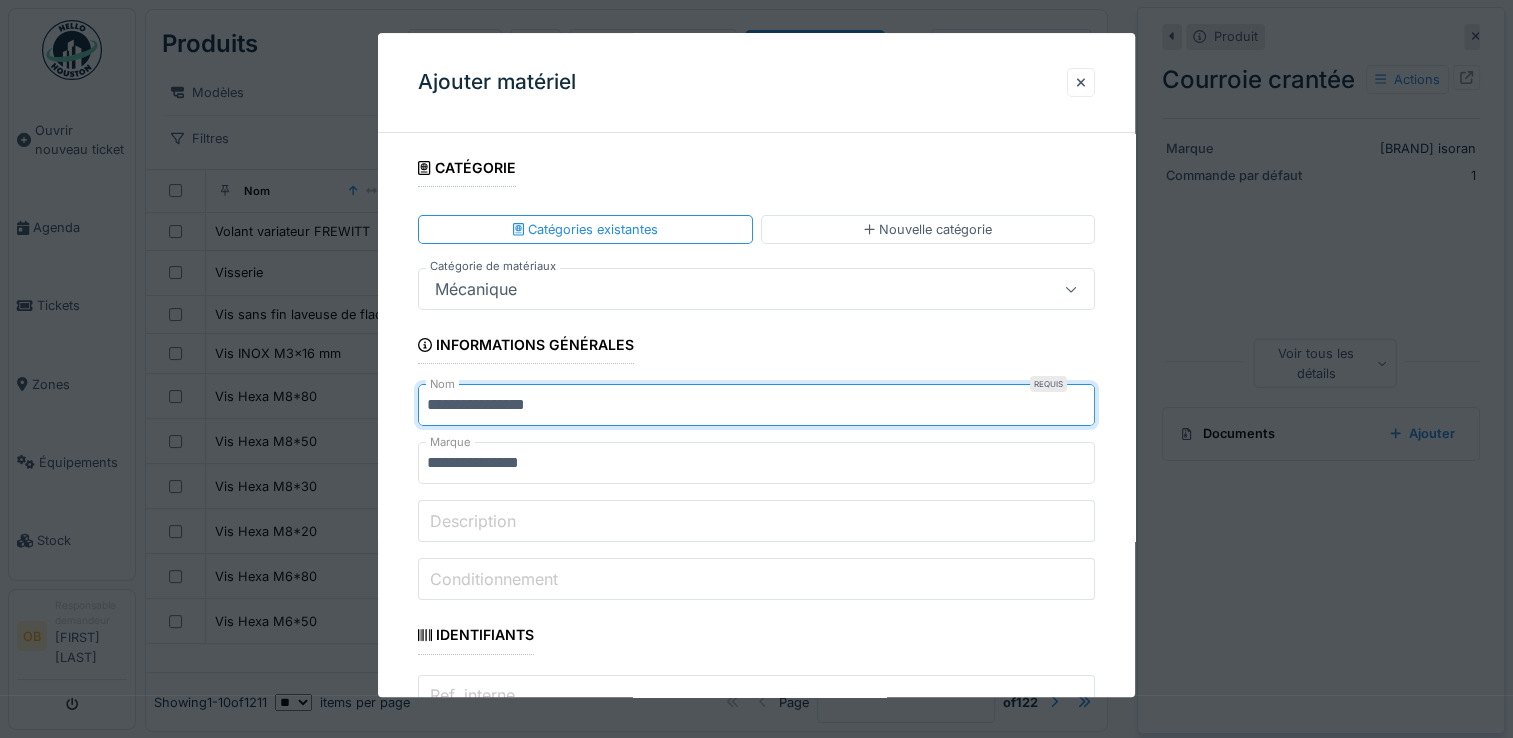 click on "**********" at bounding box center (756, 1871) 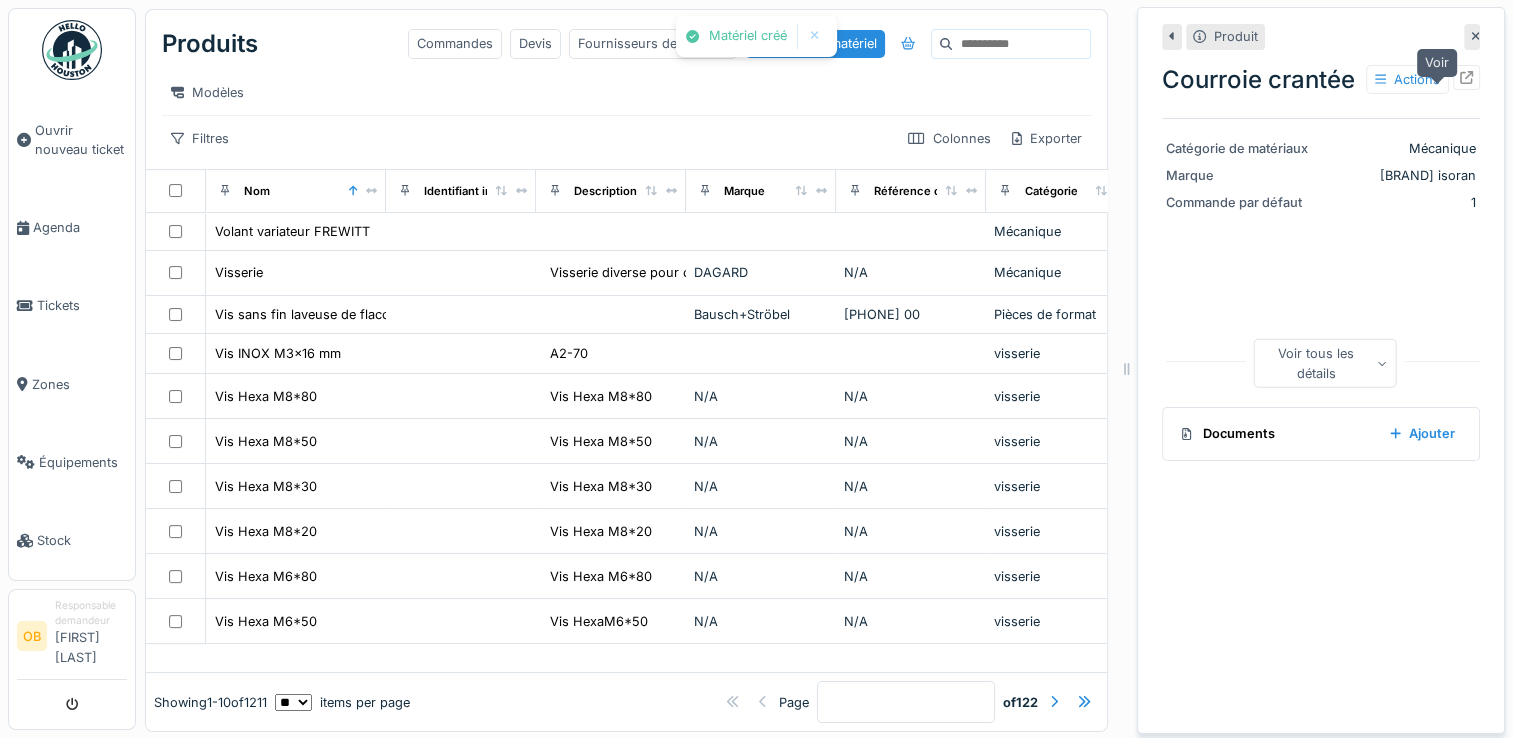 click at bounding box center (1466, 77) 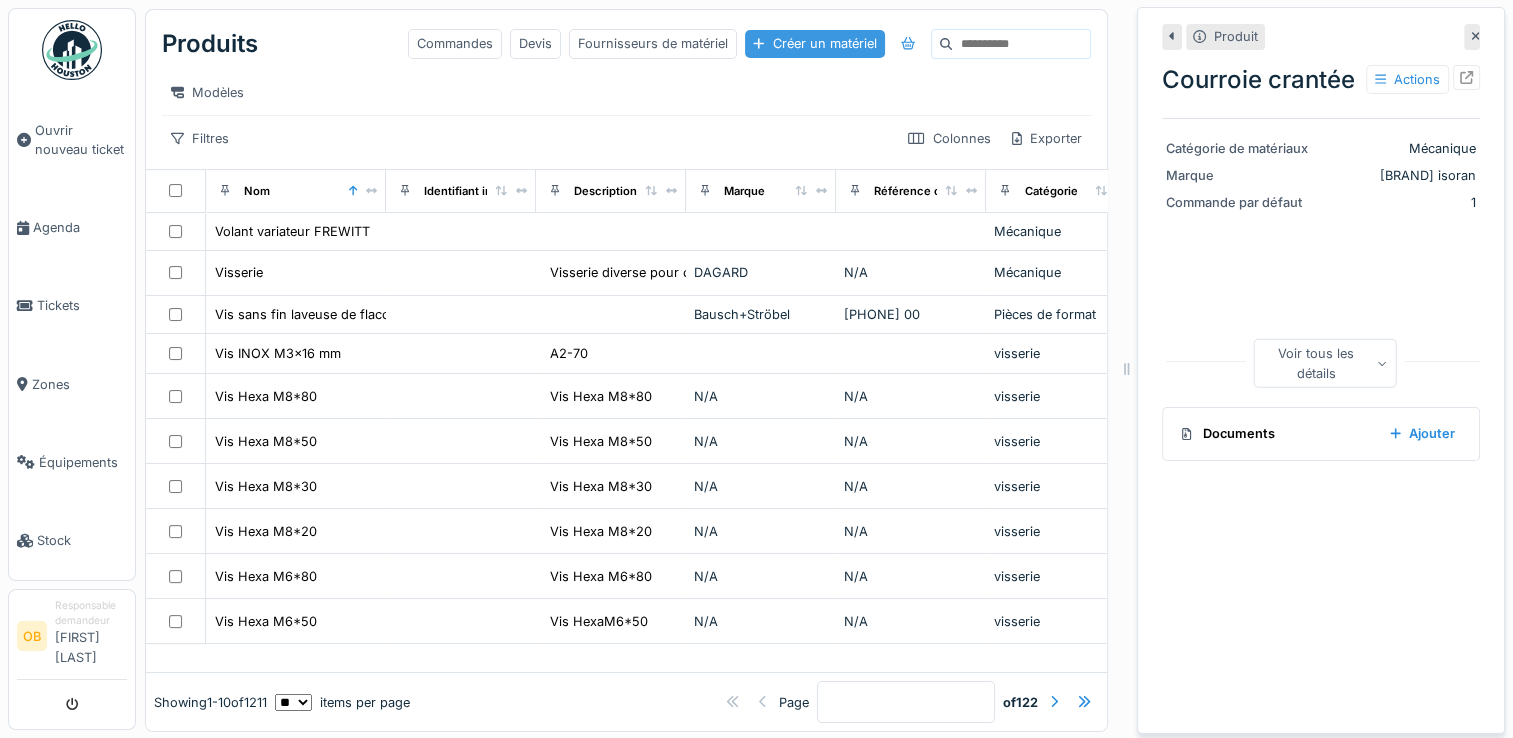 click on "Produits Commandes Devis Fournisseurs de matériel Créer un matériel" at bounding box center (626, 44) 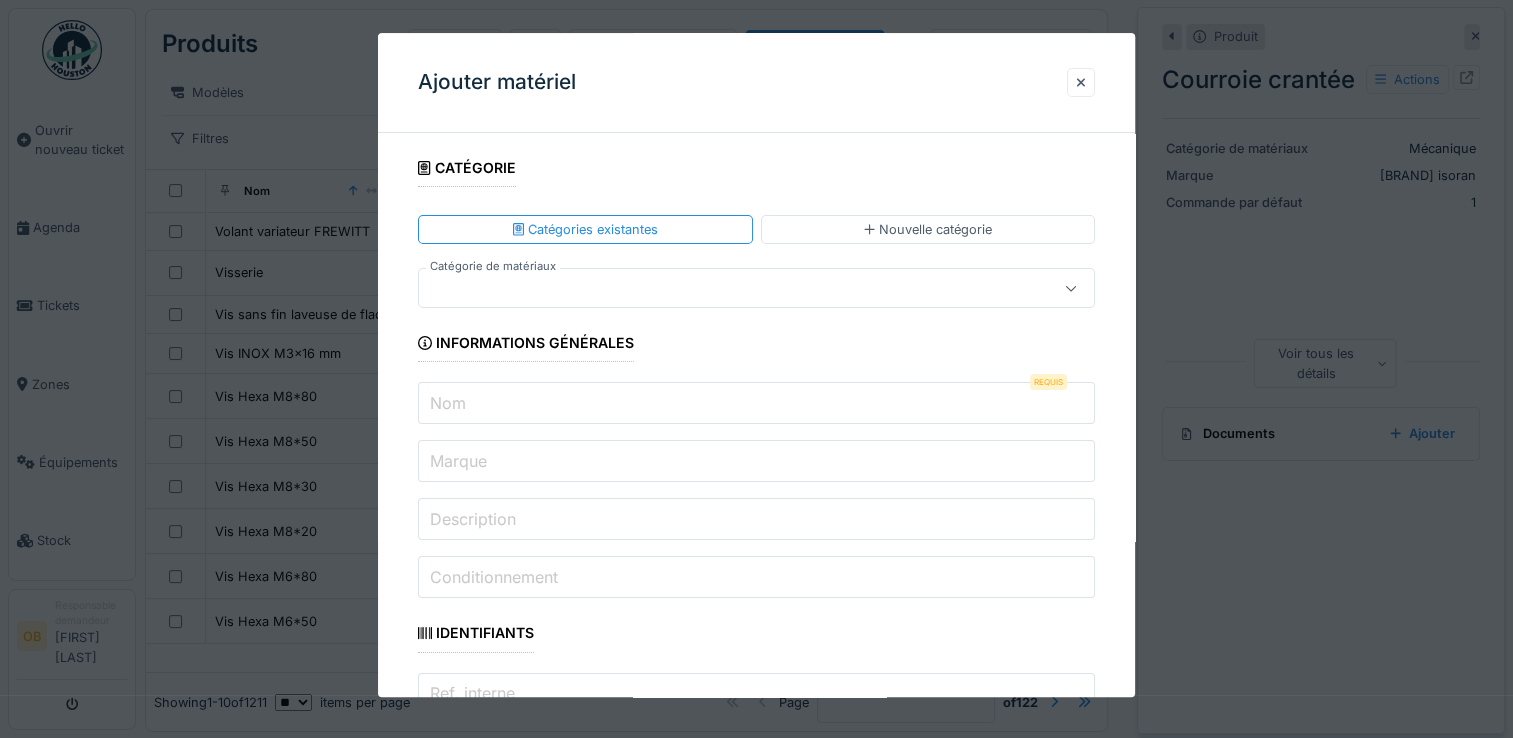 click on "Nom" at bounding box center [756, 404] 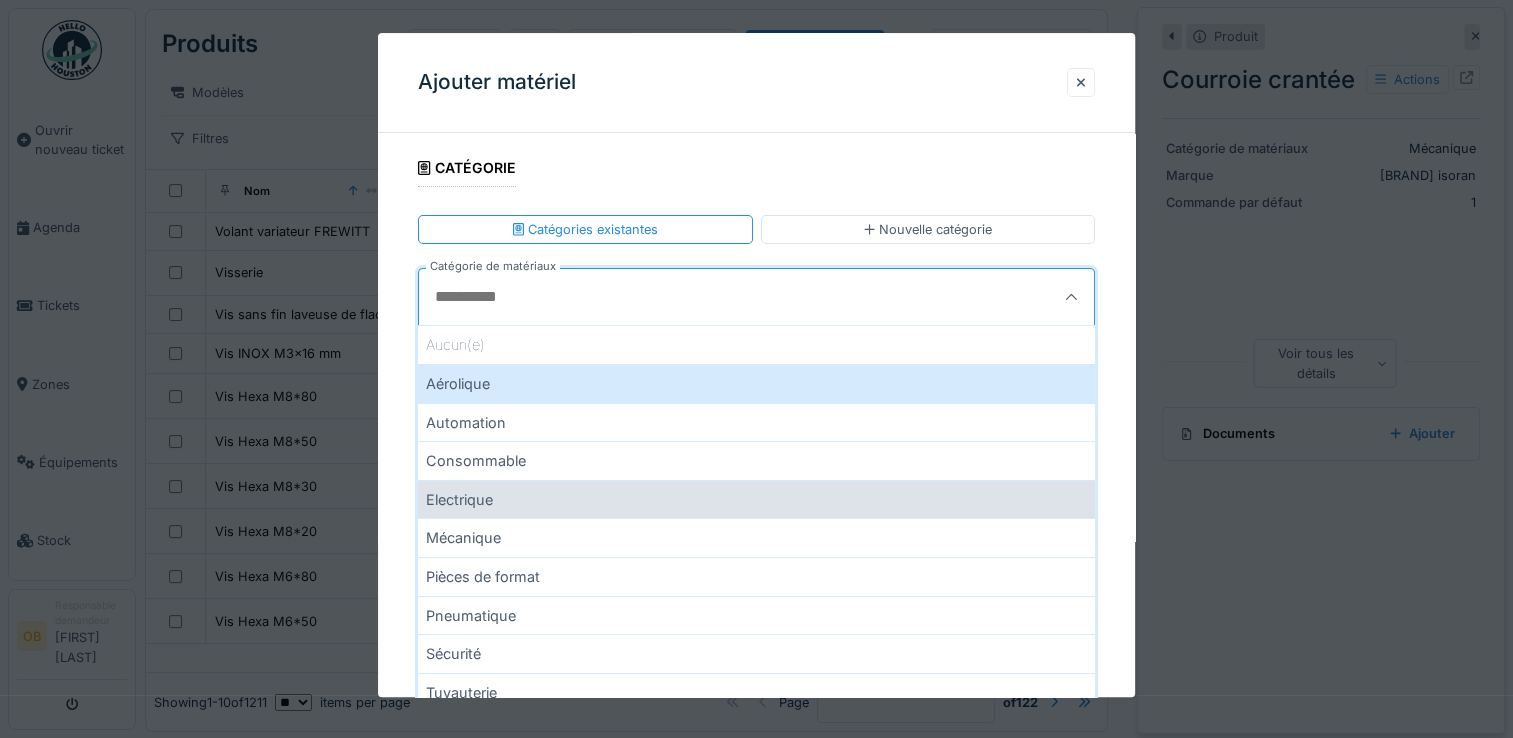 click on "Electrique" at bounding box center [756, 499] 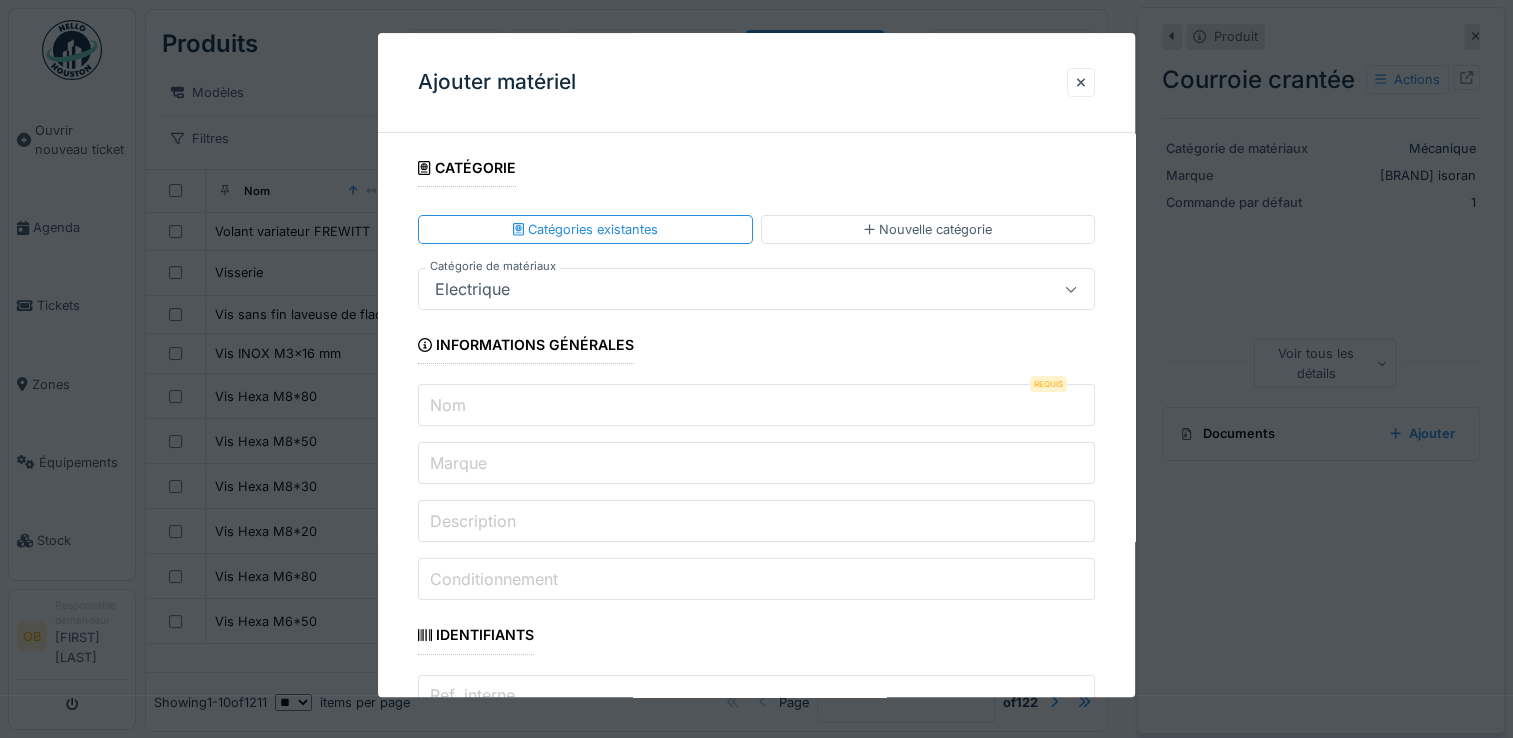 click on "Nom" at bounding box center (756, 406) 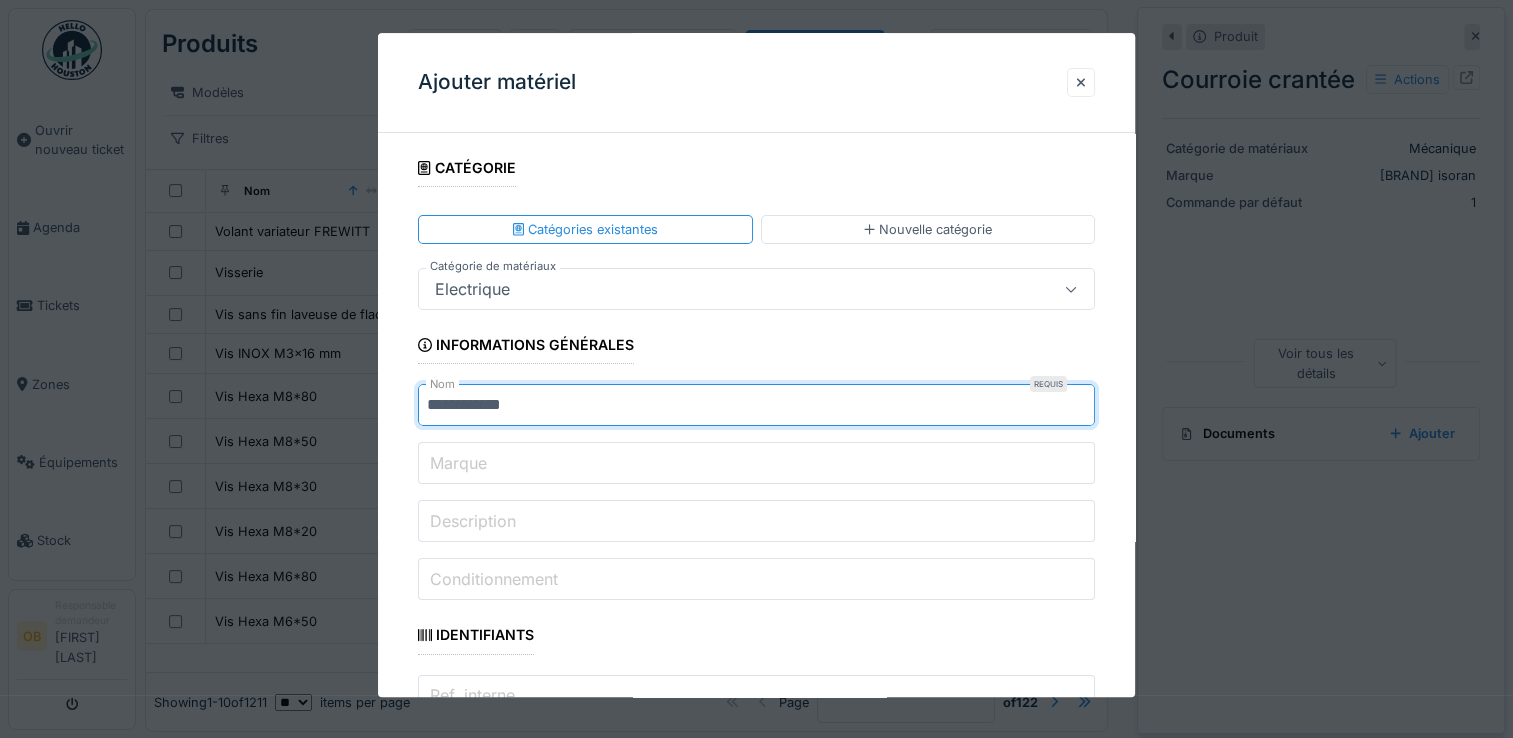 type on "**********" 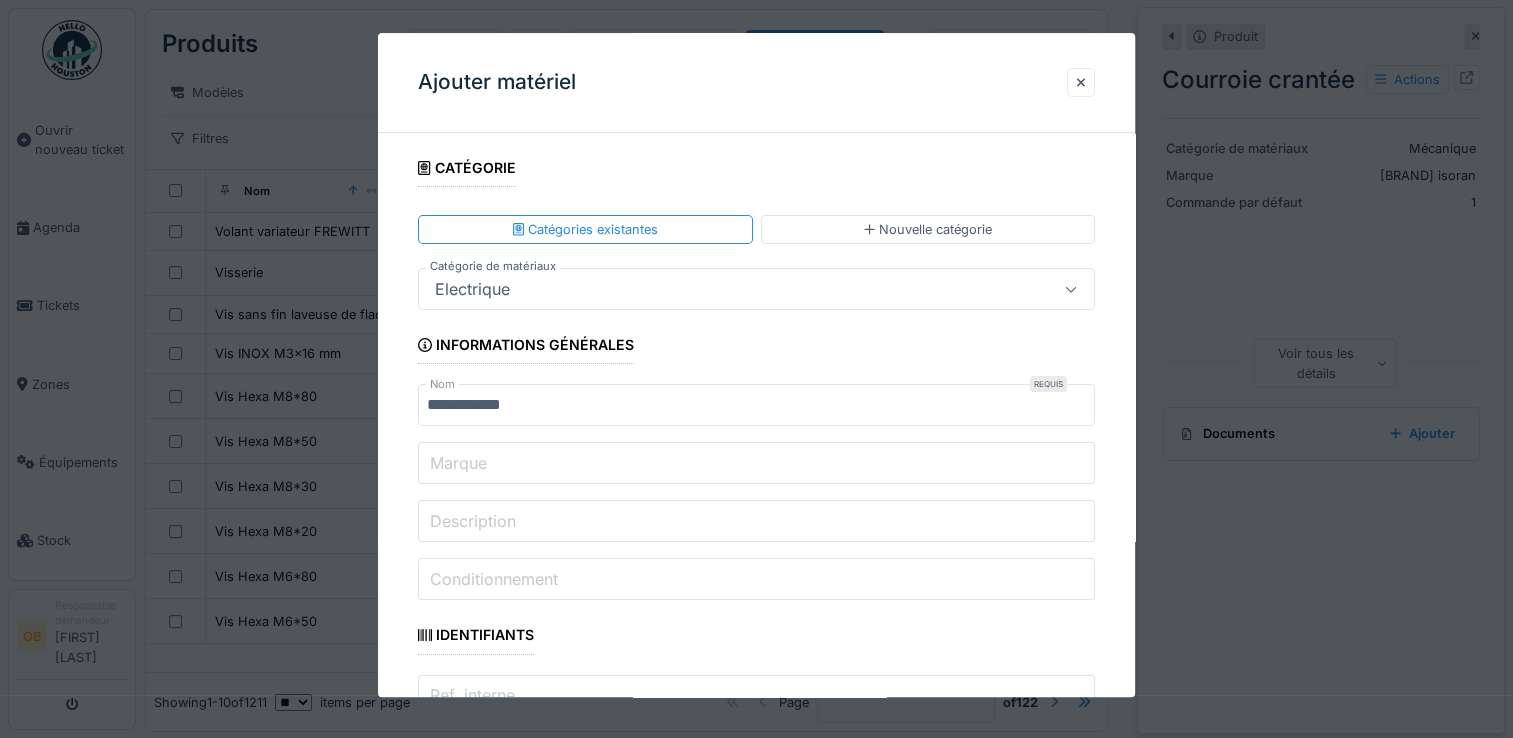 click on "Marque" at bounding box center [756, 464] 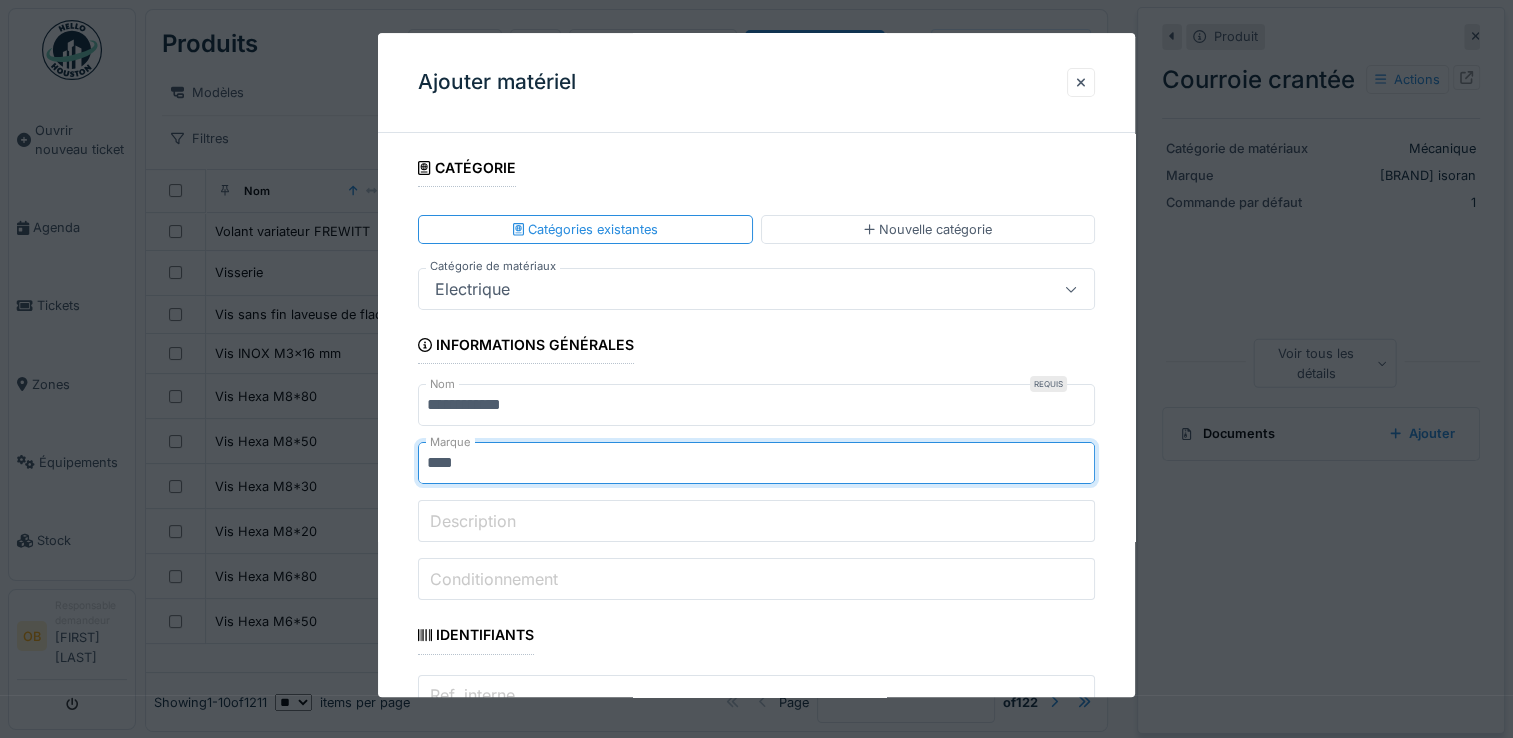 type on "****" 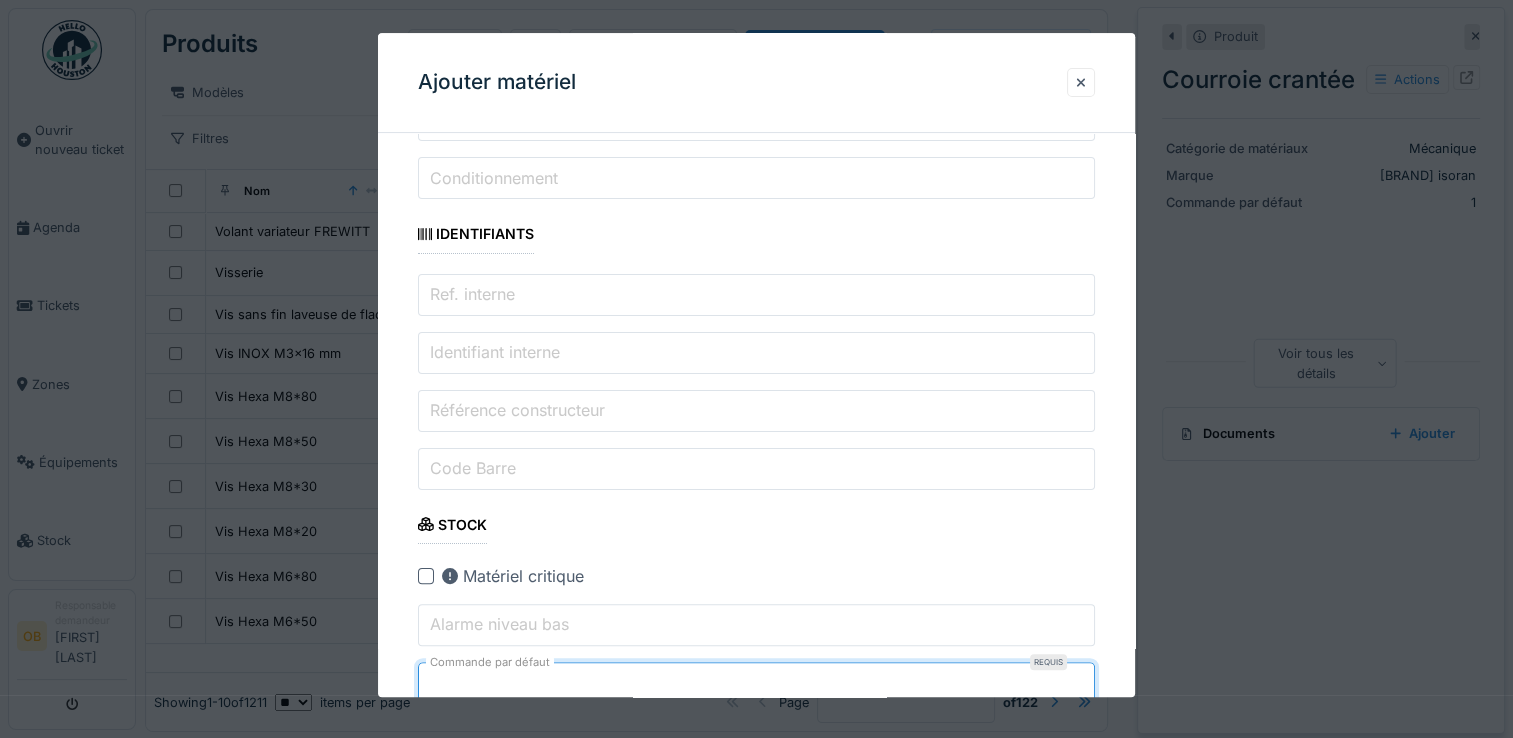 type on "*" 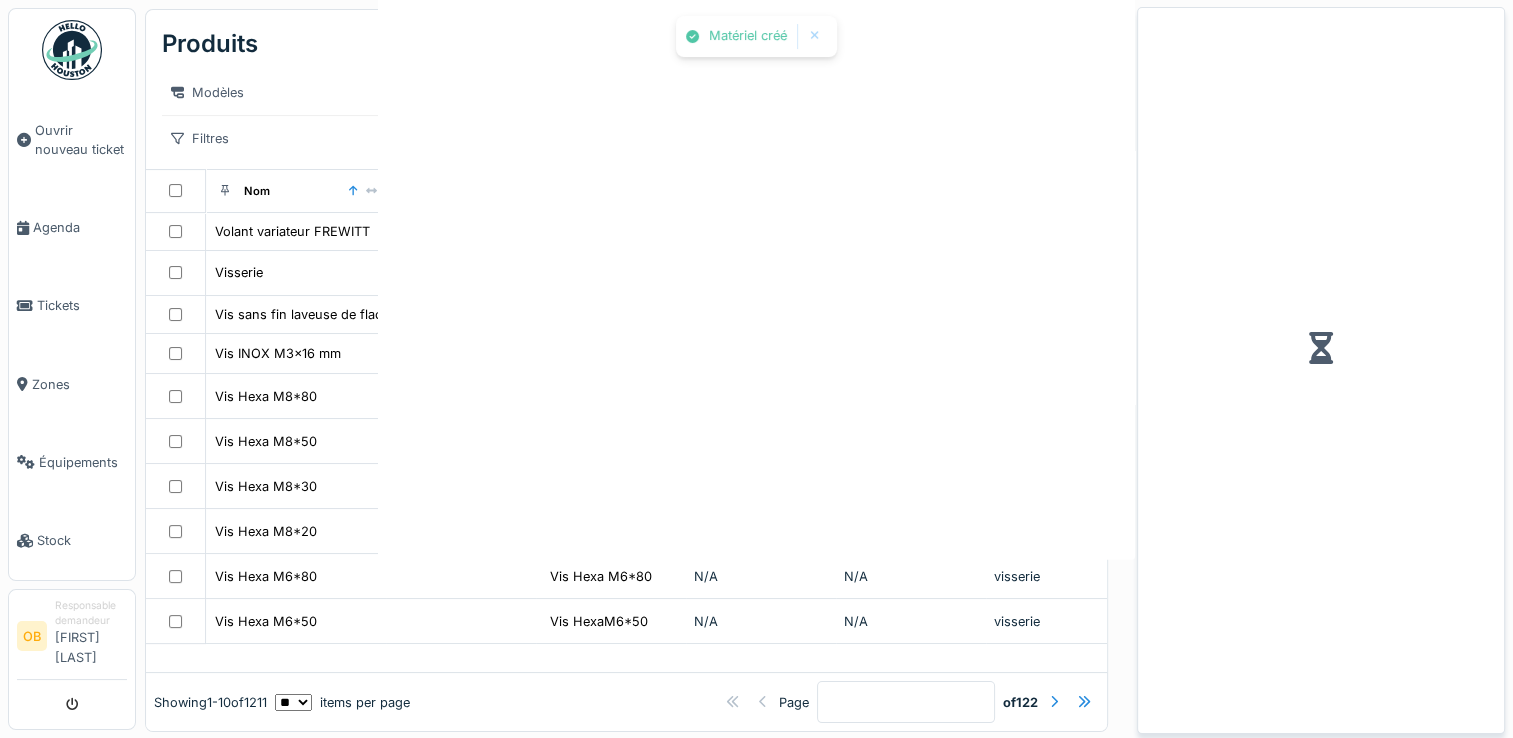 scroll, scrollTop: 0, scrollLeft: 0, axis: both 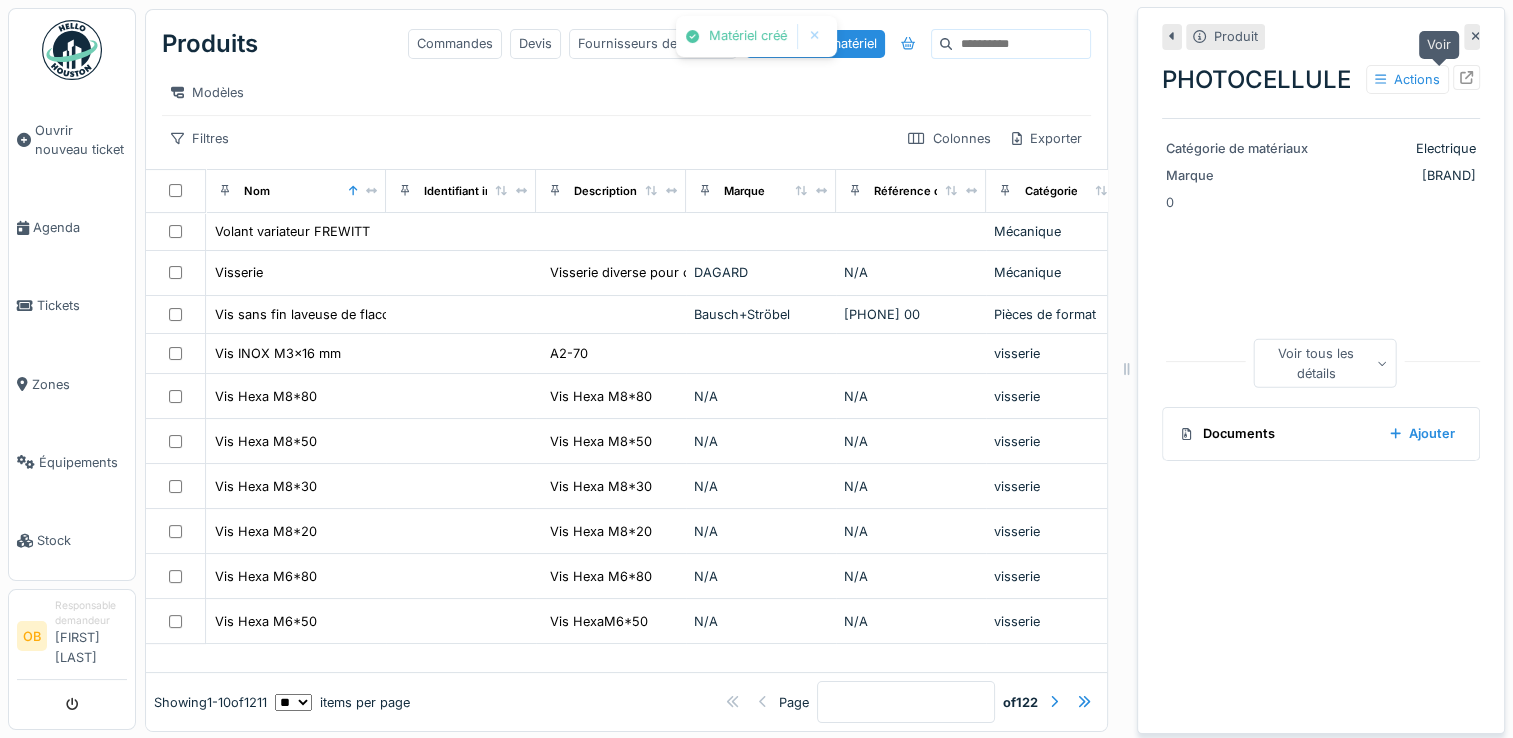 click 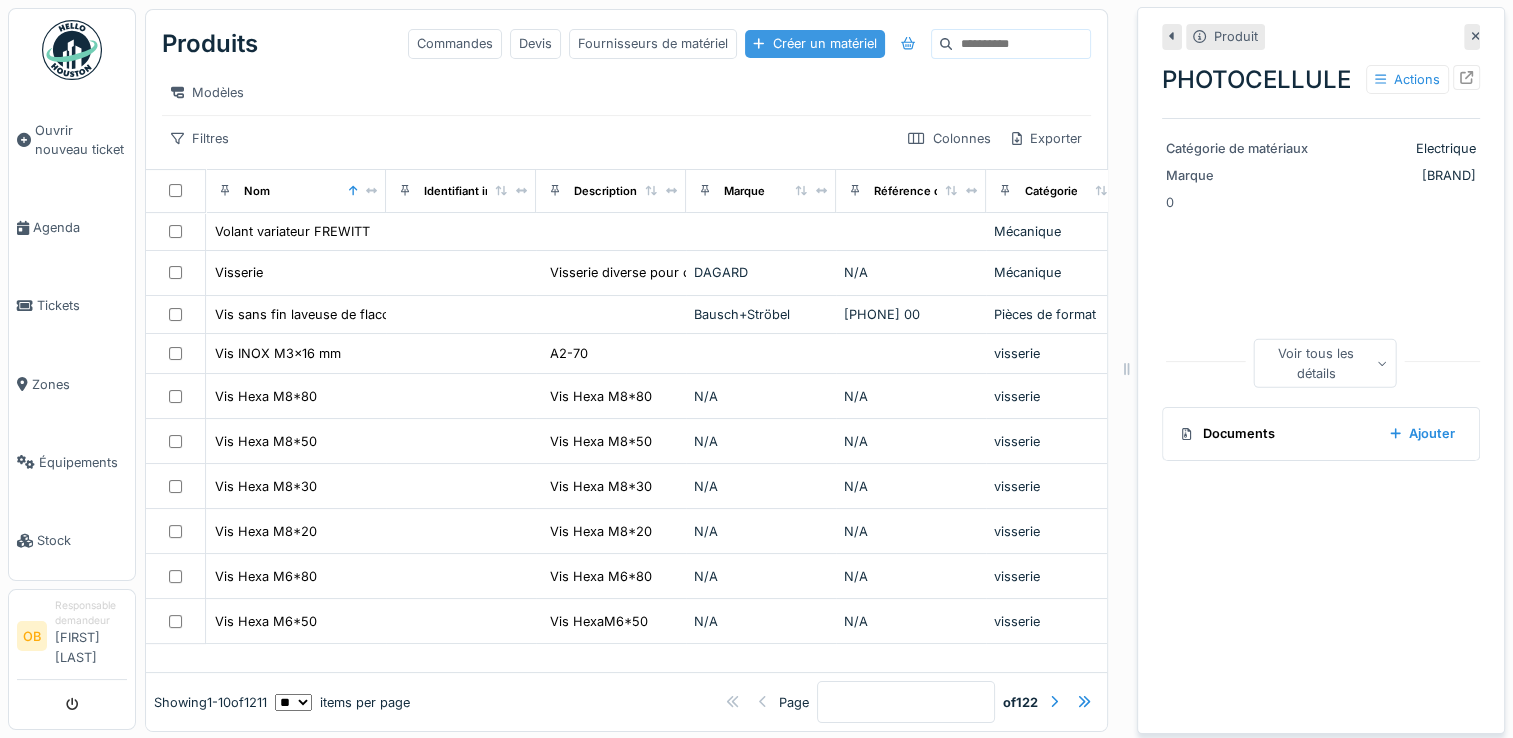 click on "Créer un matériel" at bounding box center (814, 43) 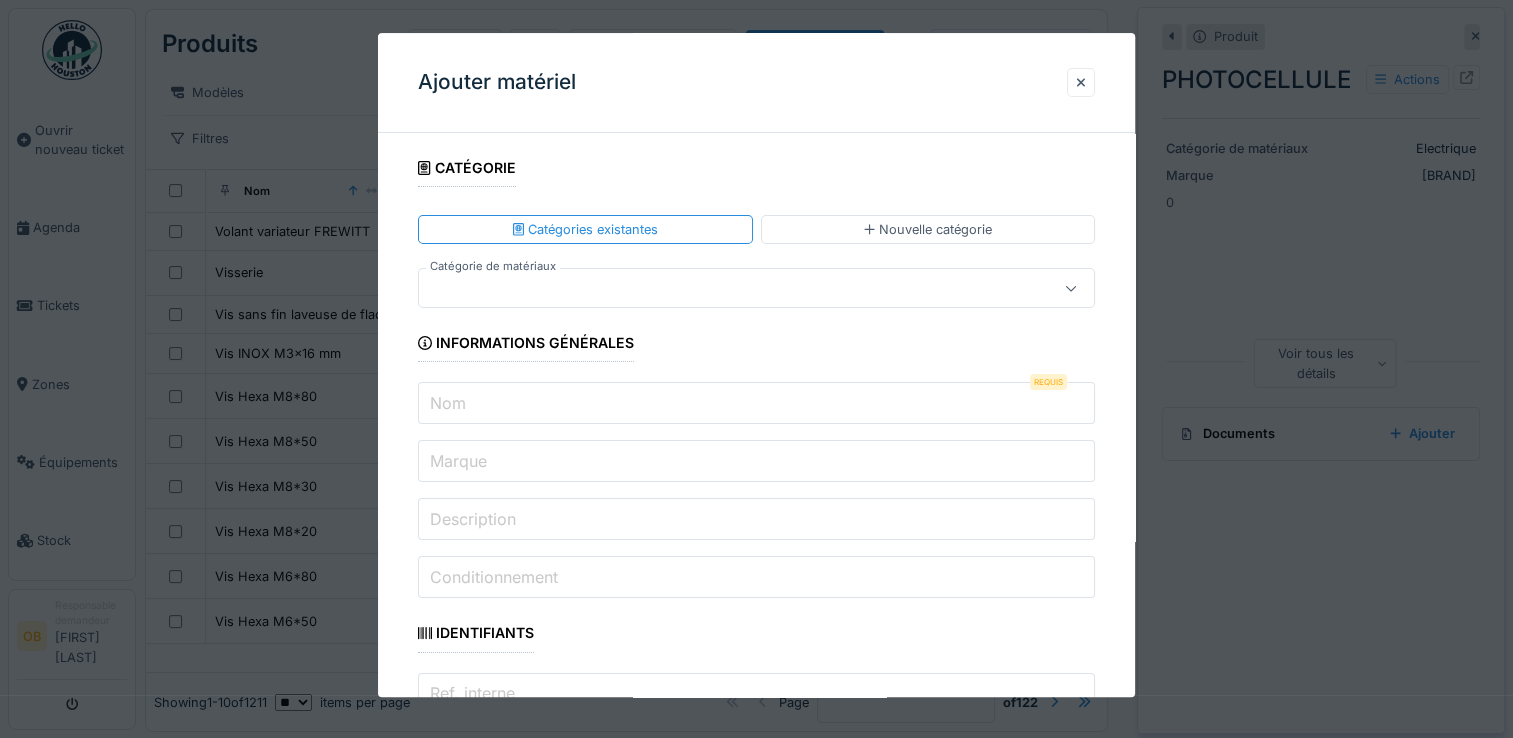 click at bounding box center (722, 289) 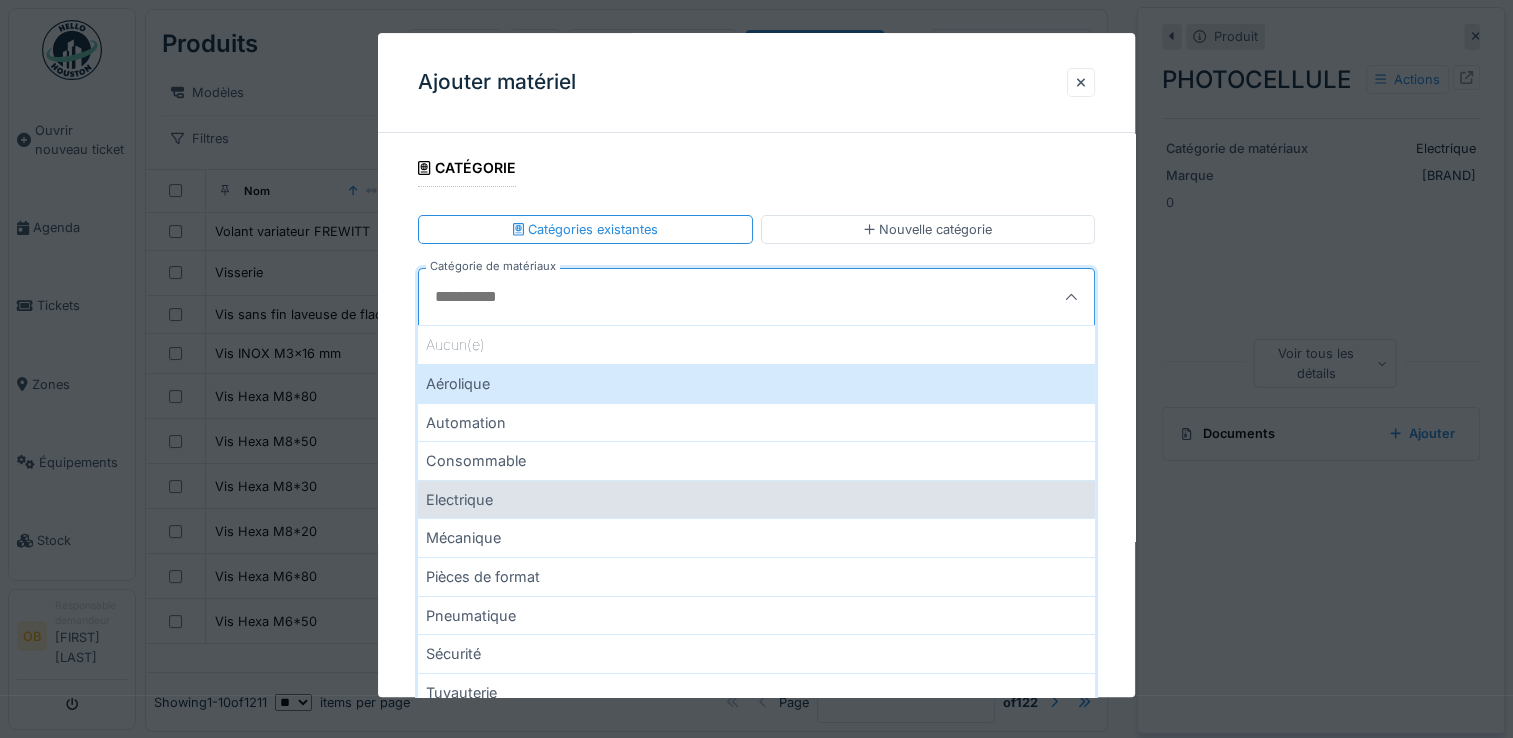 click on "Electrique" at bounding box center (756, 499) 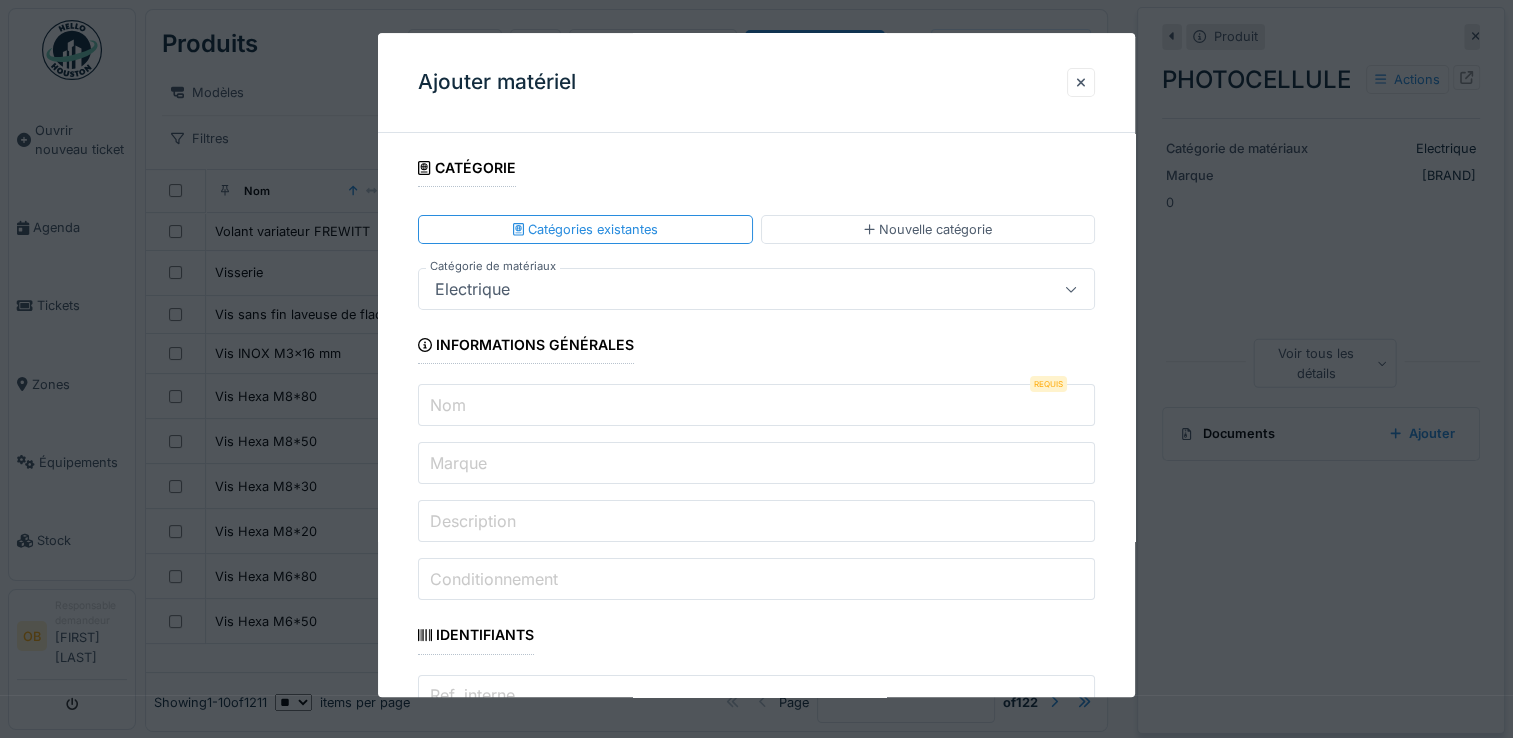 click on "Nom" at bounding box center (756, 406) 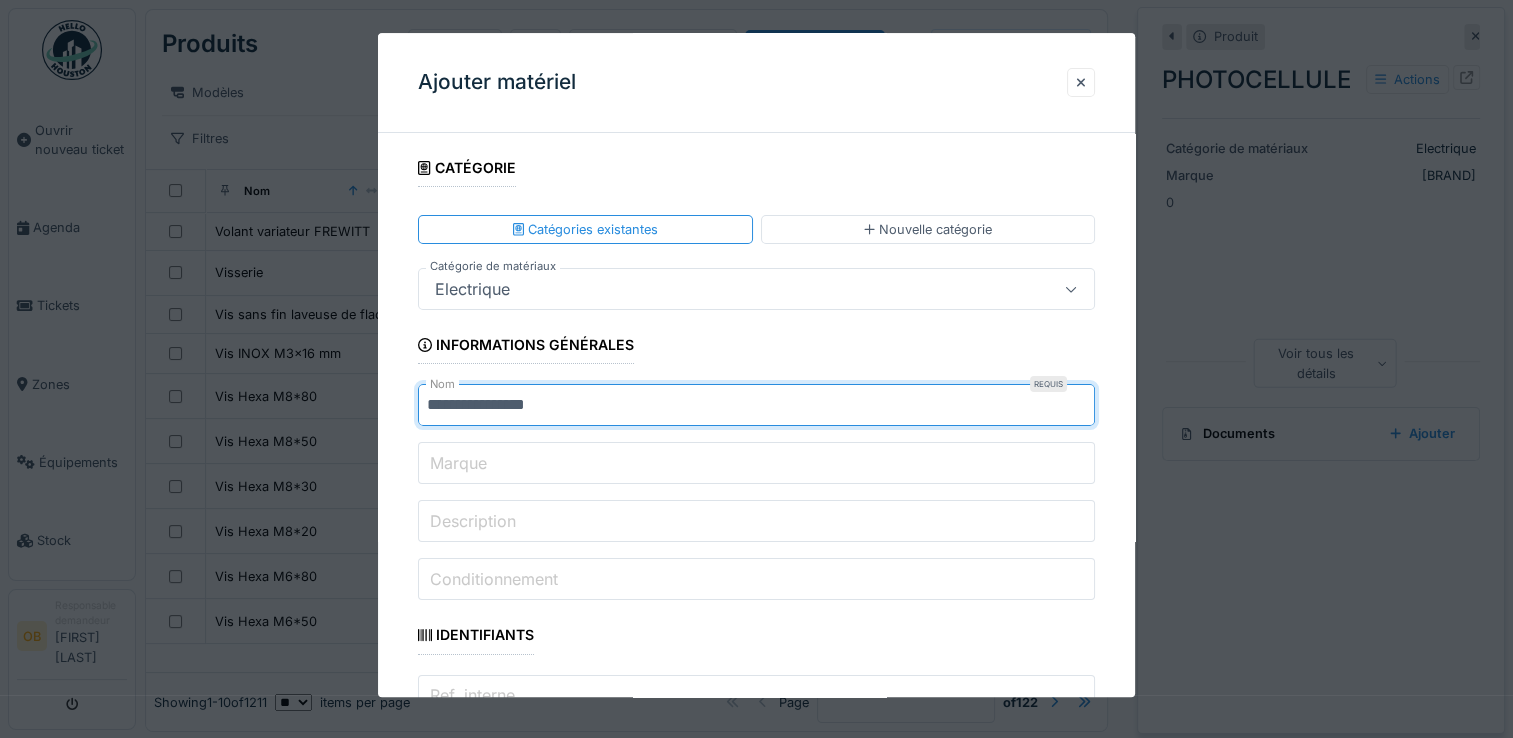 type on "**********" 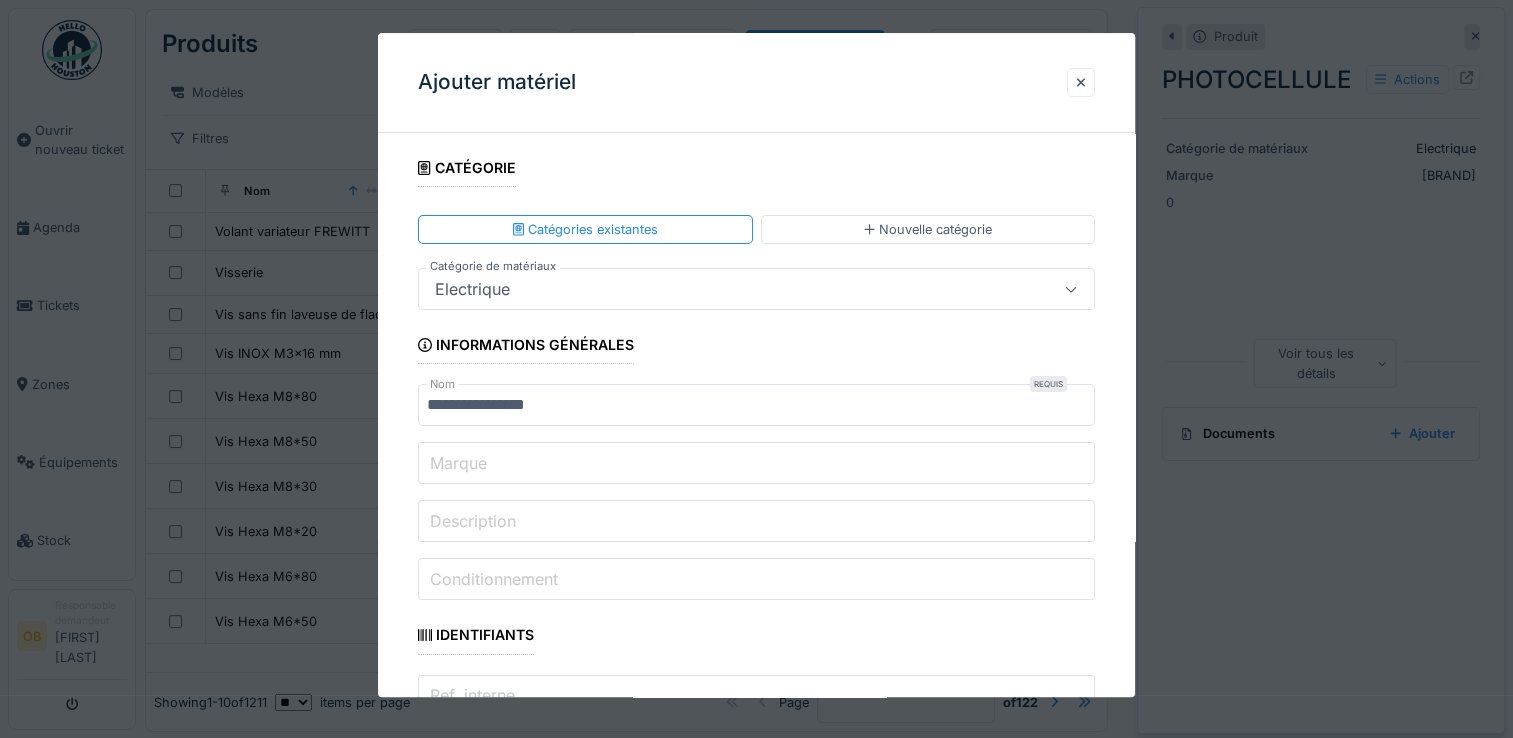 click on "Marque" at bounding box center (756, 464) 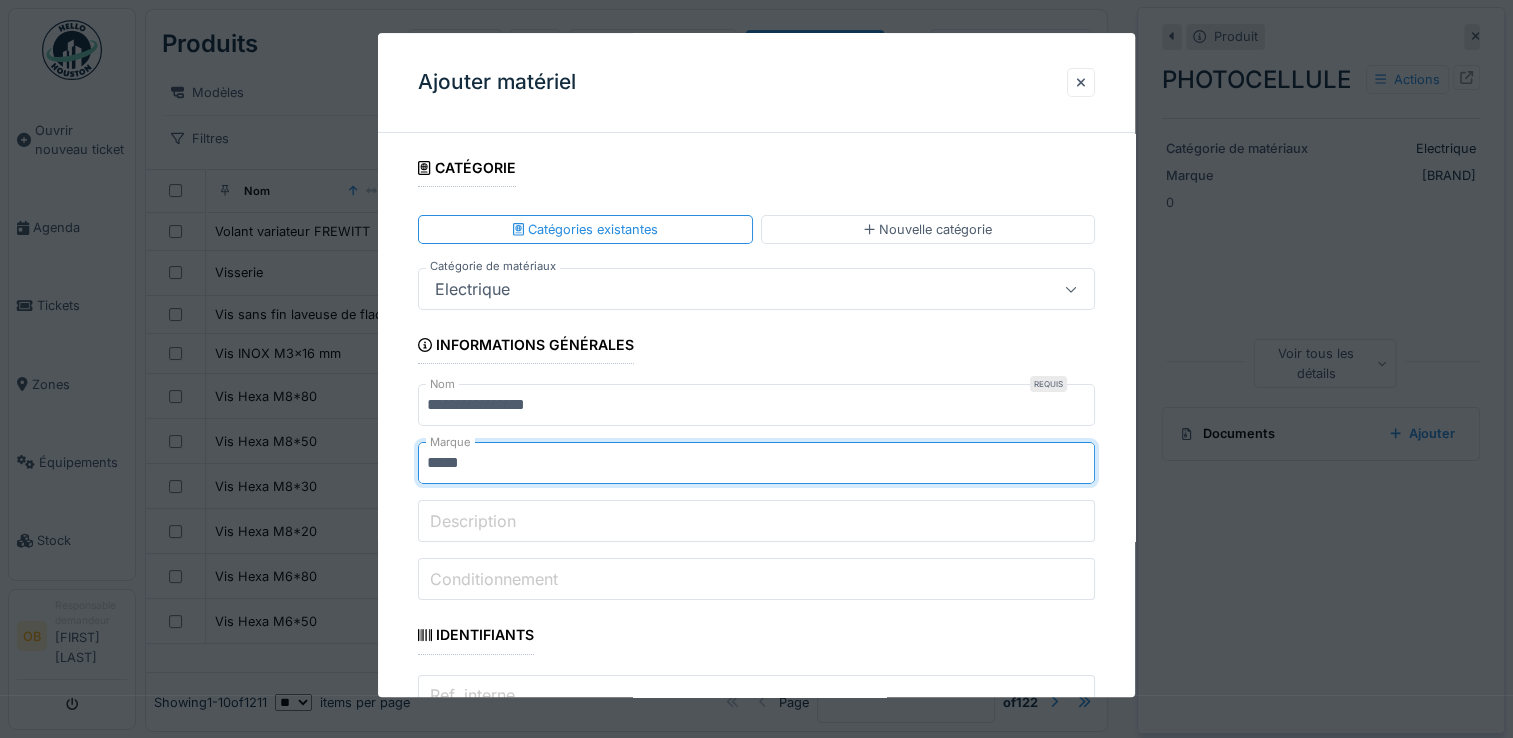 type on "*****" 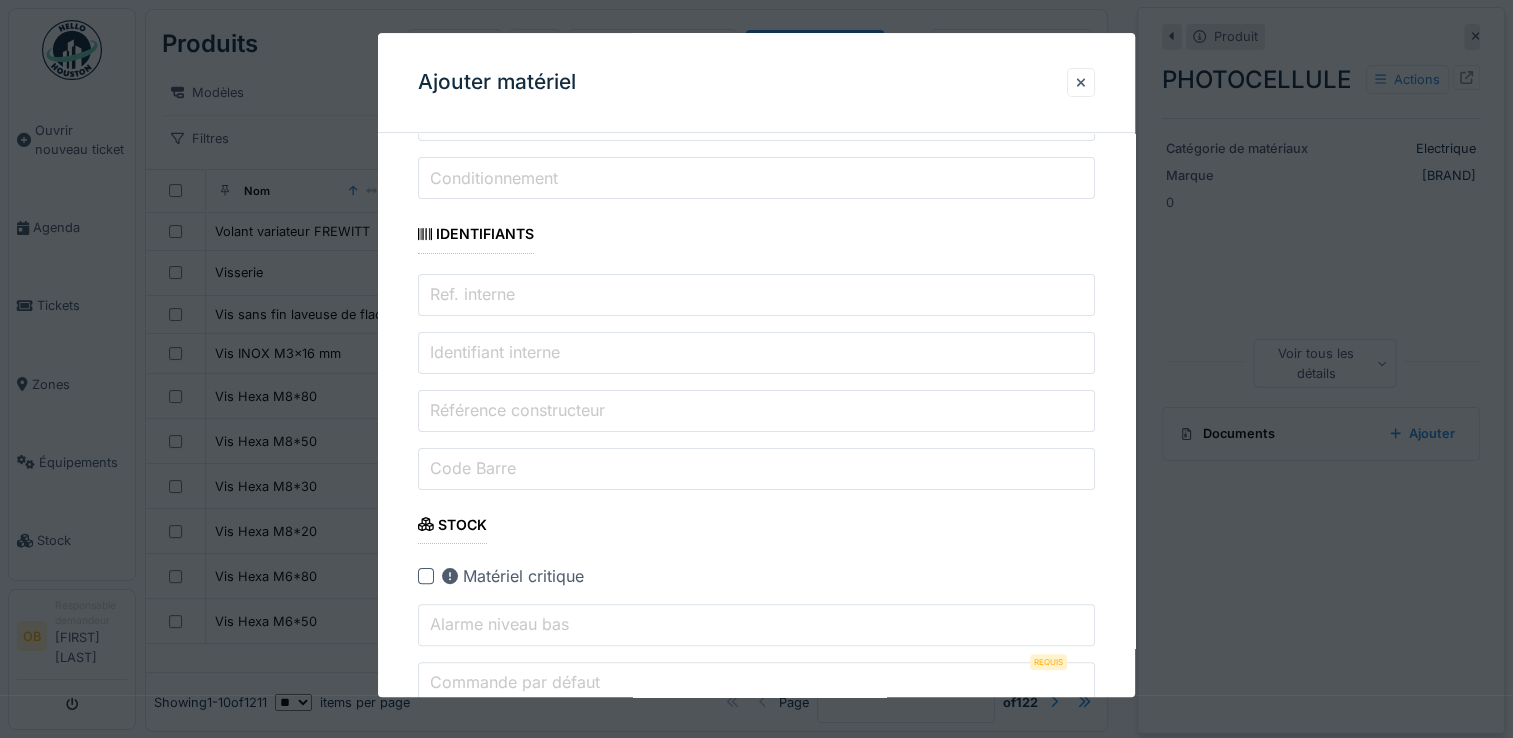 type on "*" 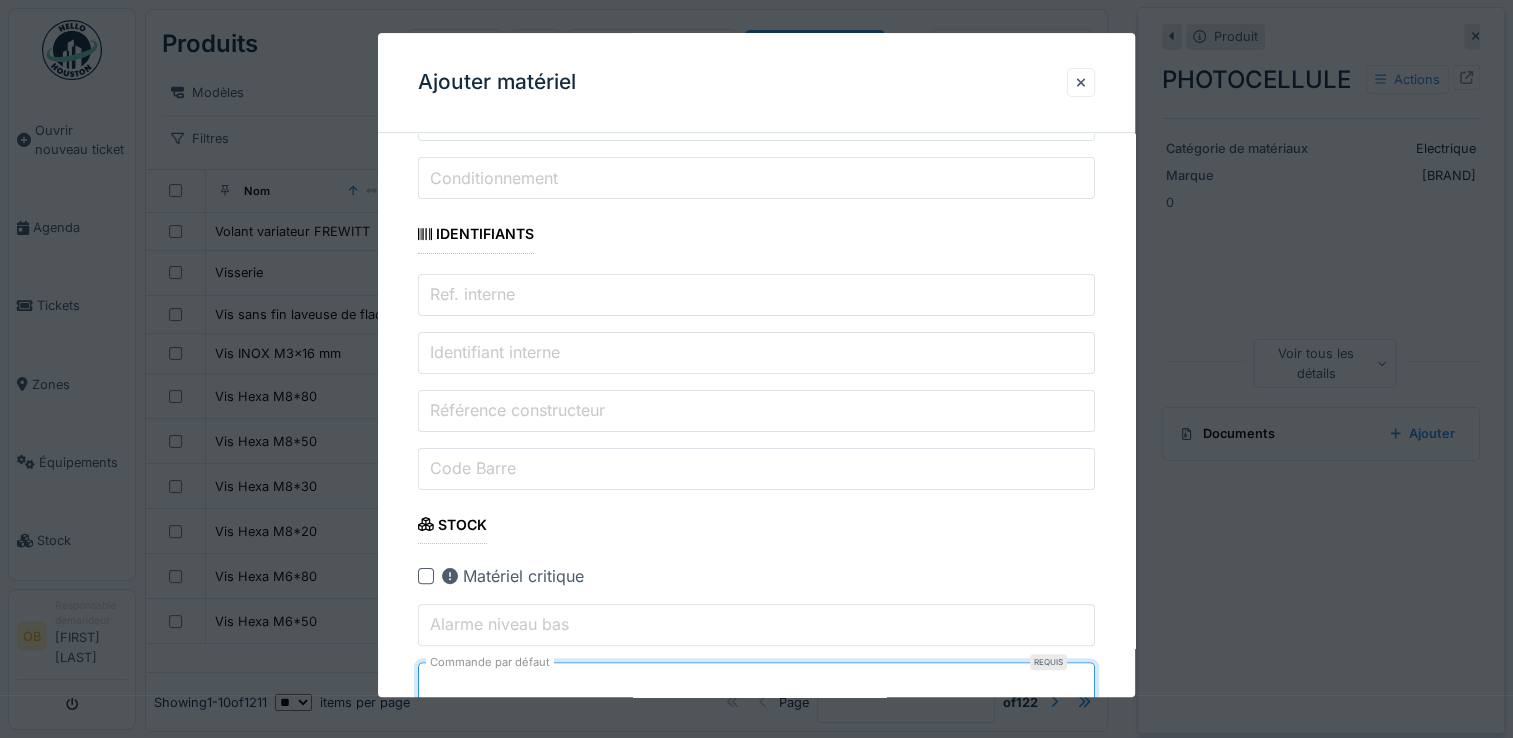 click on "**********" at bounding box center (756, 1470) 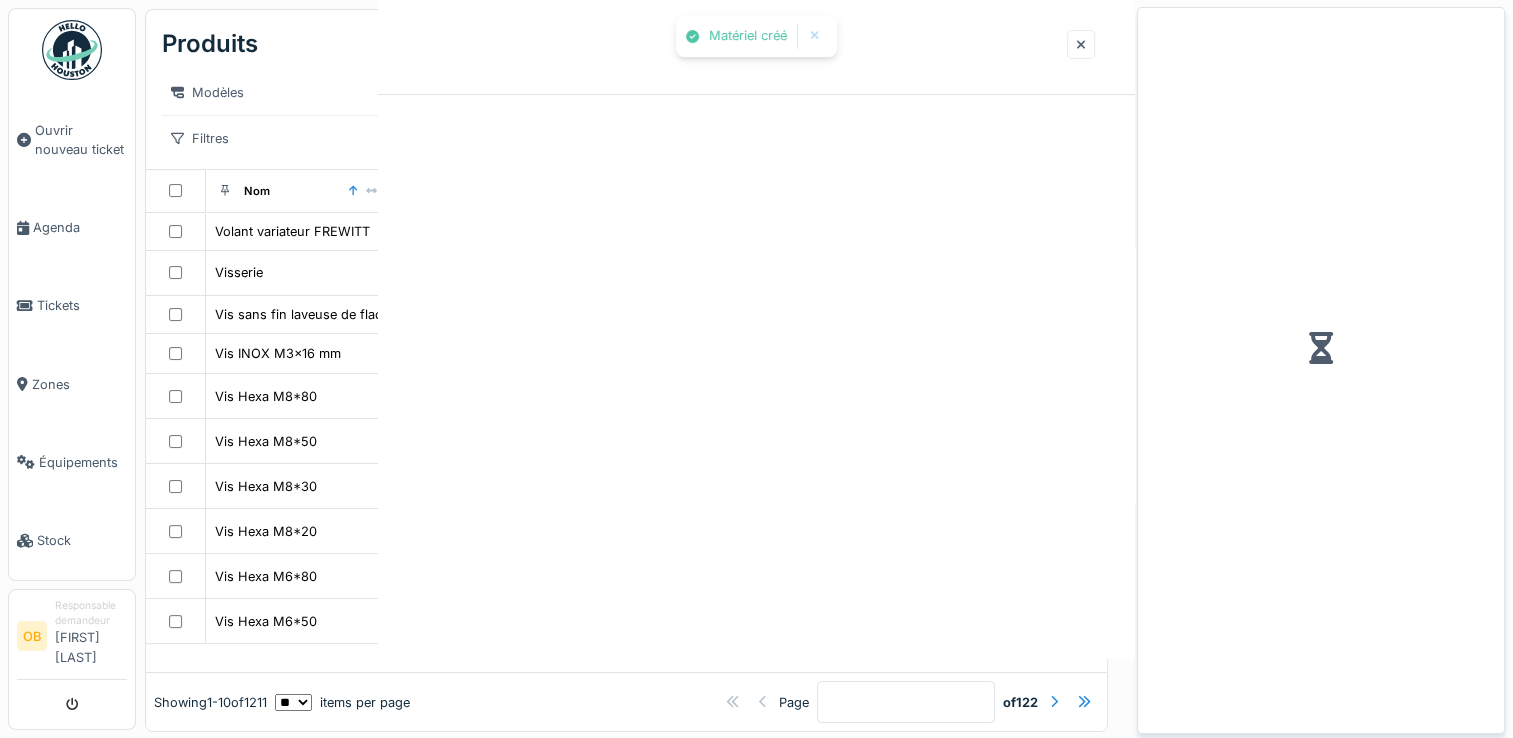 scroll, scrollTop: 0, scrollLeft: 0, axis: both 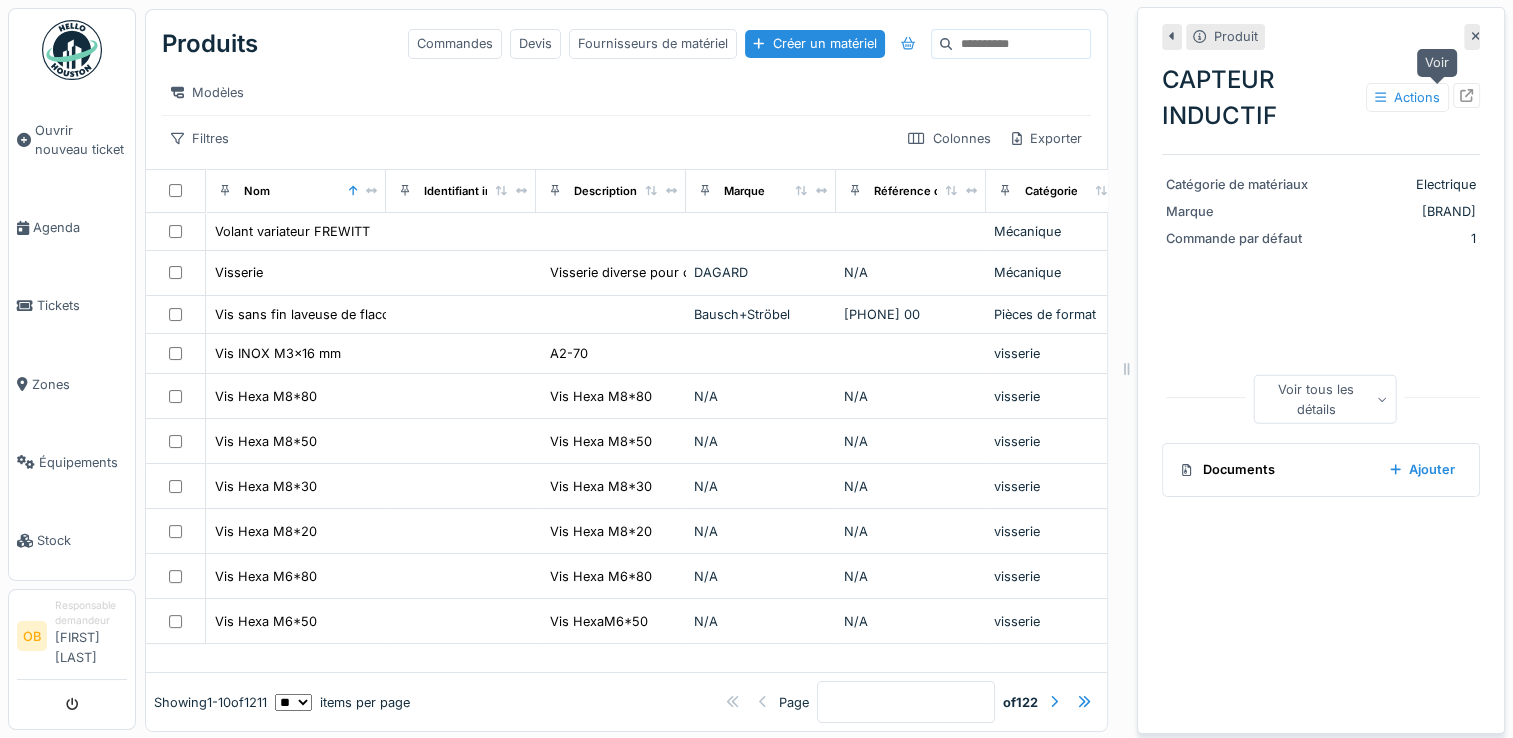 click at bounding box center [1466, 95] 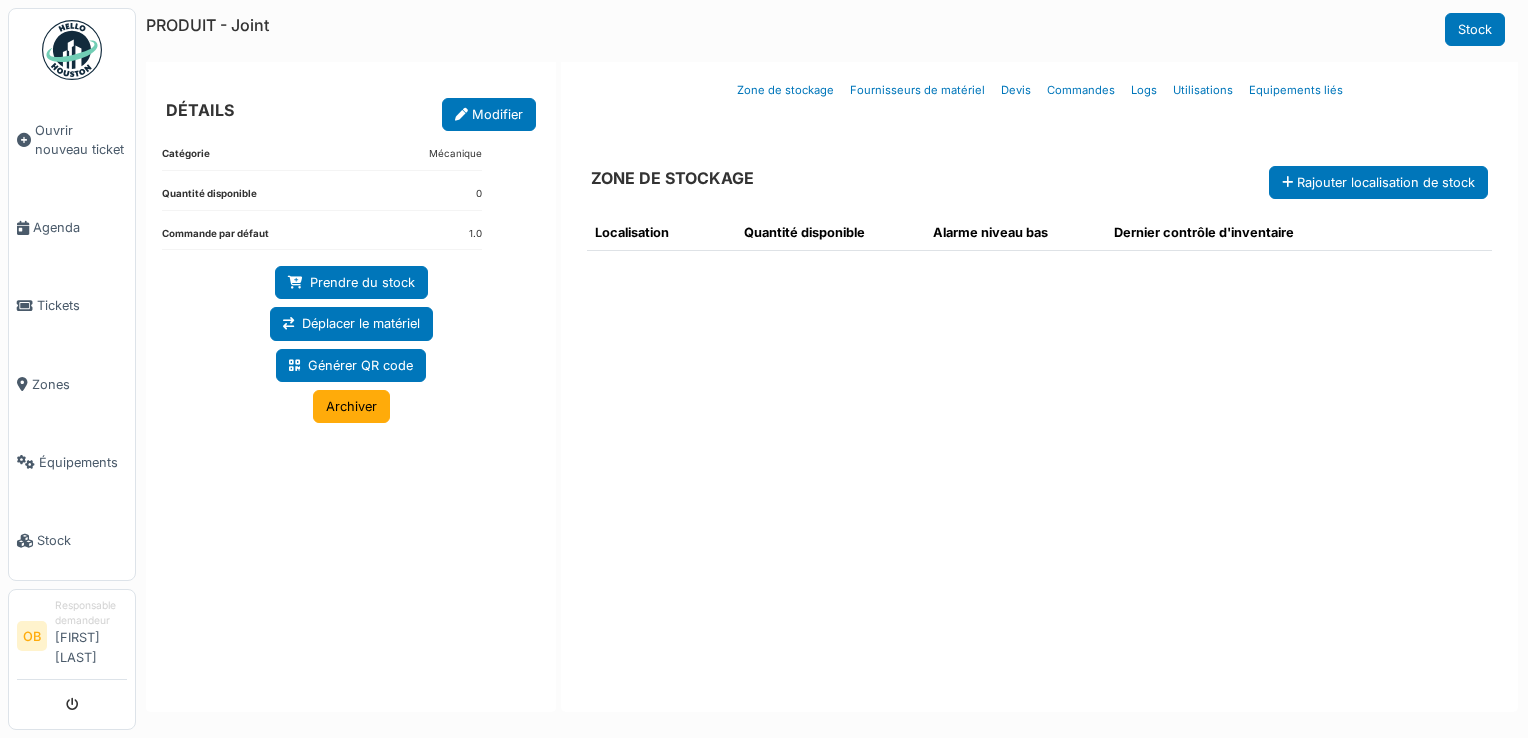 scroll, scrollTop: 0, scrollLeft: 0, axis: both 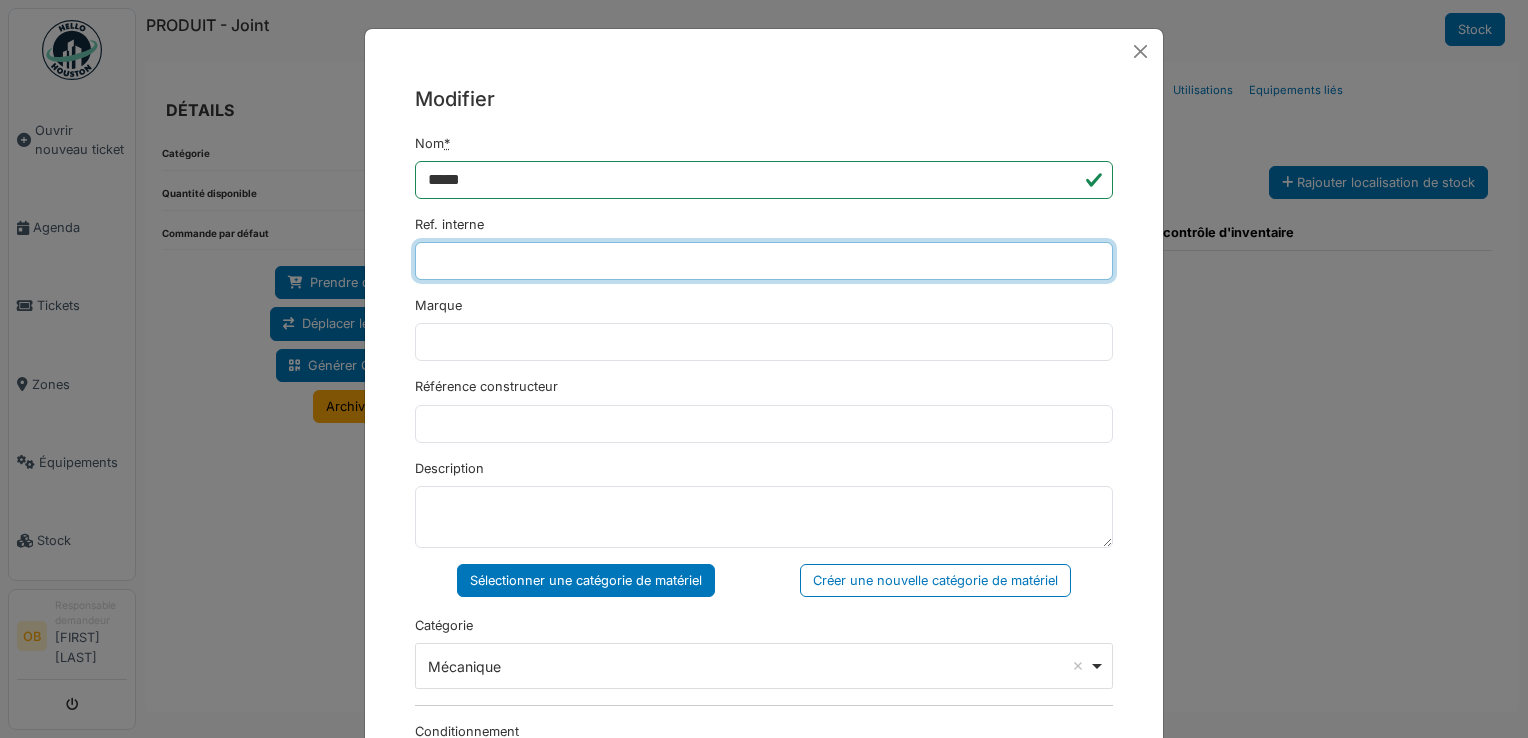 click on "Ref. interne" at bounding box center (764, 261) 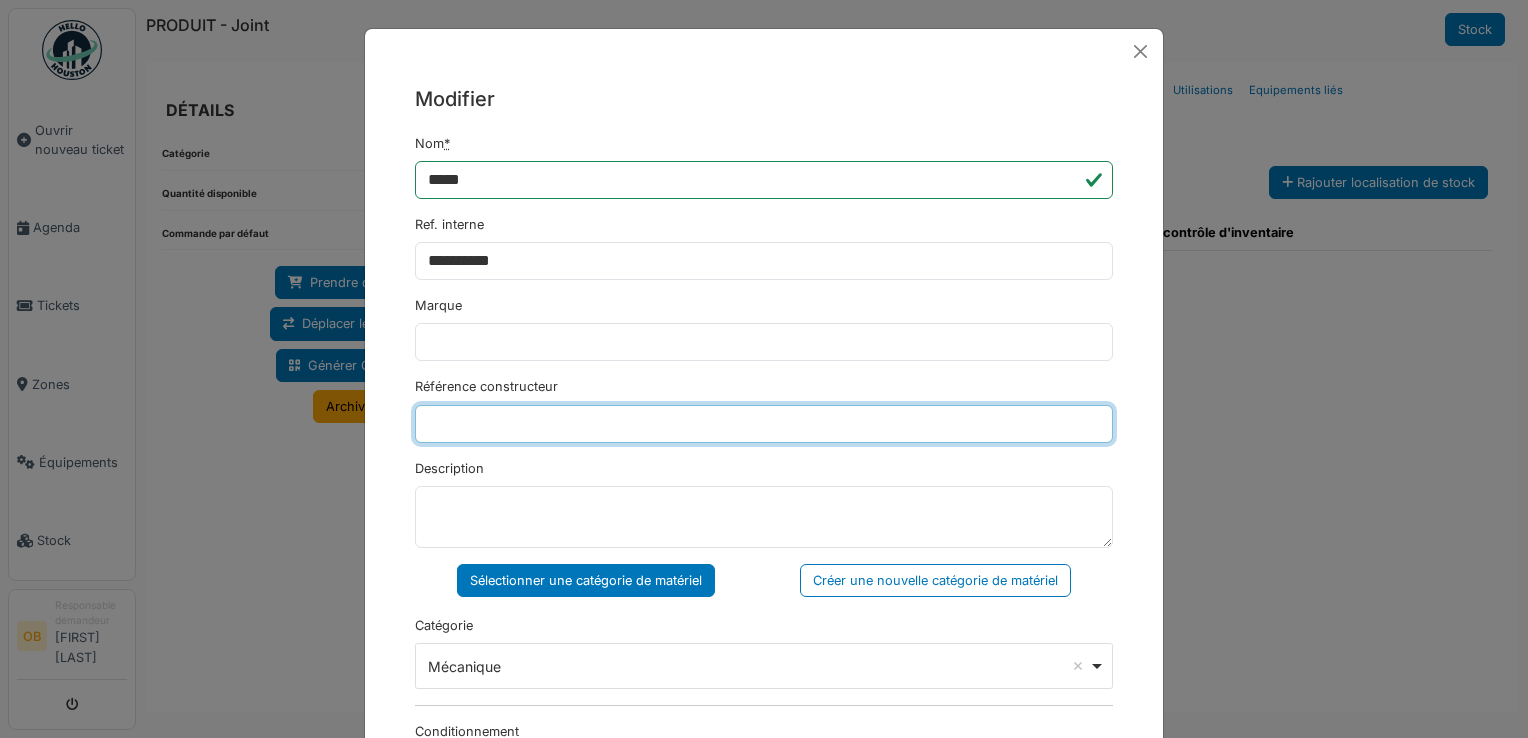 type on "*********" 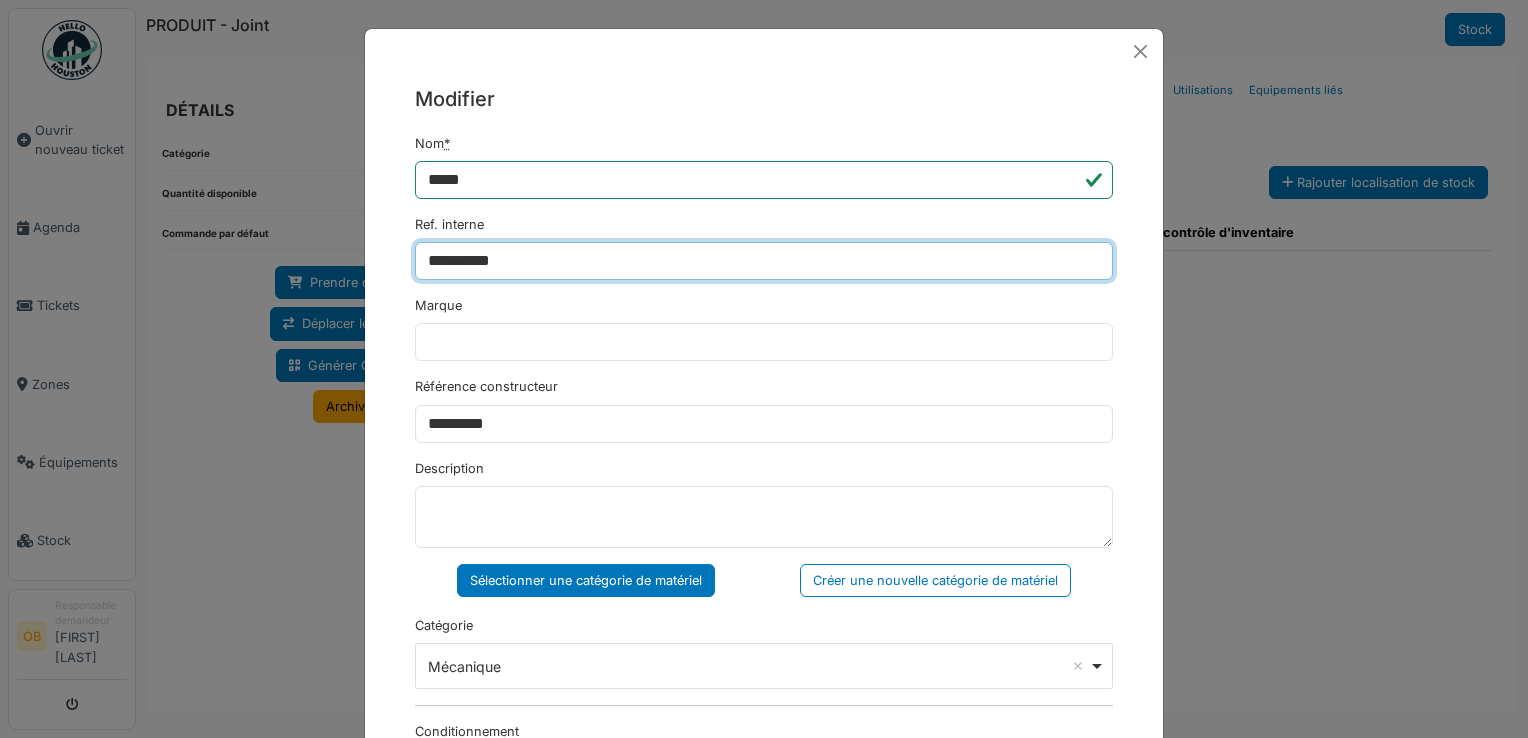 type on "**********" 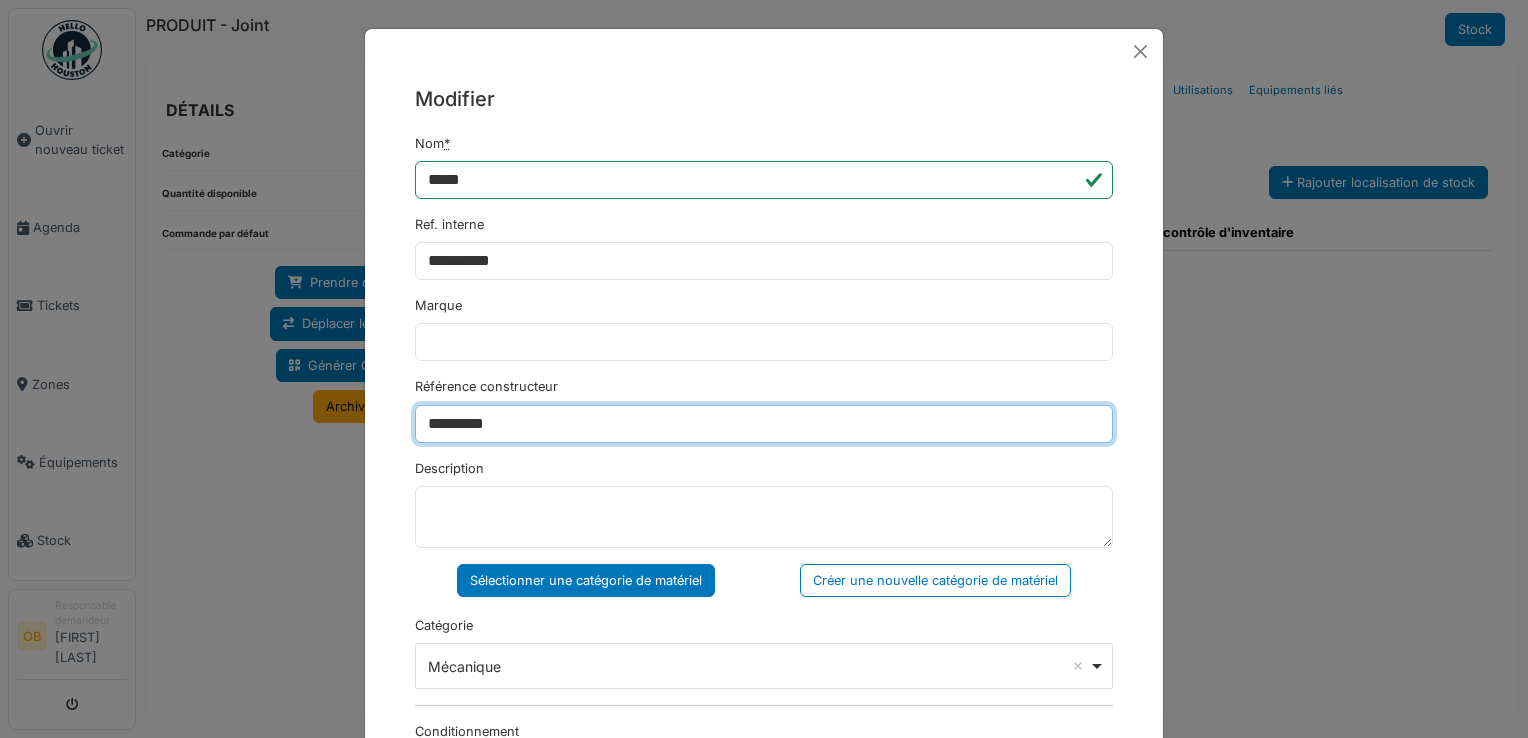 drag, startPoint x: 628, startPoint y: 425, endPoint x: 8, endPoint y: 562, distance: 634.95593 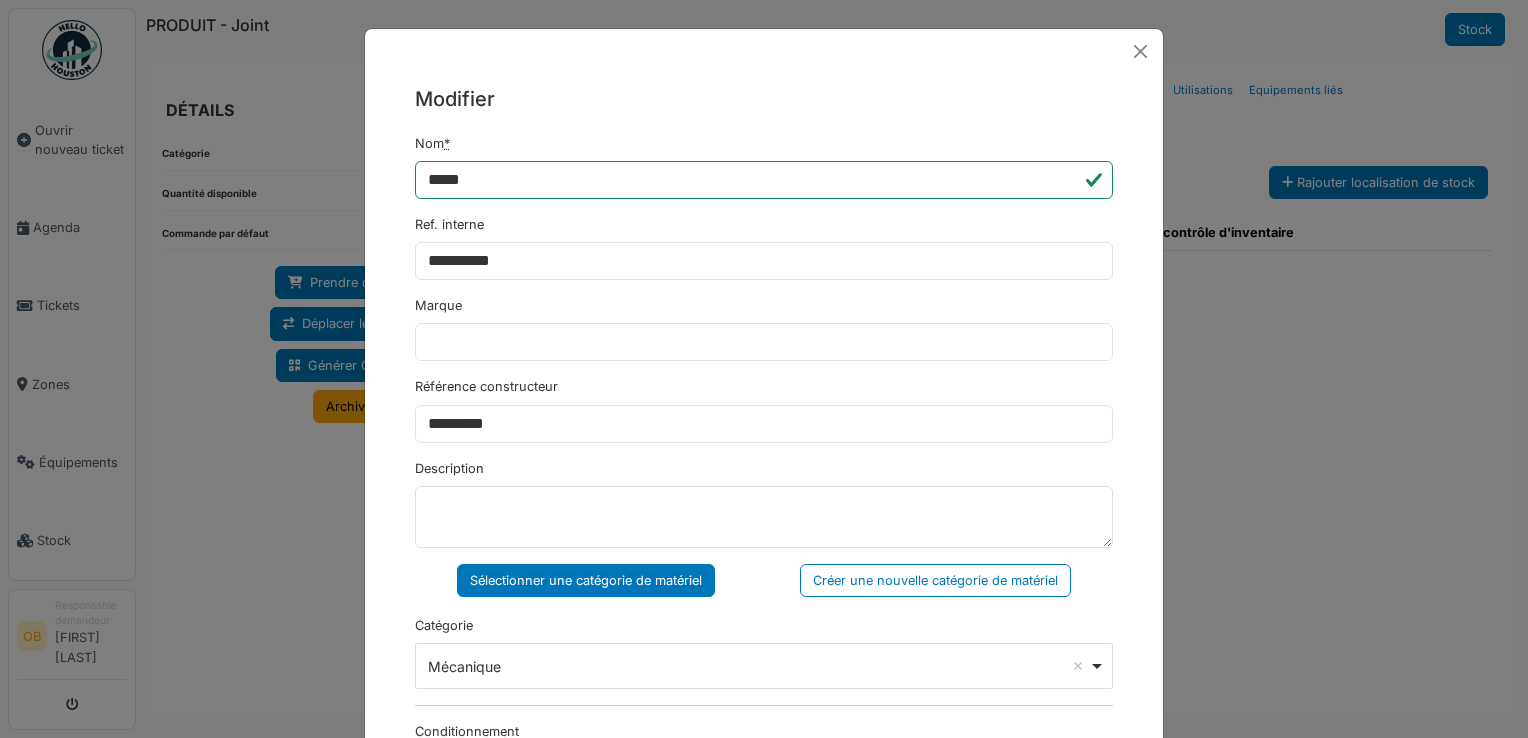 click on "**********" at bounding box center (764, 708) 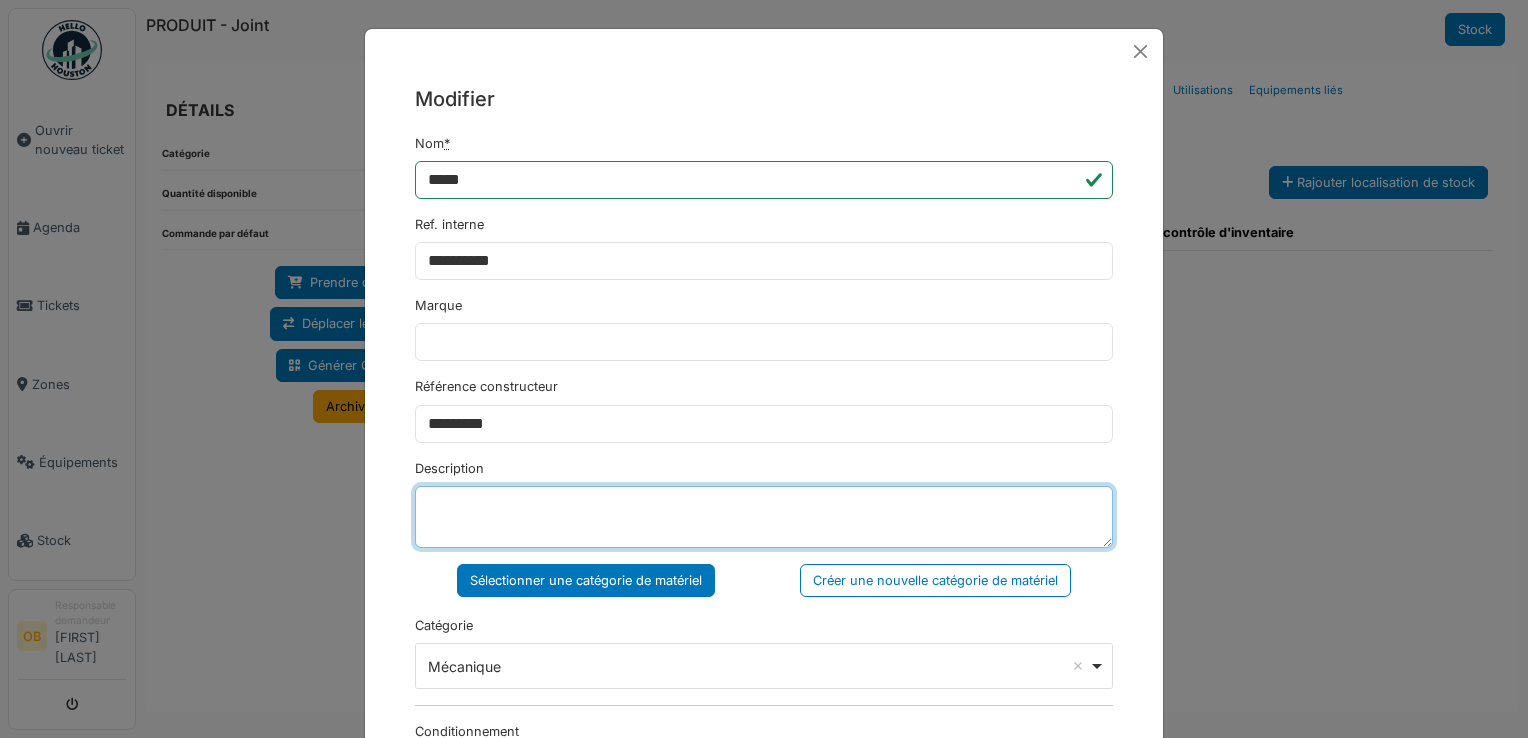 click on "Description" at bounding box center (764, 517) 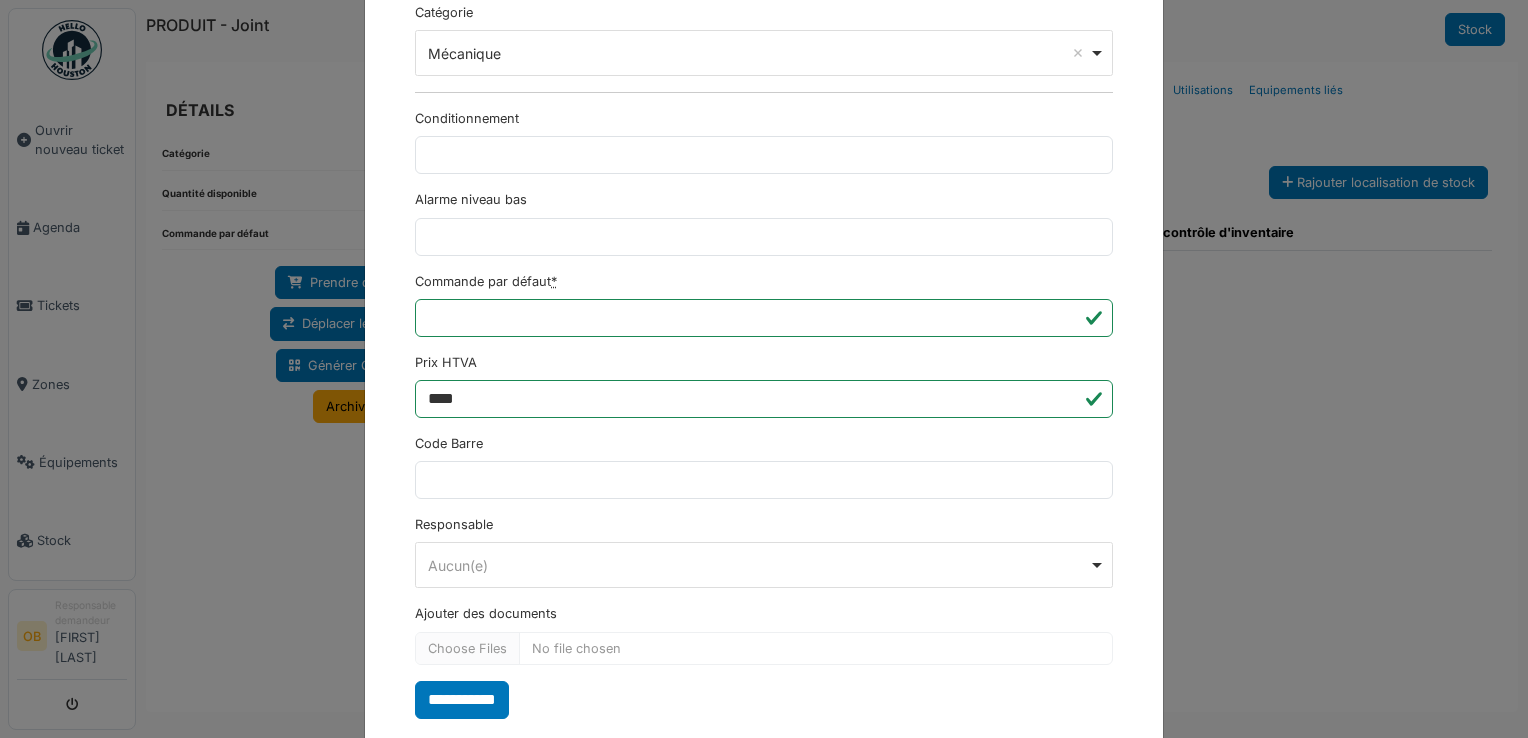 scroll, scrollTop: 650, scrollLeft: 0, axis: vertical 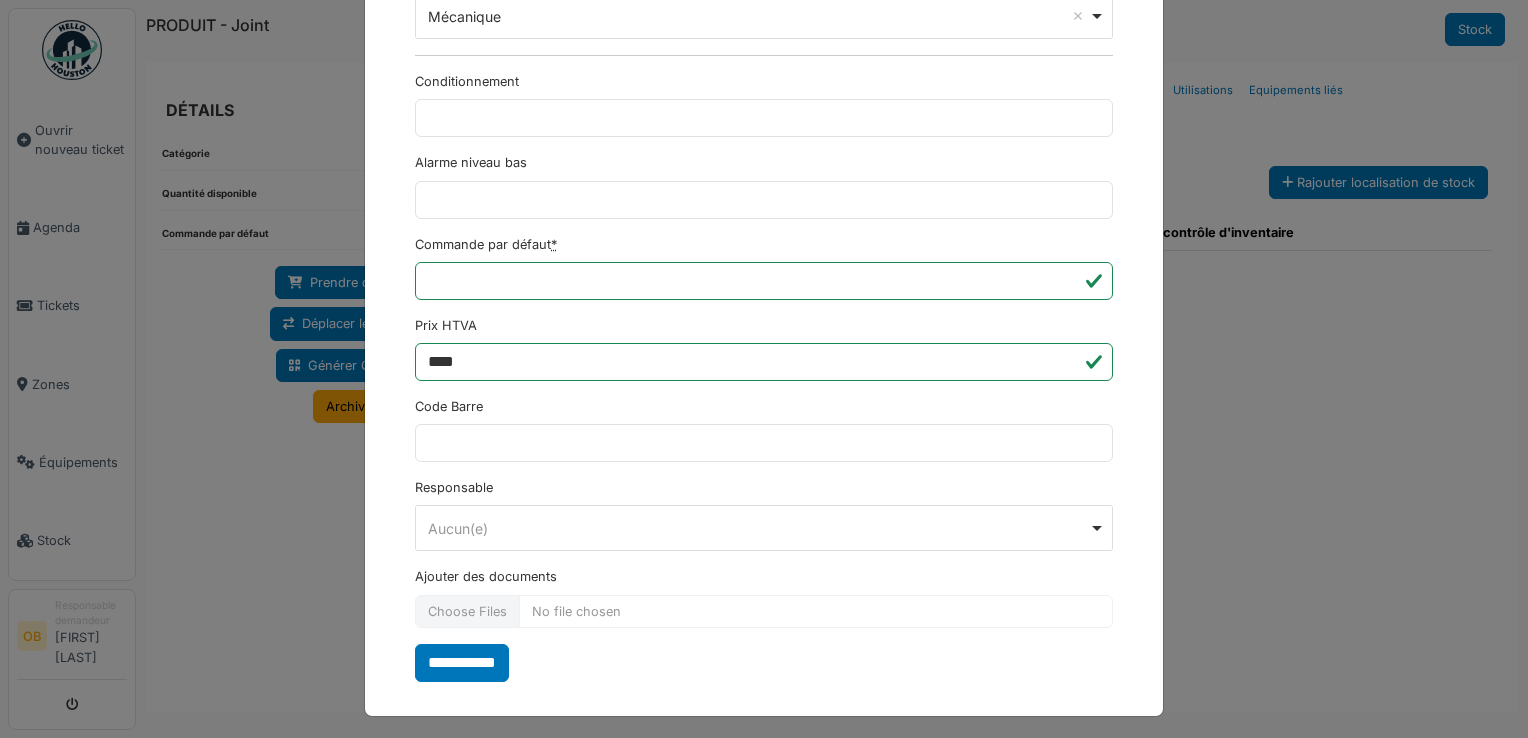type on "*********" 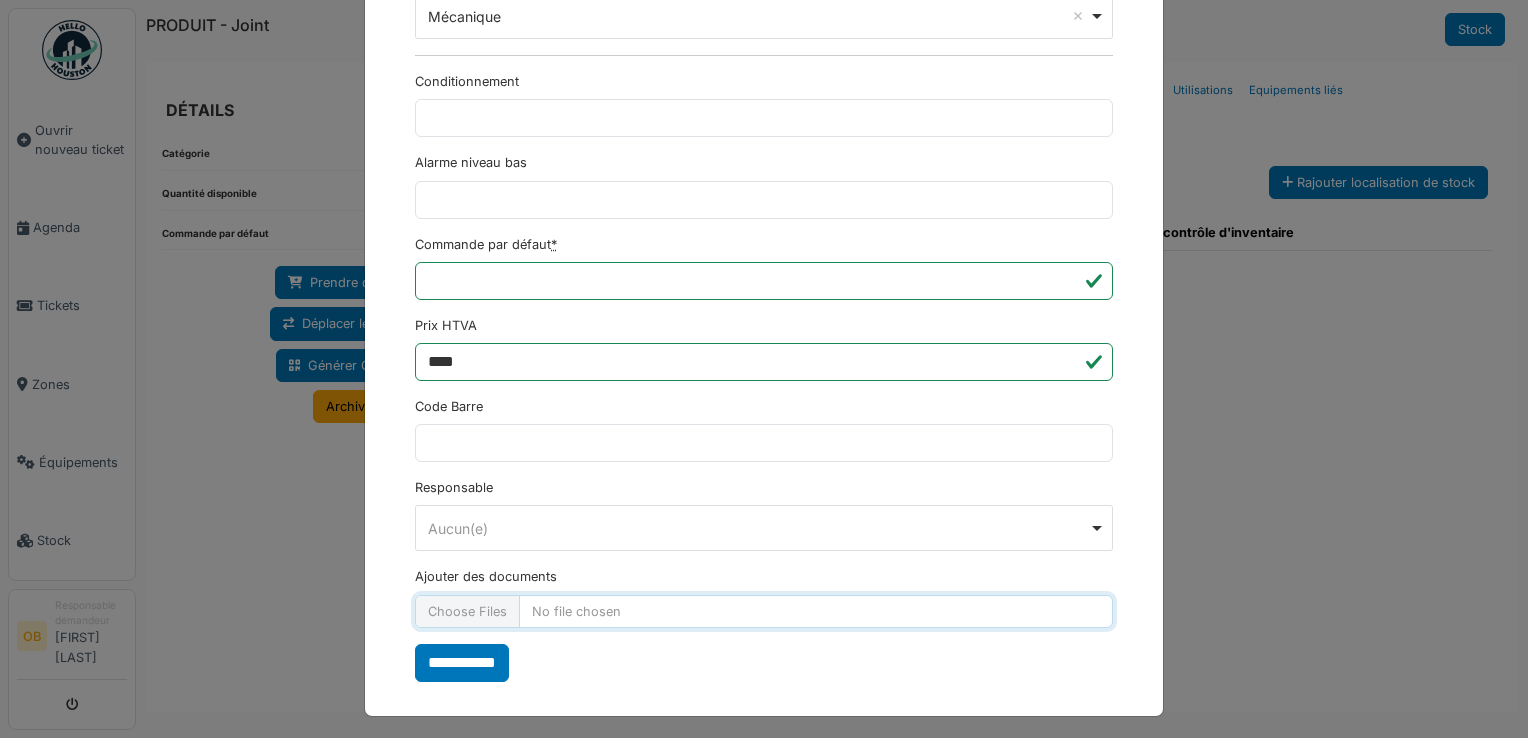 click on "Ajouter des documents" at bounding box center [764, 611] 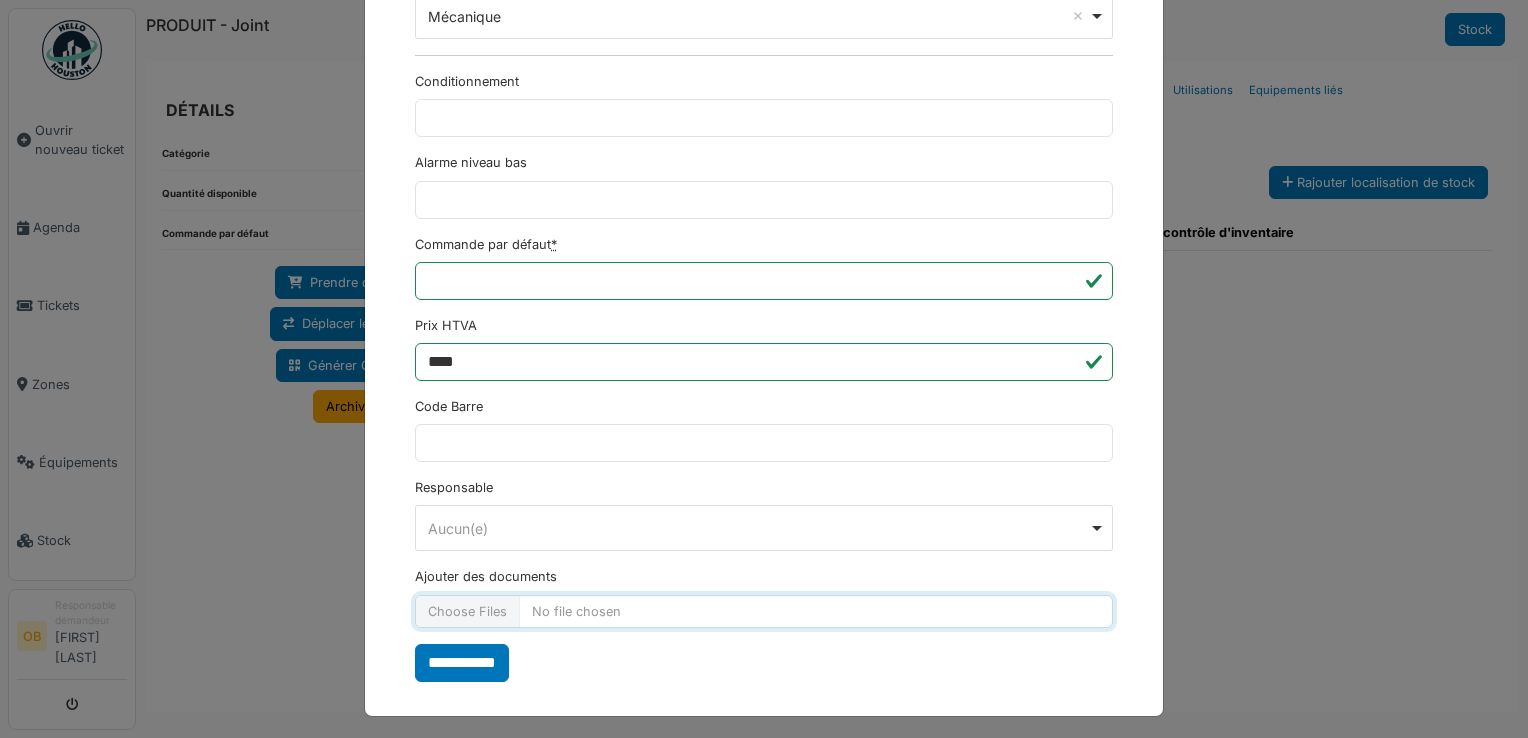 type on "**********" 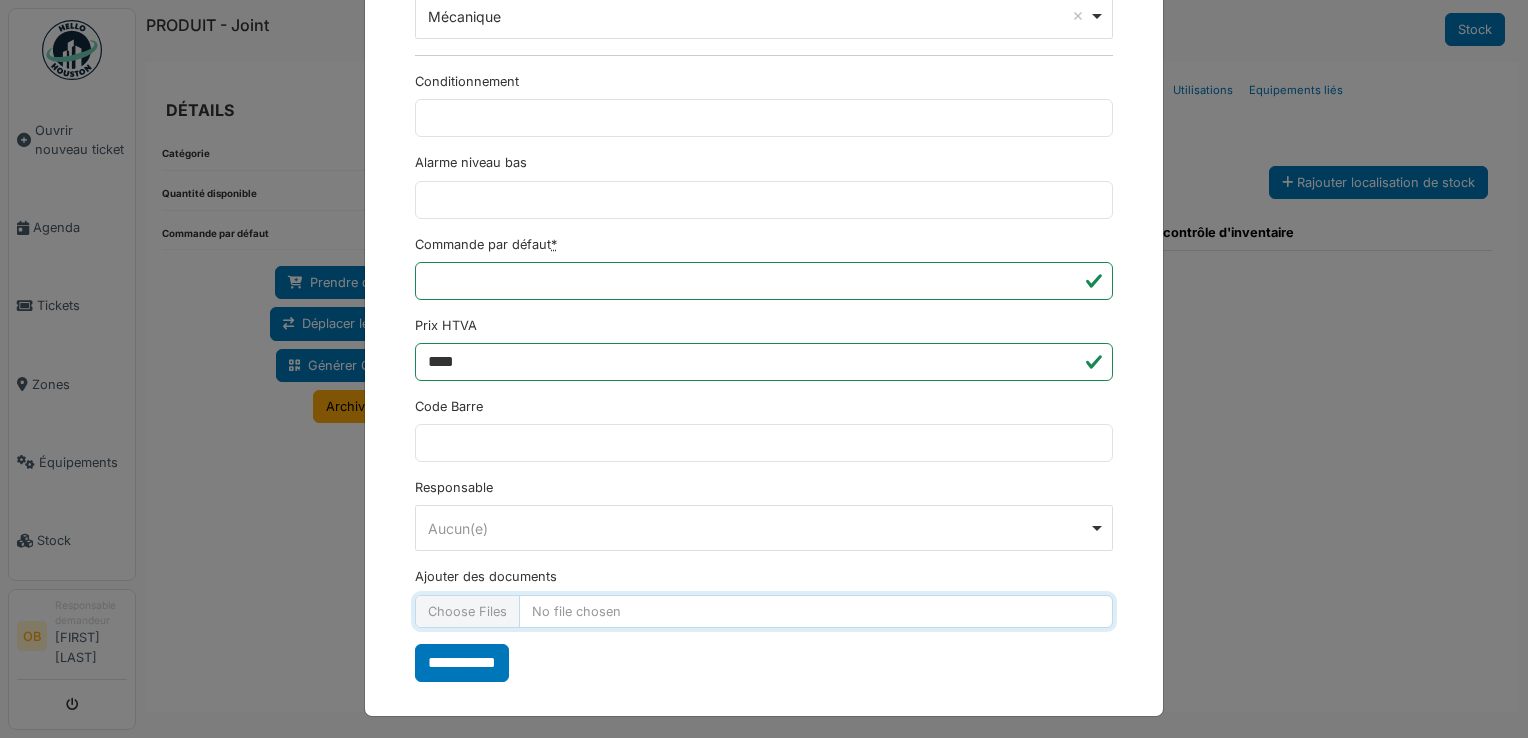 click on "Ajouter des documents" at bounding box center [764, 611] 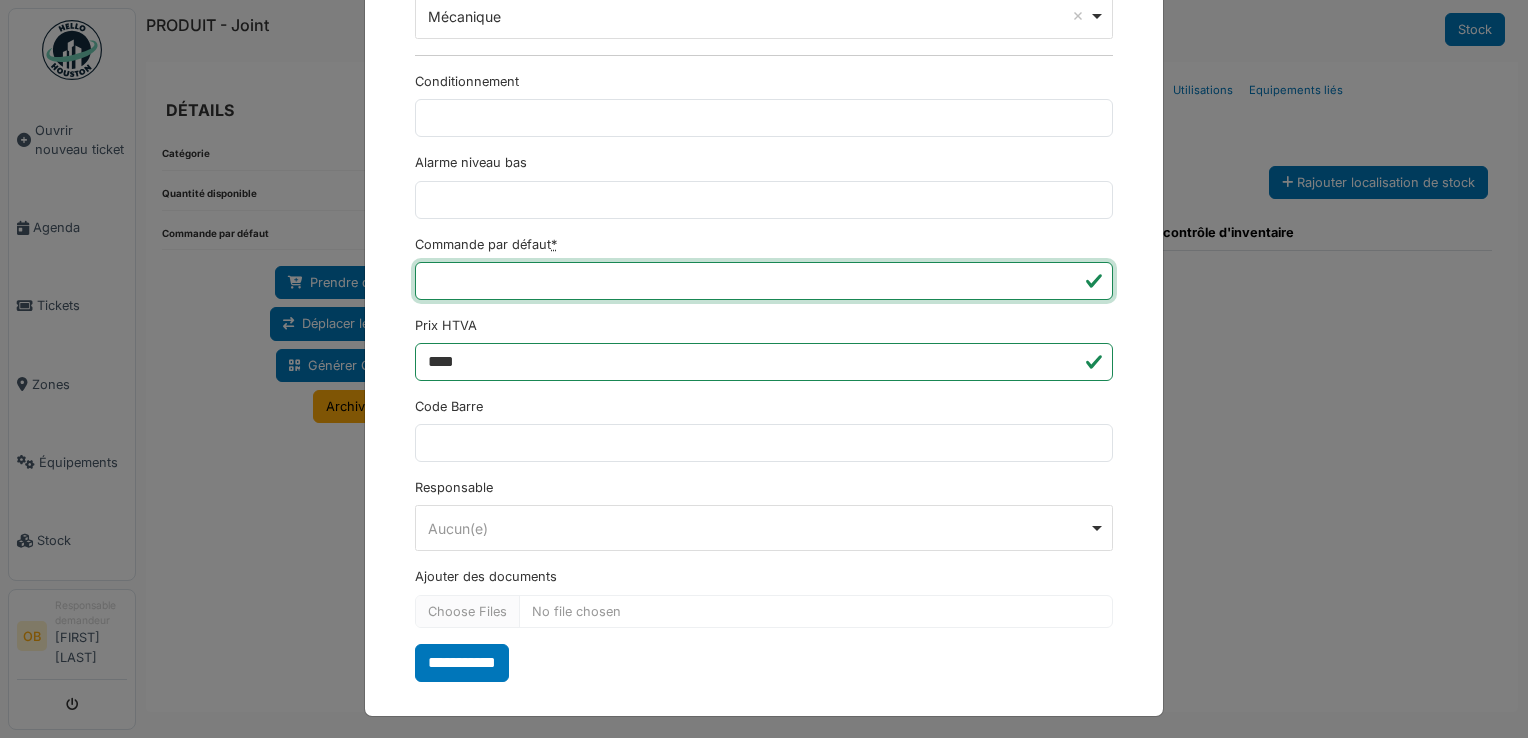 click on "***" at bounding box center [764, 281] 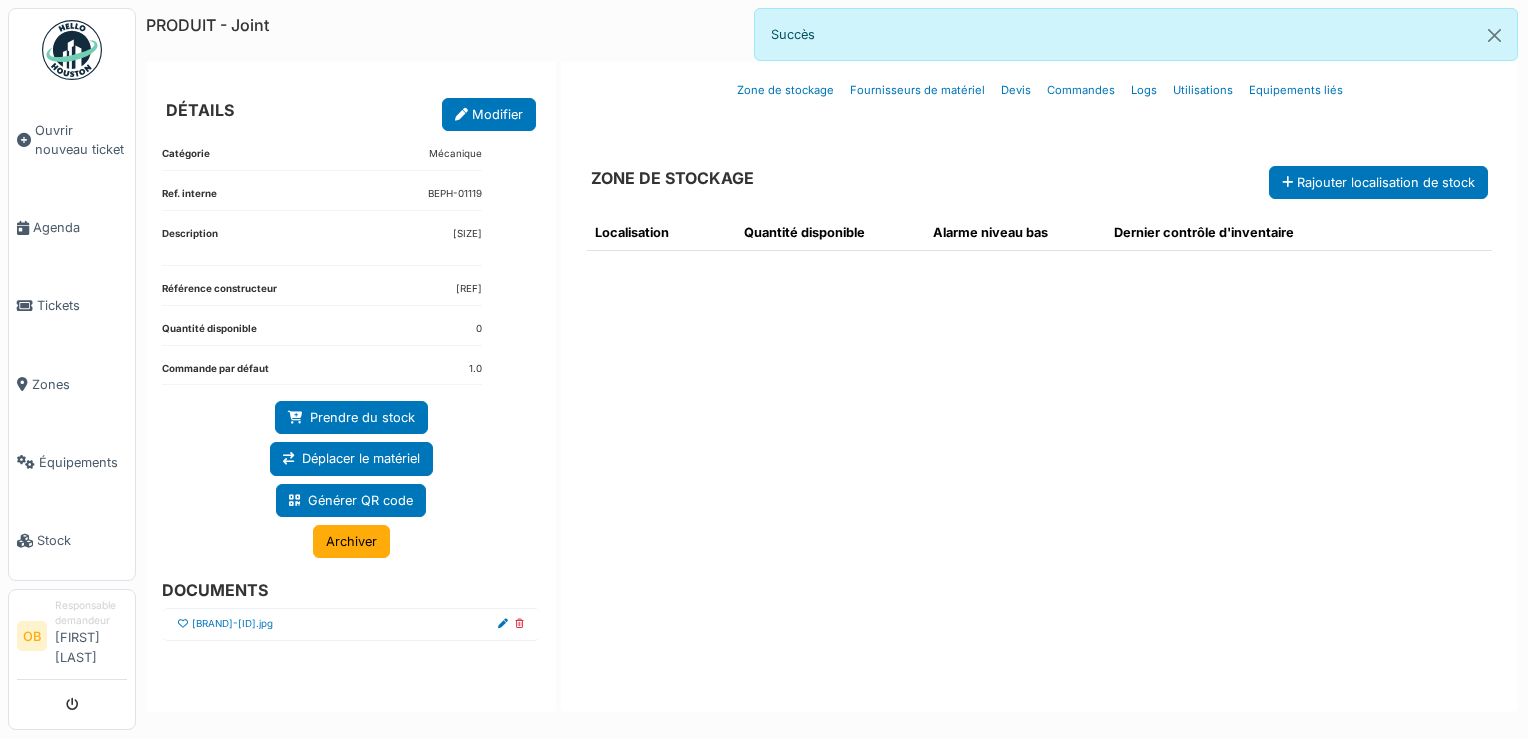 click on "Galexdistribution-159846.jpg" at bounding box center [351, 624] 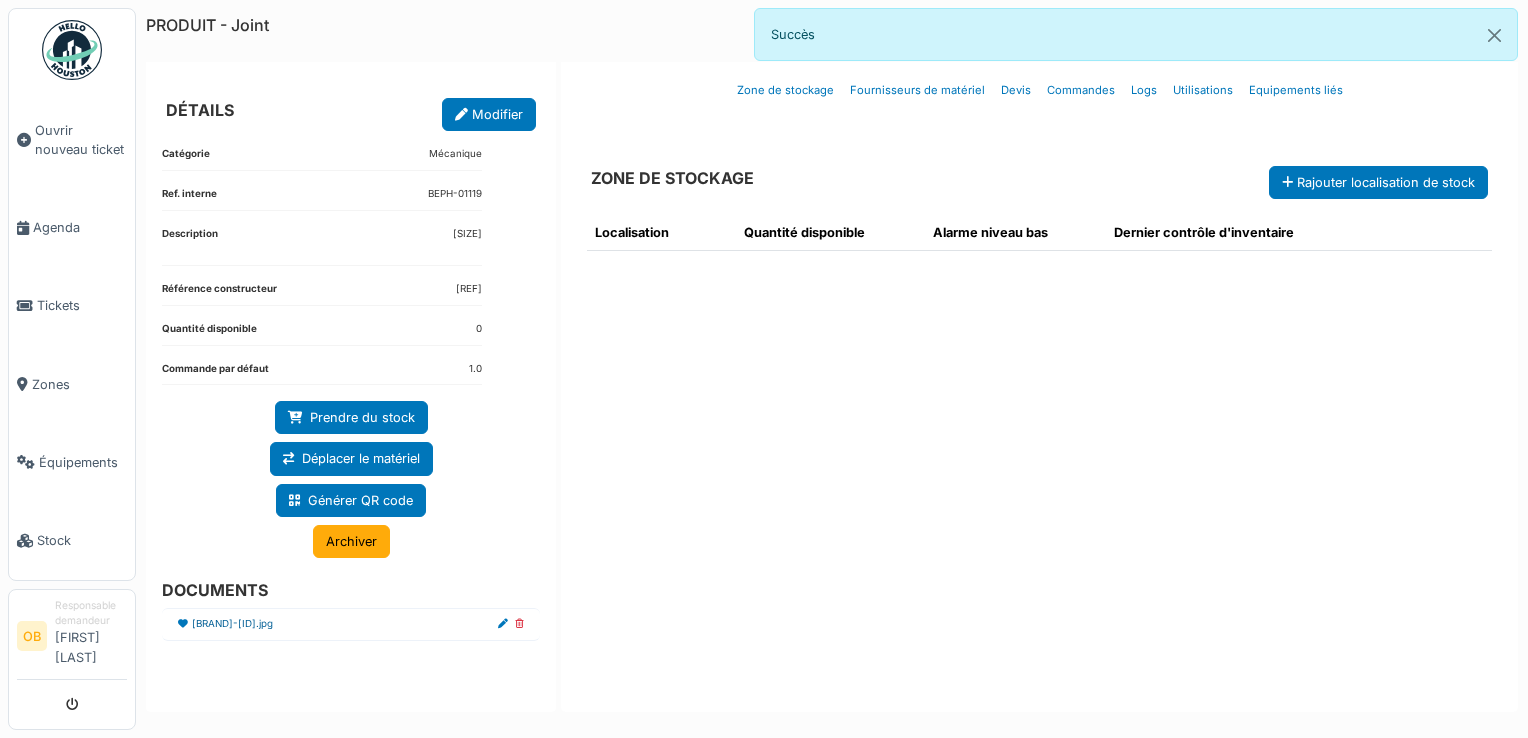click on "Galexdistribution-159846.jpg" at bounding box center (232, 624) 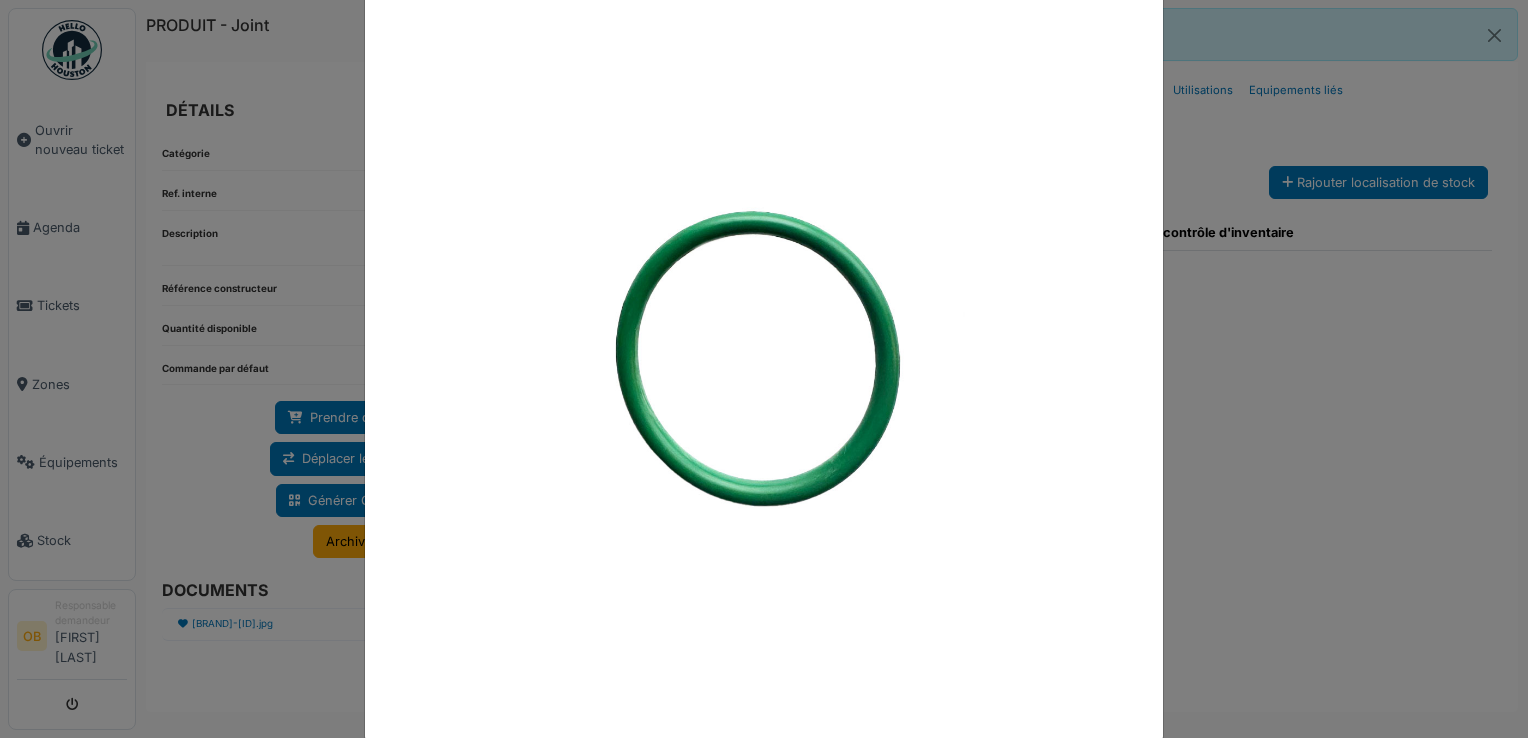 scroll, scrollTop: 106, scrollLeft: 0, axis: vertical 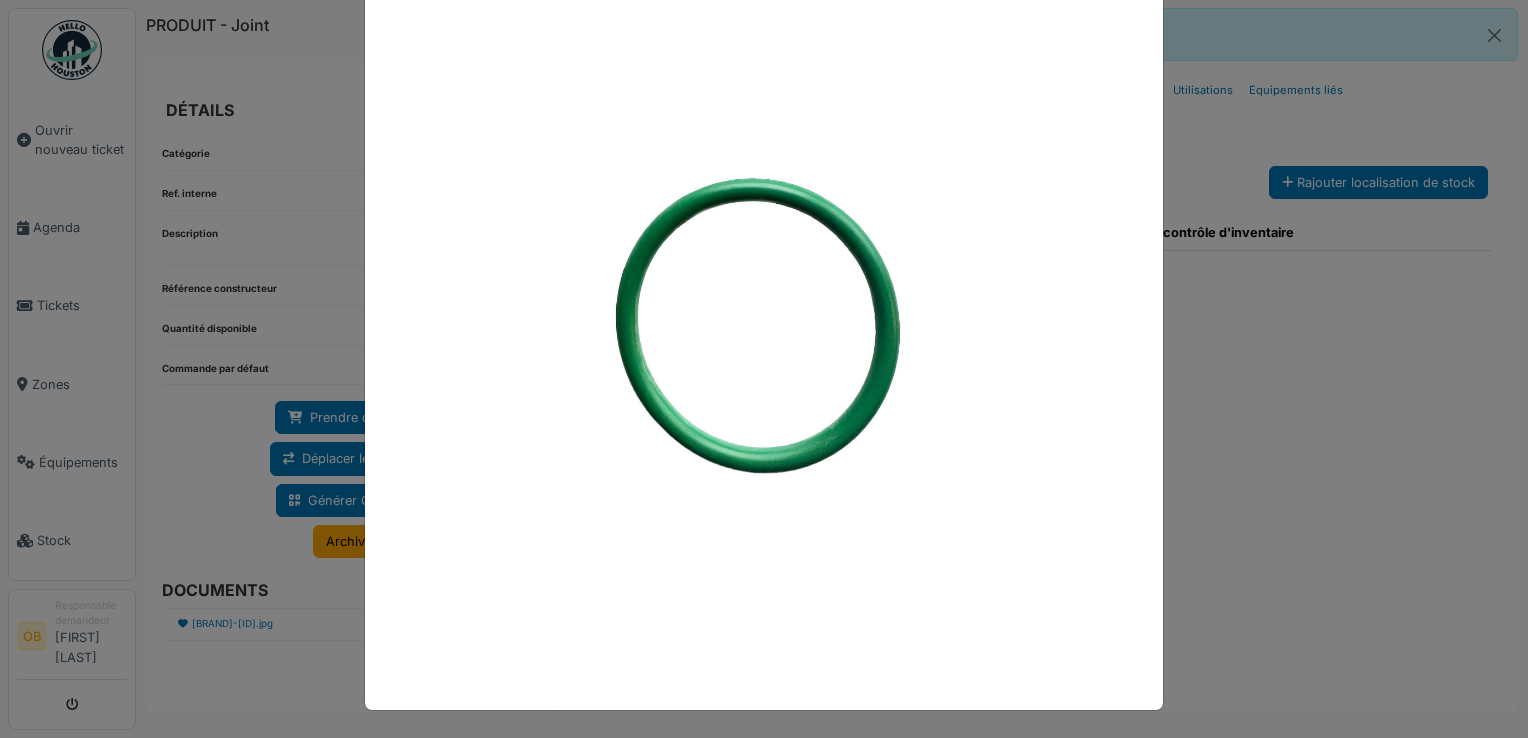 click at bounding box center [764, 369] 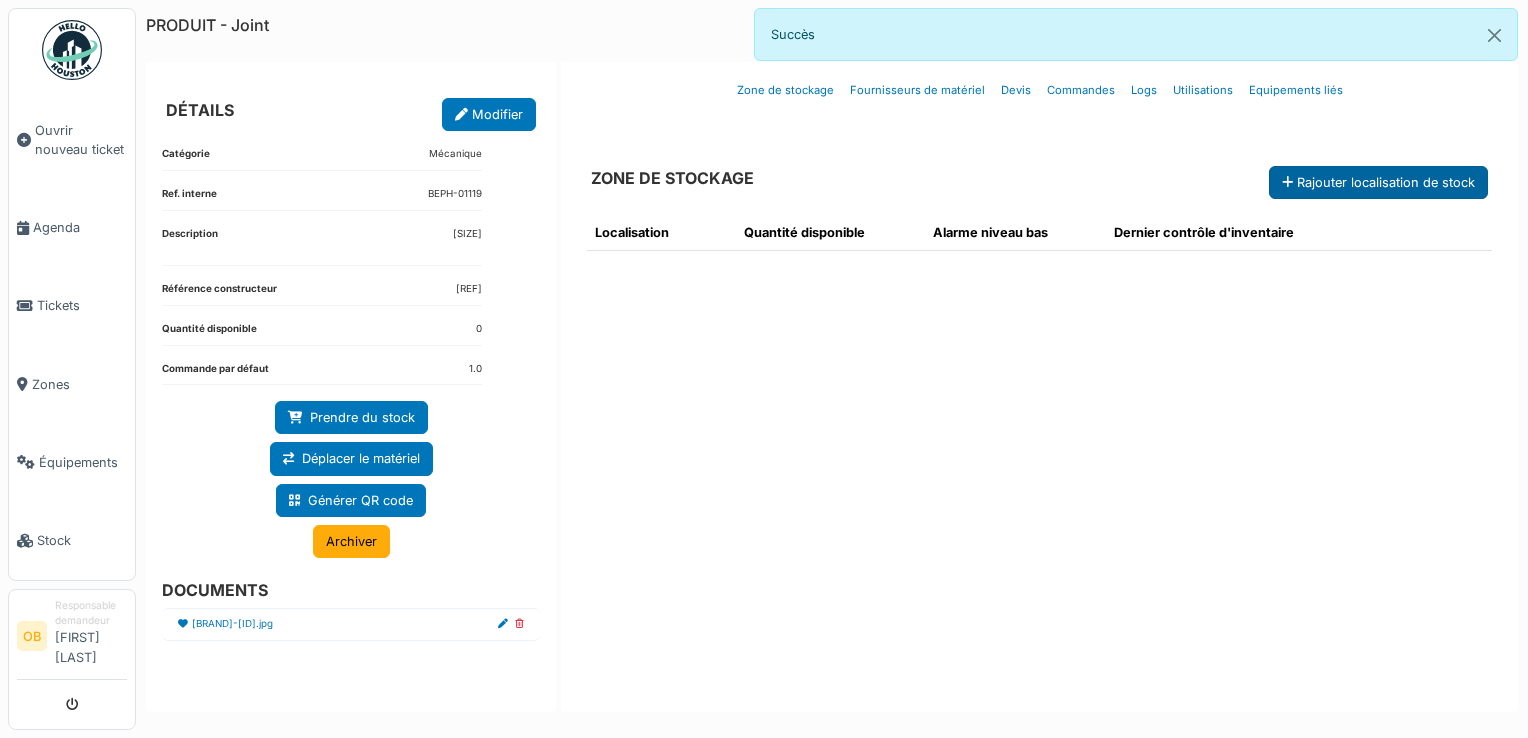 click on "Rajouter localisation de stock" at bounding box center (1378, 182) 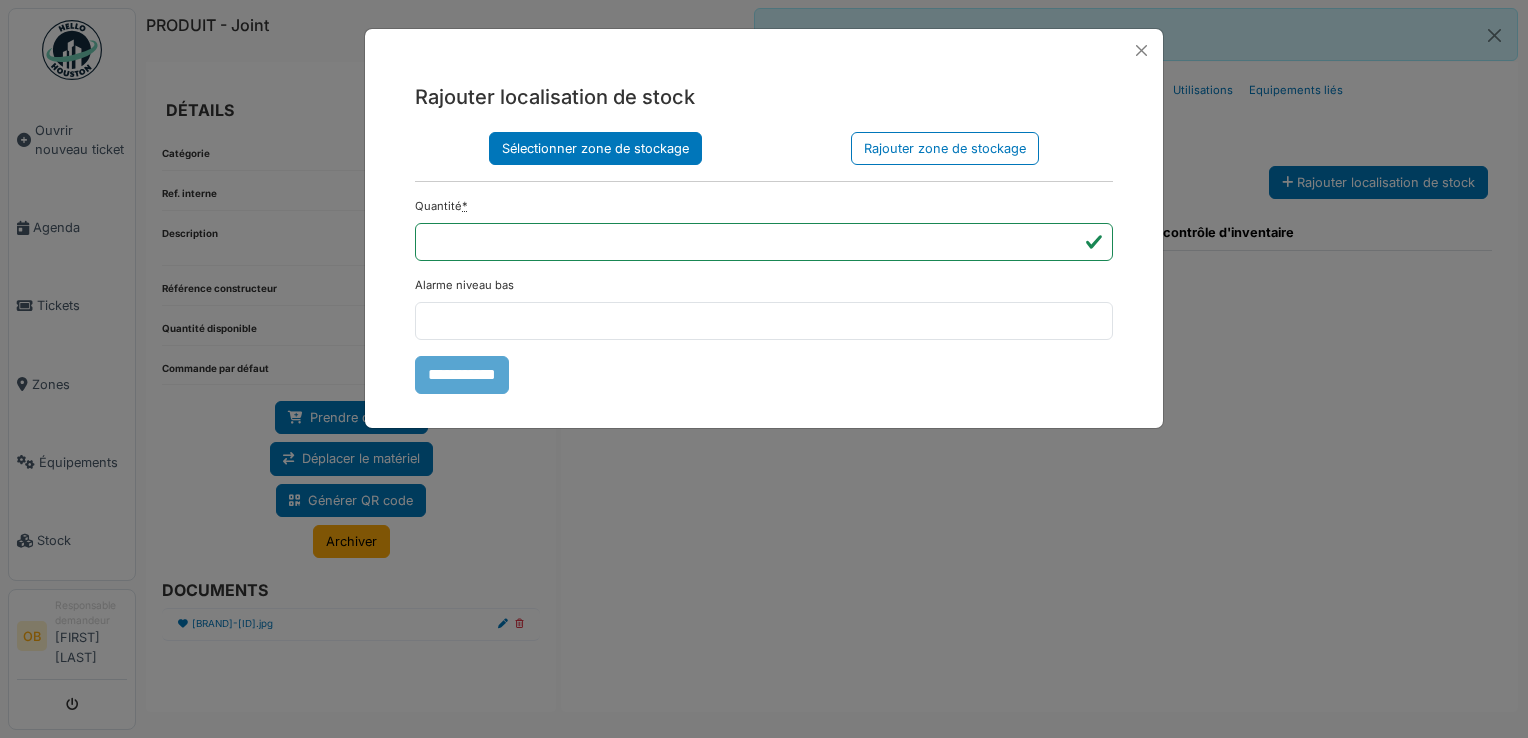 click on "Sélectionner zone de stockage" at bounding box center (595, 148) 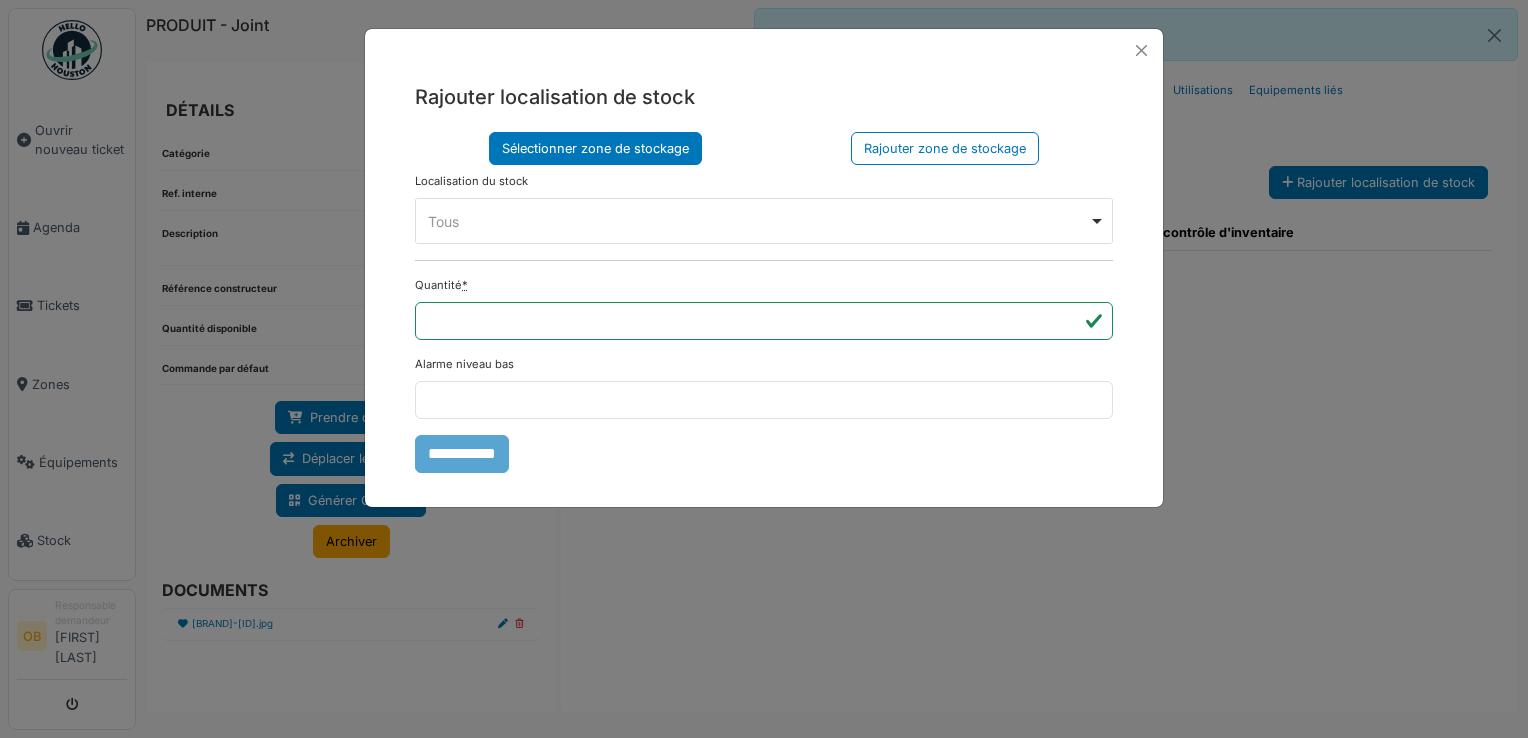 drag, startPoint x: 493, startPoint y: 231, endPoint x: 492, endPoint y: 218, distance: 13.038404 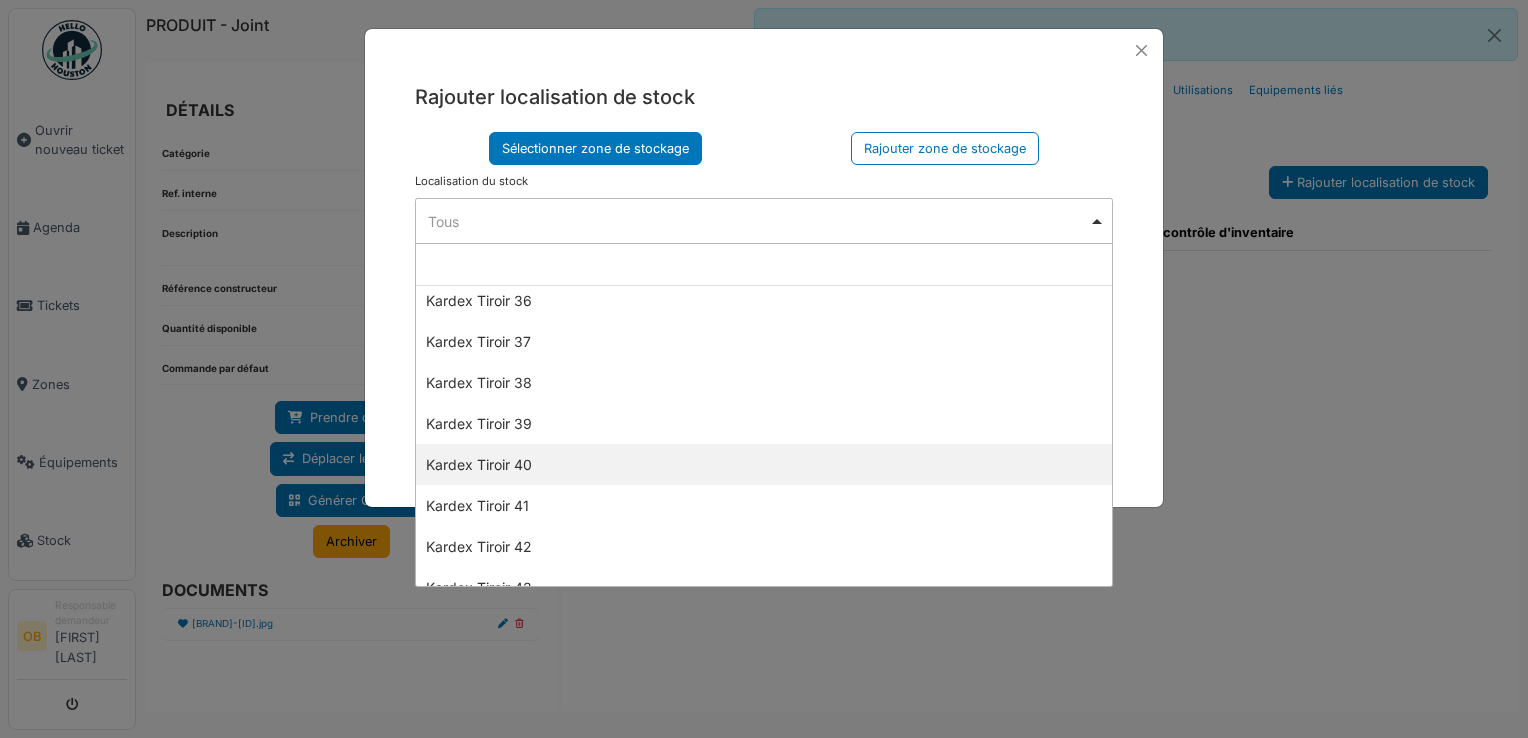 scroll, scrollTop: 1466, scrollLeft: 0, axis: vertical 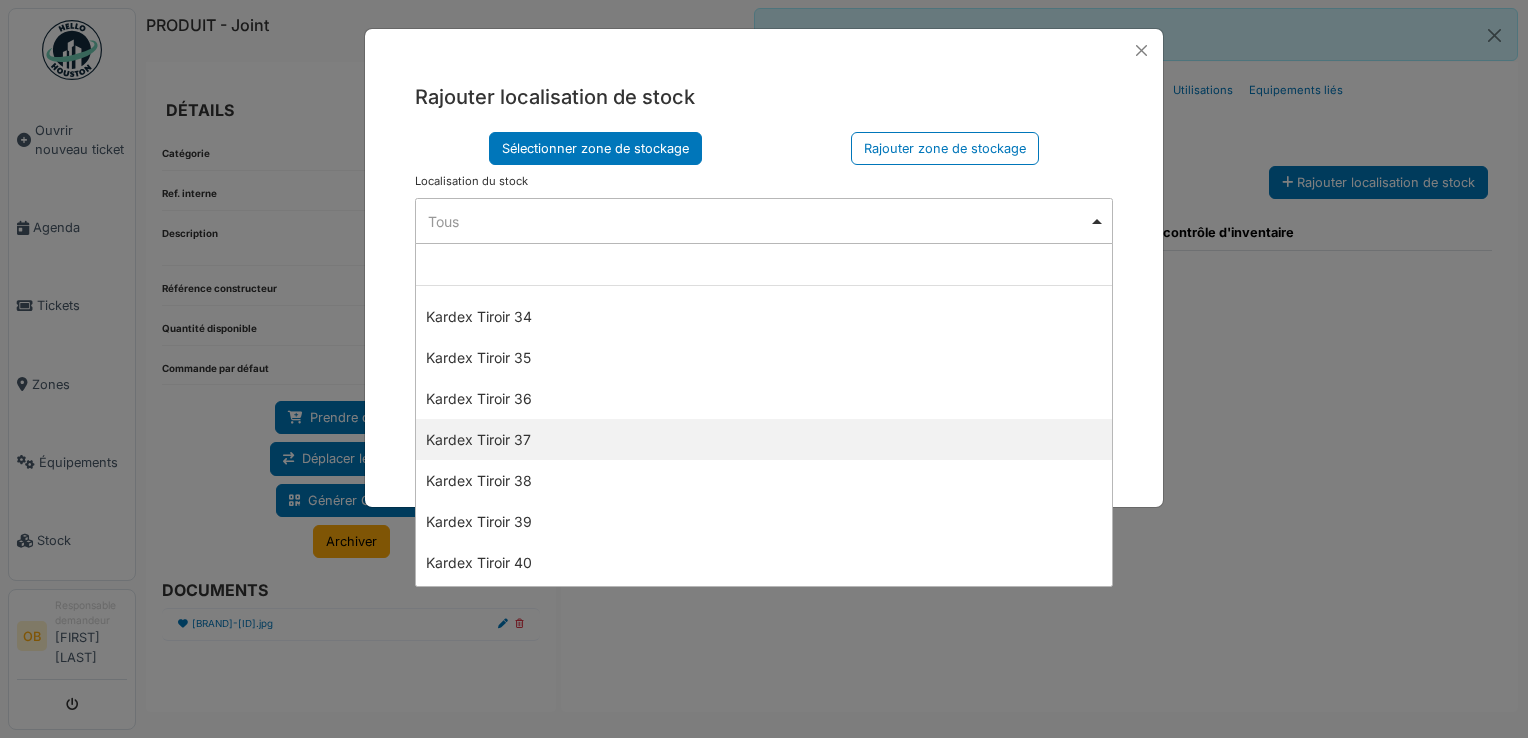 select on "****" 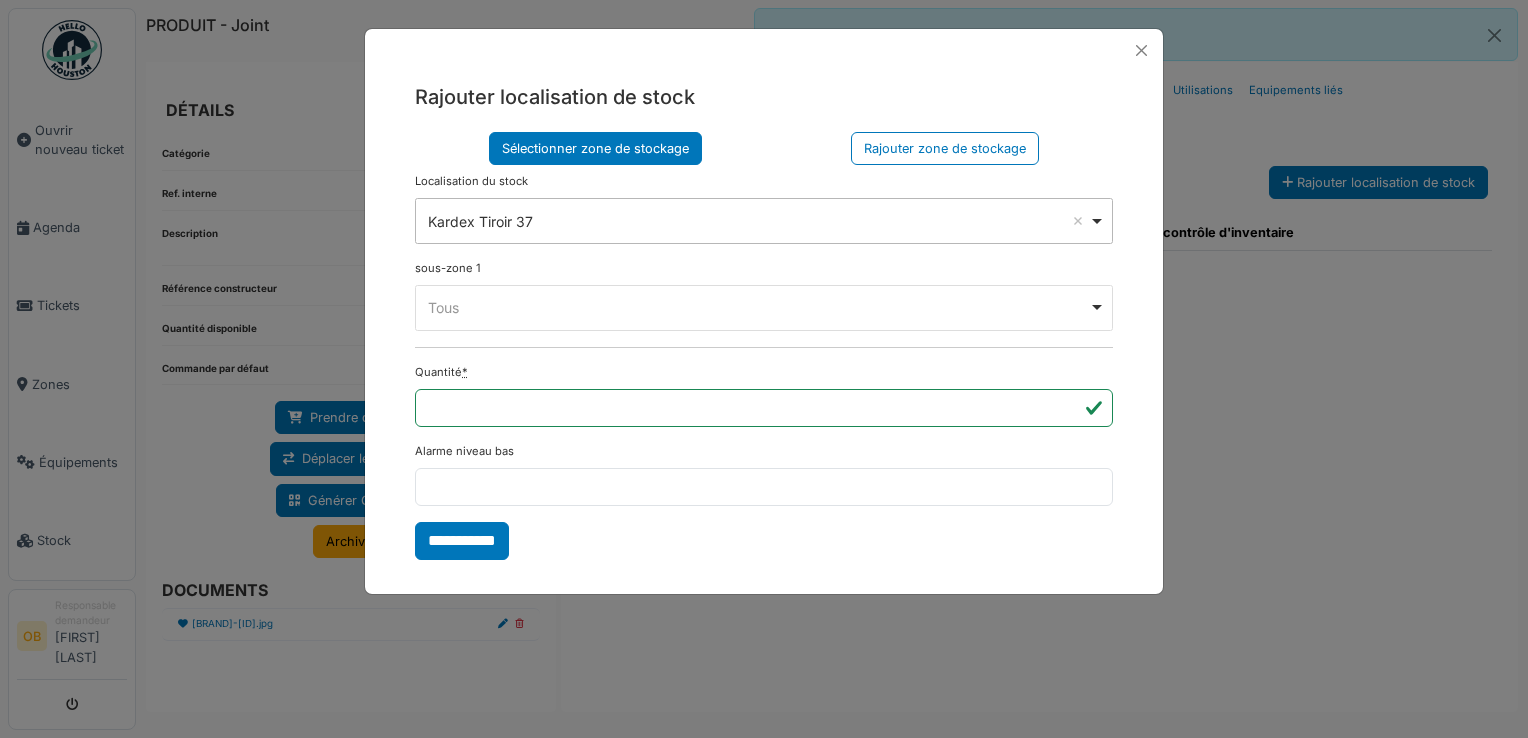 click on "Tous Remove item" at bounding box center (764, 307) 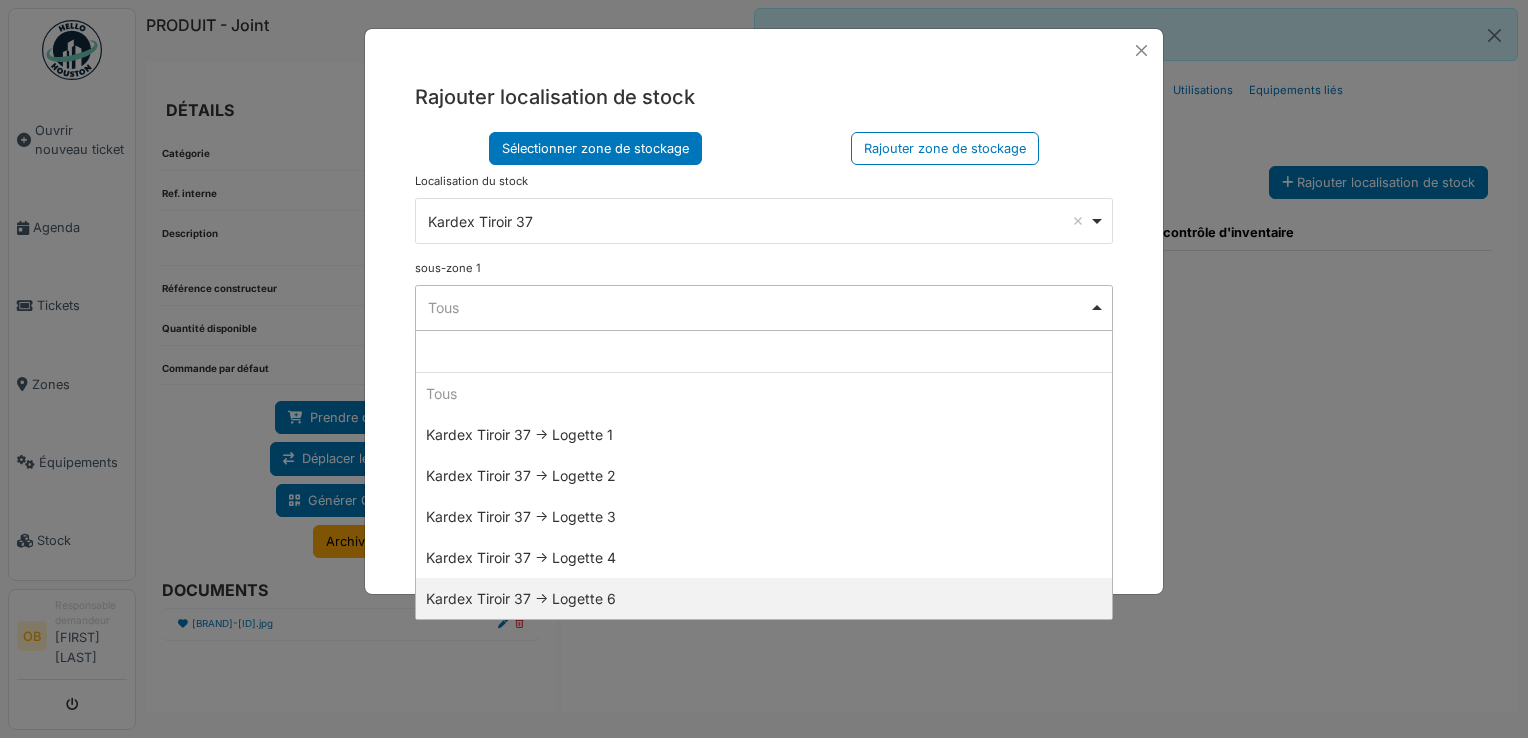 select on "*****" 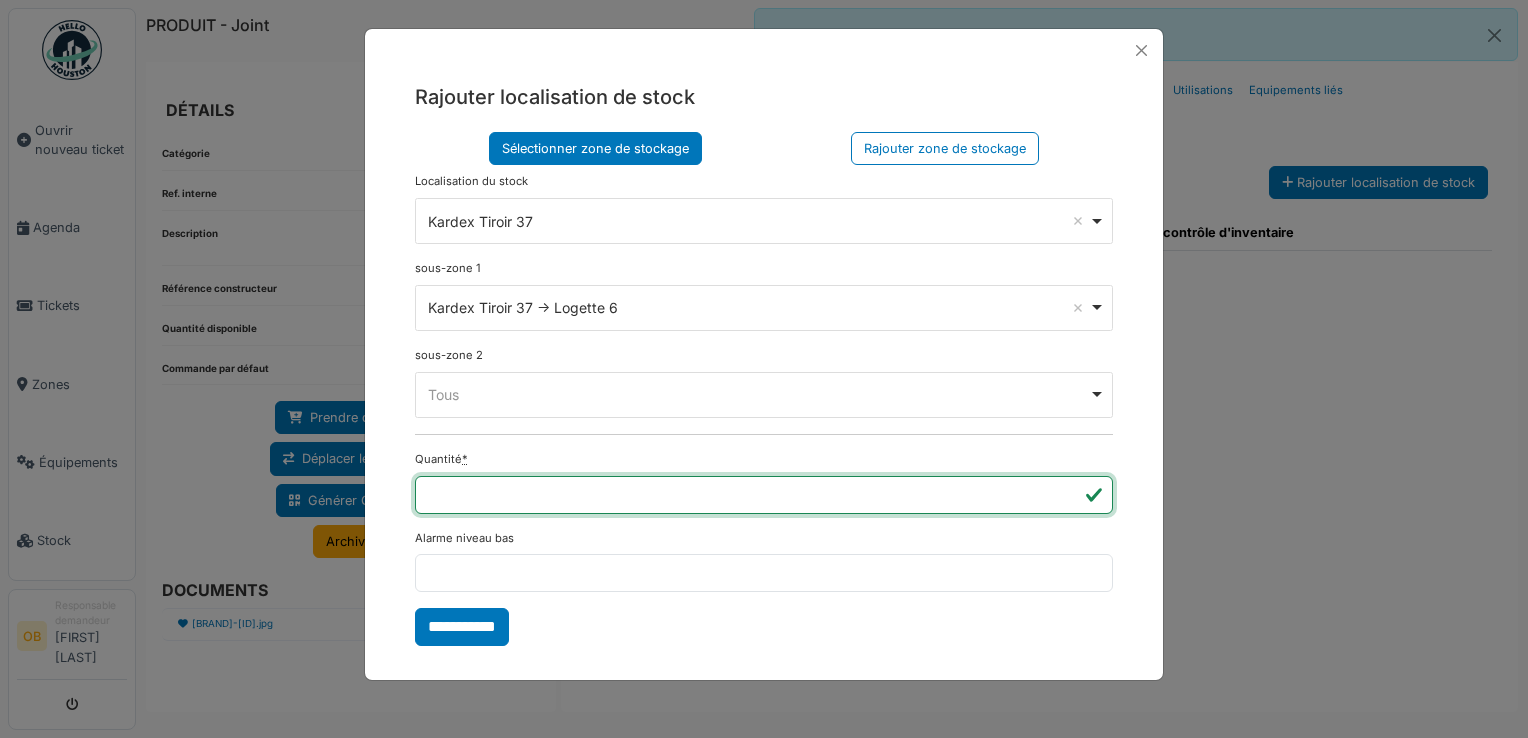 click on "*" at bounding box center (764, 495) 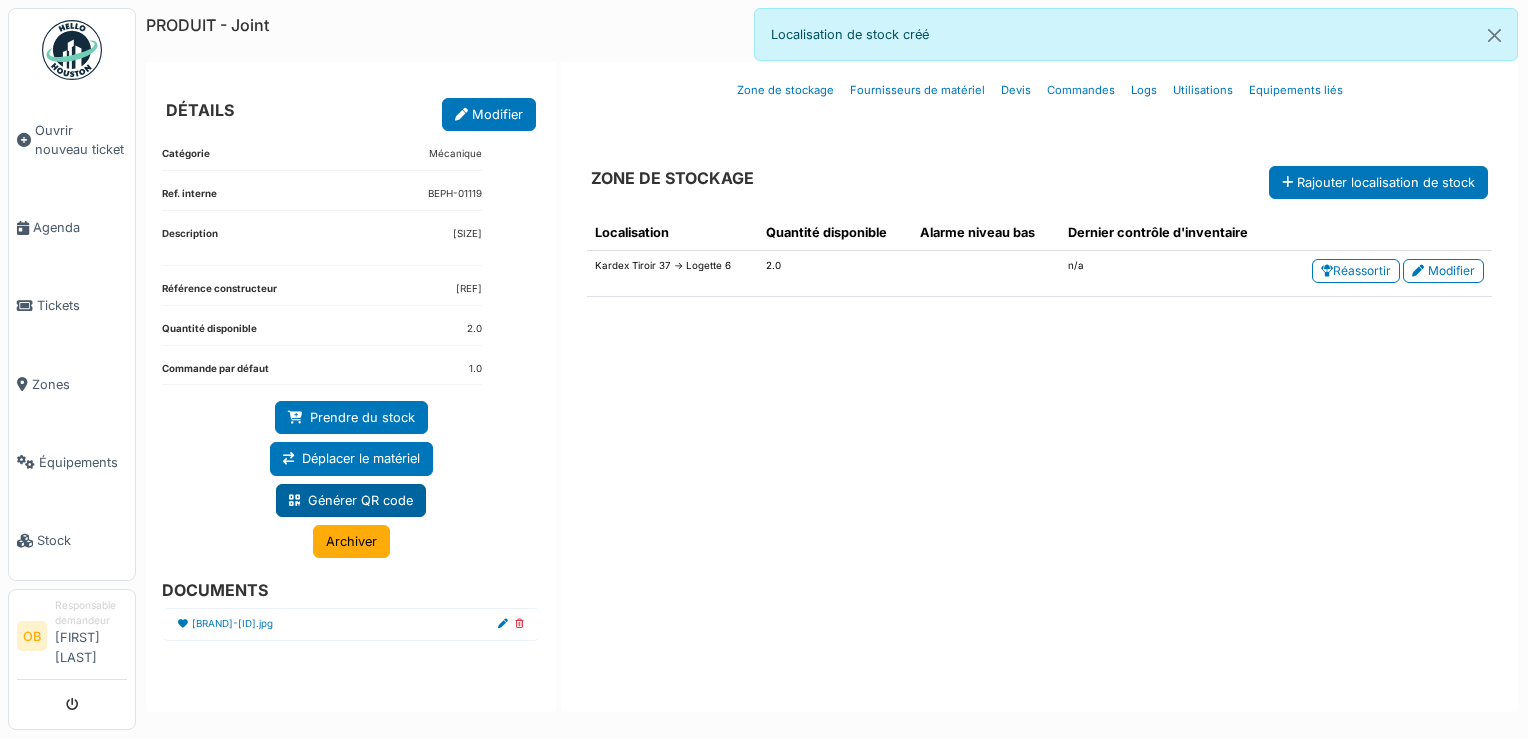 click on "Générer QR code" at bounding box center (351, 500) 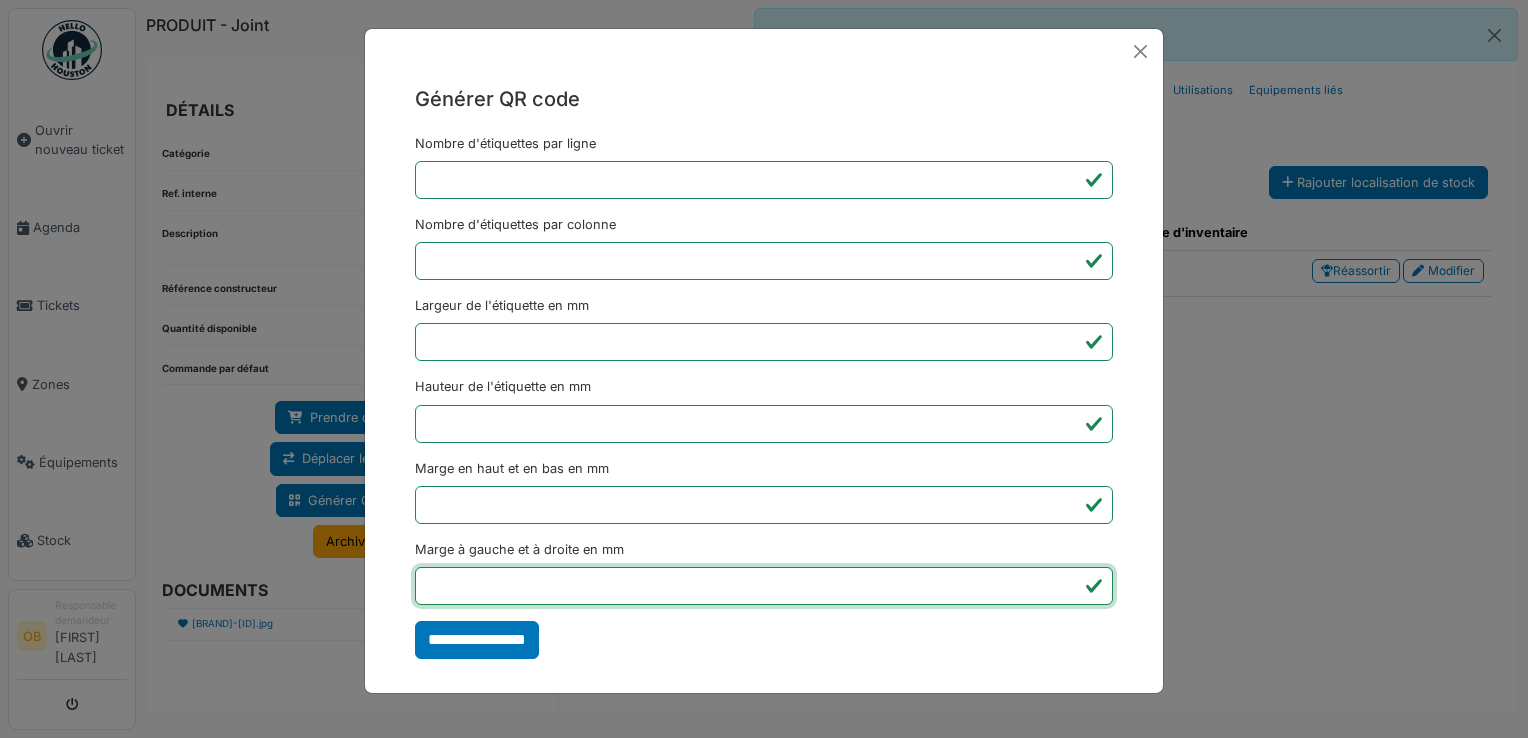 click on "*" at bounding box center (764, 586) 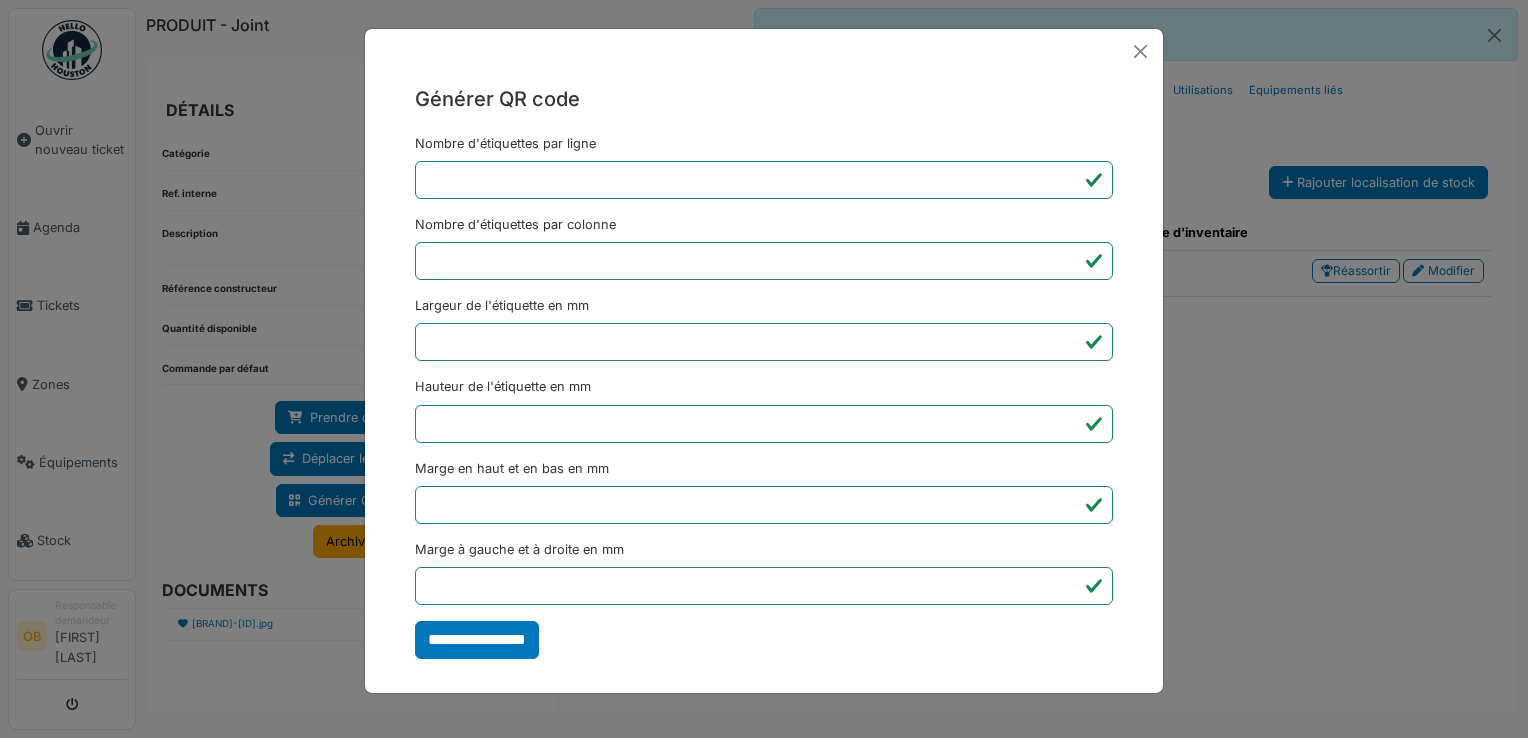 type on "*******" 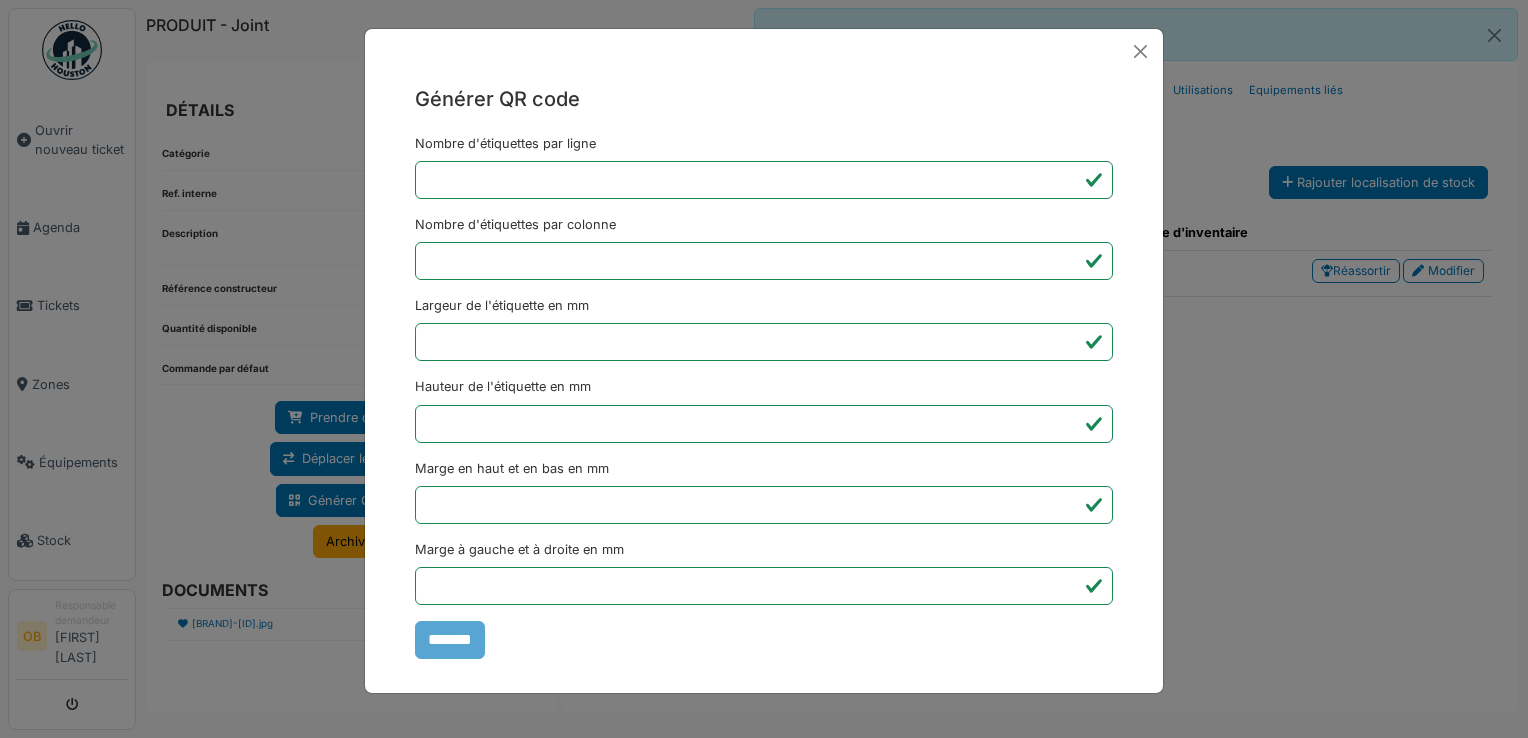 click on "Générer QR code
Nombre d'étiquettes par ligne
*
Nombre d'étiquettes par colonne
*
Largeur de l'étiquette en mm
**
Hauteur de l'étiquette en mm
**
Marge en haut et en bas en mm
*
Marge à gauche et à droite en mm
***
*******" at bounding box center (764, 369) 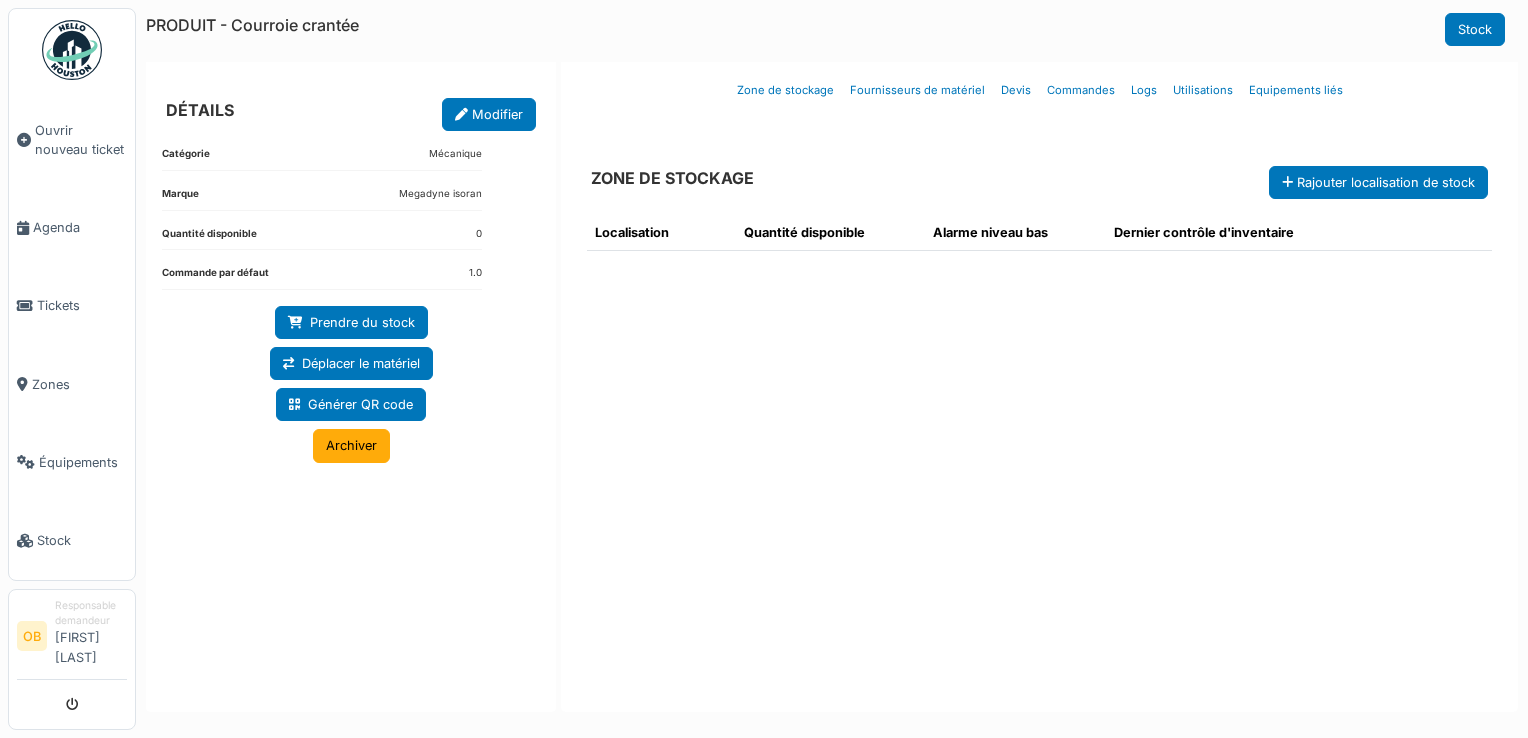 scroll, scrollTop: 0, scrollLeft: 0, axis: both 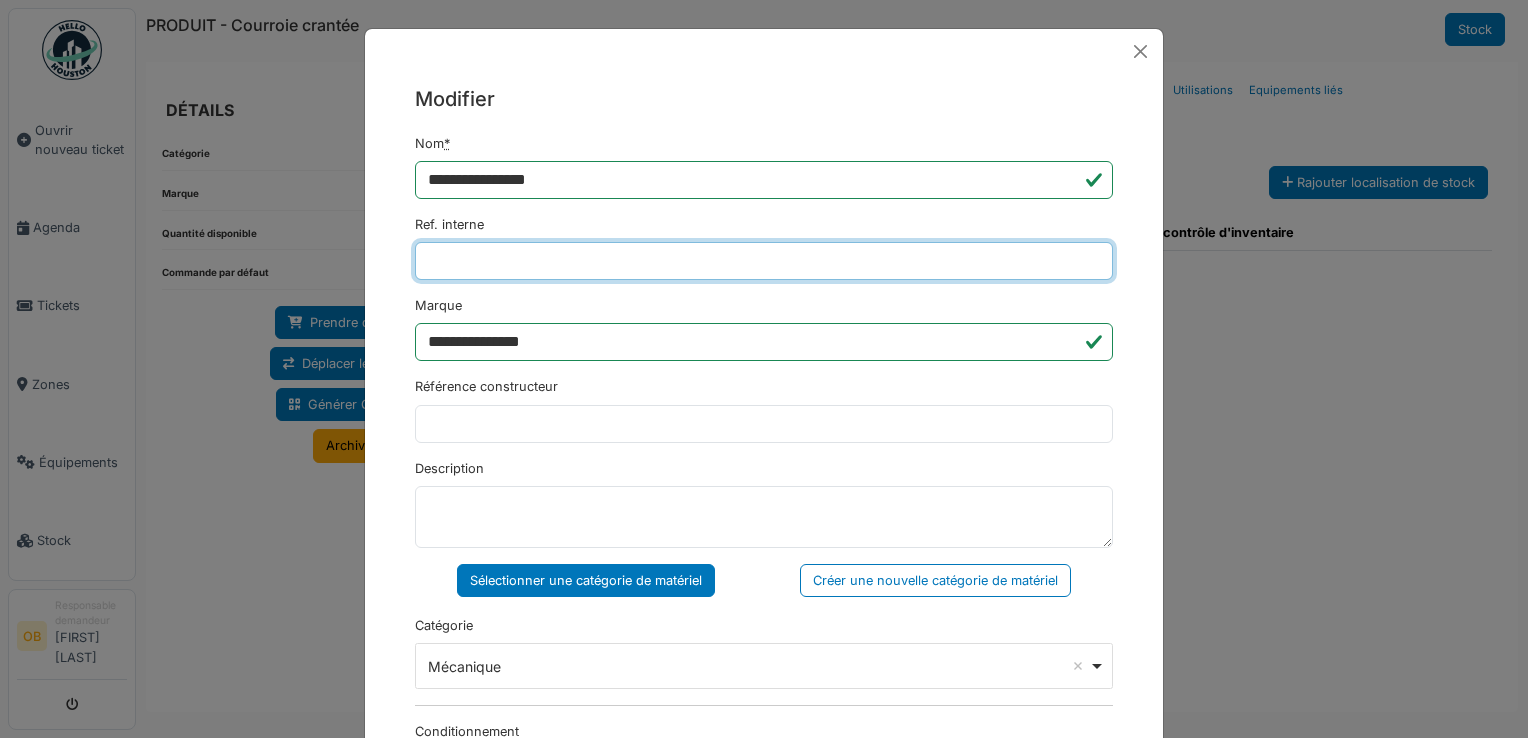 click on "Ref. interne" at bounding box center [764, 261] 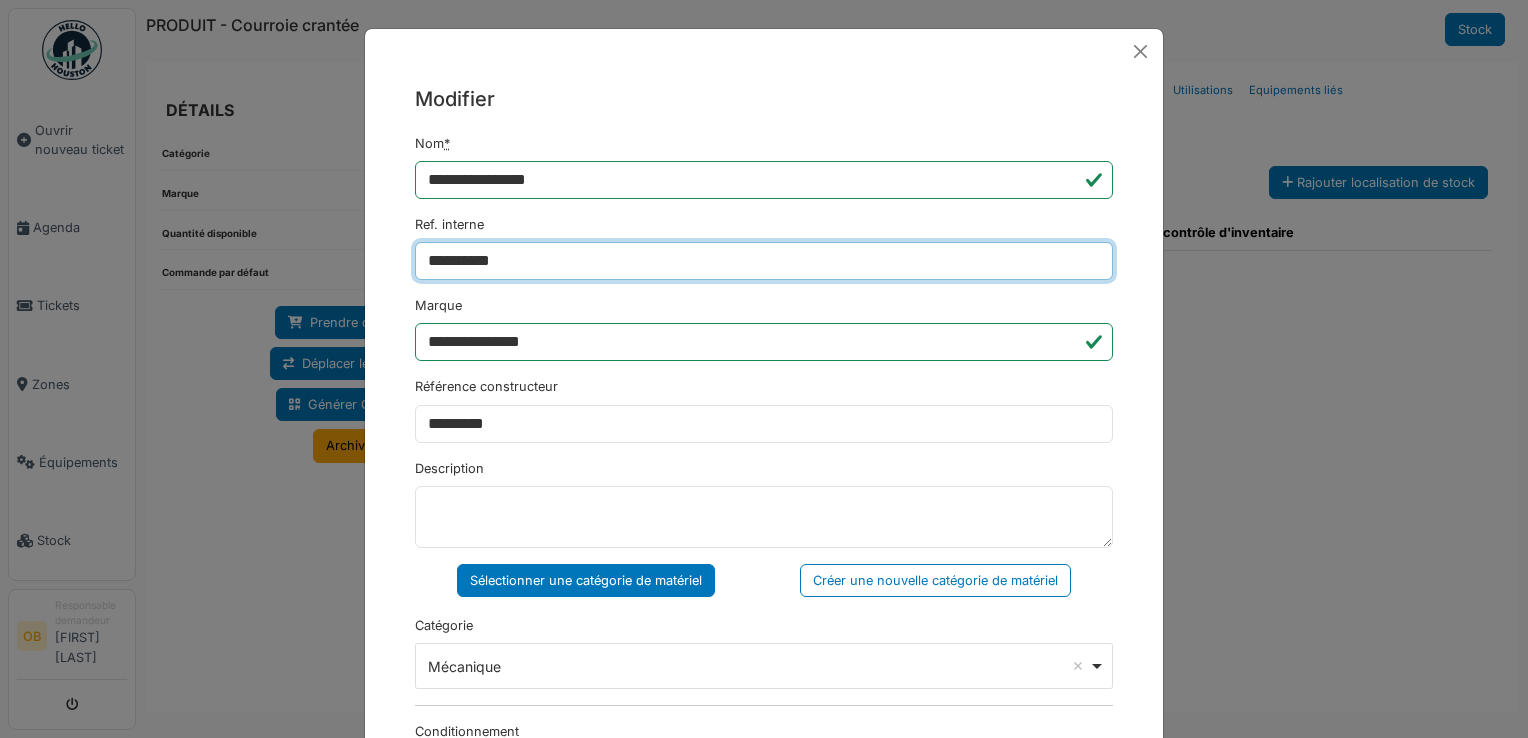 type on "**********" 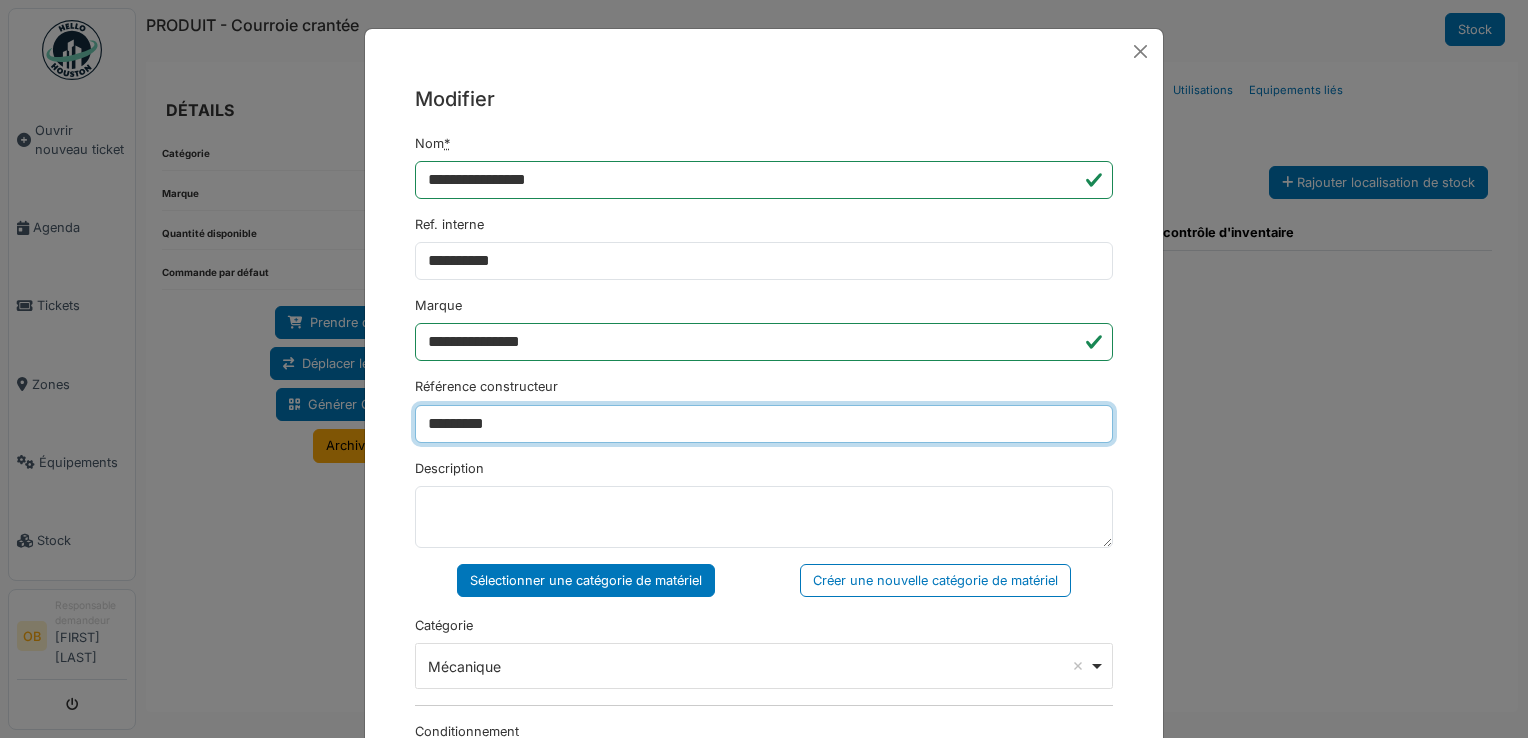 drag, startPoint x: 569, startPoint y: 414, endPoint x: 230, endPoint y: 422, distance: 339.0944 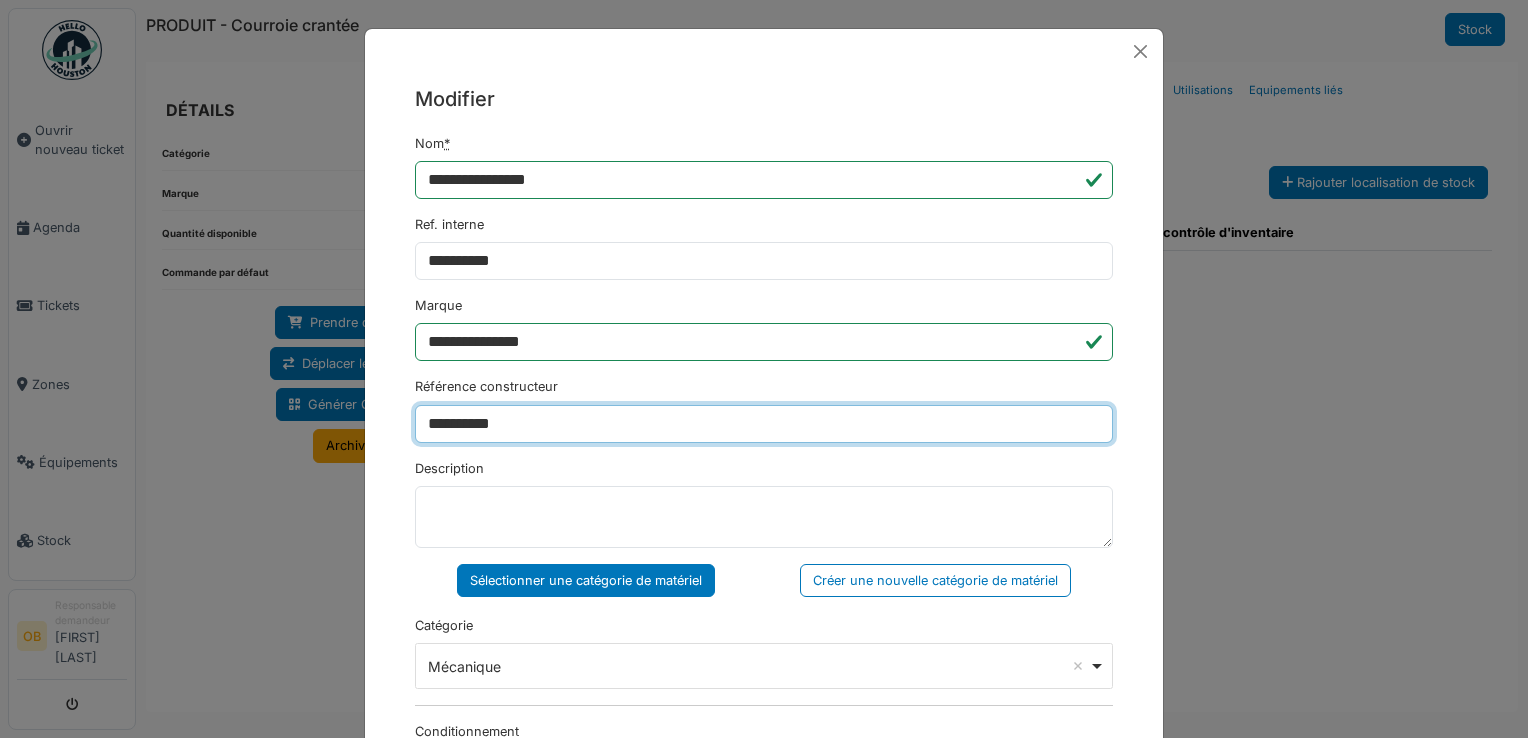 scroll, scrollTop: 133, scrollLeft: 0, axis: vertical 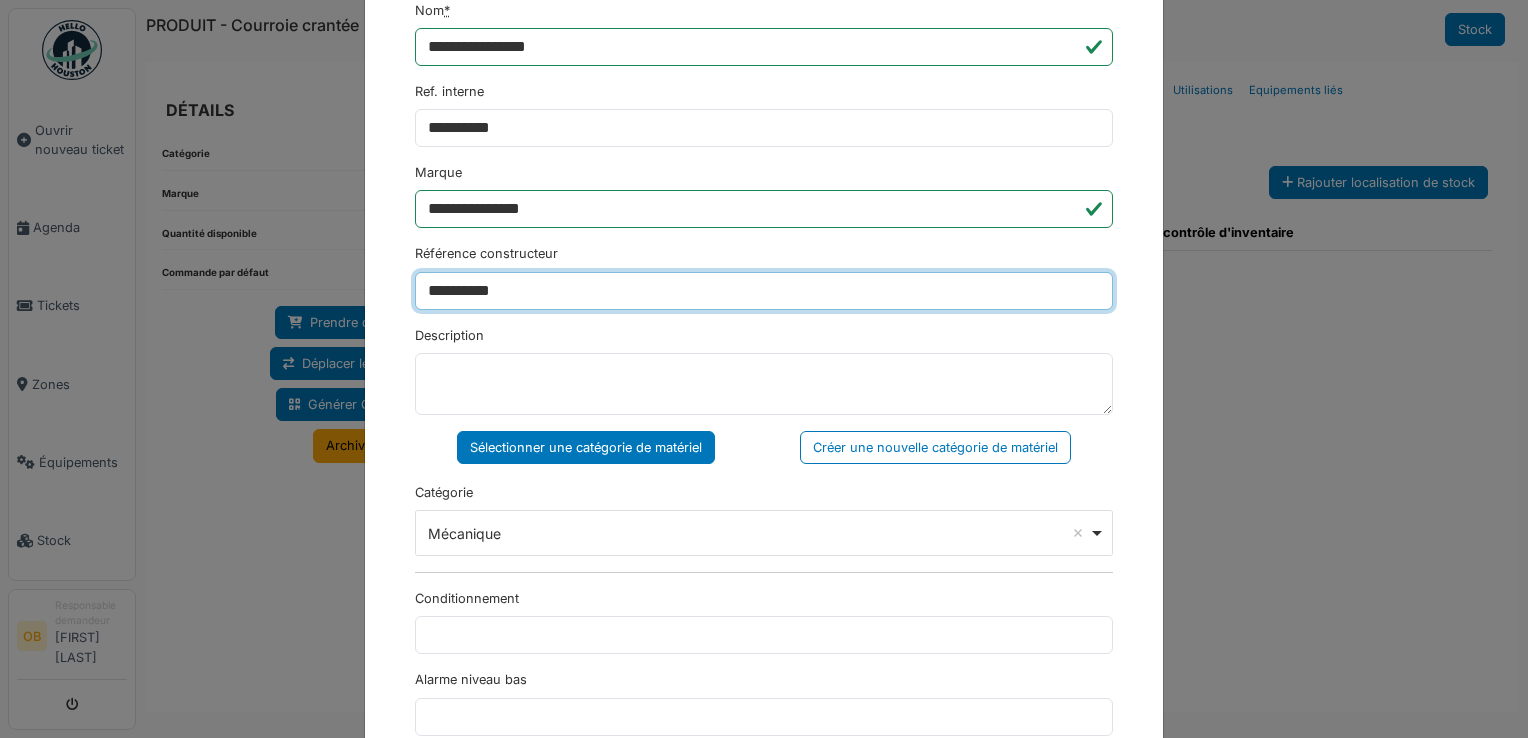 type on "**********" 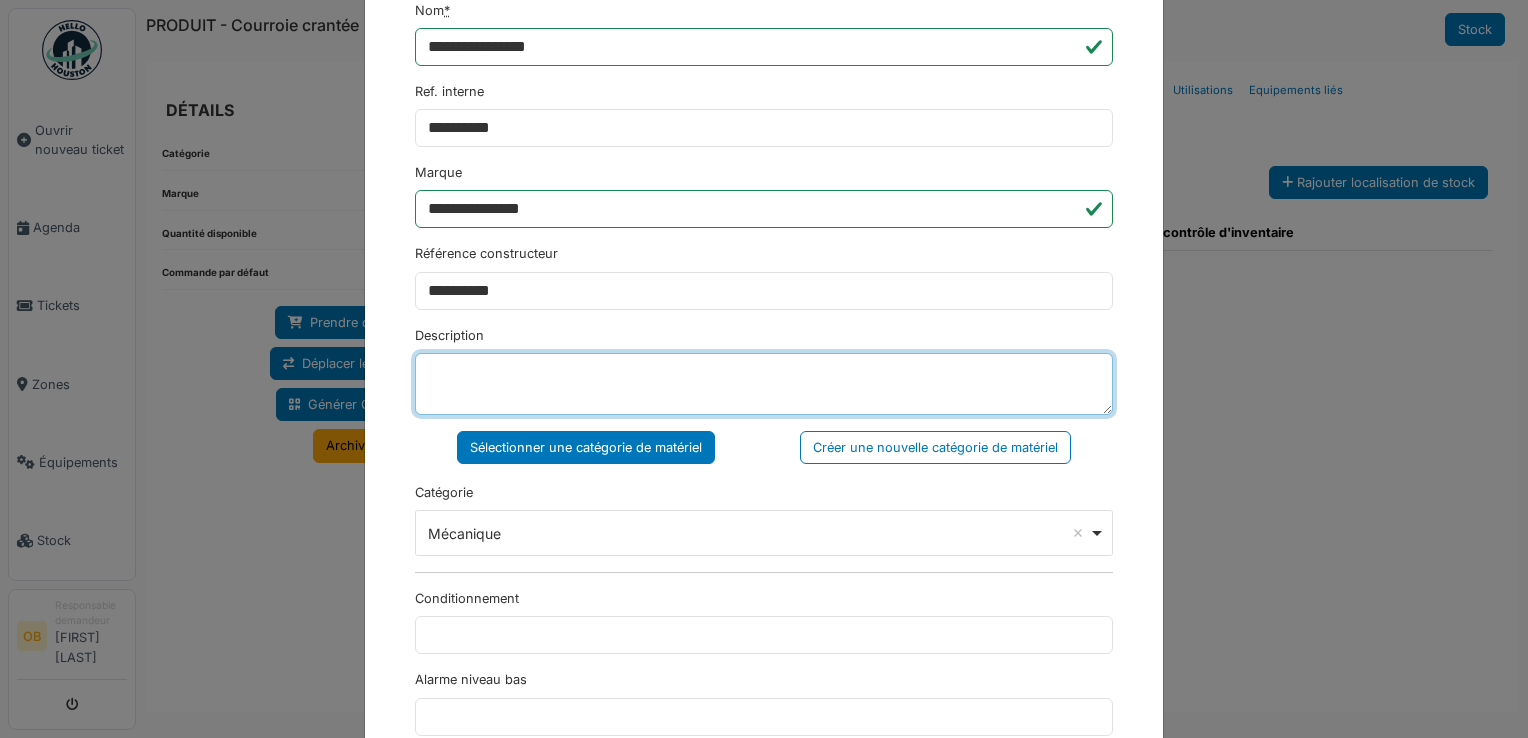 click on "Description" at bounding box center [764, 384] 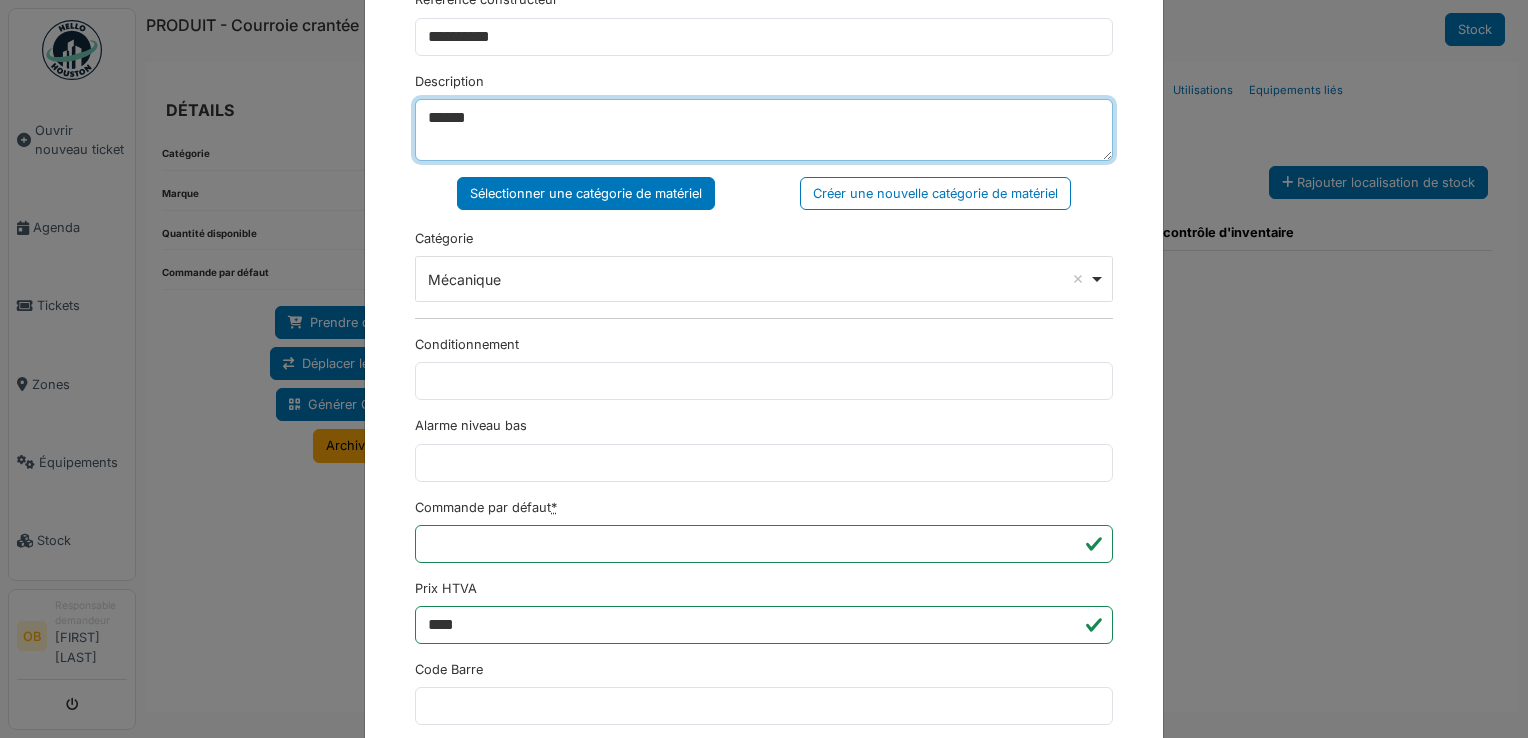 scroll, scrollTop: 650, scrollLeft: 0, axis: vertical 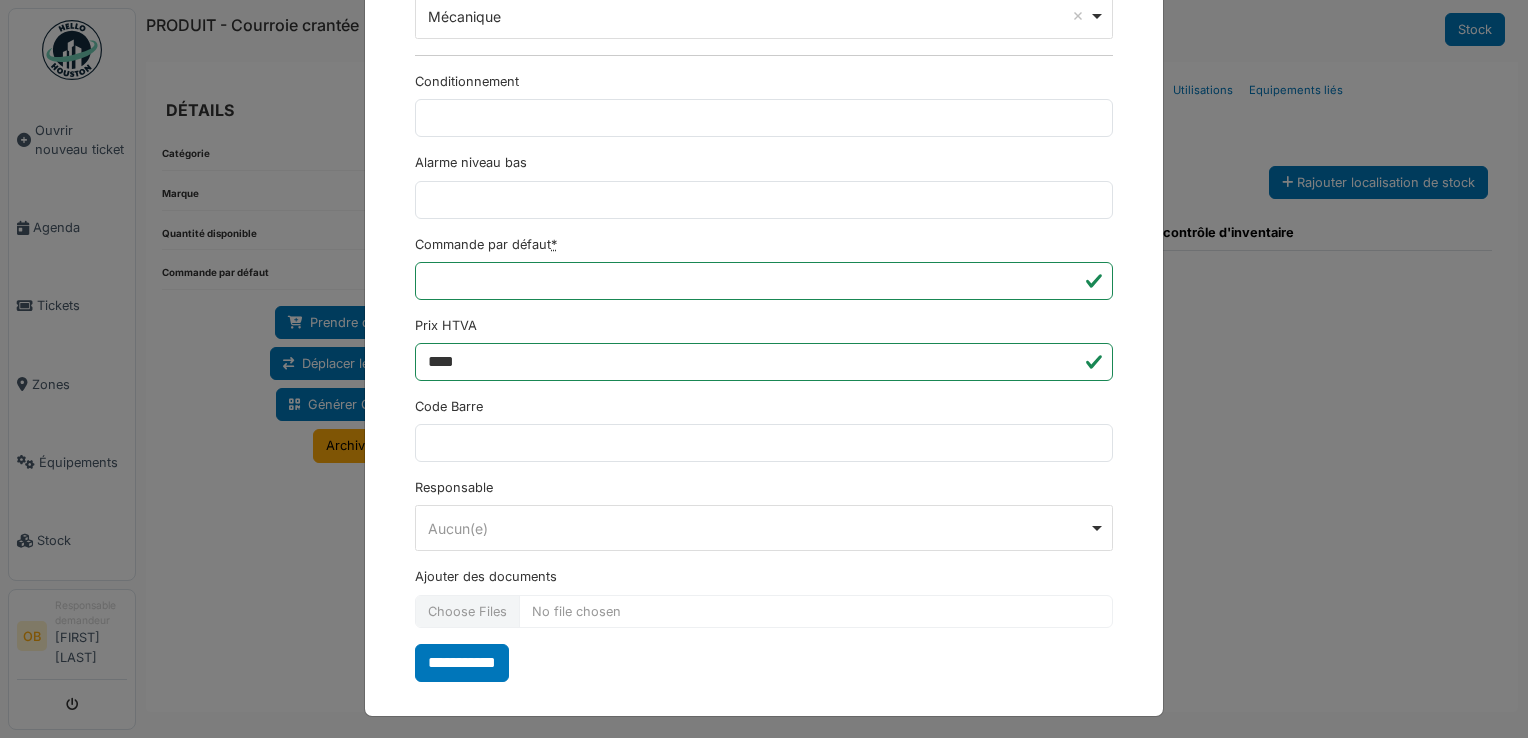 type on "*****" 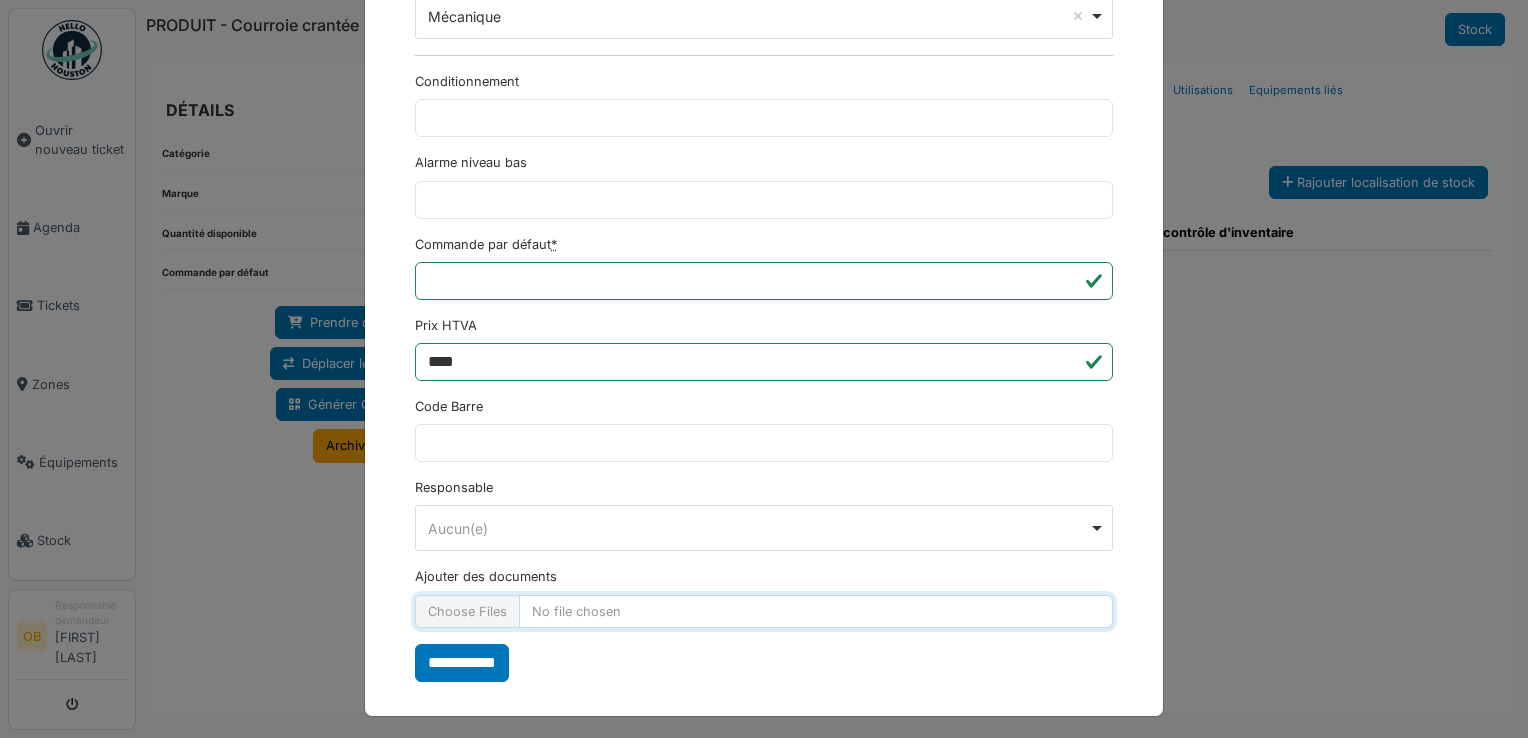 click on "Ajouter des documents" at bounding box center (764, 611) 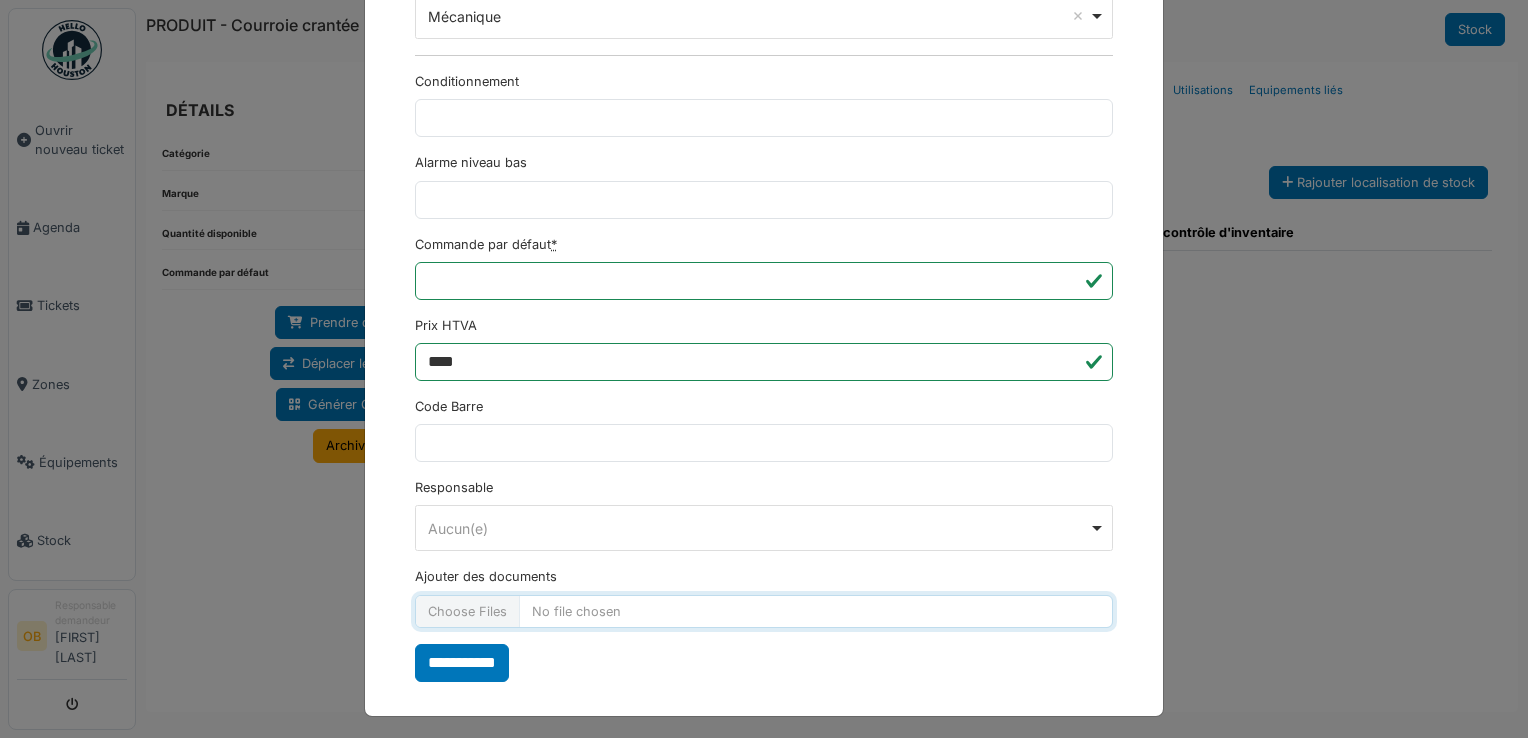 type on "**********" 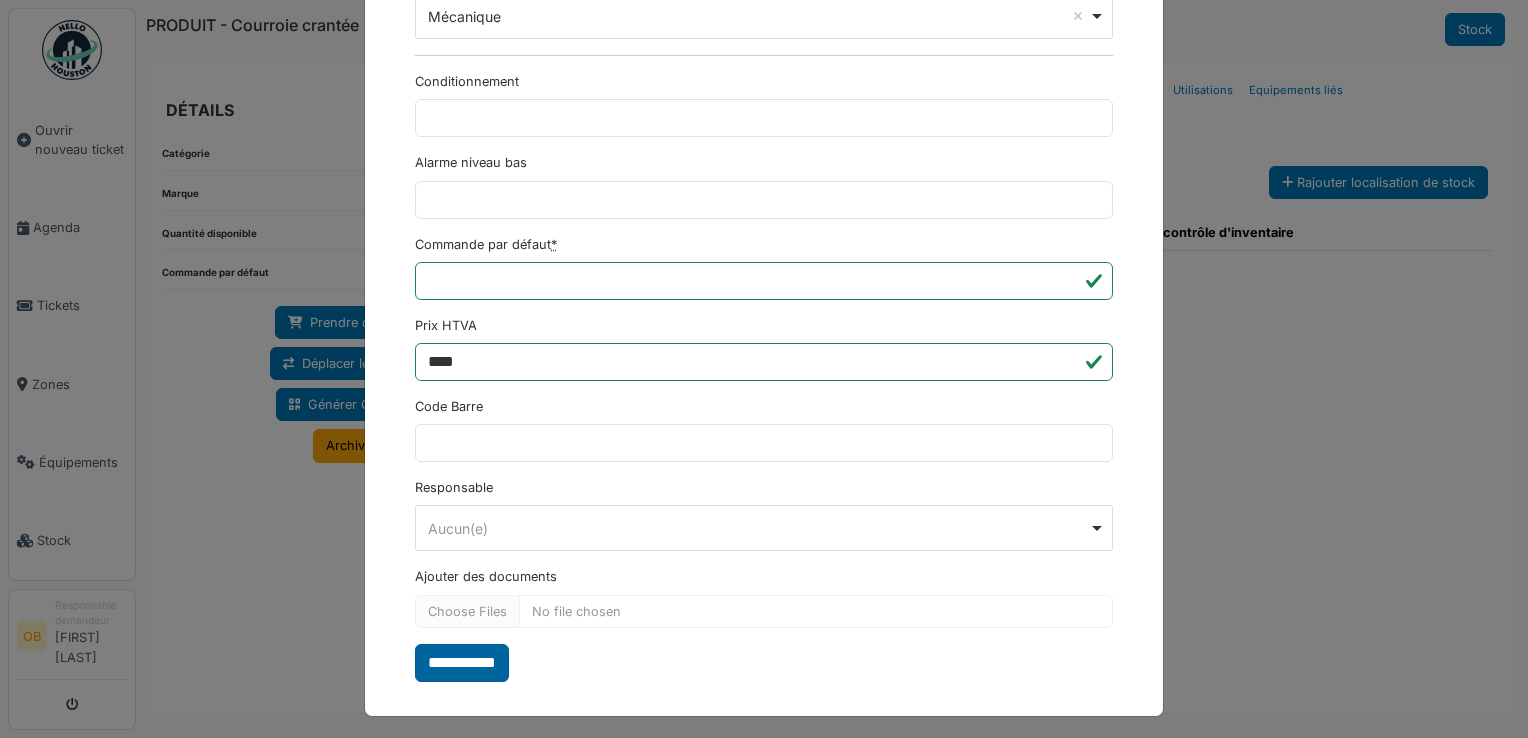 click on "**********" at bounding box center [462, 663] 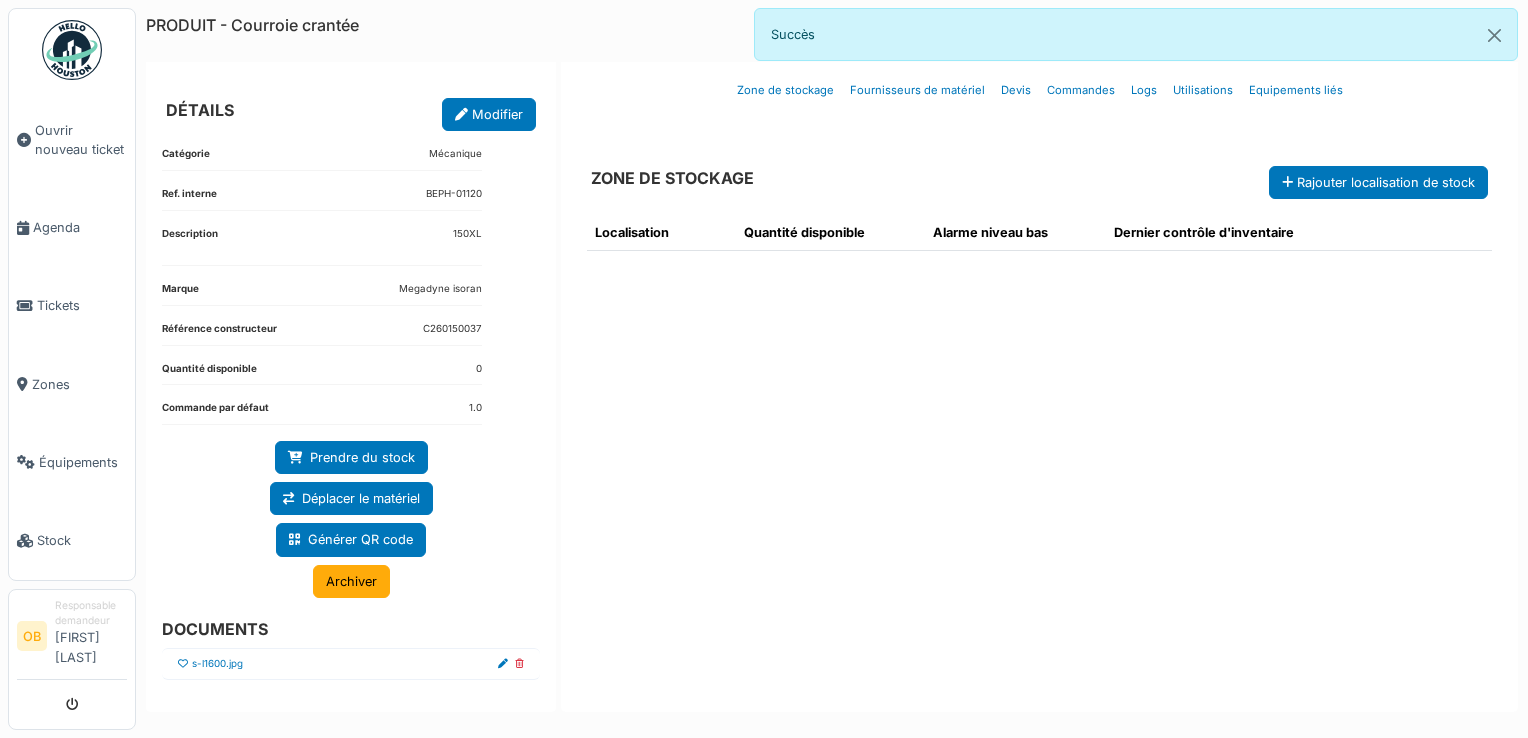 click at bounding box center [183, 664] 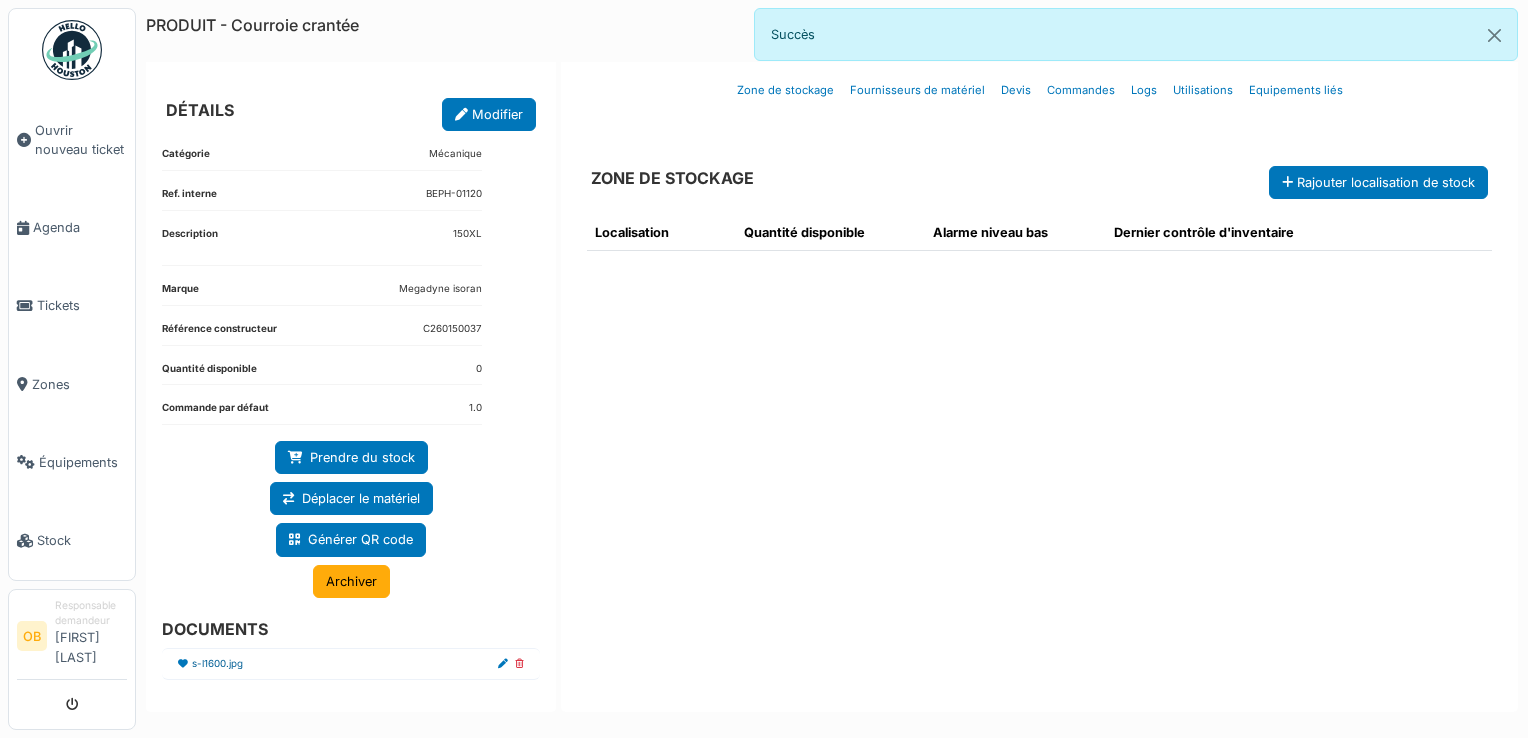 click on "s-l1600.jpg" at bounding box center (217, 664) 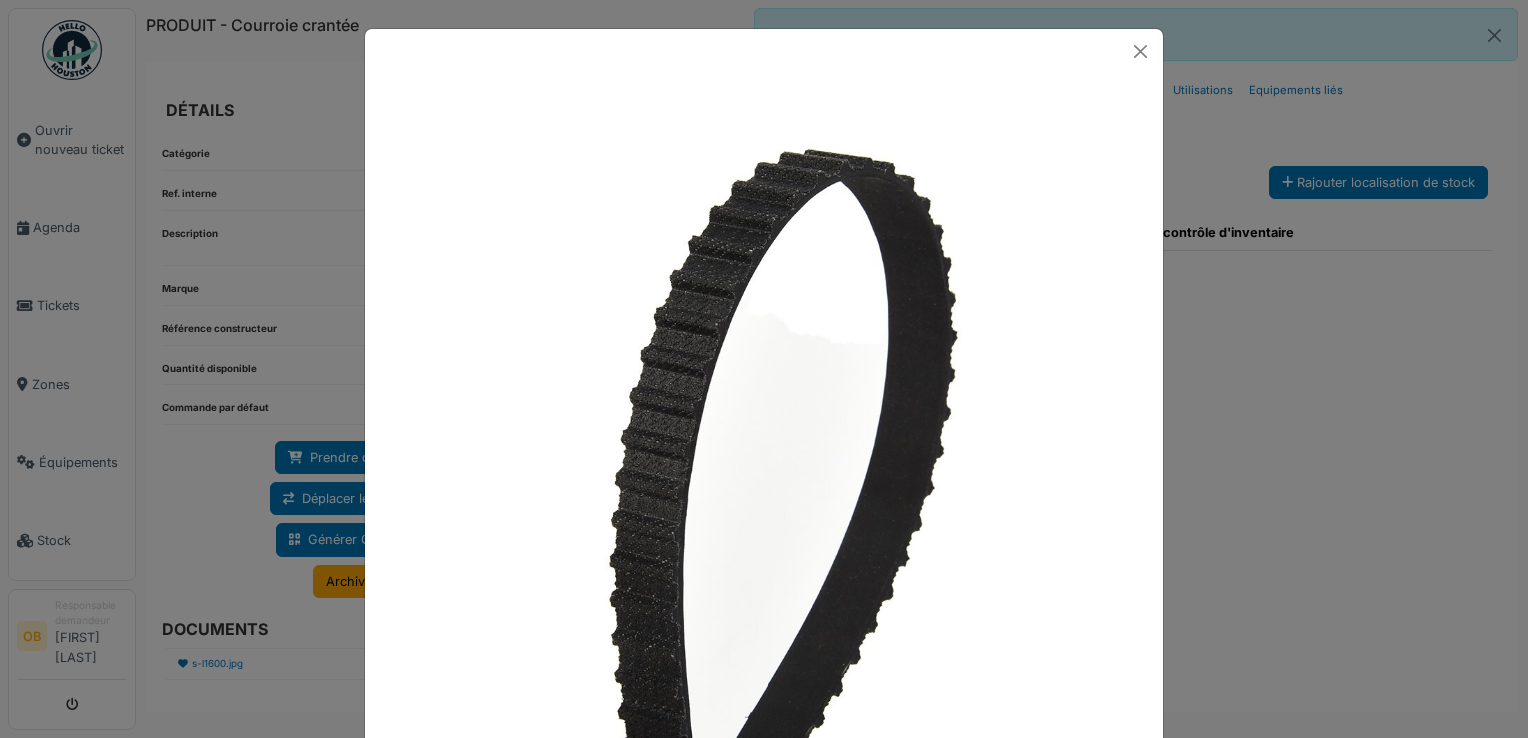 scroll, scrollTop: 106, scrollLeft: 0, axis: vertical 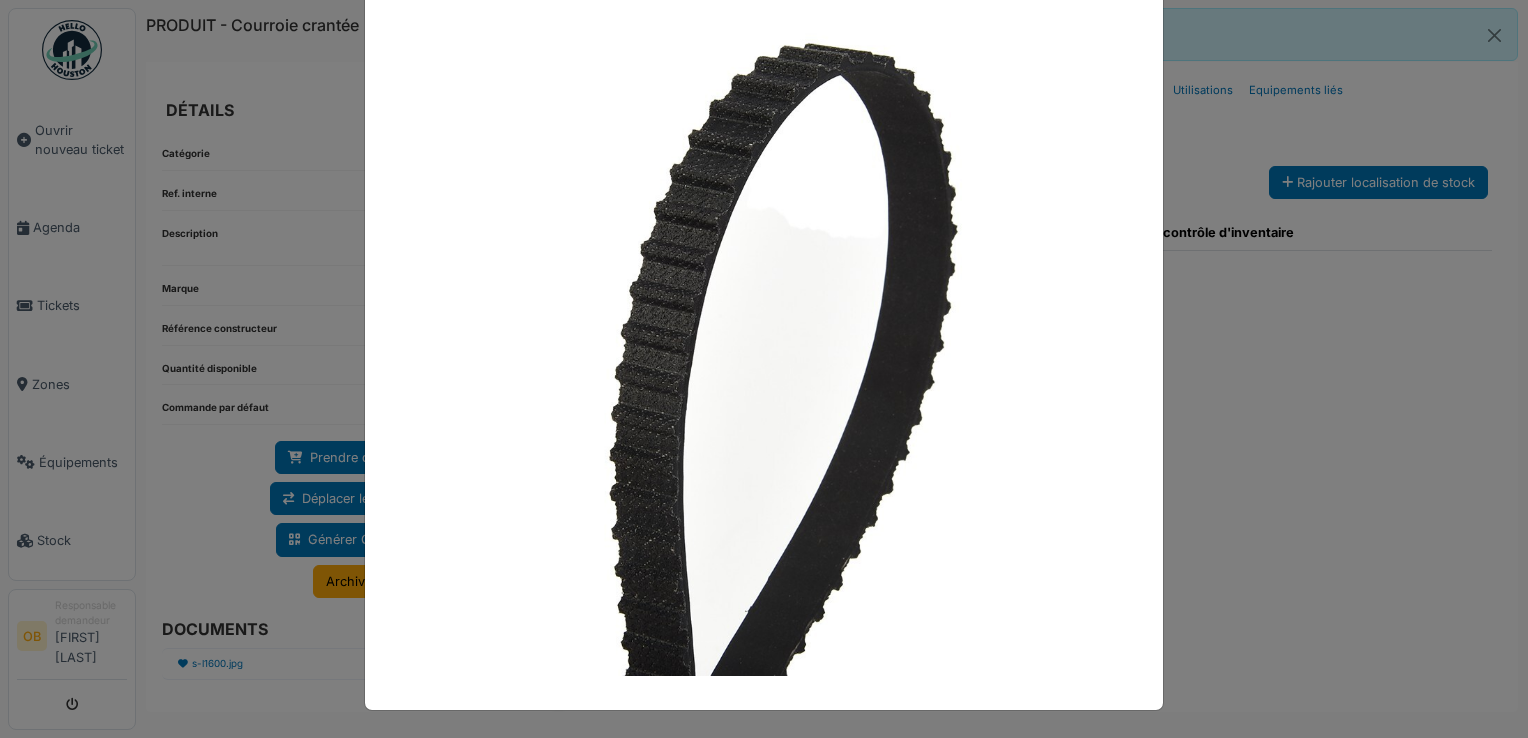 click at bounding box center (764, 369) 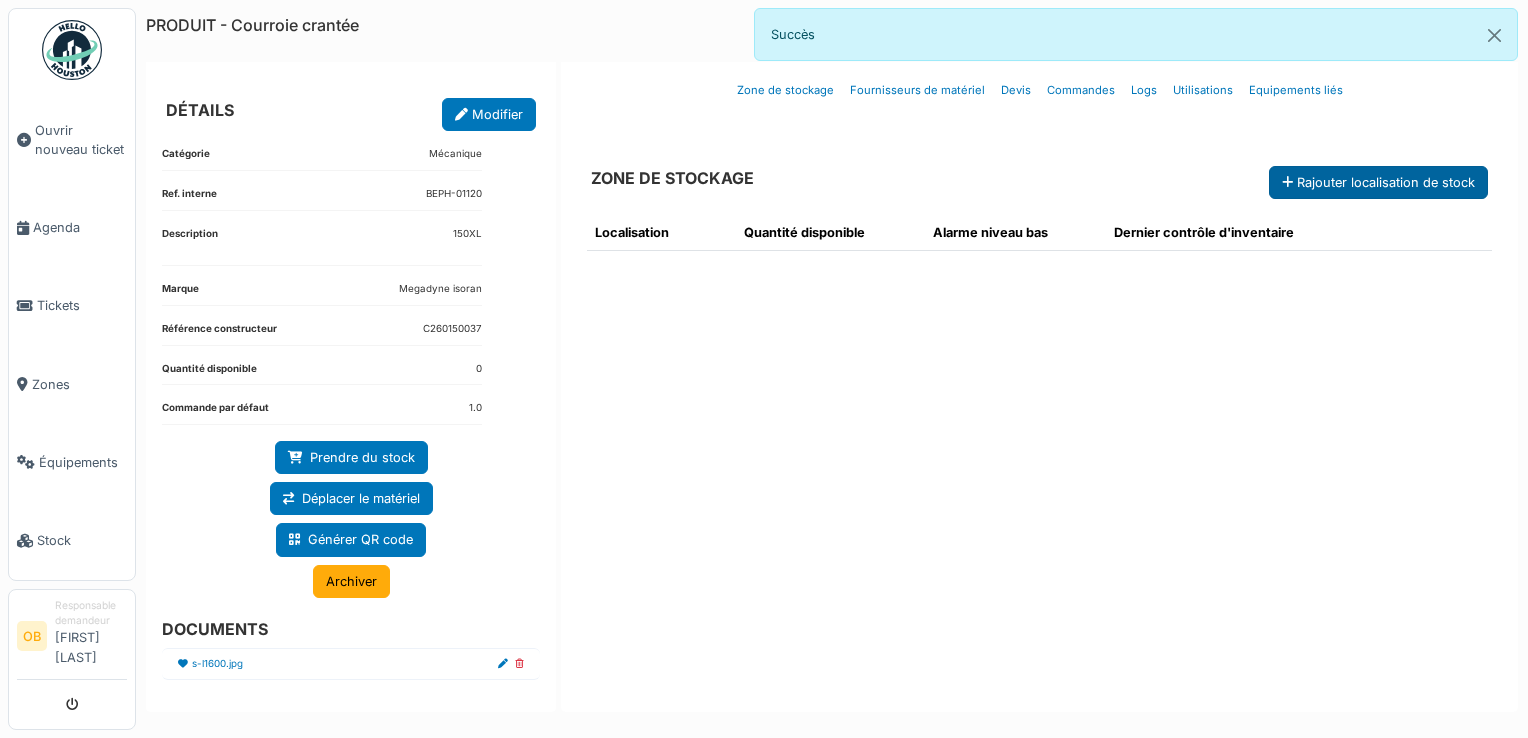 click on "Rajouter localisation de stock" at bounding box center [1378, 182] 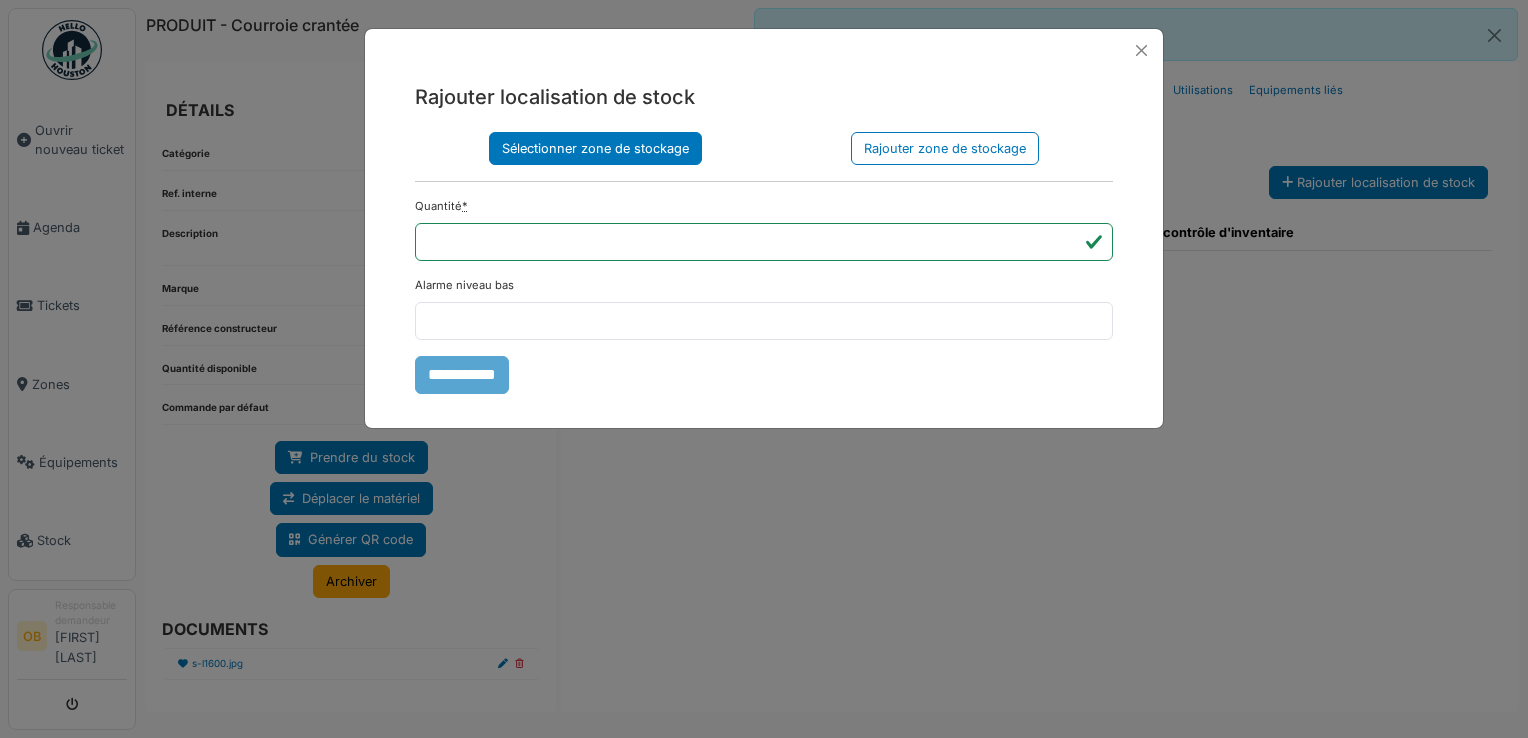 click on "Sélectionner zone de stockage" at bounding box center [595, 148] 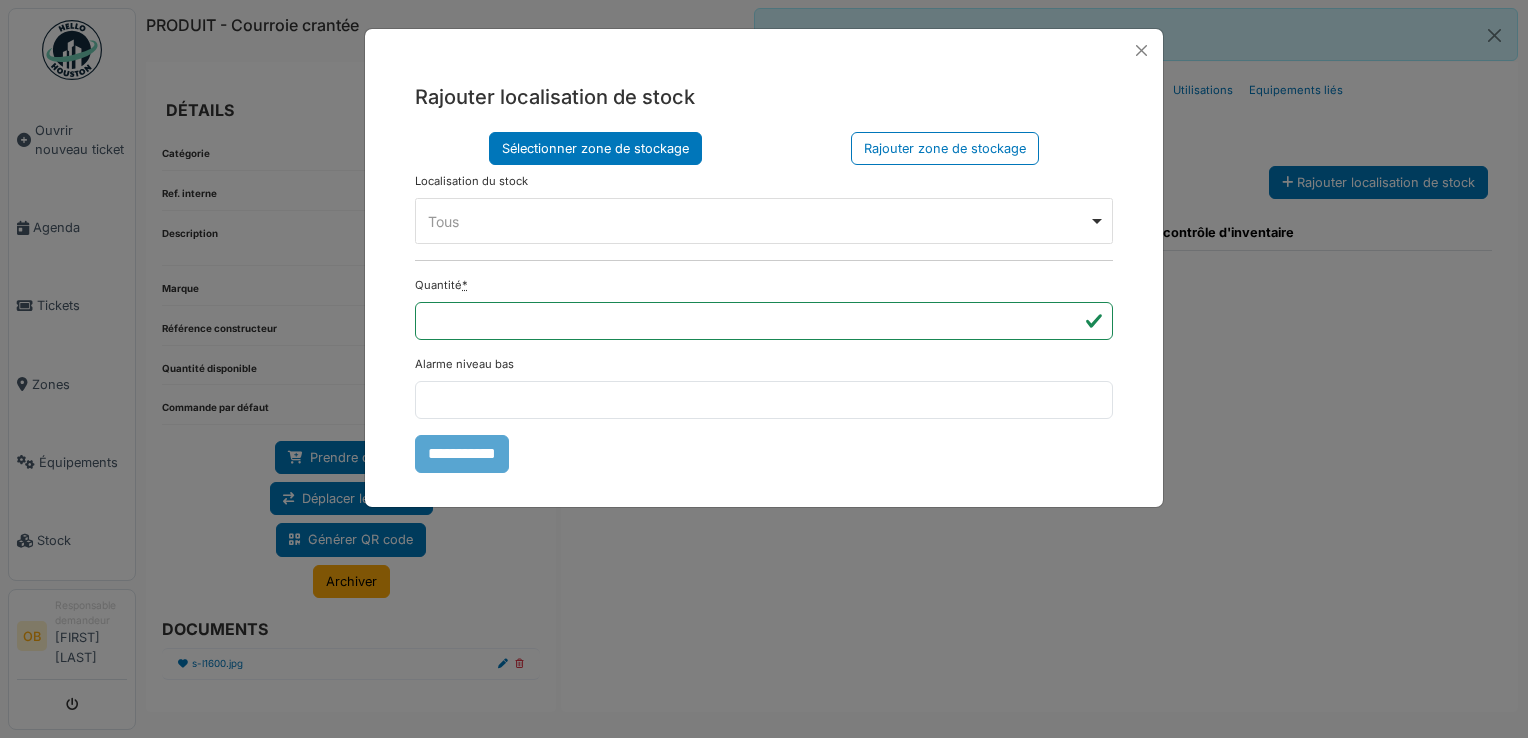 click on "Tous Remove item" at bounding box center (758, 221) 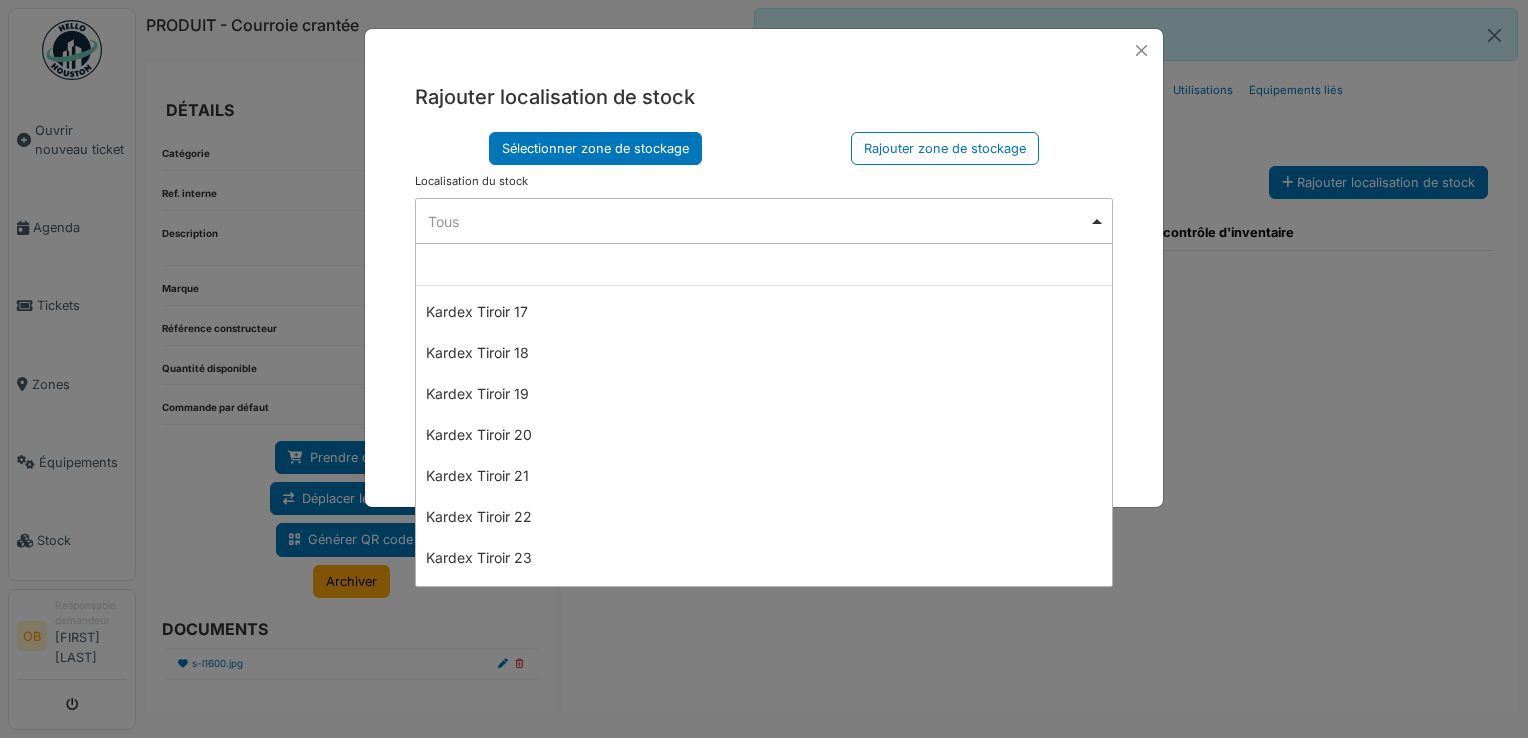 scroll, scrollTop: 1466, scrollLeft: 0, axis: vertical 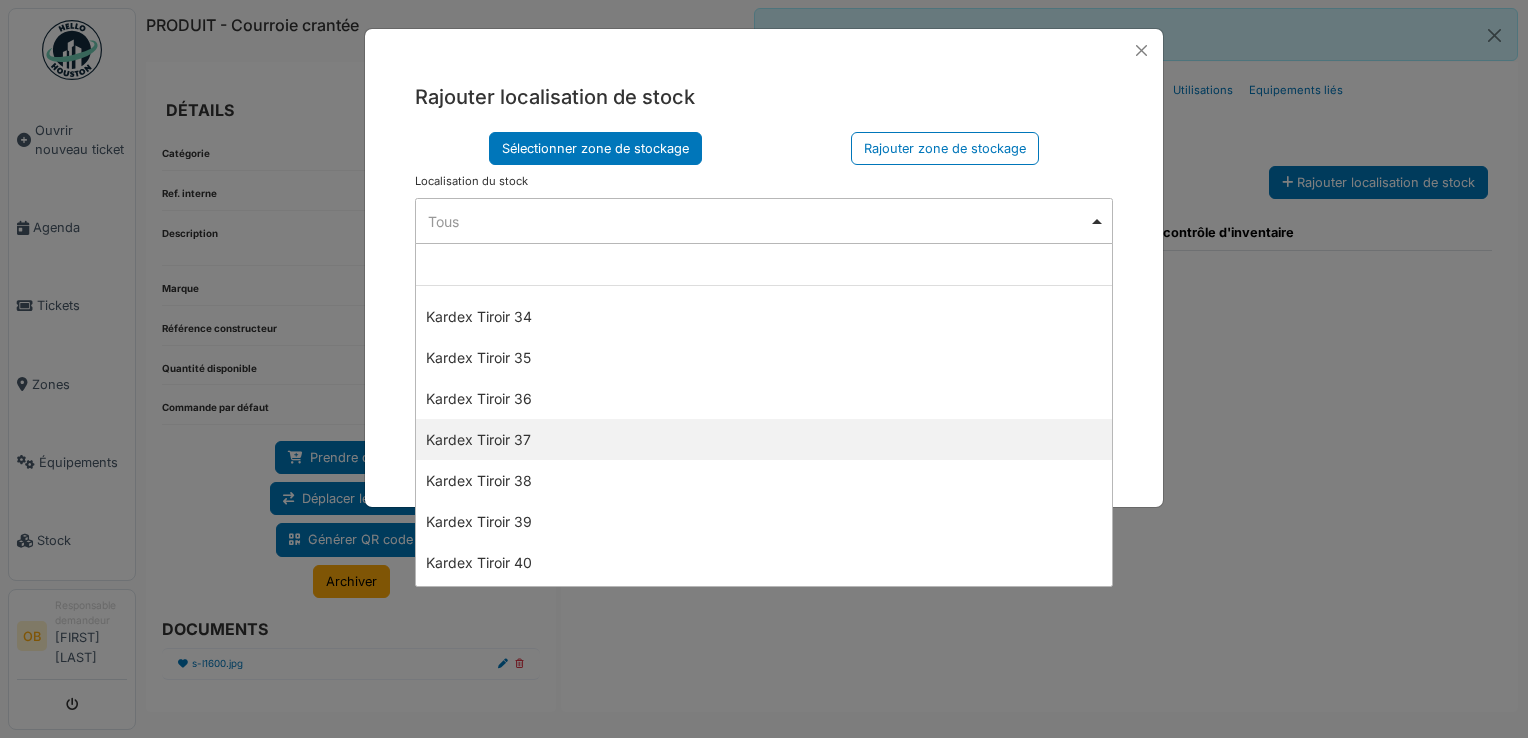 select on "****" 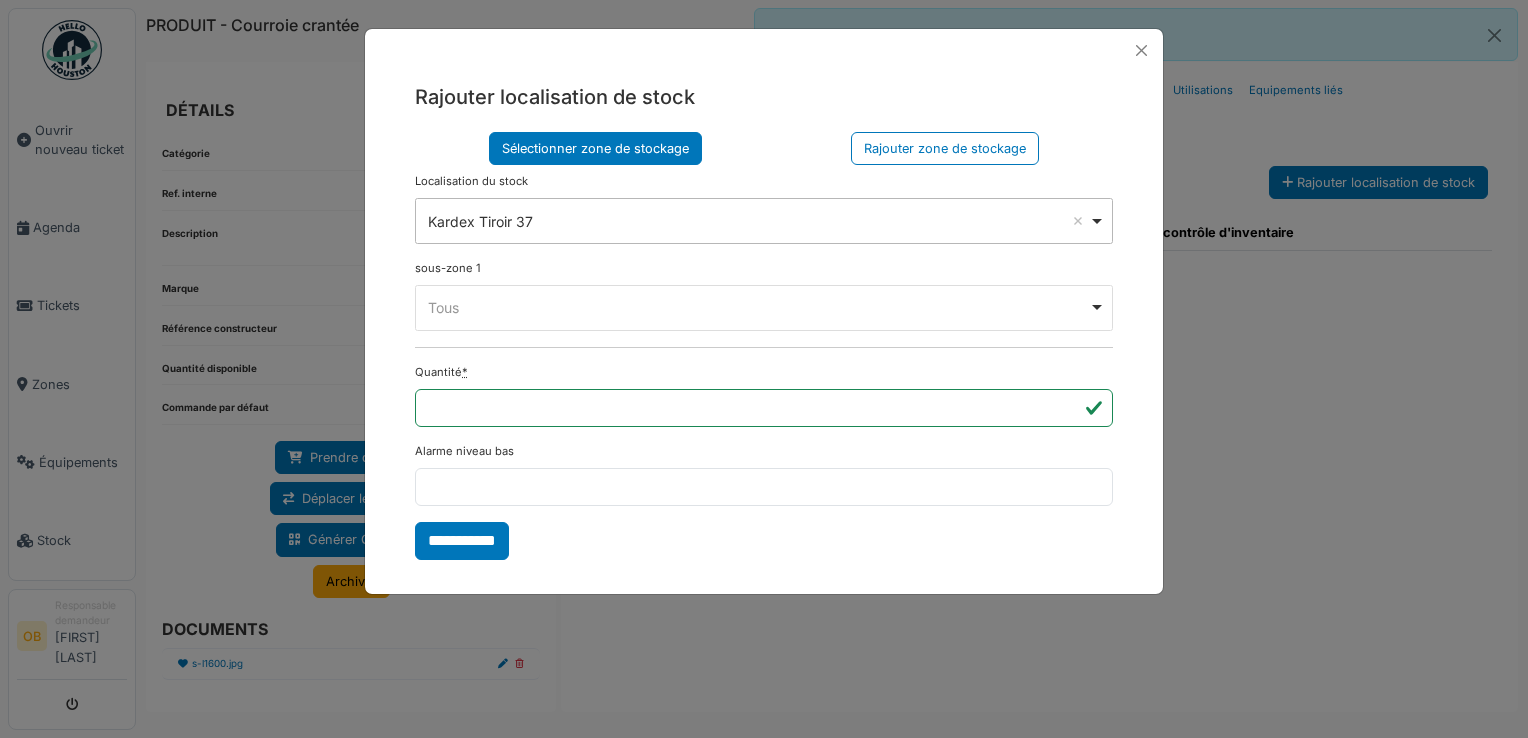 click on "Tous Remove item" at bounding box center (758, 307) 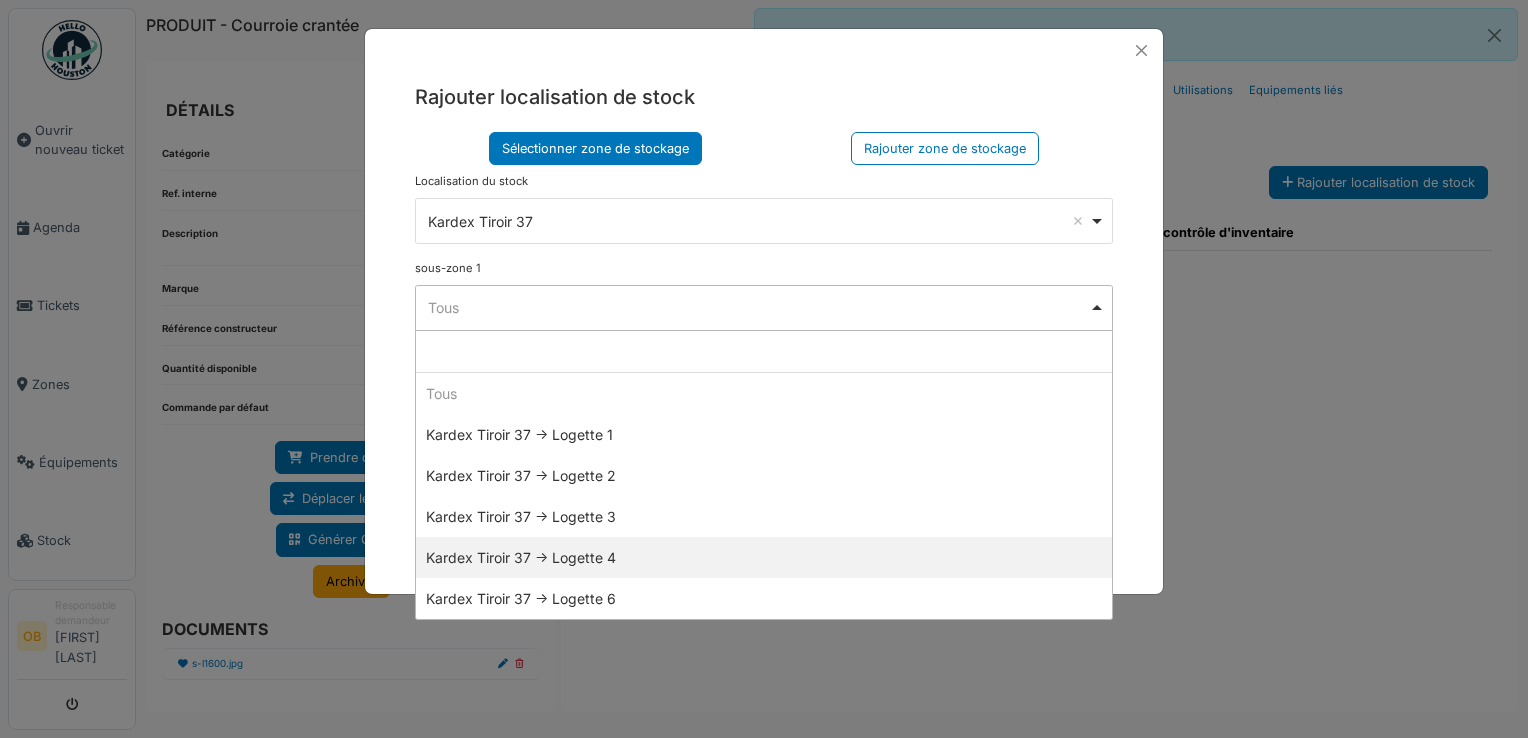 select on "*****" 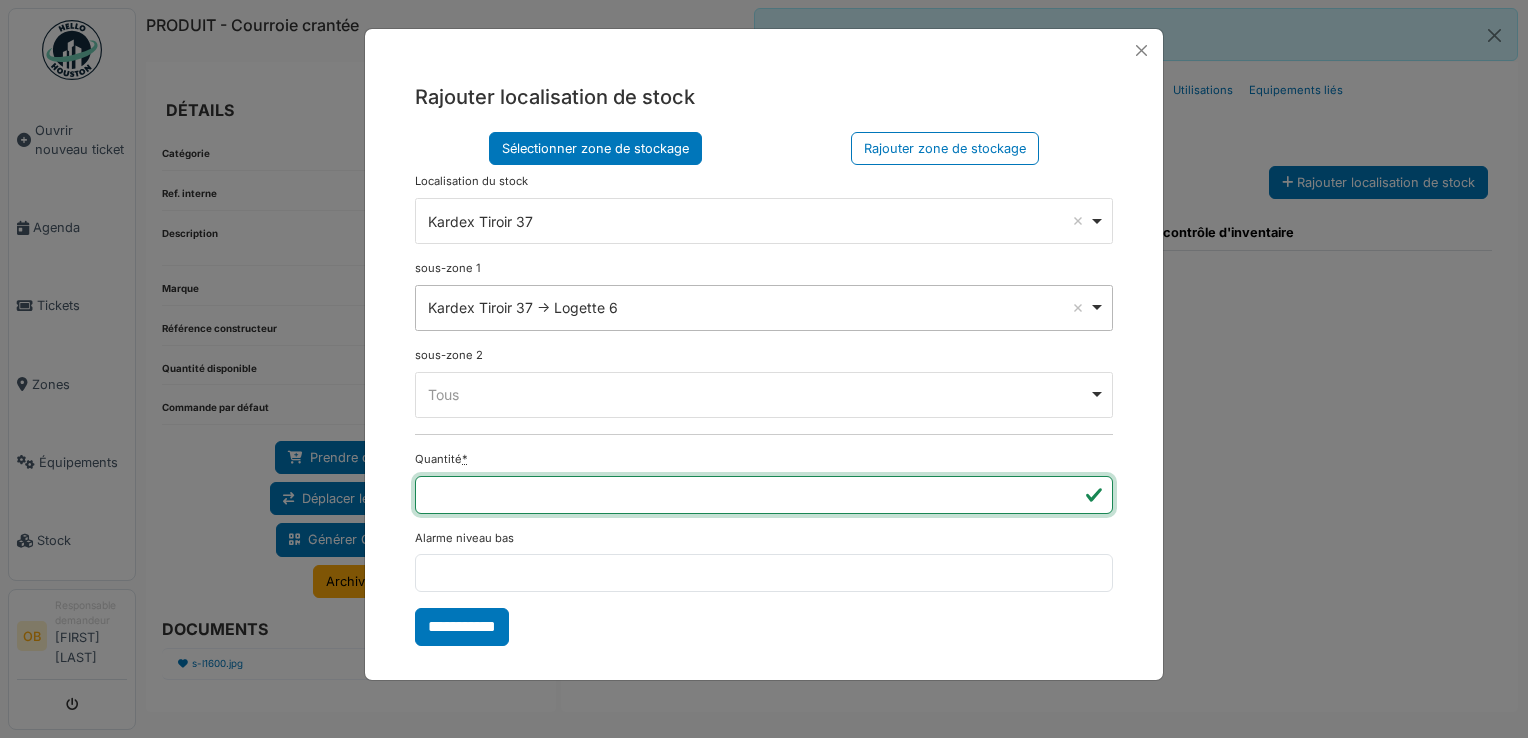 click on "*" at bounding box center [764, 495] 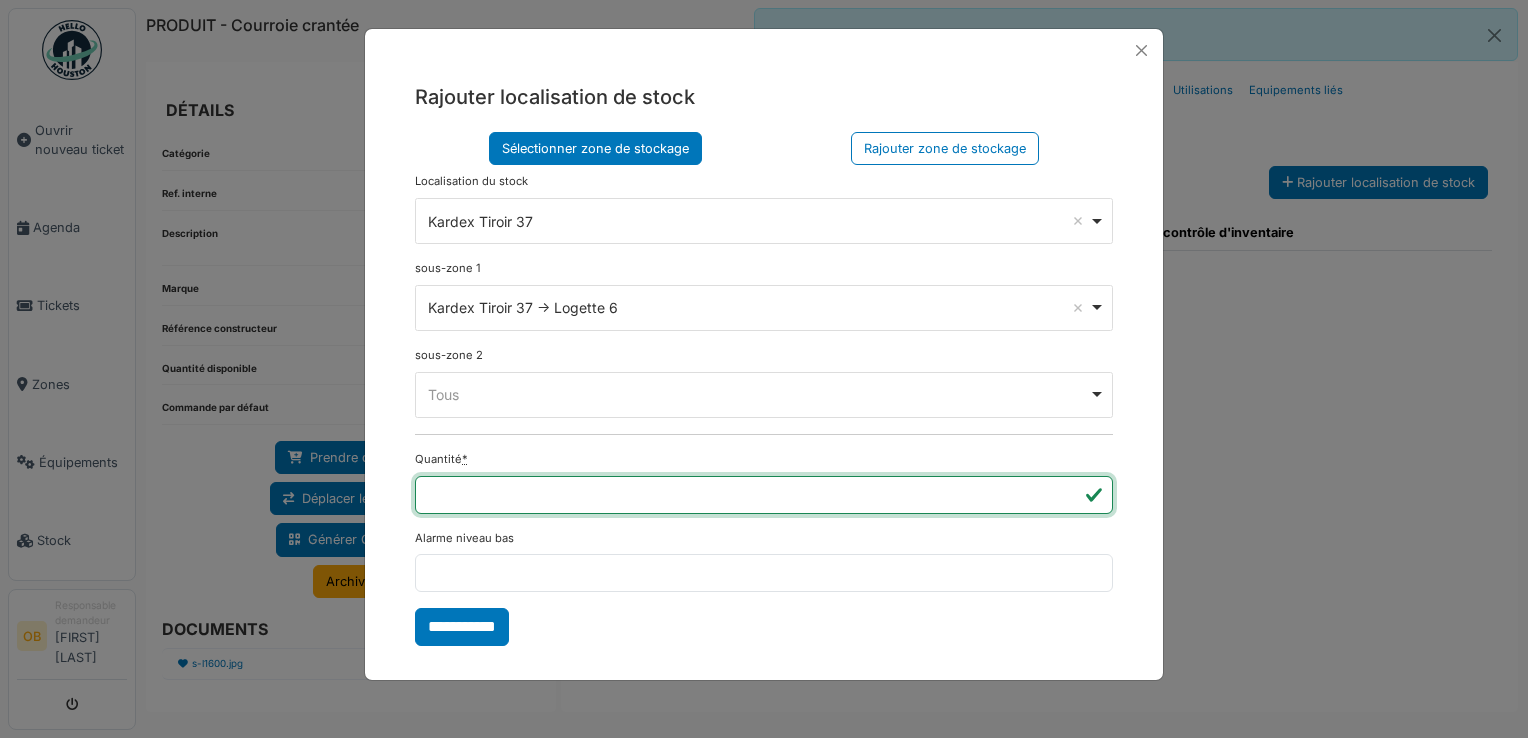 type on "*" 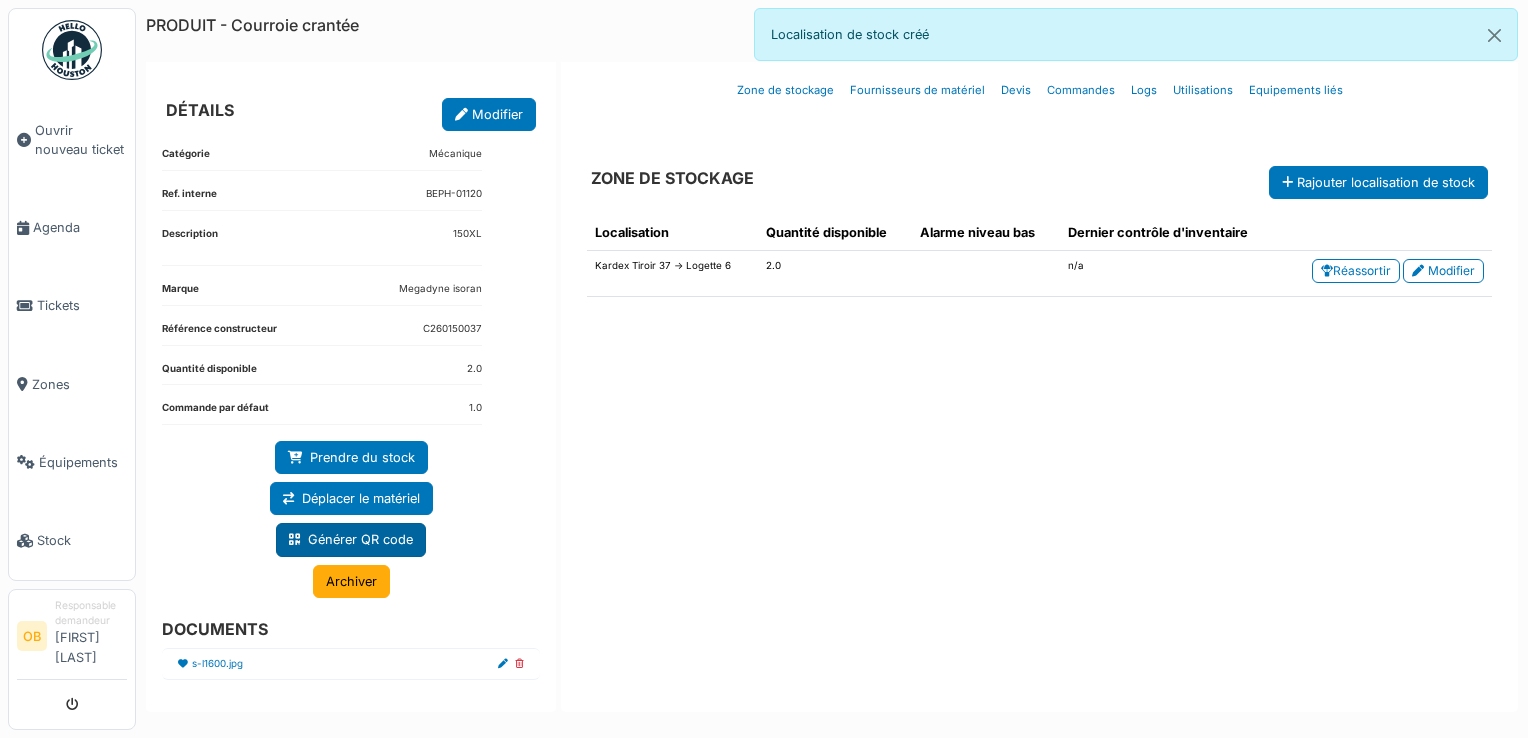 click on "Générer QR code" at bounding box center (351, 539) 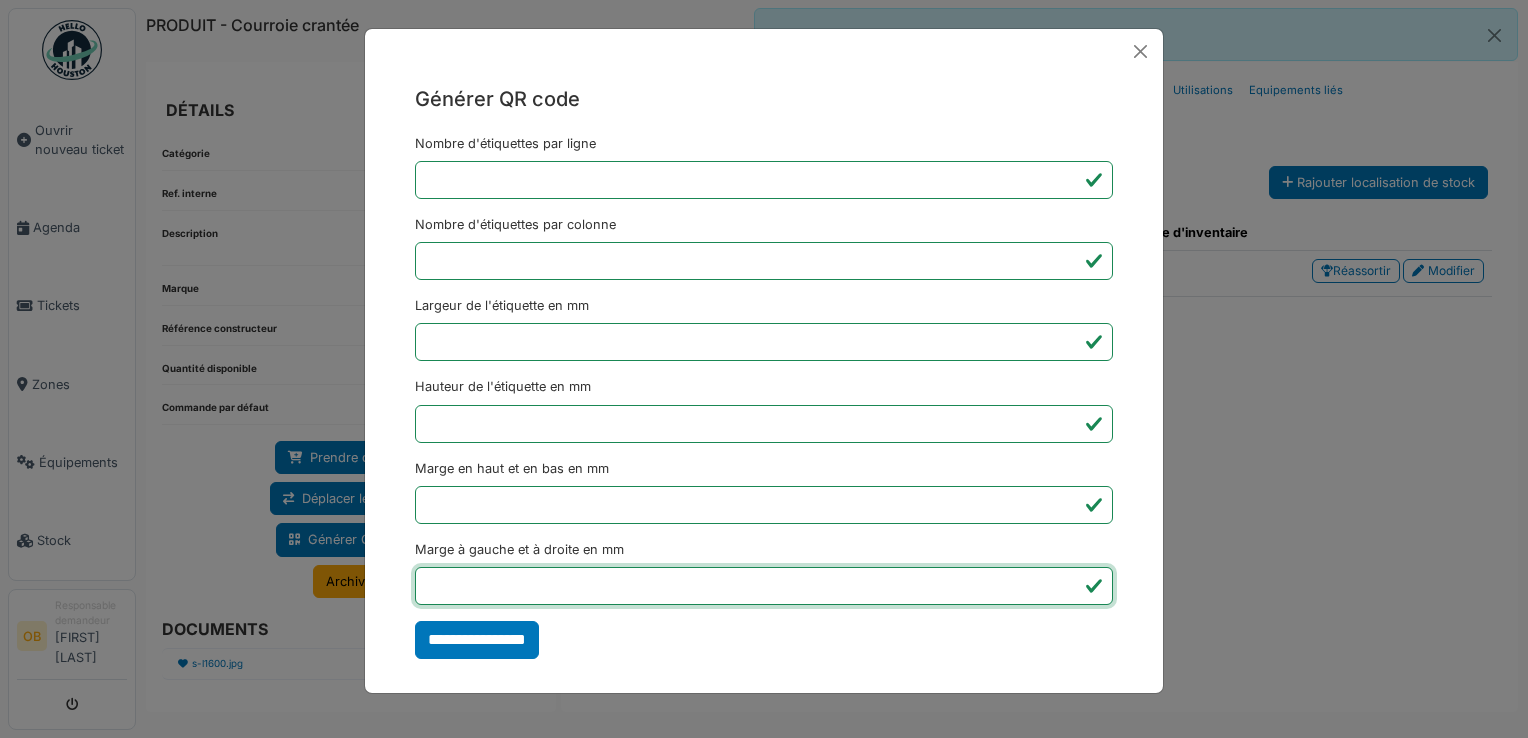 click on "*" at bounding box center [764, 586] 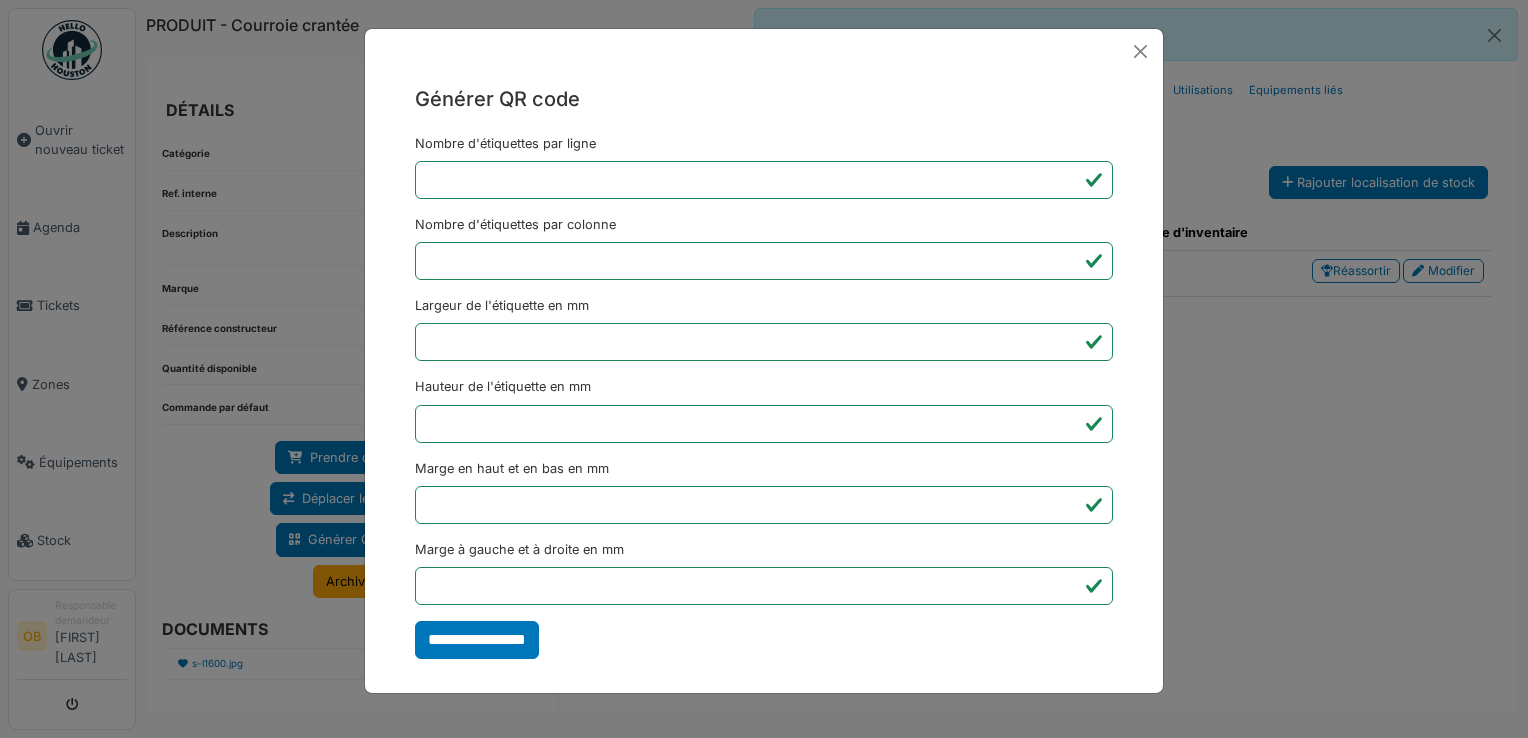 type on "*******" 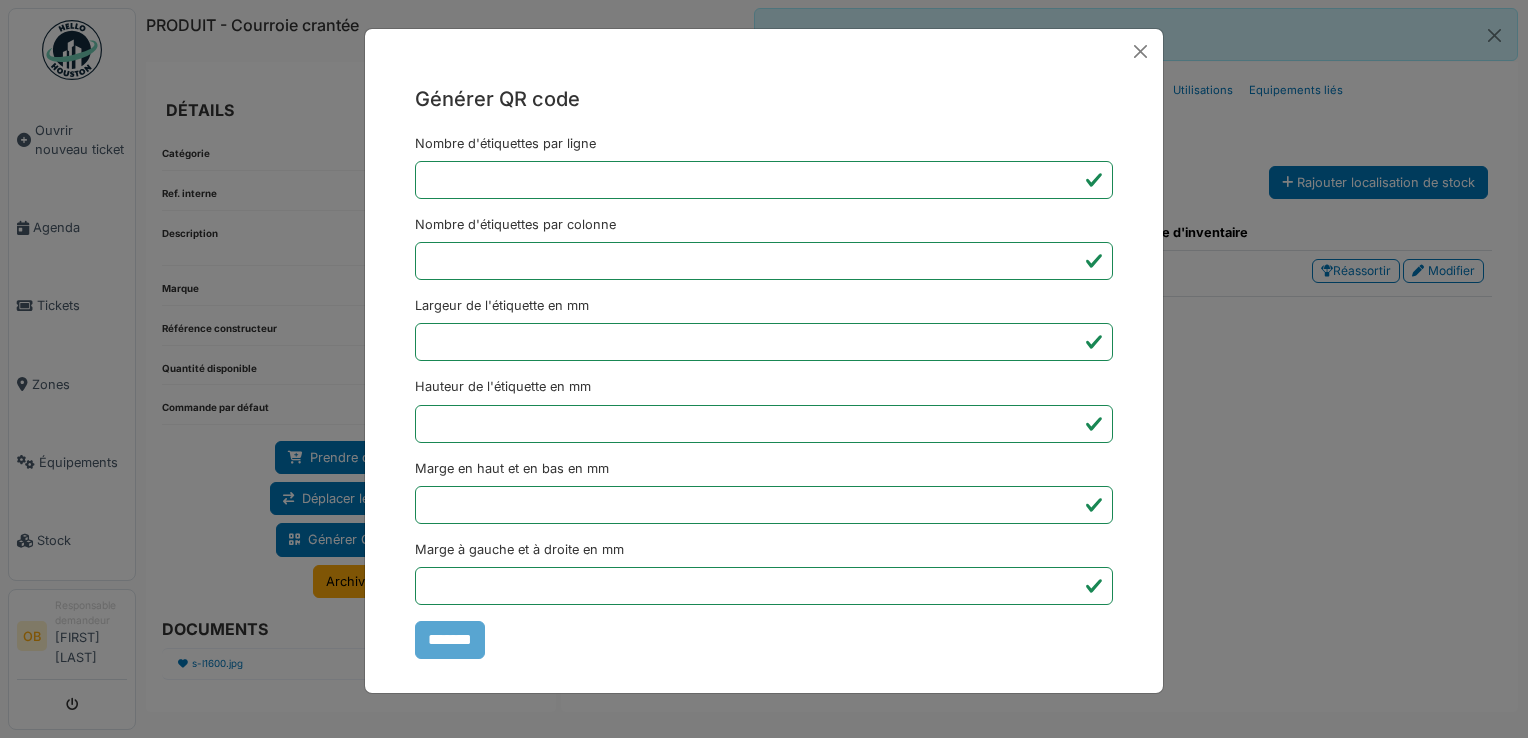 click on "Générer QR code
Nombre d'étiquettes par ligne
*
Nombre d'étiquettes par colonne
*
Largeur de l'étiquette en mm
**
Hauteur de l'étiquette en mm
**
Marge en haut et en bas en mm
*
Marge à gauche et à droite en mm
***
*******" at bounding box center [764, 369] 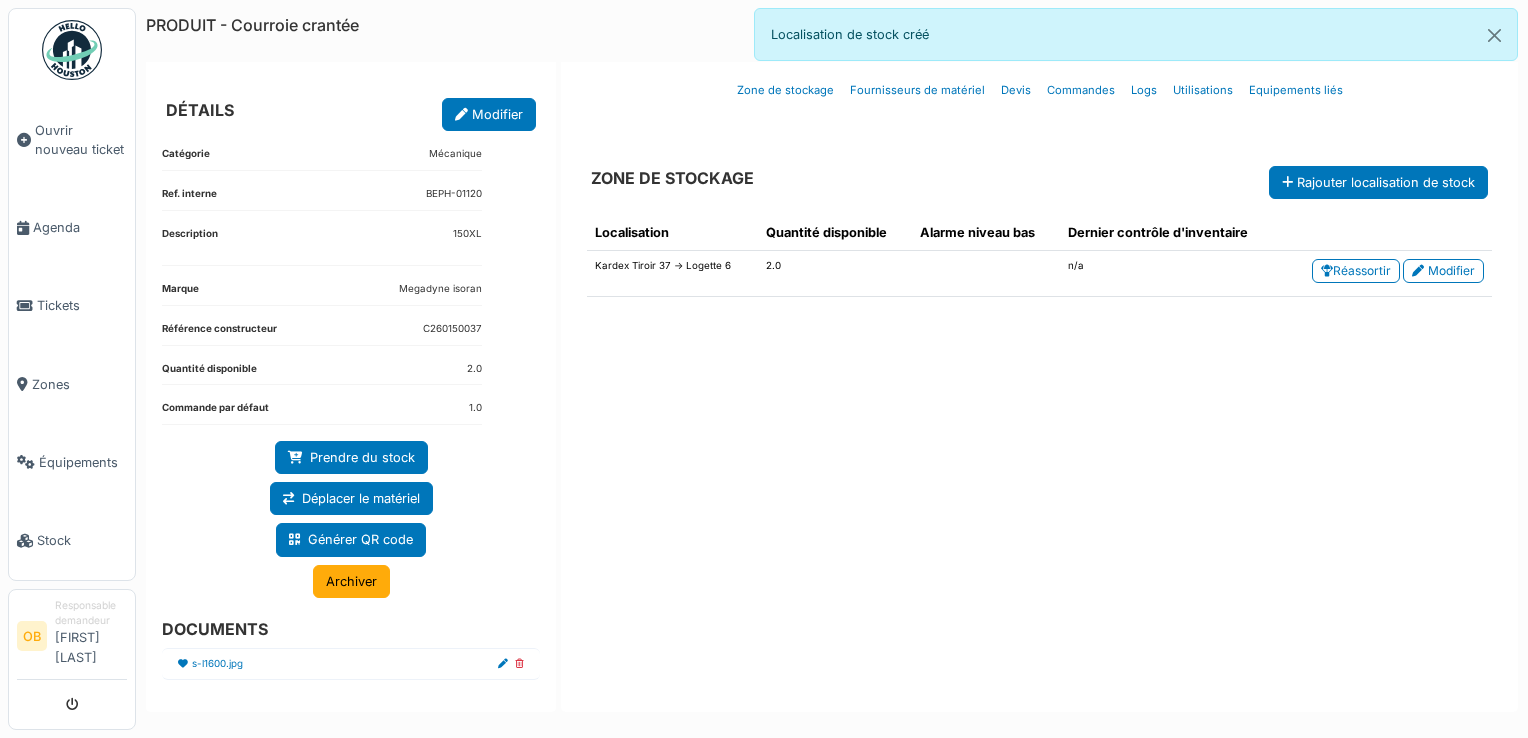 click on "DÉTAILS
Modifier" at bounding box center (351, 96) 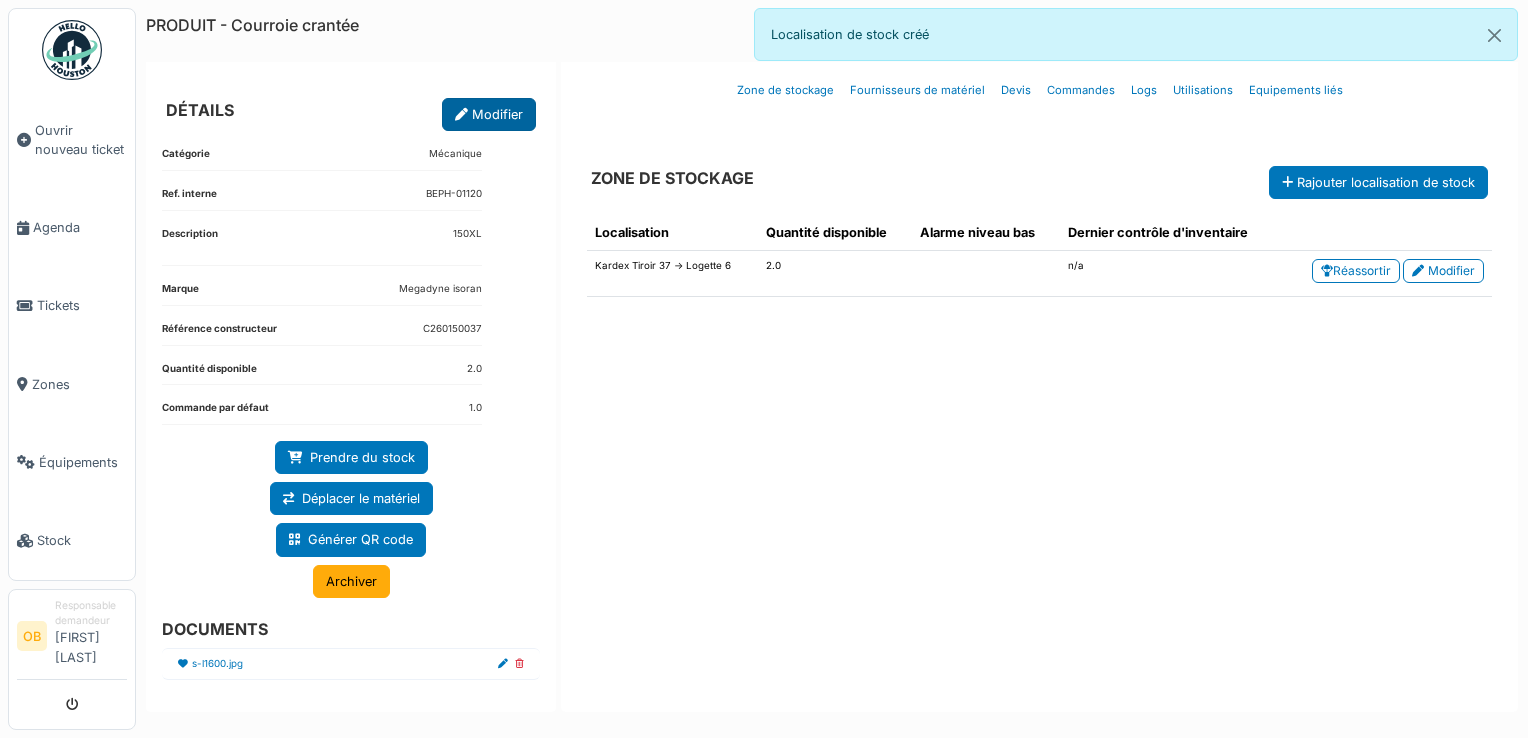 click on "Modifier" at bounding box center (489, 114) 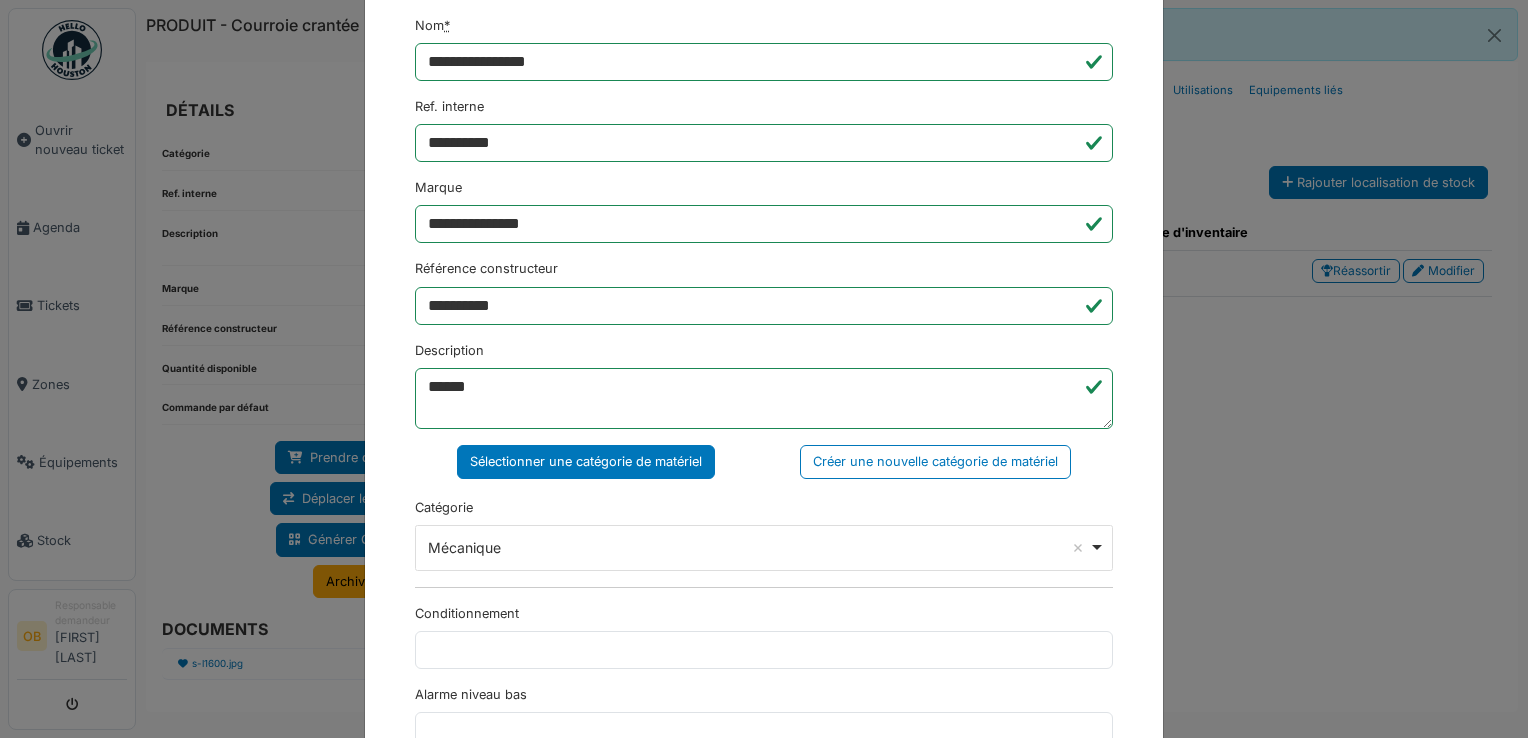 scroll, scrollTop: 650, scrollLeft: 0, axis: vertical 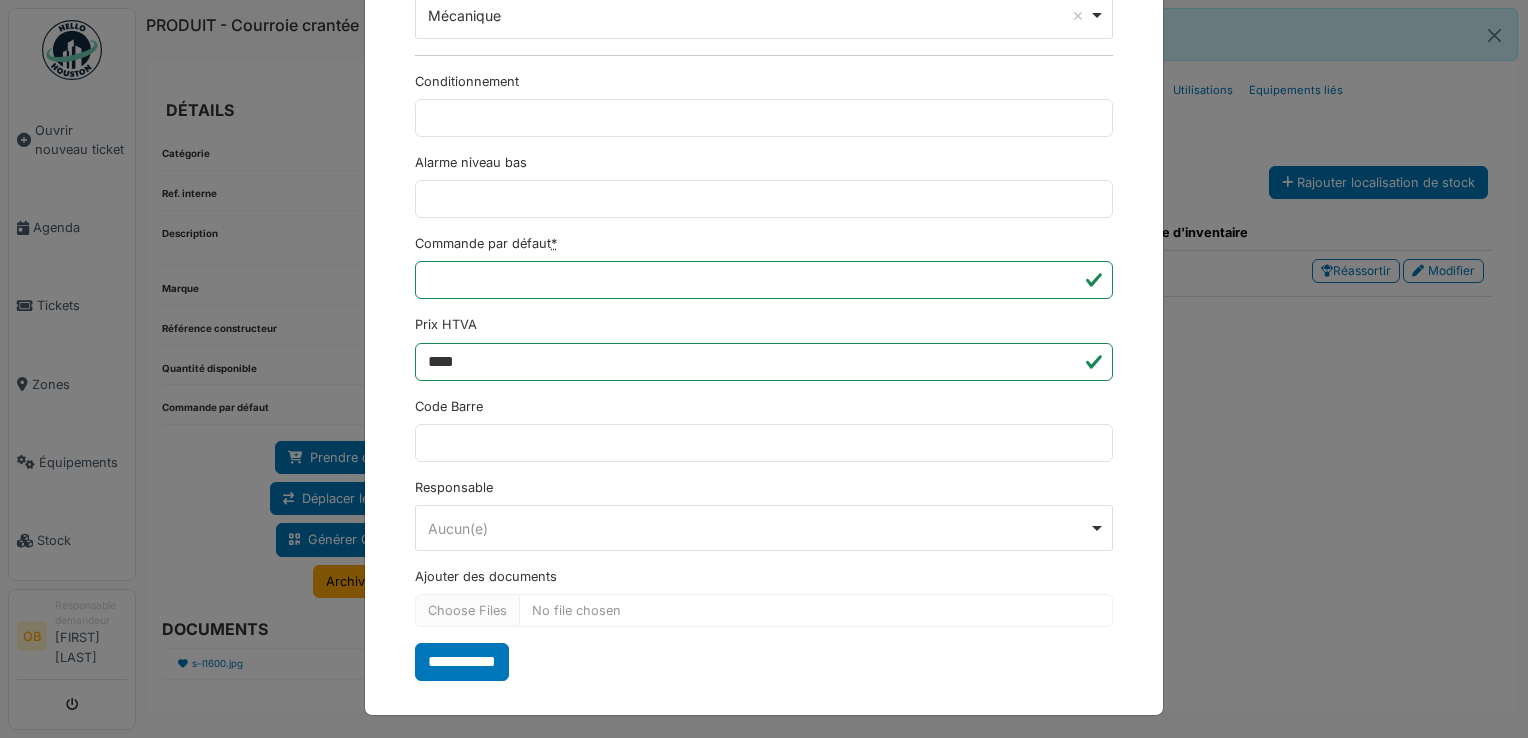 click on "**********" at bounding box center (764, 369) 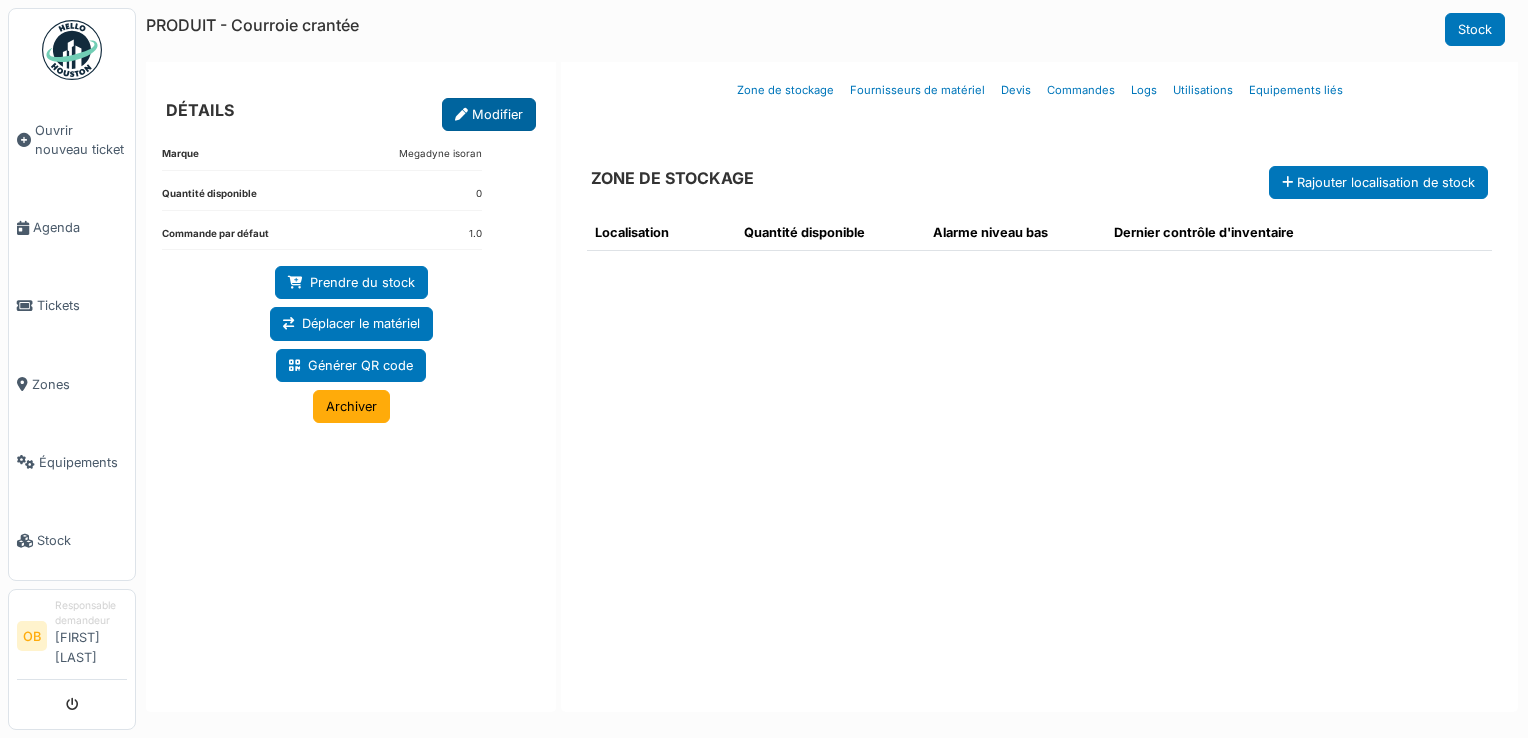 scroll, scrollTop: 0, scrollLeft: 0, axis: both 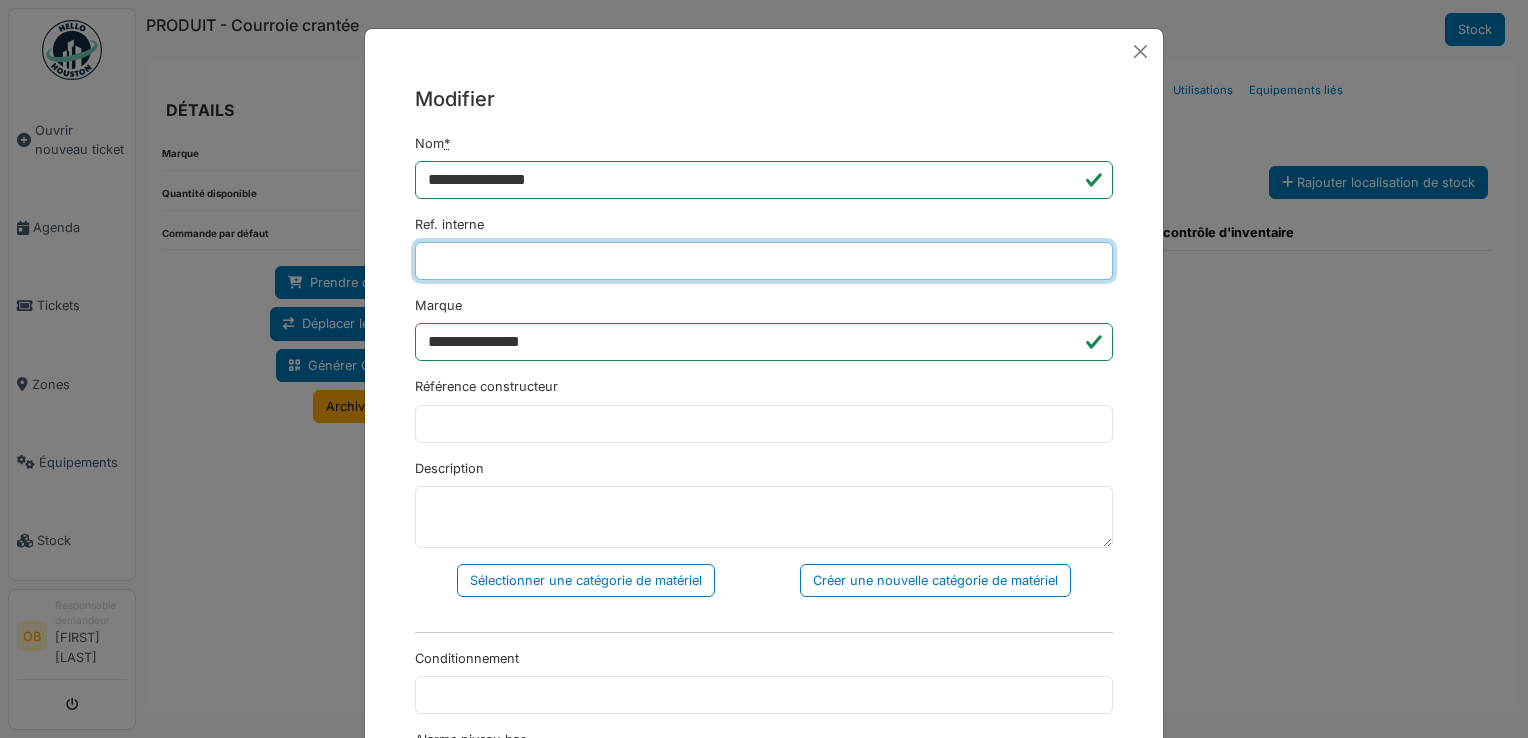 click on "Ref. interne" at bounding box center [764, 261] 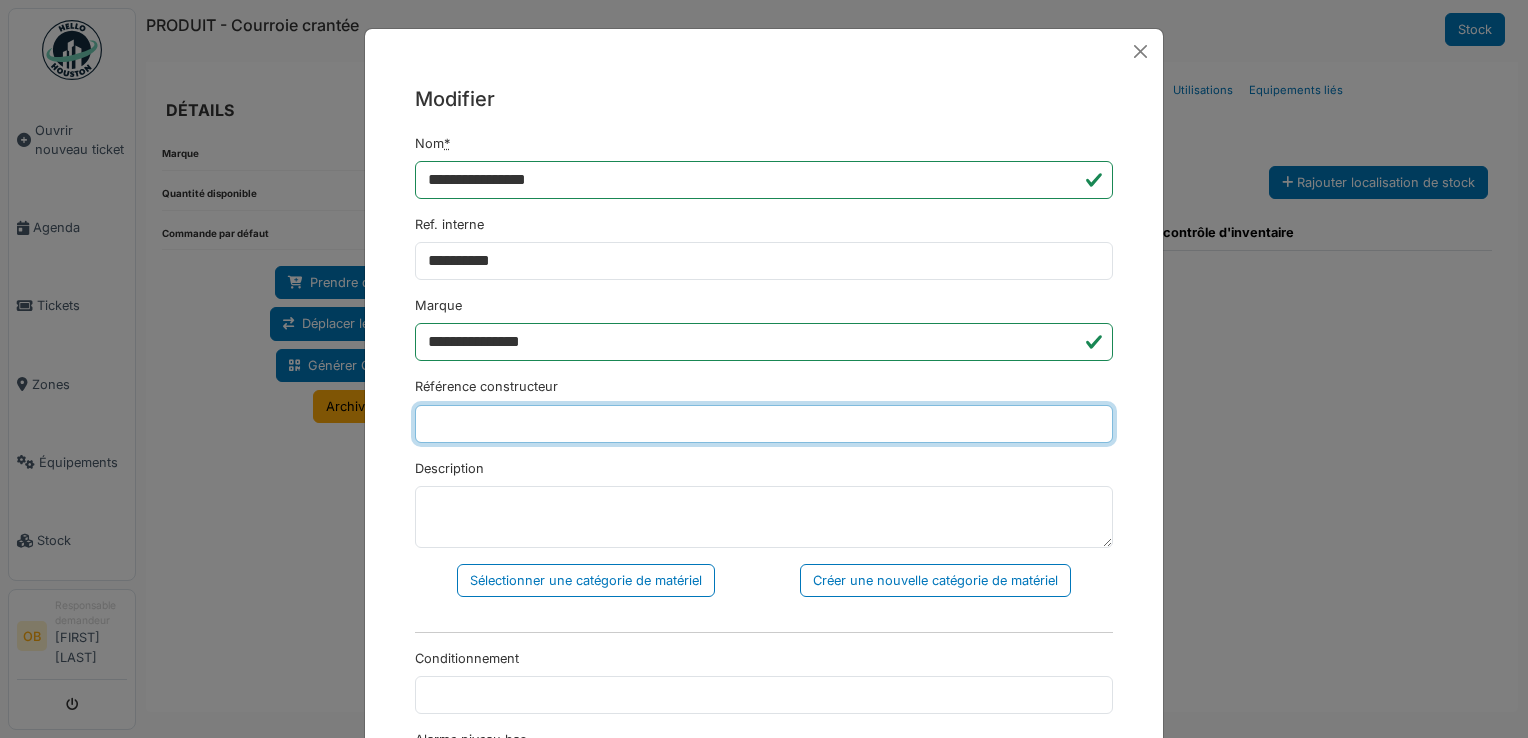 type on "**********" 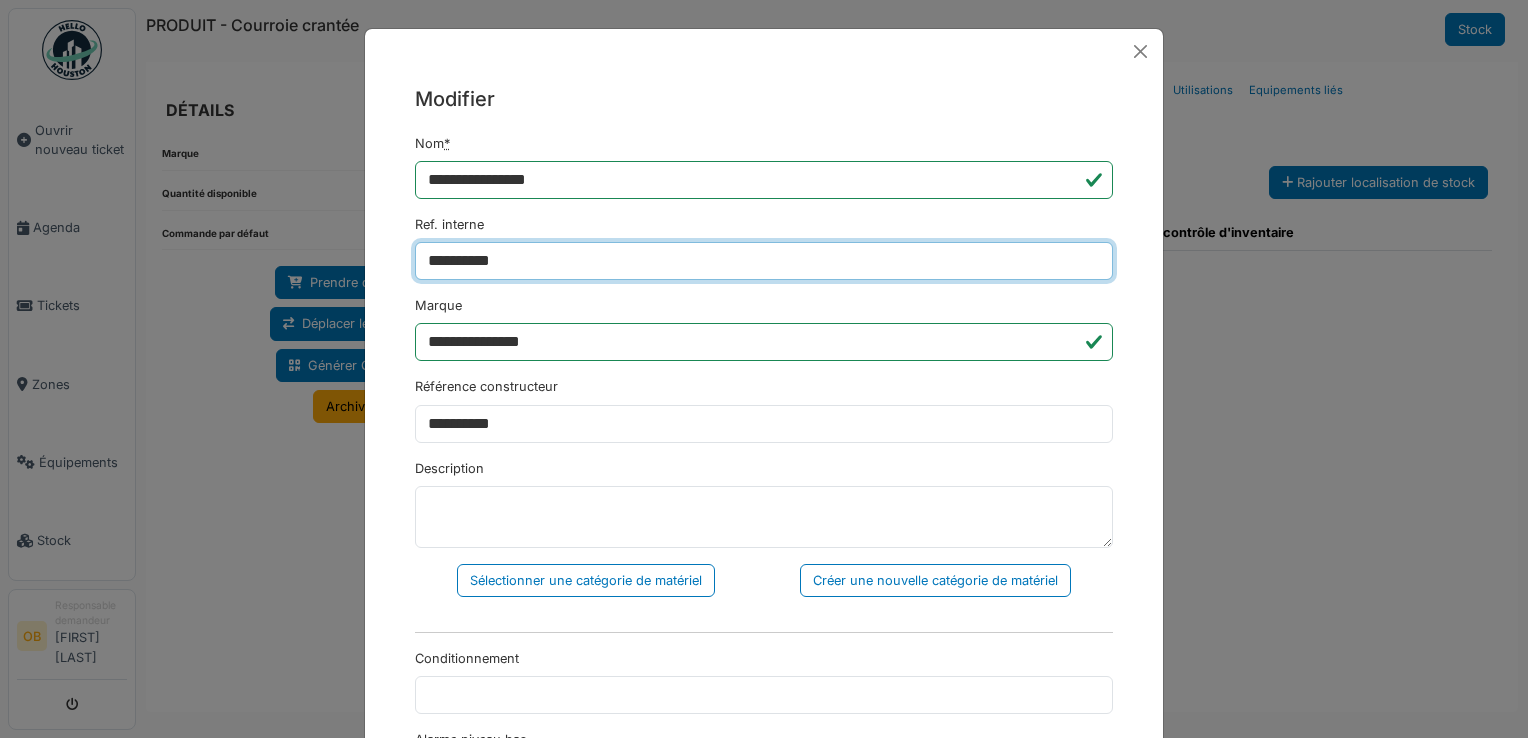 type on "**********" 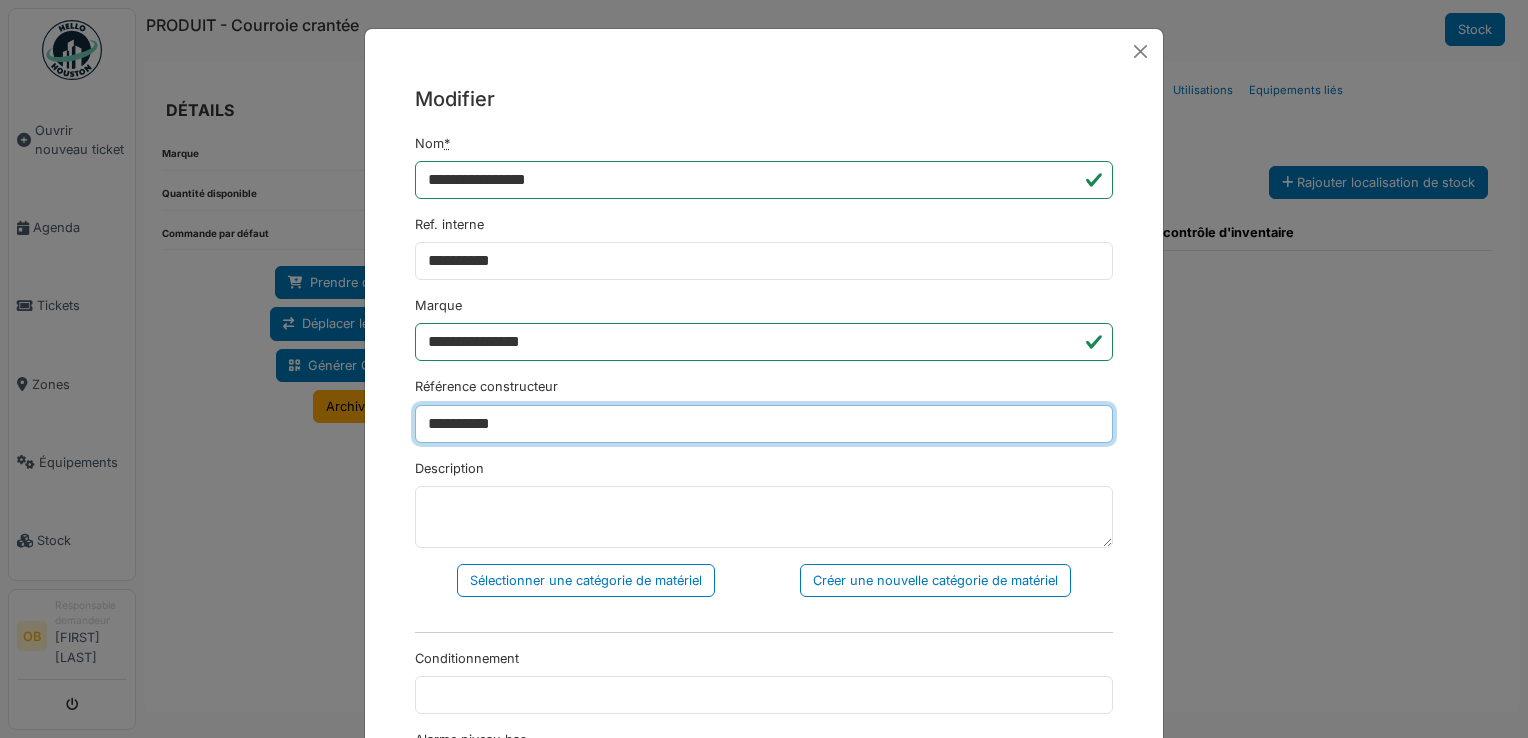 click on "**********" at bounding box center (764, 424) 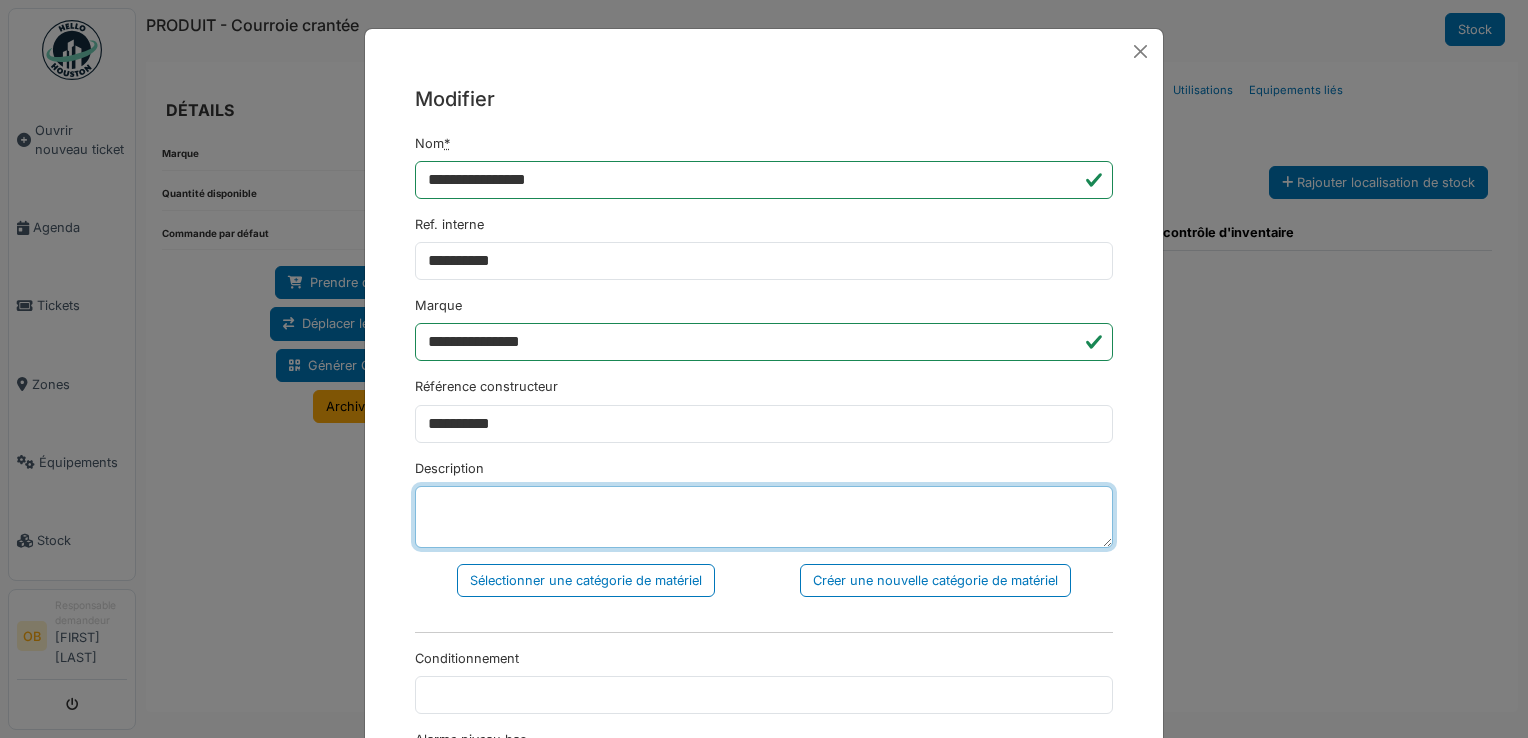 click on "Description" at bounding box center (764, 517) 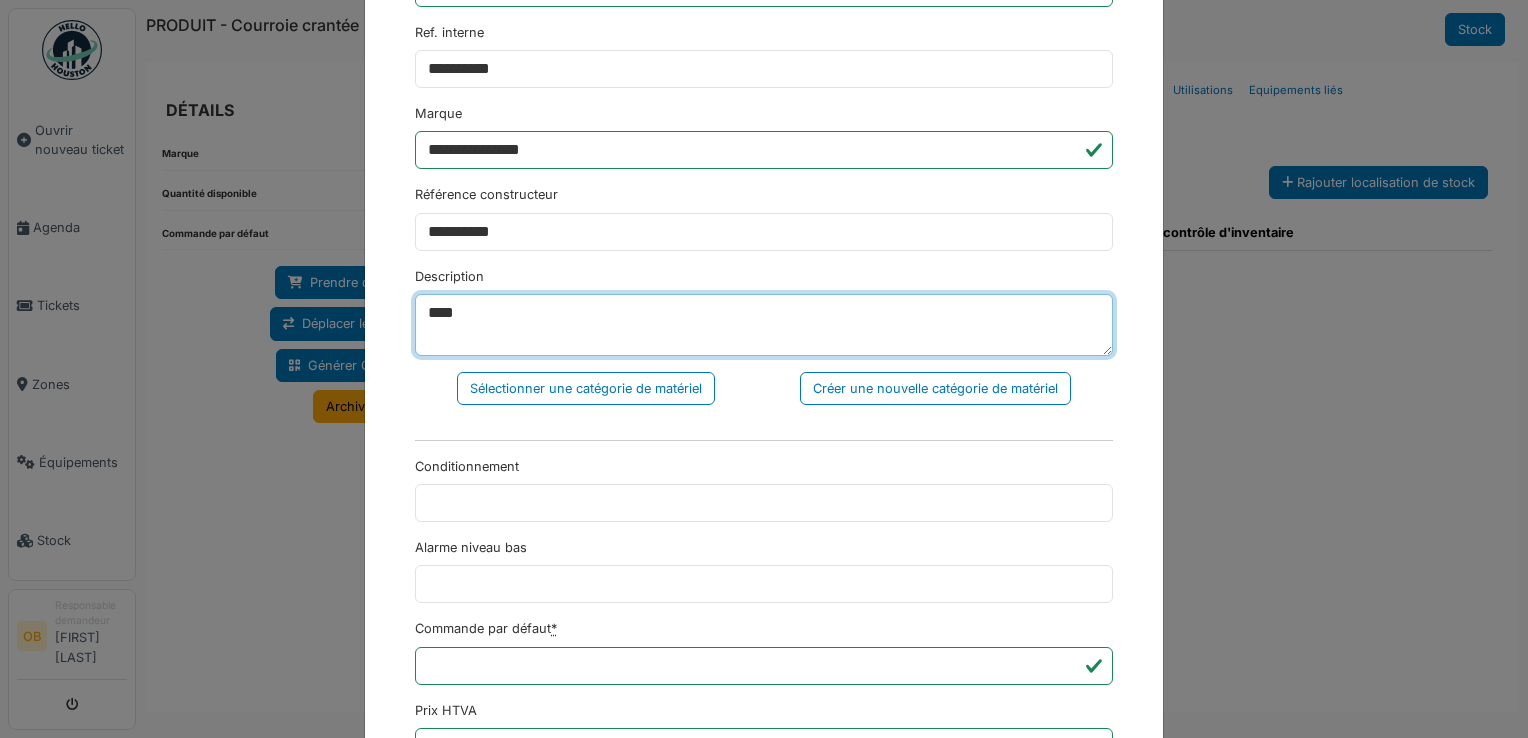 scroll, scrollTop: 266, scrollLeft: 0, axis: vertical 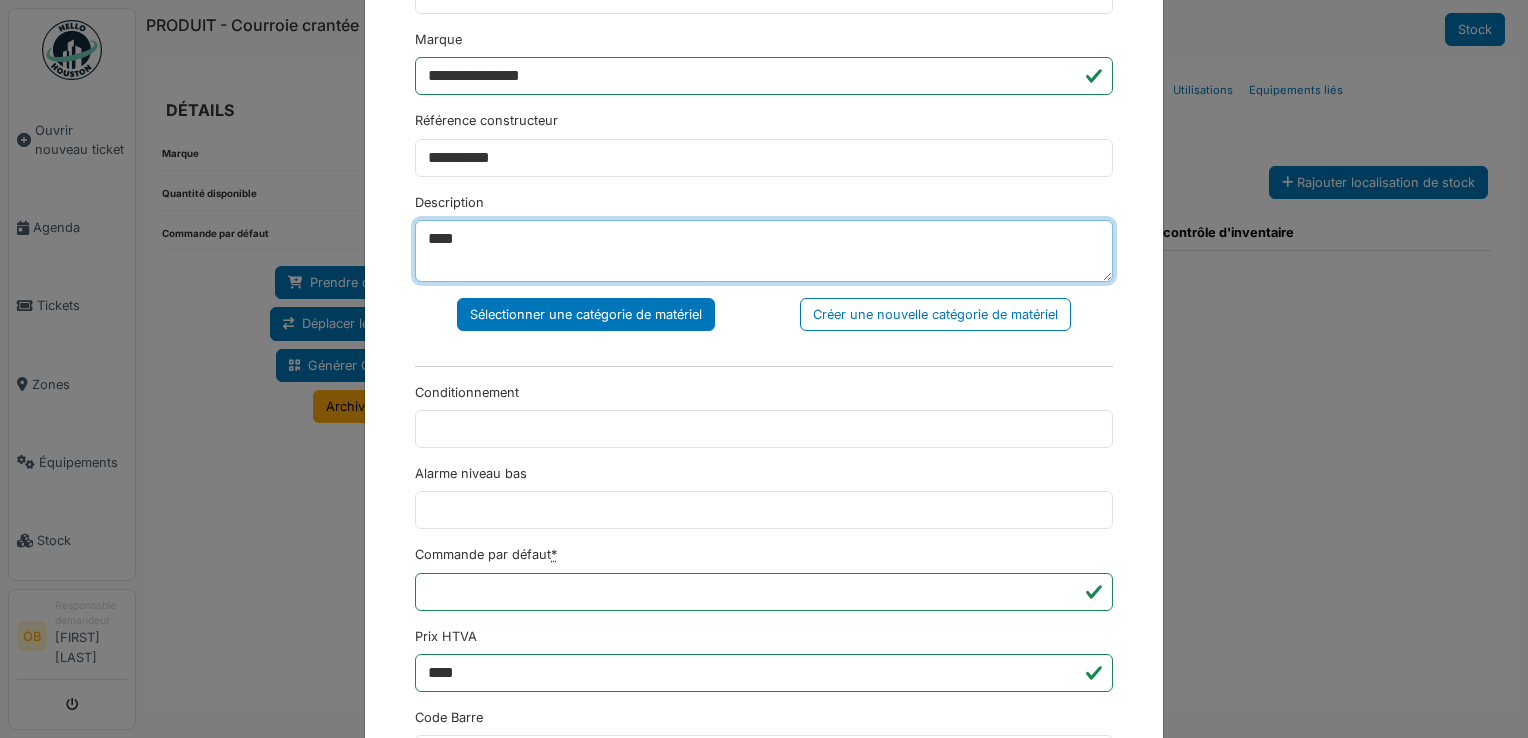 type on "****" 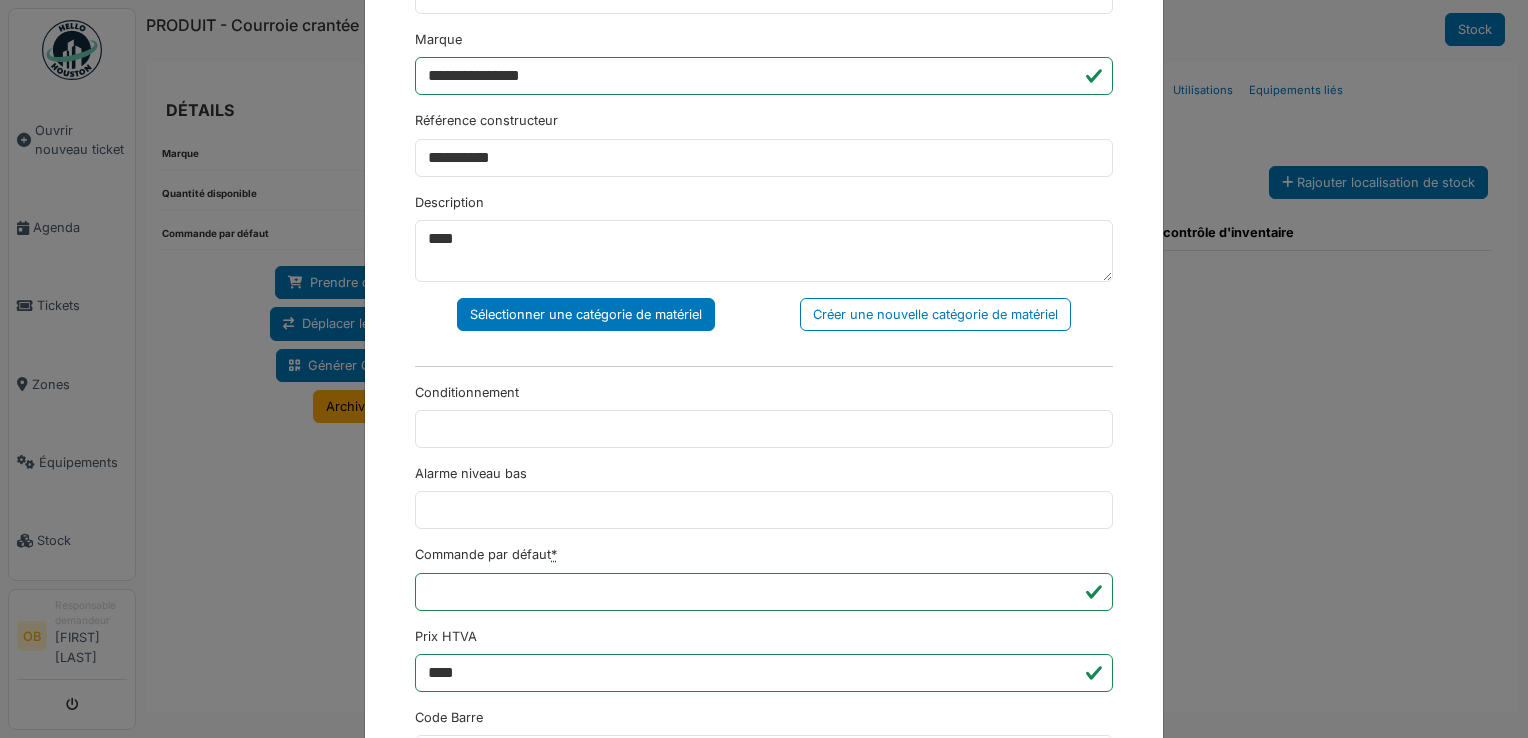 click on "Sélectionner une catégorie de matériel" at bounding box center (586, 314) 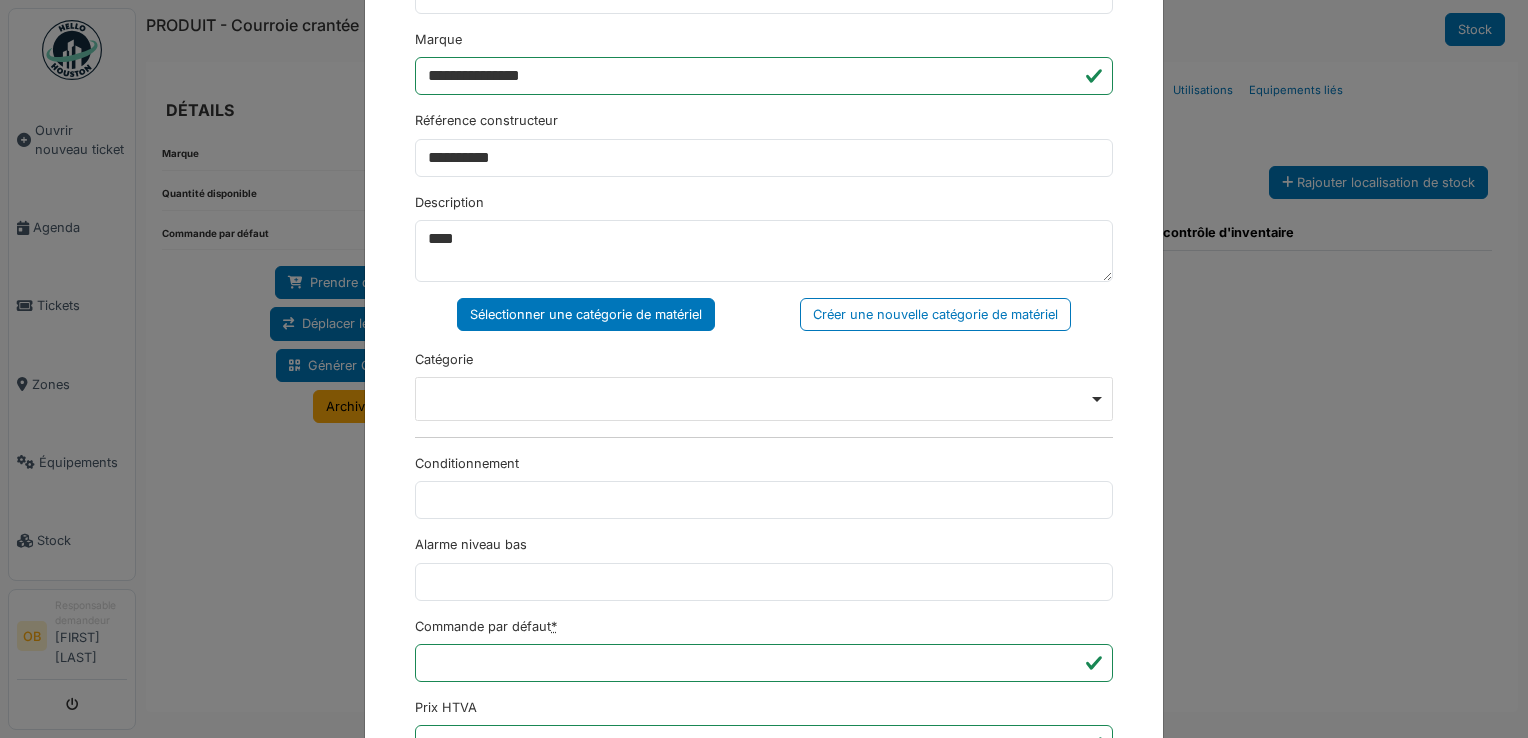 click on "Remove item" at bounding box center [764, 399] 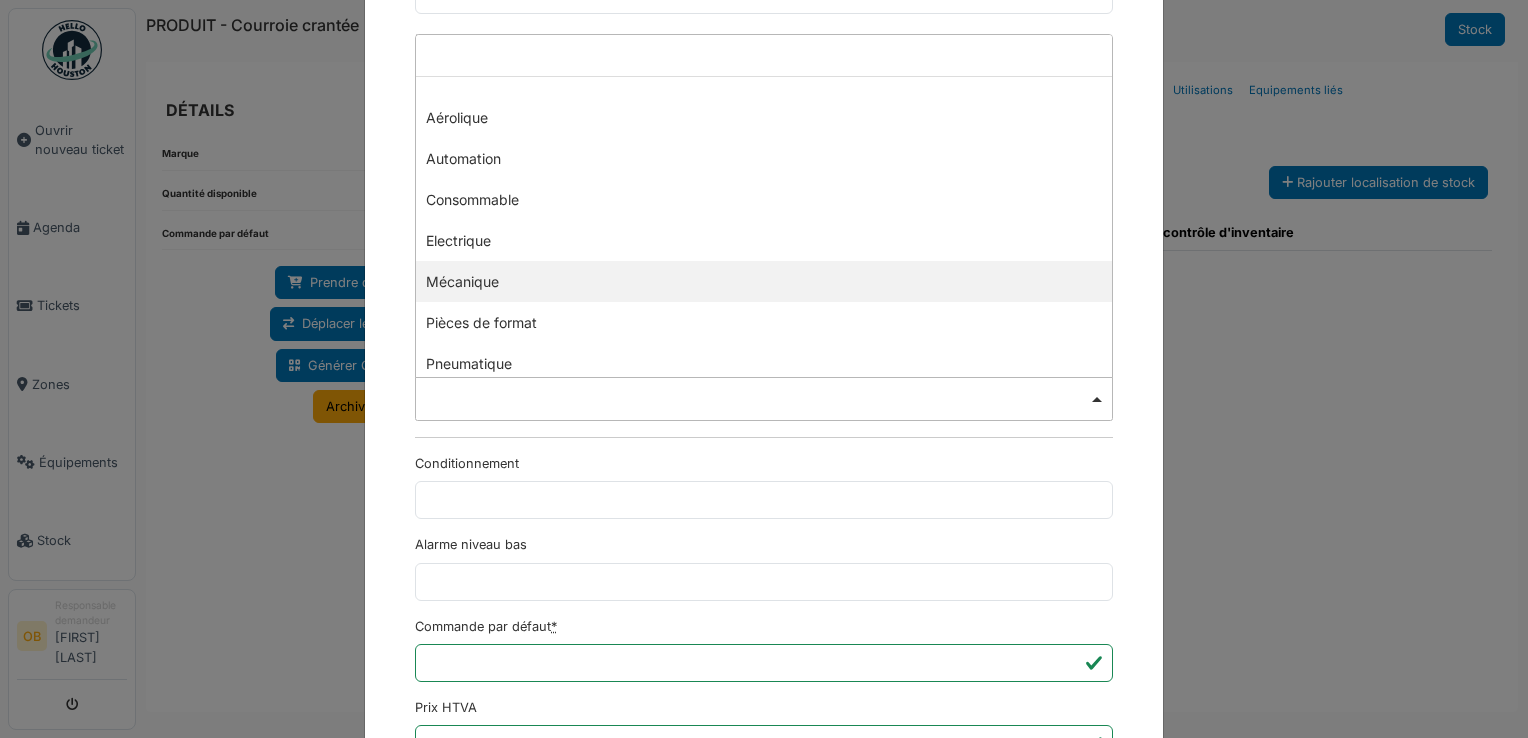 select on "***" 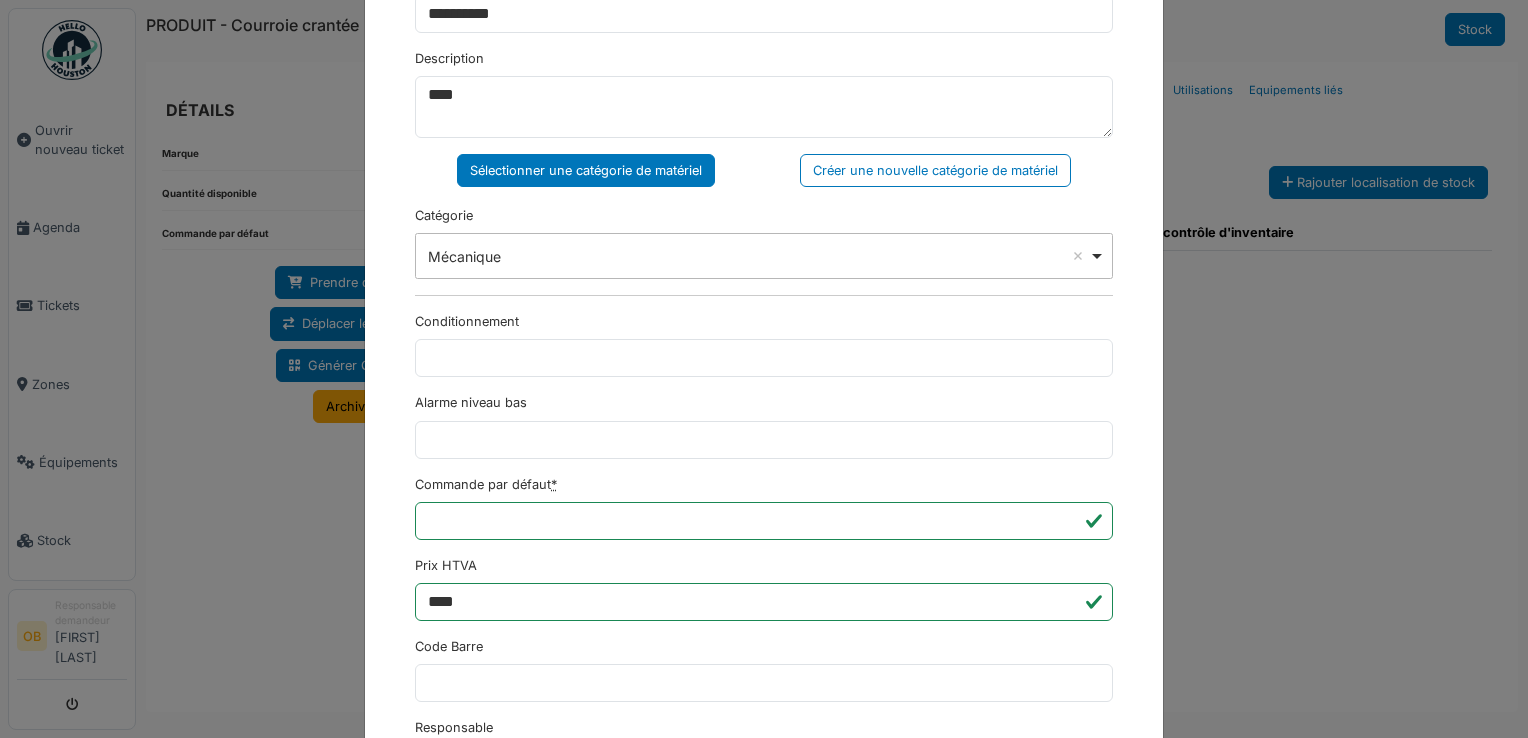 scroll, scrollTop: 650, scrollLeft: 0, axis: vertical 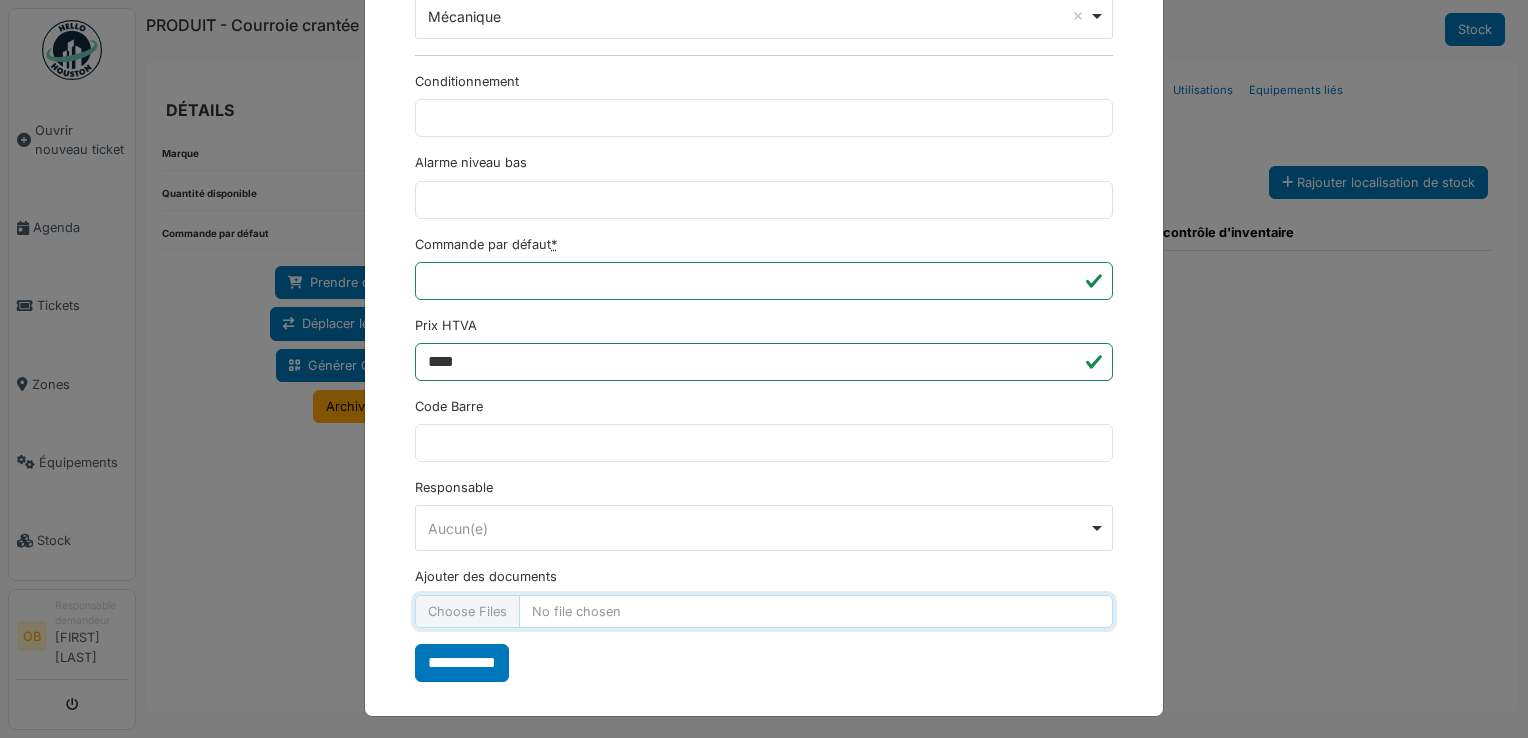 click on "Ajouter des documents" at bounding box center (764, 611) 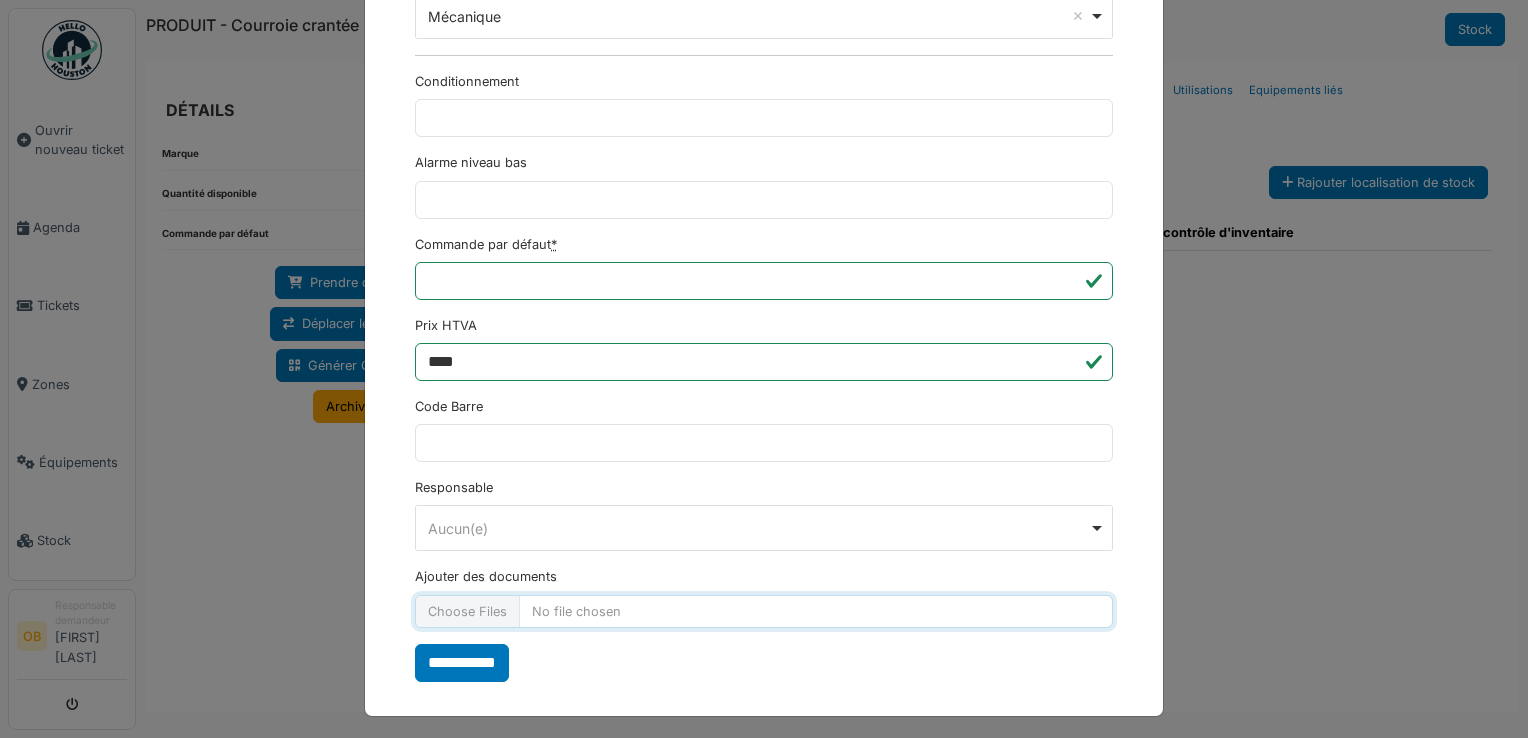 type on "**********" 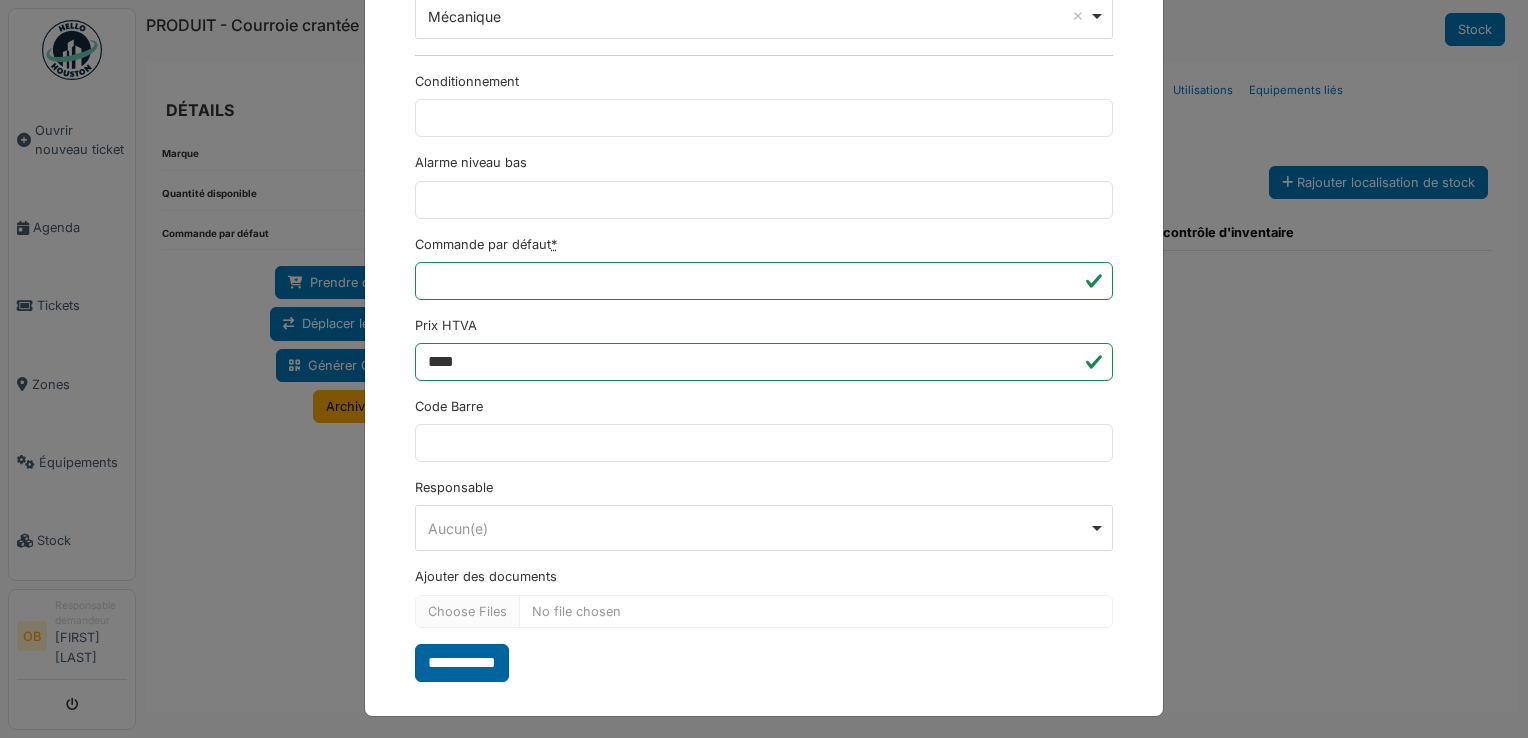 click on "**********" at bounding box center [462, 663] 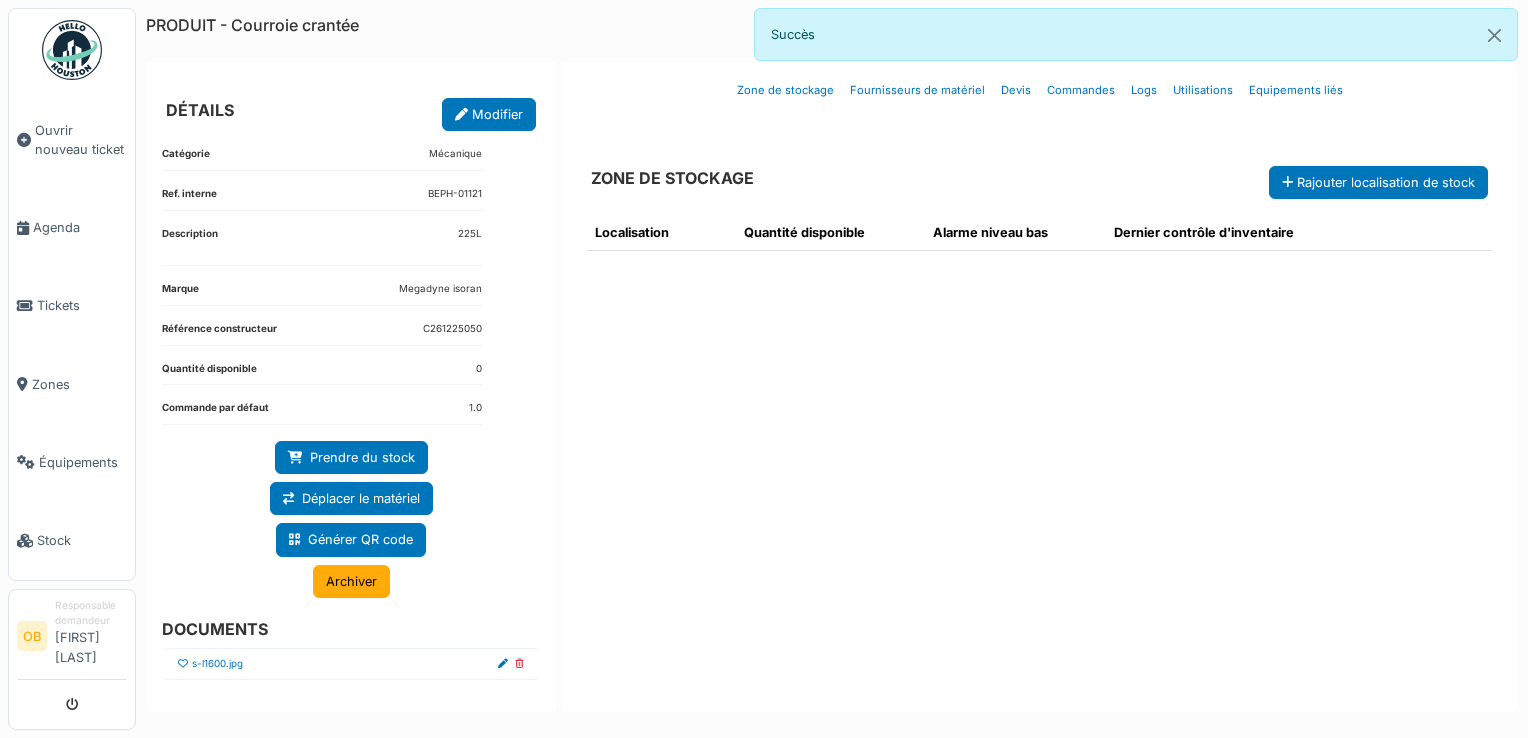 click on "s-l1600.jpg" at bounding box center [210, 664] 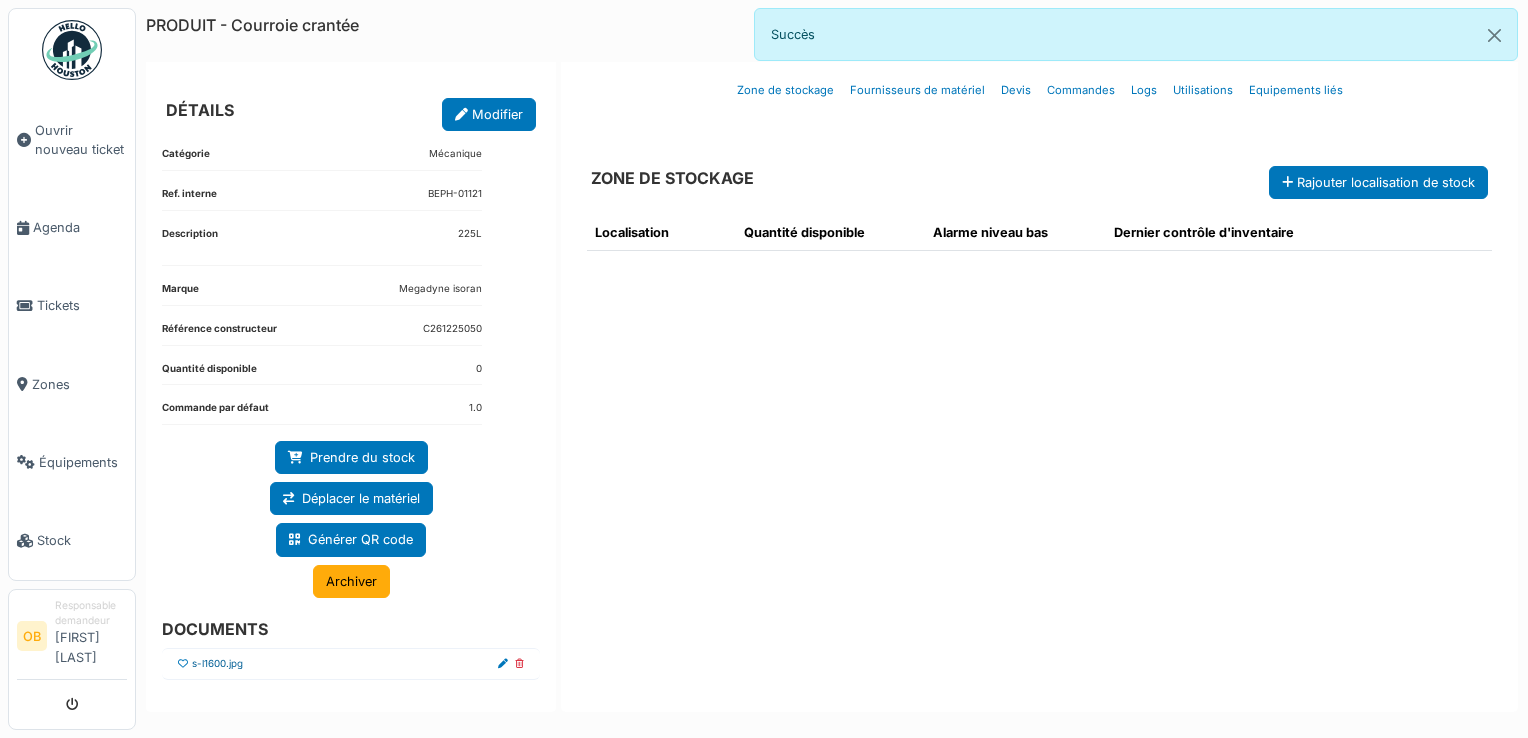 click on "s-l1600.jpg" at bounding box center (217, 664) 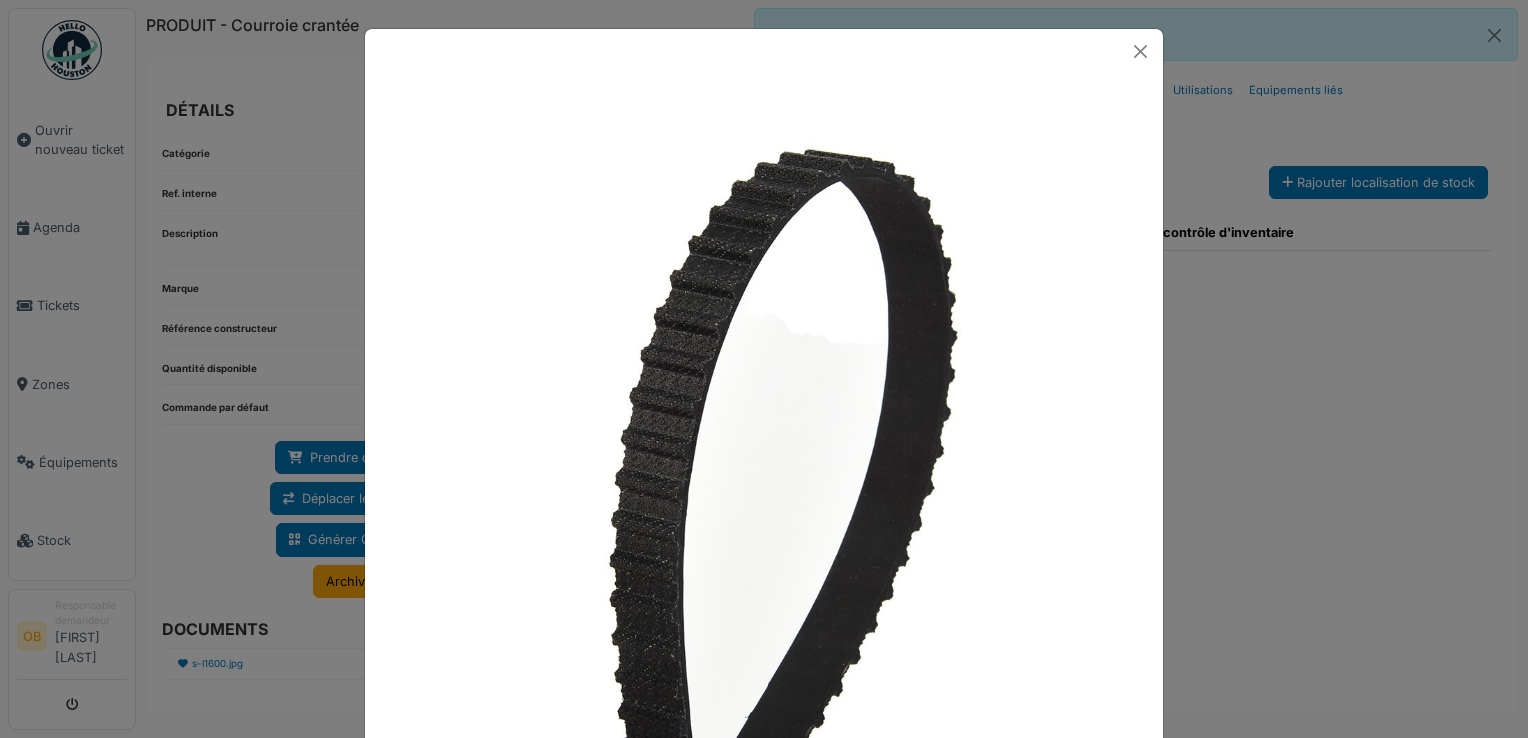 scroll, scrollTop: 106, scrollLeft: 0, axis: vertical 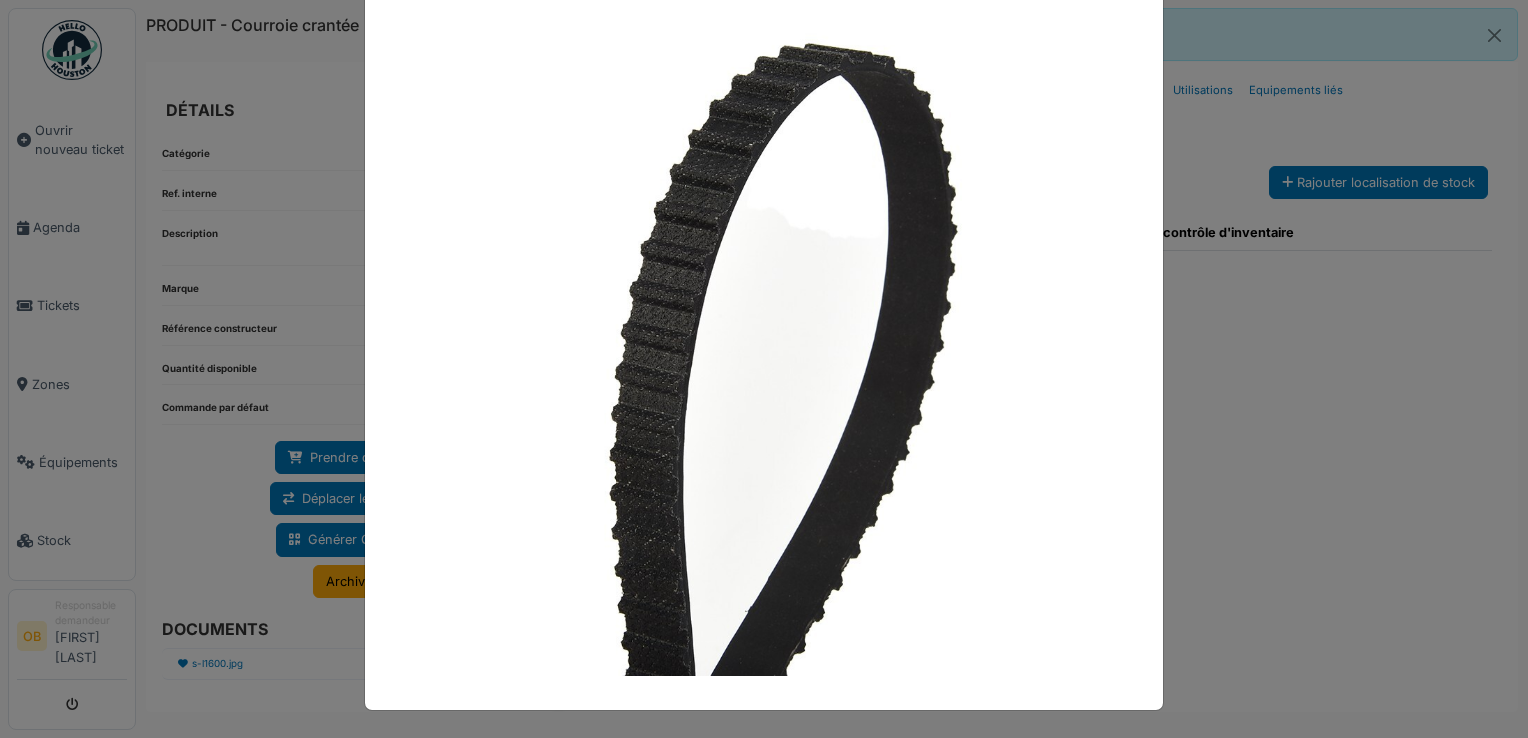 click at bounding box center [764, 369] 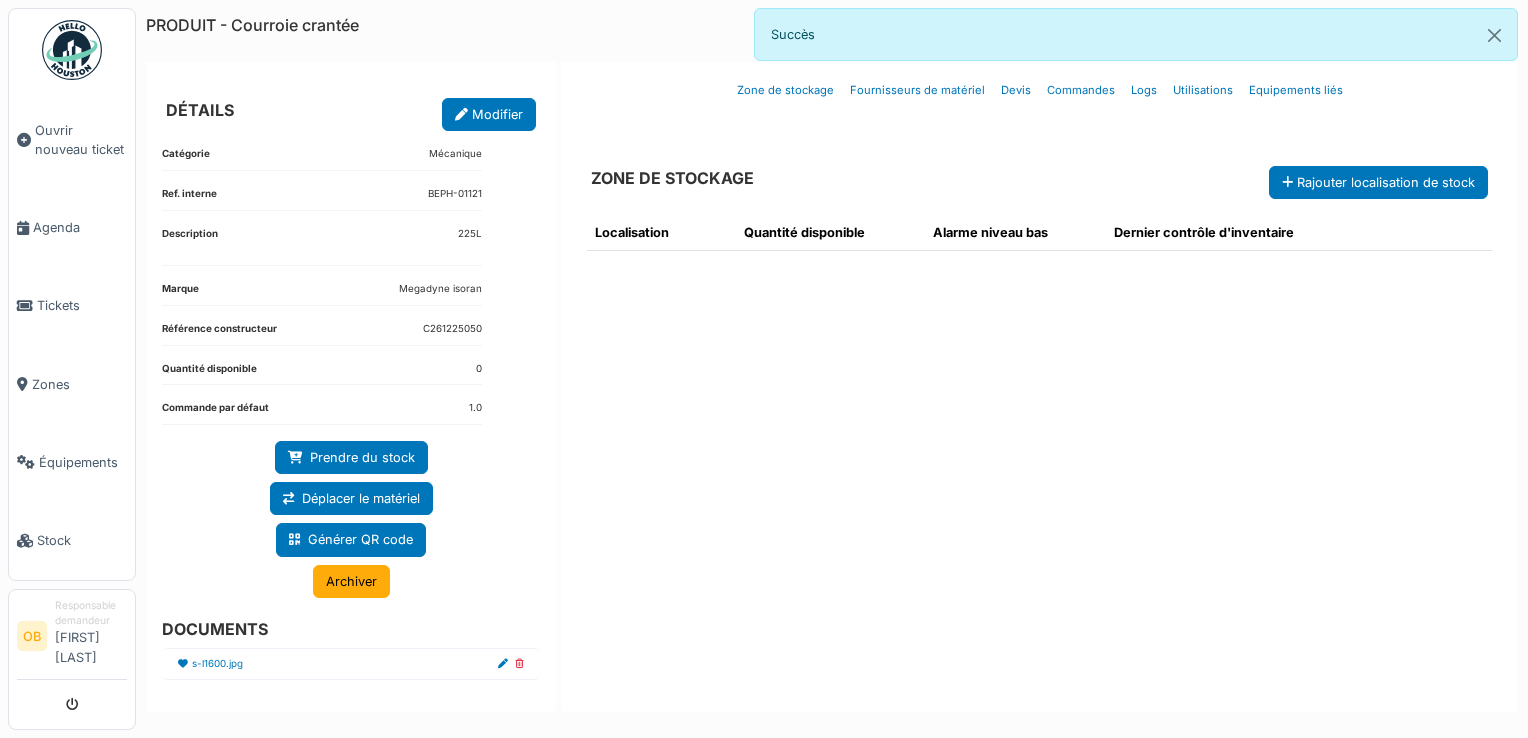 click on "Localisation
Quantité disponible
Alarme niveau bas
Dernier contrôle d'inventaire" at bounding box center (1039, 445) 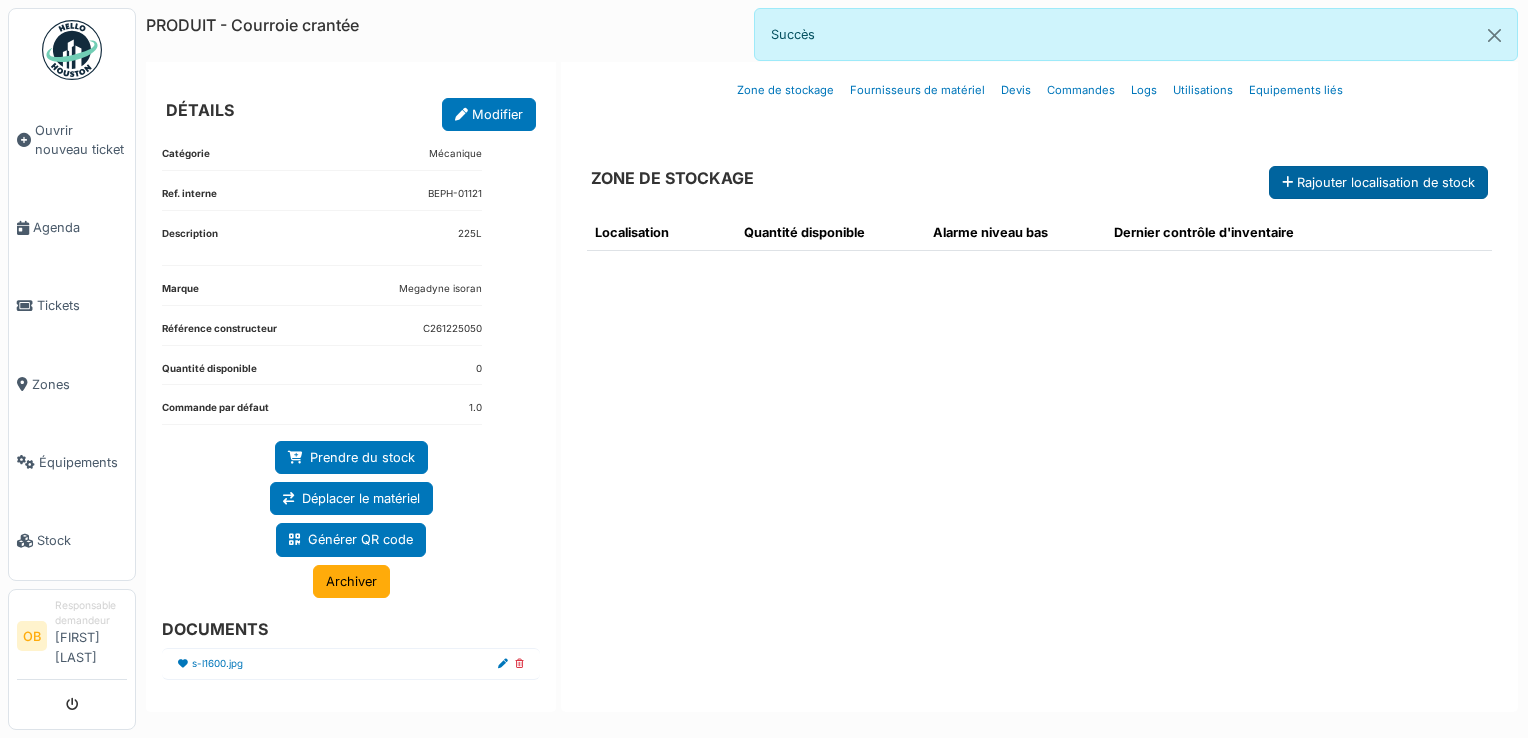 click on "Rajouter localisation de stock" at bounding box center [1378, 182] 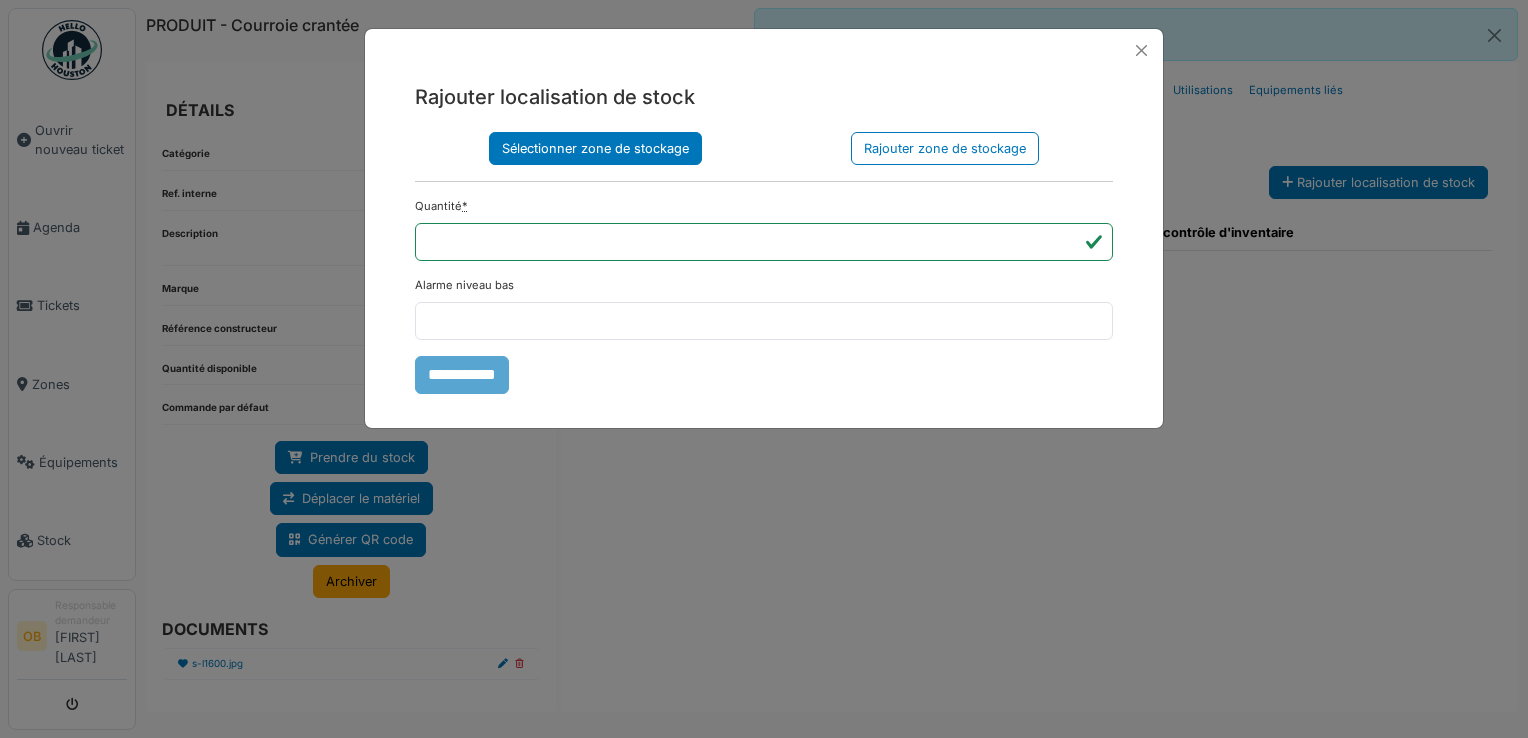 click on "Sélectionner zone de stockage" at bounding box center (595, 148) 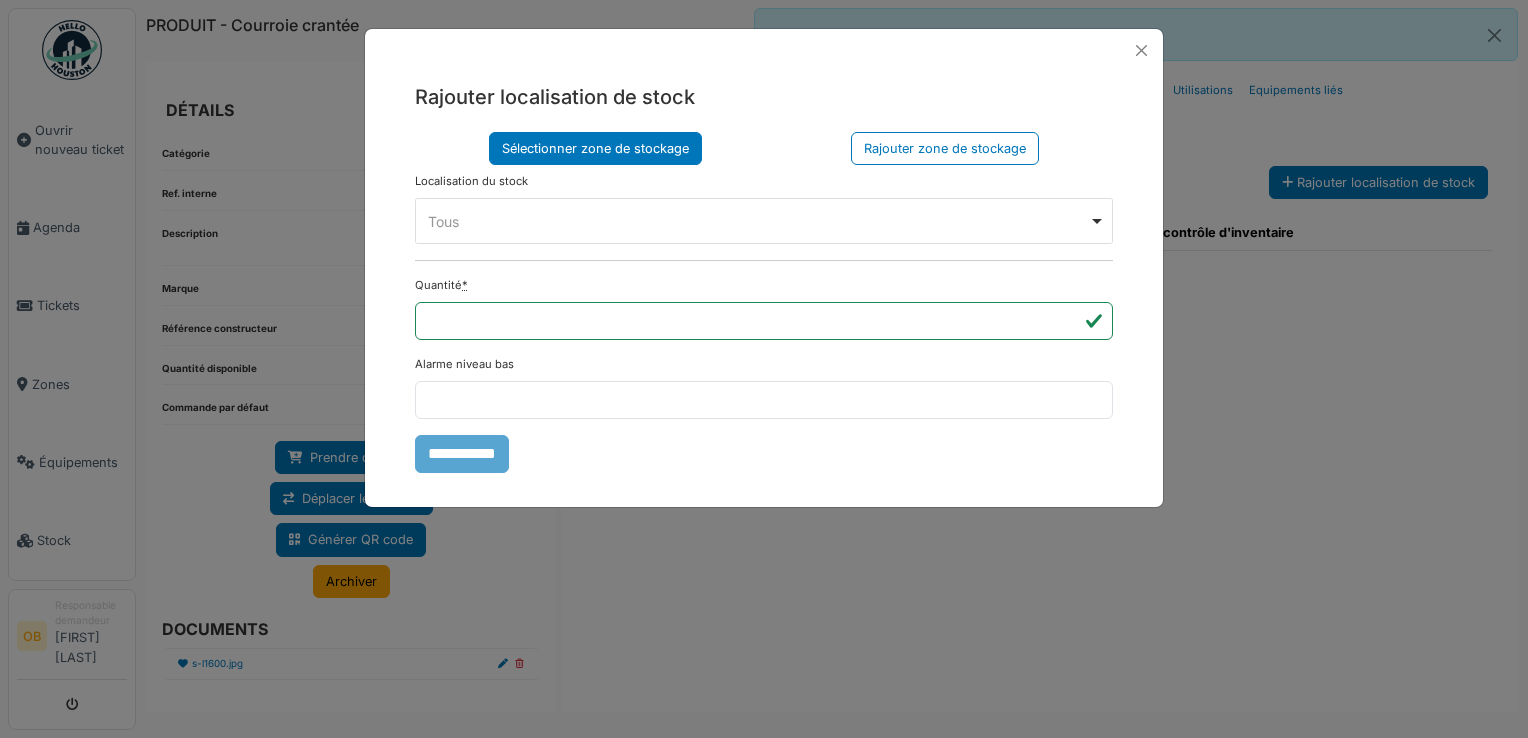 click on "Tous Remove item" at bounding box center (758, 221) 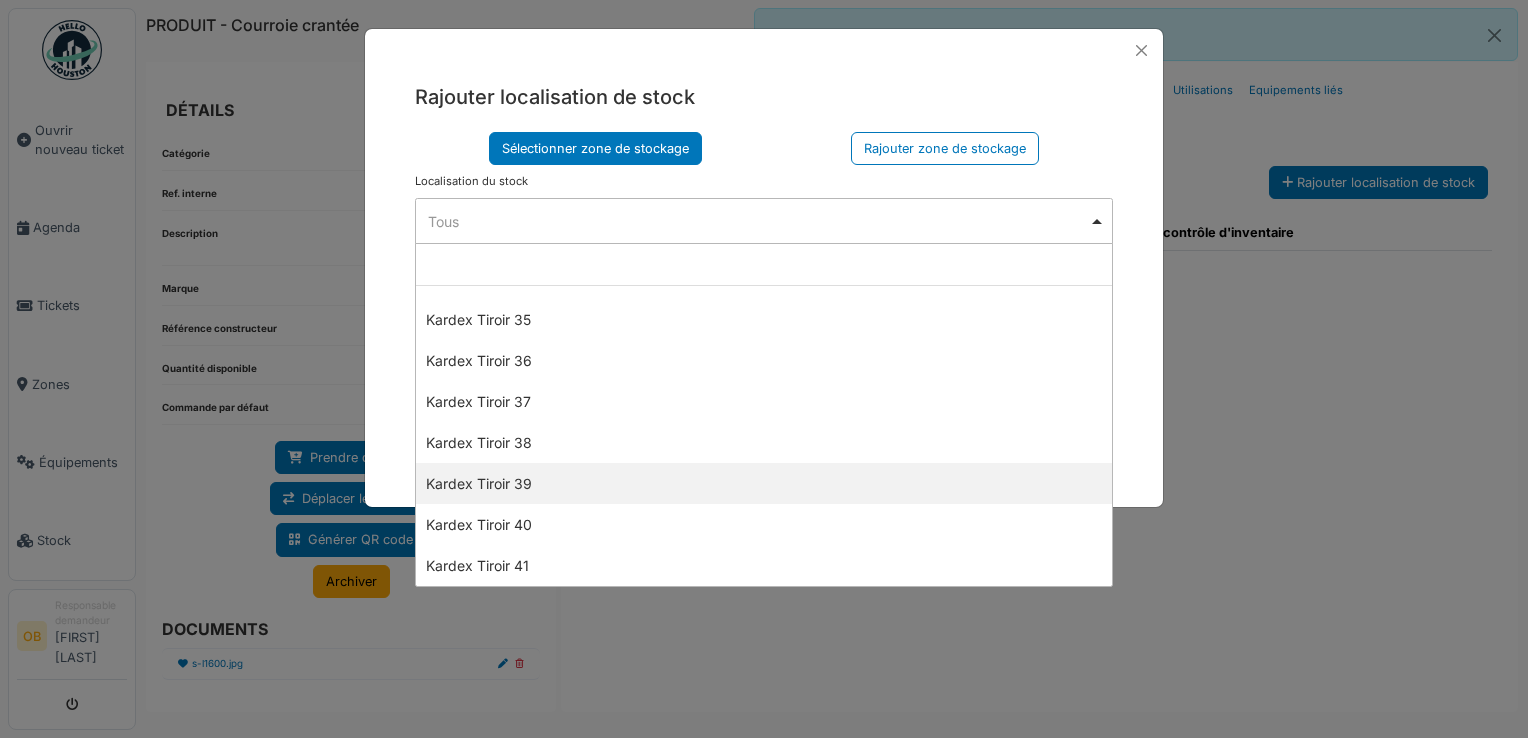 scroll, scrollTop: 1466, scrollLeft: 0, axis: vertical 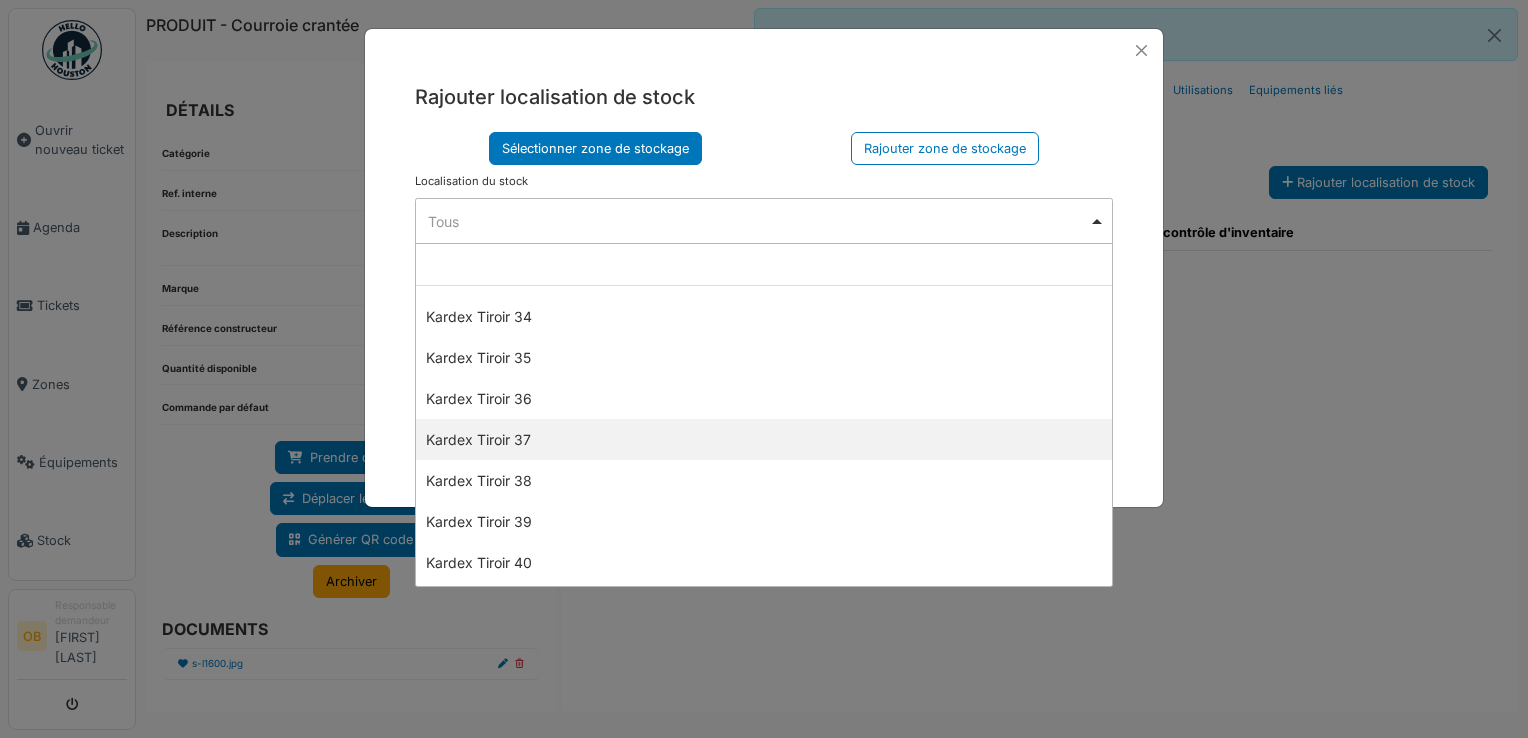 select on "****" 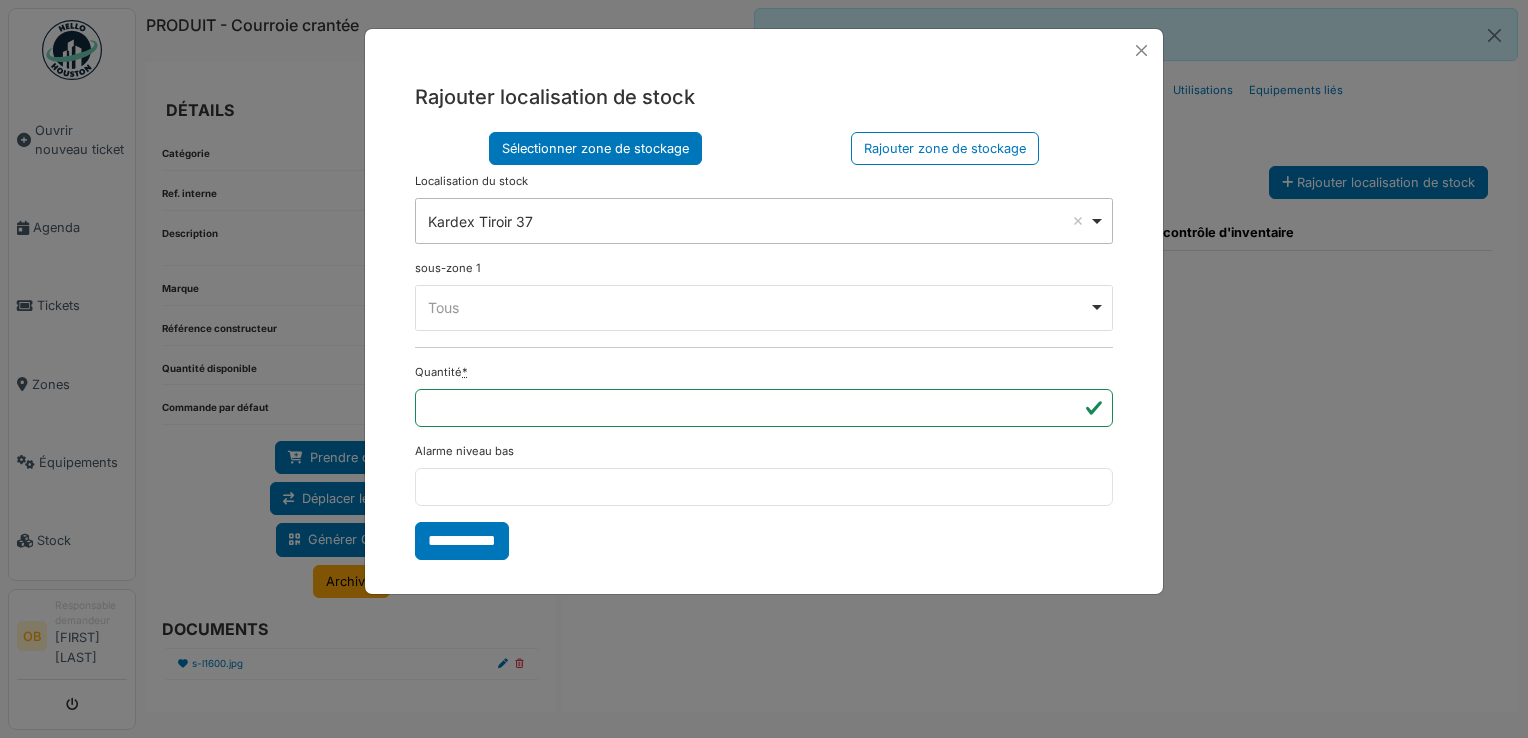 click on "Tous Remove item" at bounding box center [758, 307] 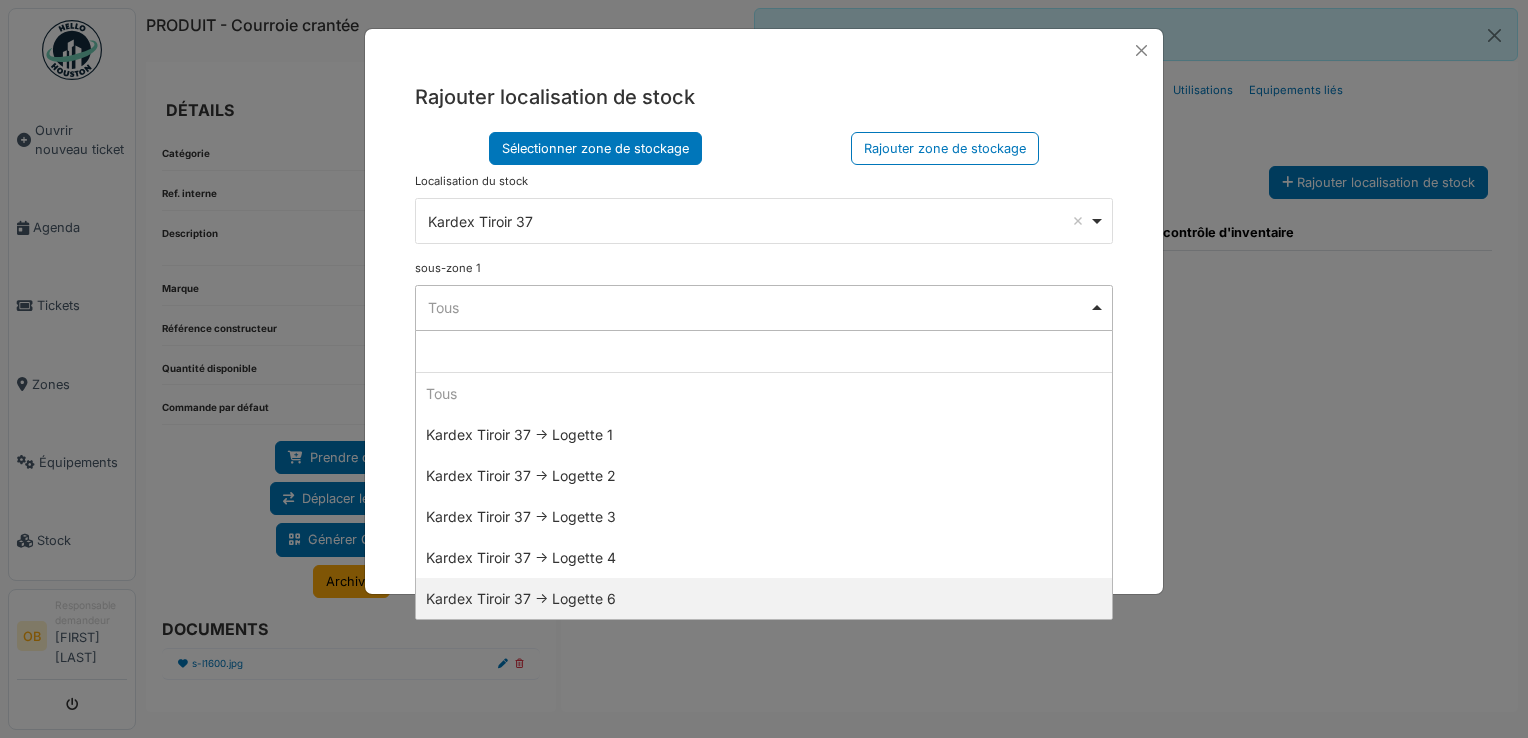 select on "*****" 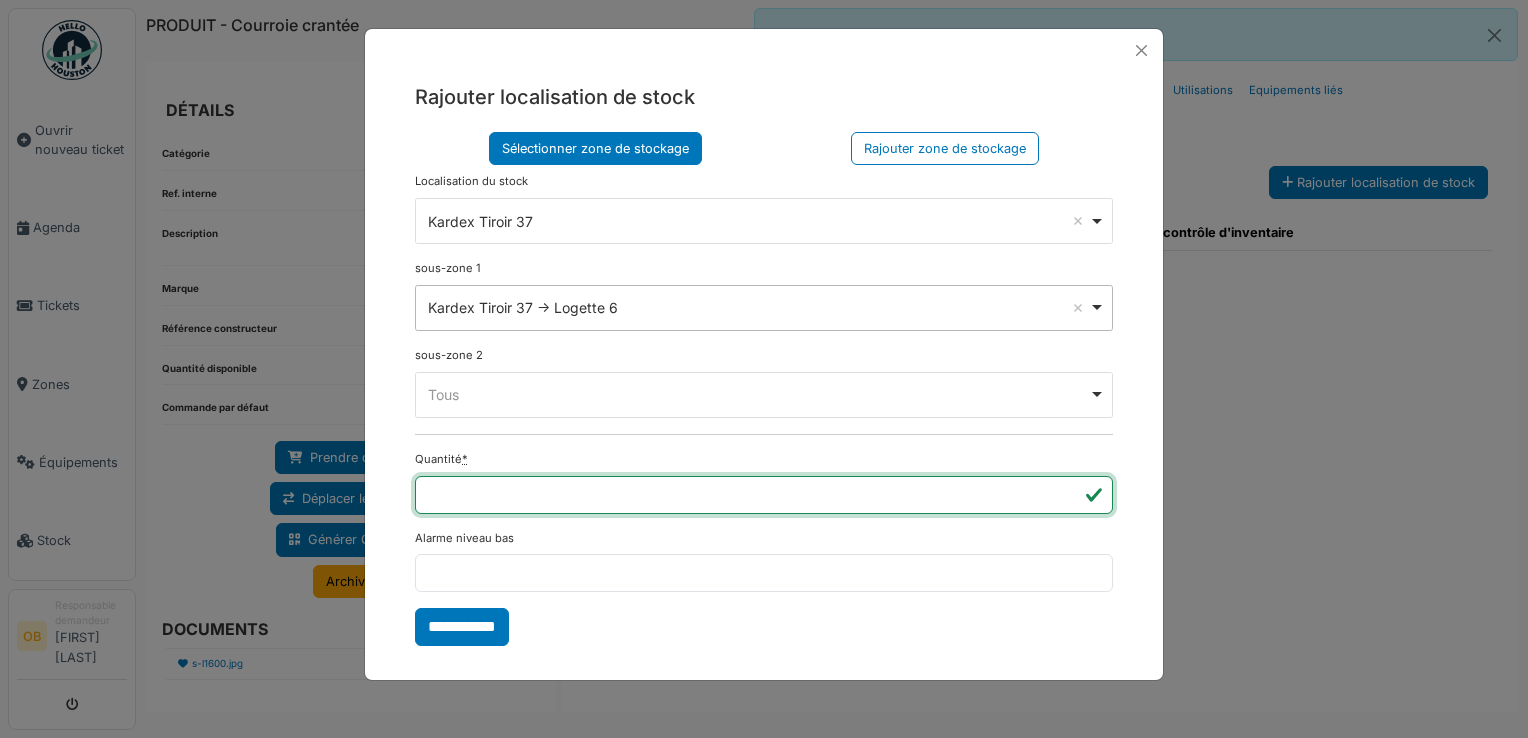 type on "*" 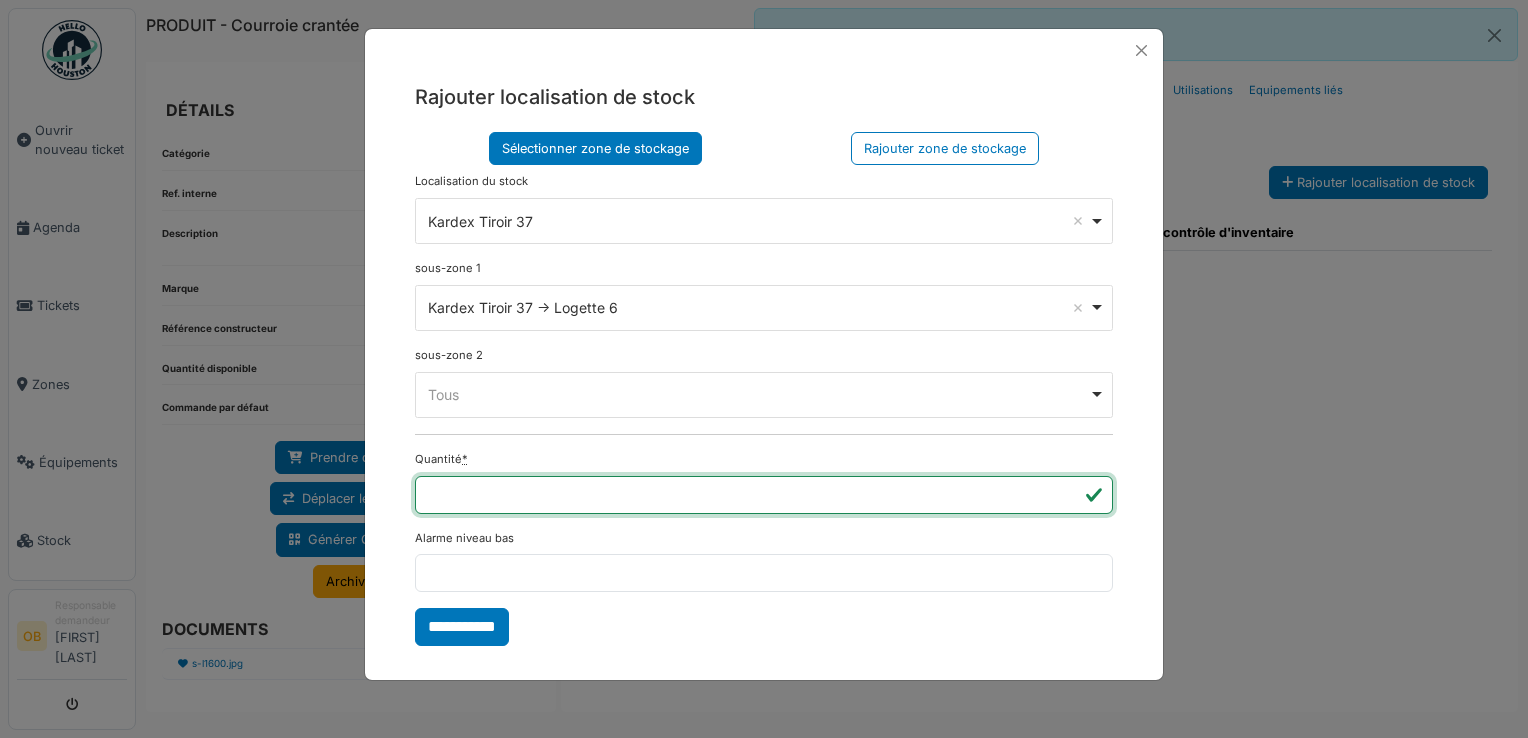 click on "**********" at bounding box center (462, 627) 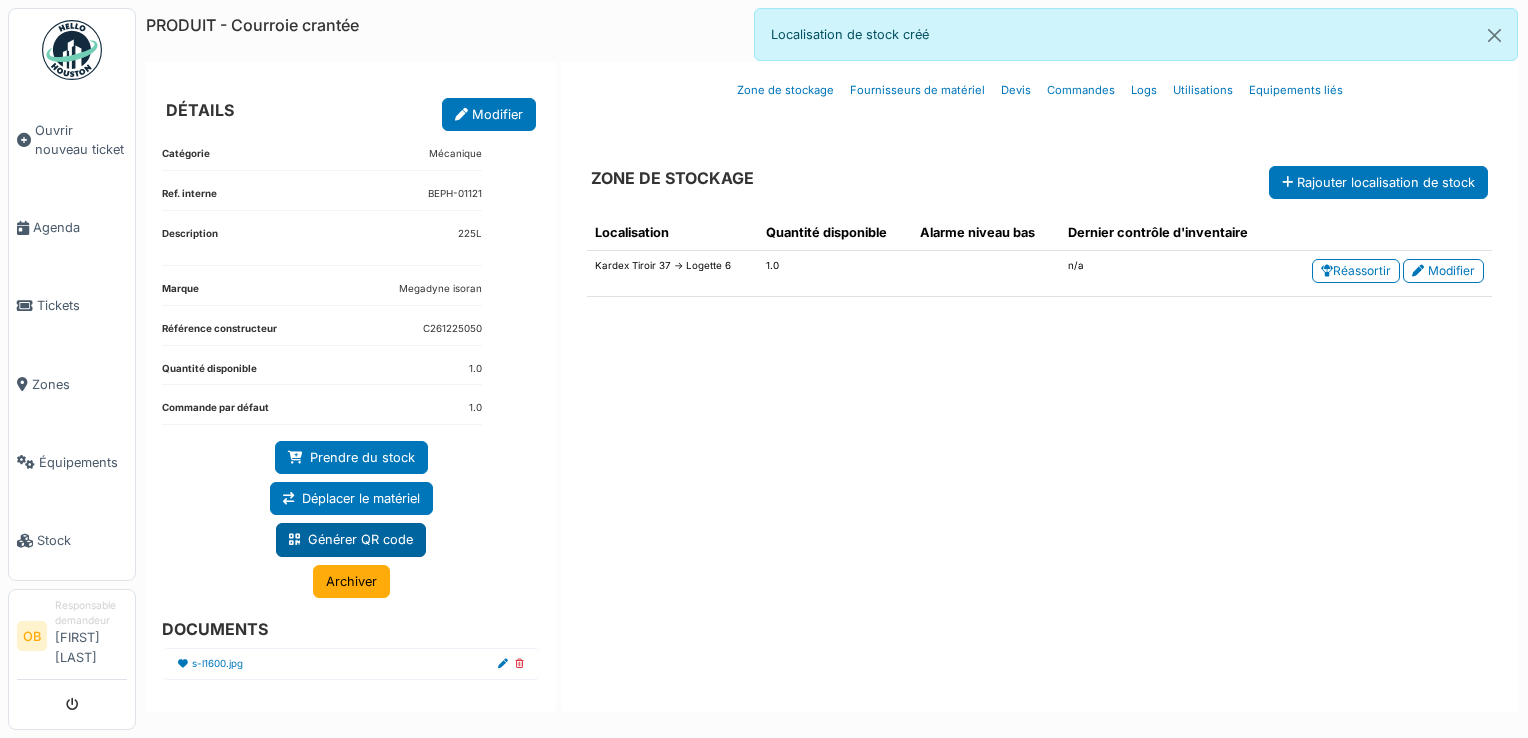 click on "Générer QR code" at bounding box center (351, 539) 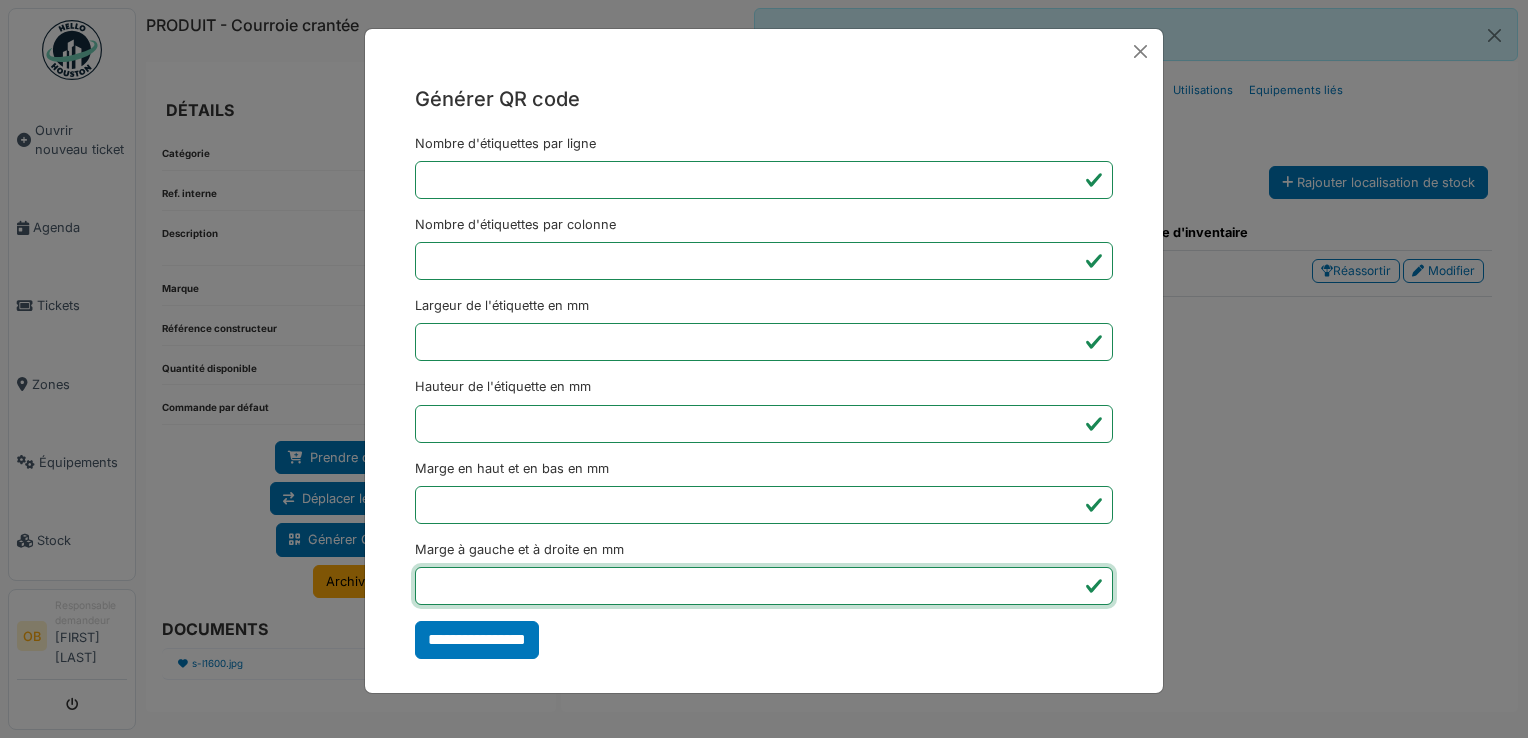 click on "*" at bounding box center (764, 586) 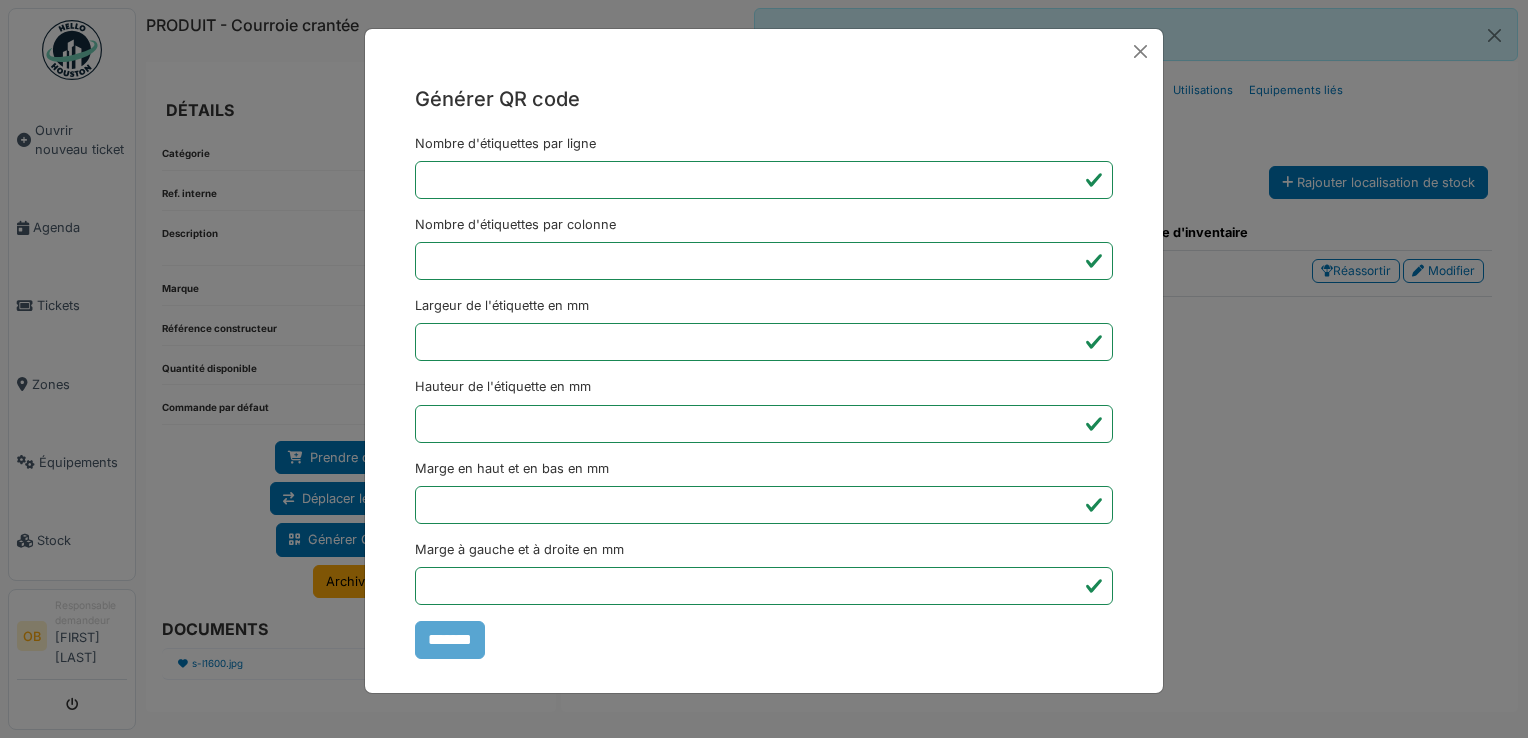 type on "*******" 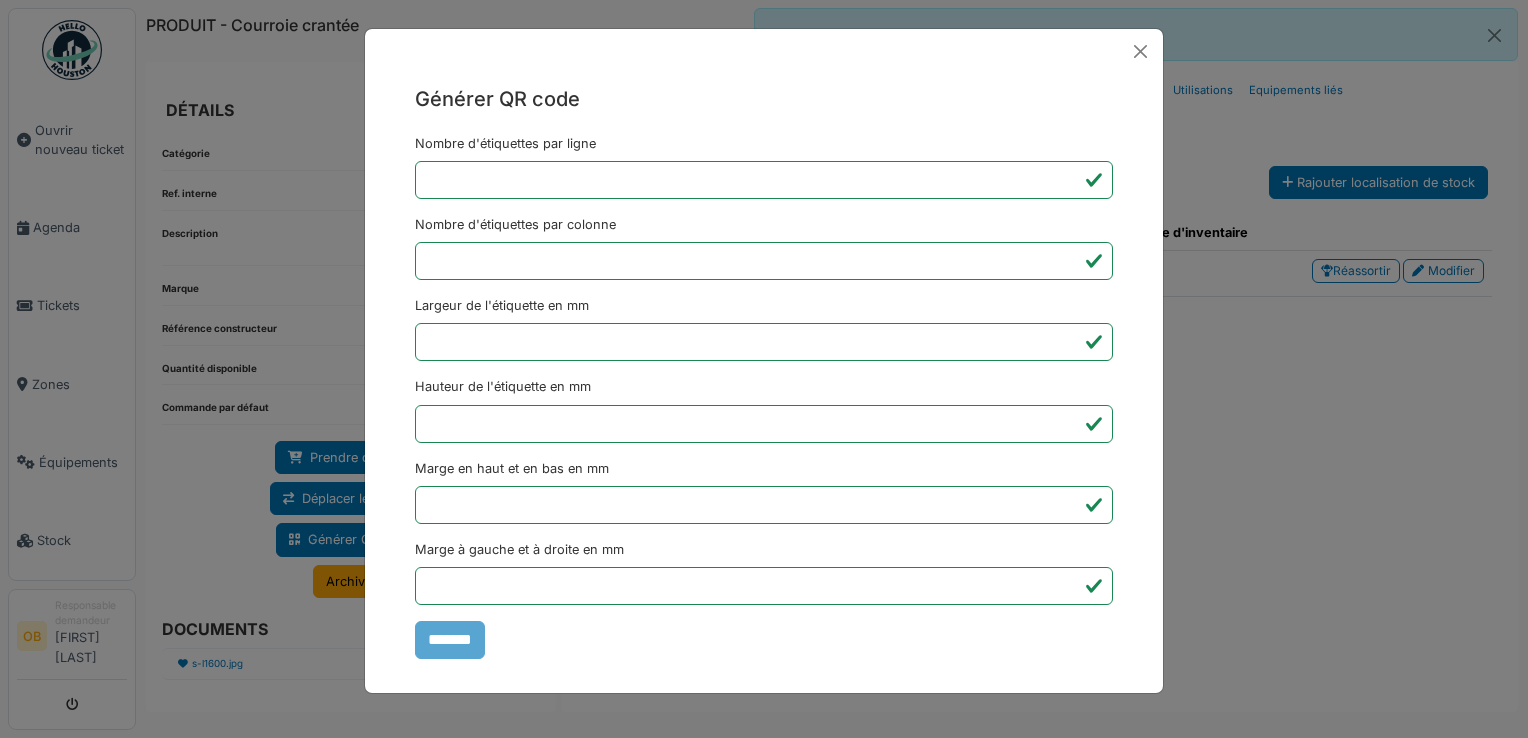 click on "Générer QR code
Nombre d'étiquettes par ligne
*
Nombre d'étiquettes par colonne
*
Largeur de l'étiquette en mm
**
Hauteur de l'étiquette en mm
**
Marge en haut et en bas en mm
*
Marge à gauche et à droite en mm
***
*******" at bounding box center [764, 369] 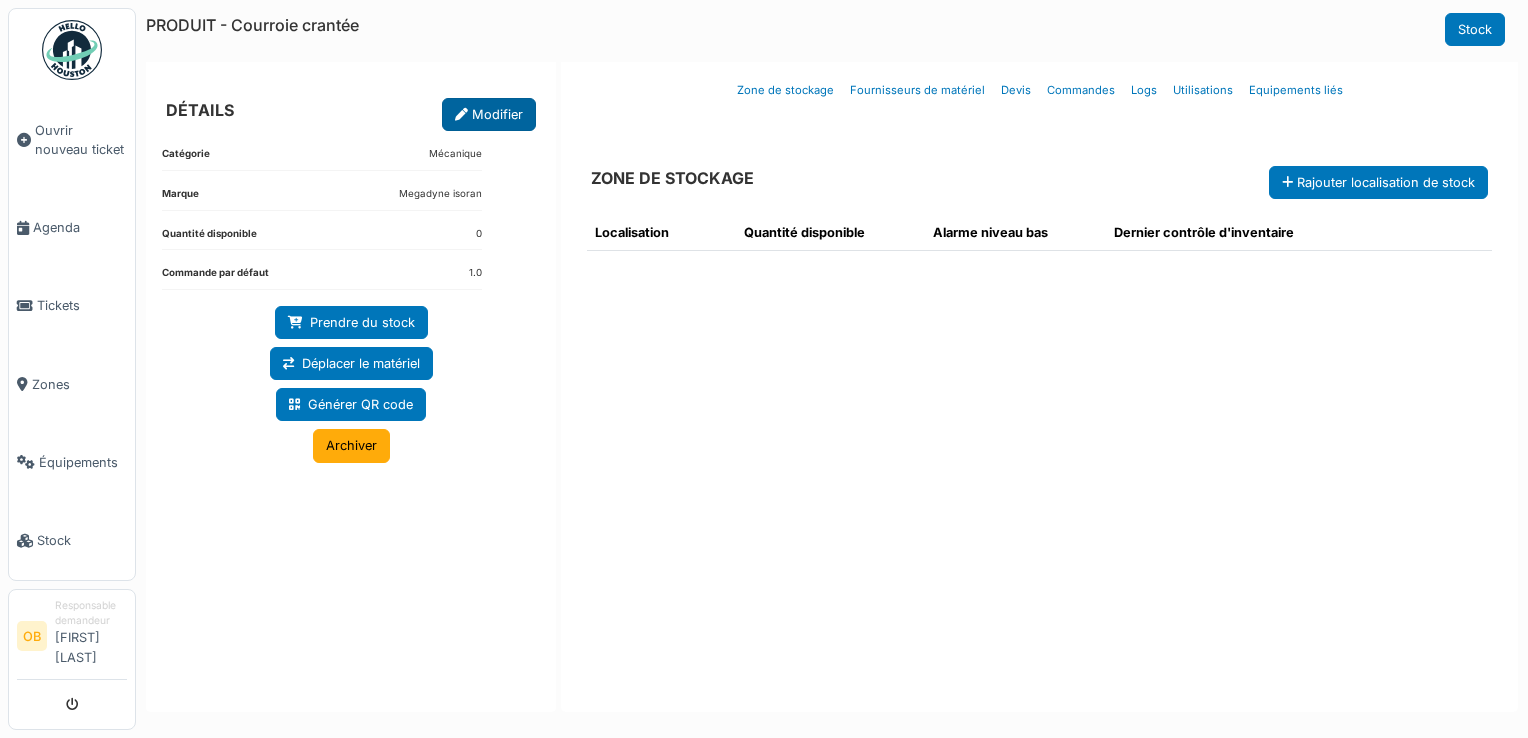 scroll, scrollTop: 0, scrollLeft: 0, axis: both 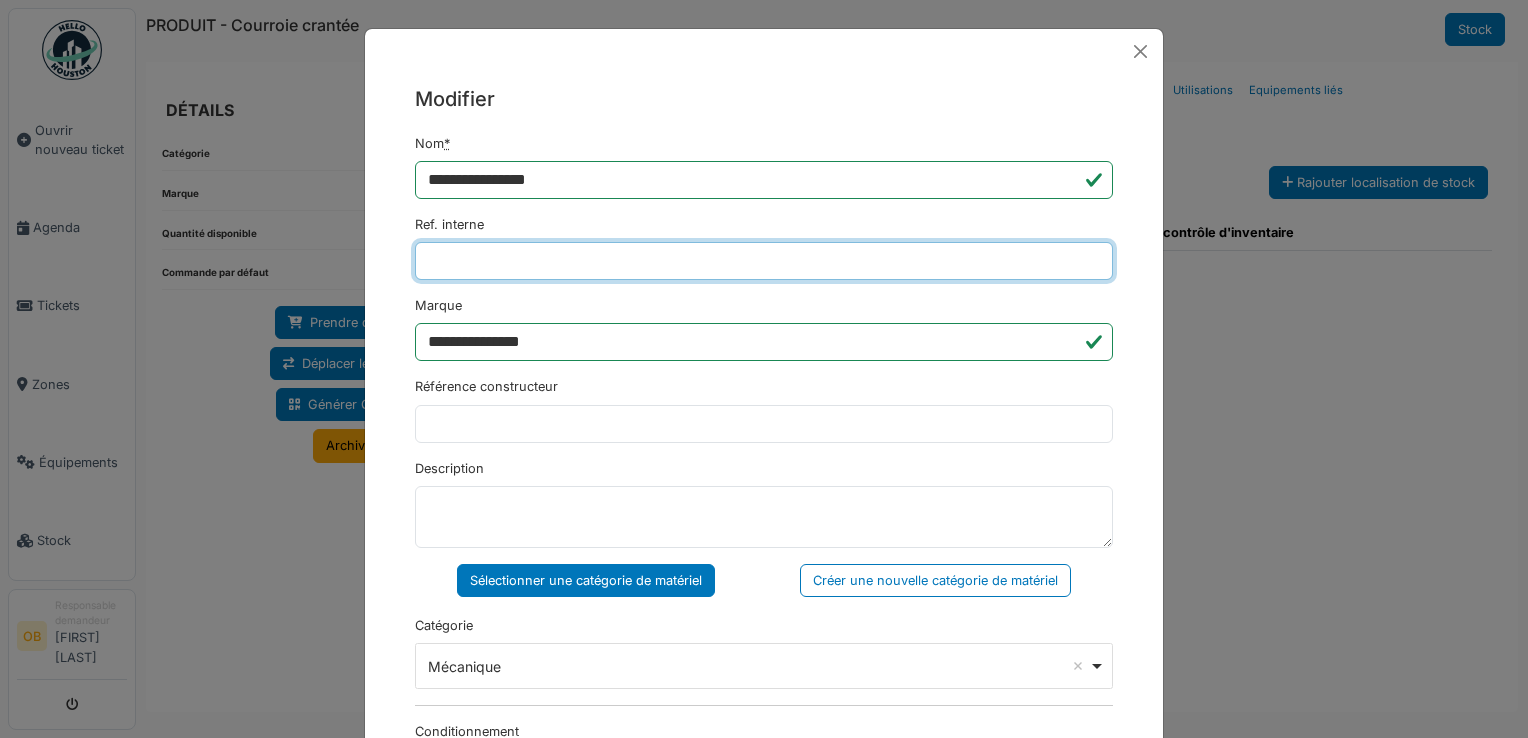 click on "Ref. interne" at bounding box center [764, 261] 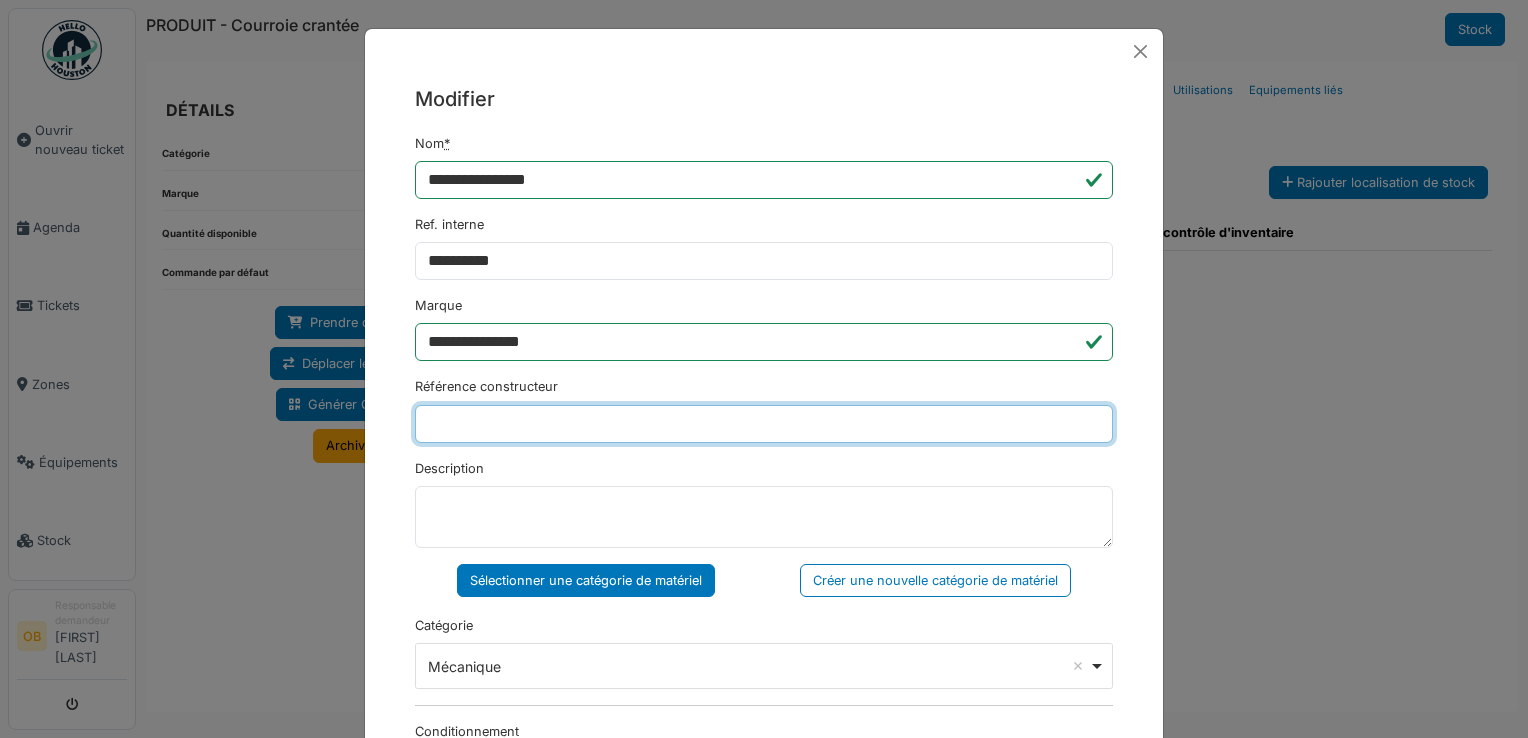 type on "**********" 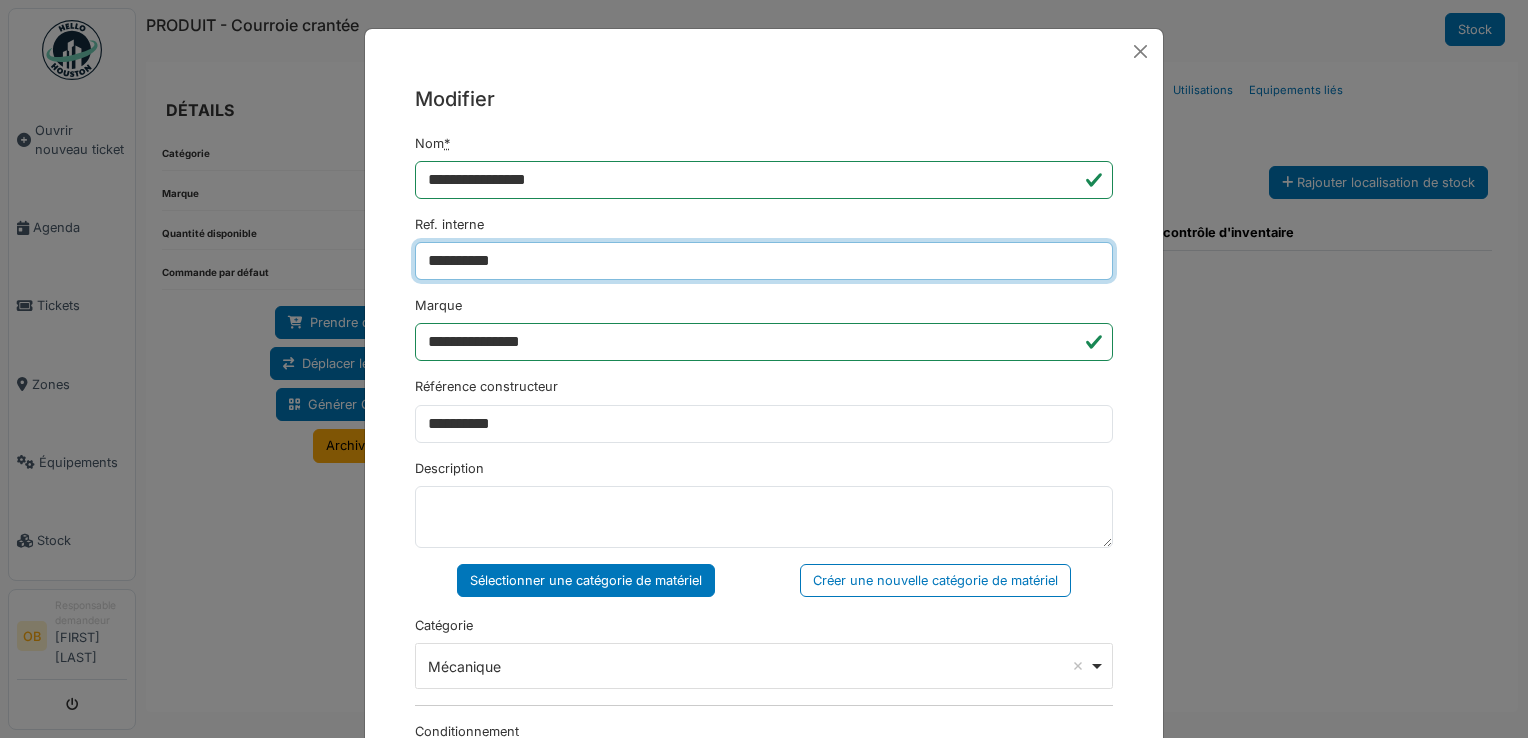 type on "**********" 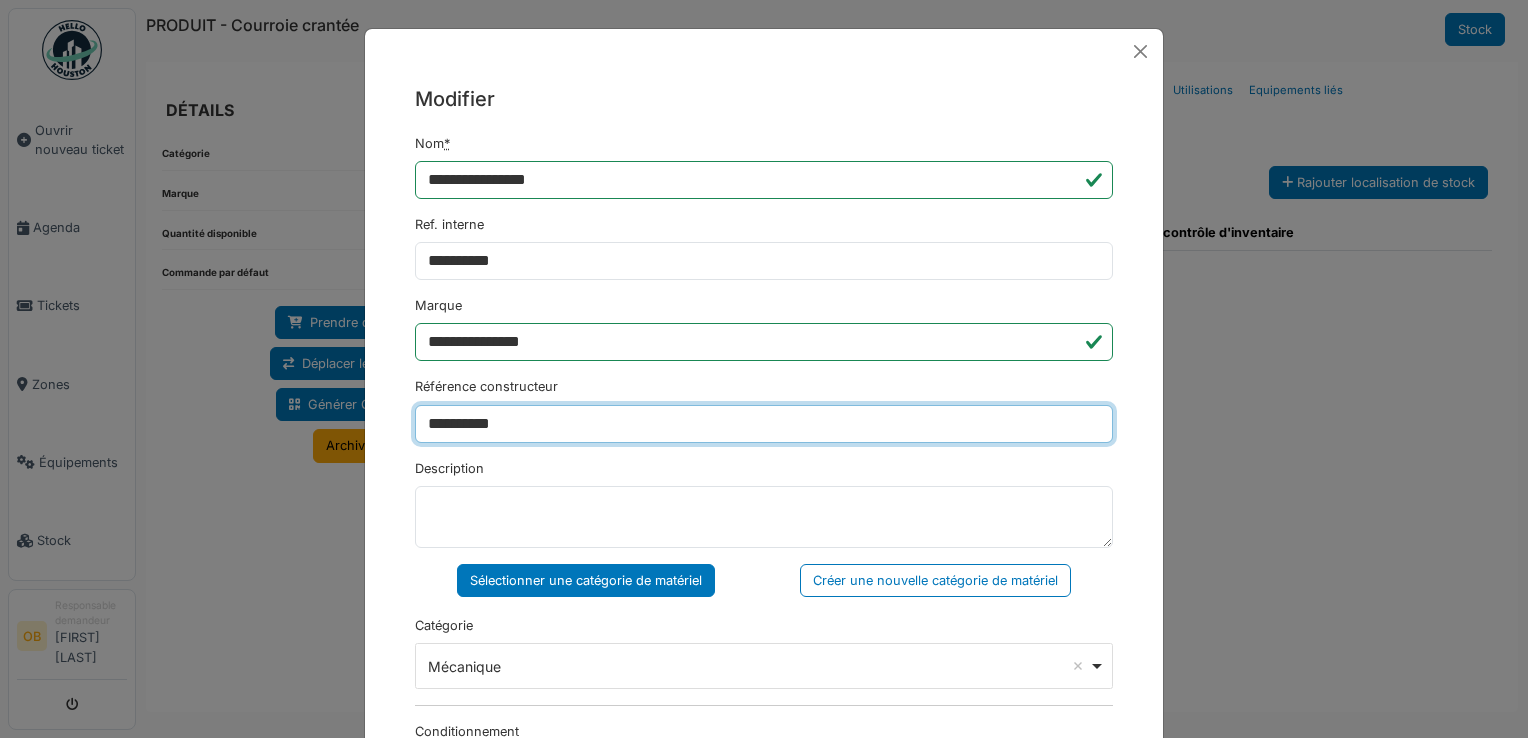 click on "**********" at bounding box center [764, 424] 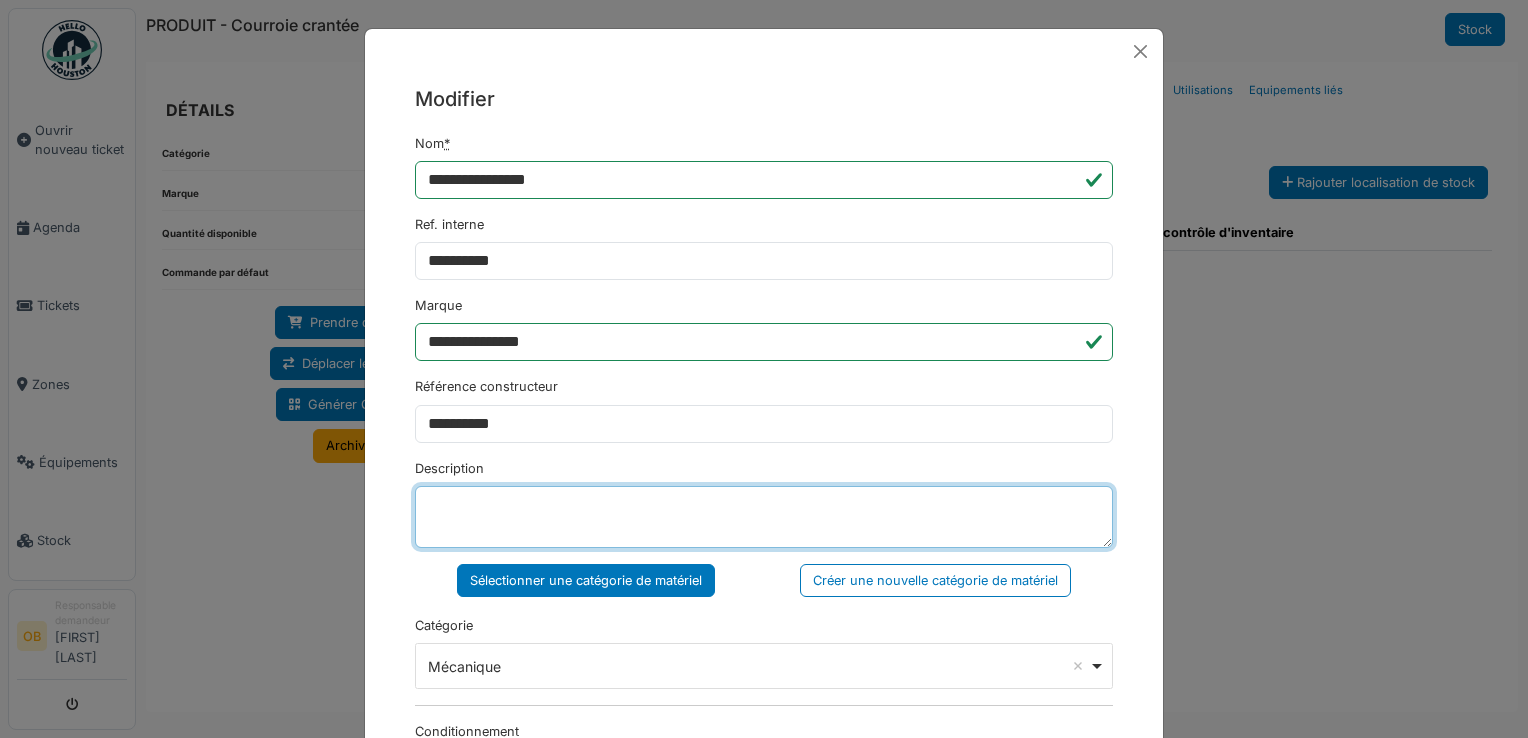 click on "Description" at bounding box center (764, 517) 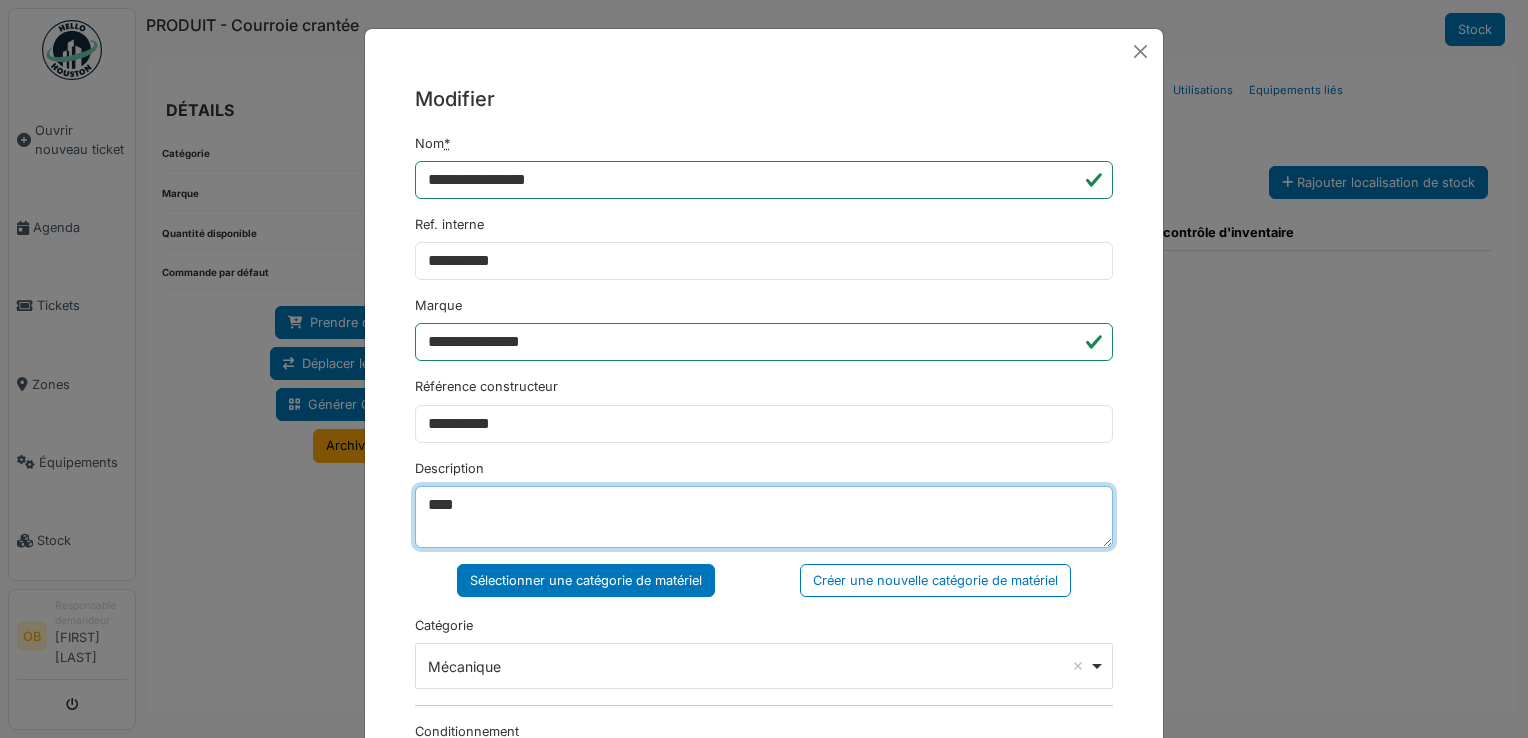 type on "****" 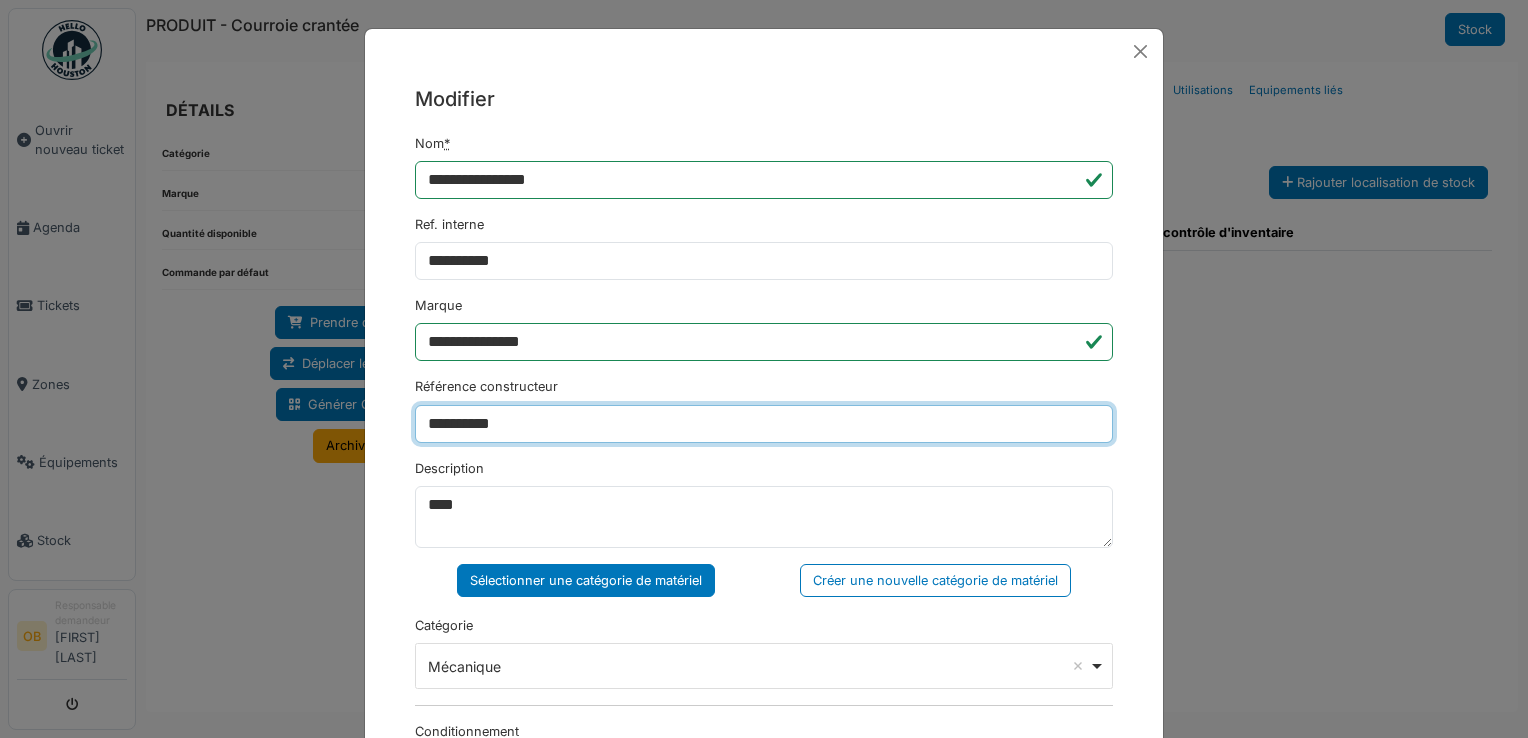 click on "**********" at bounding box center [764, 424] 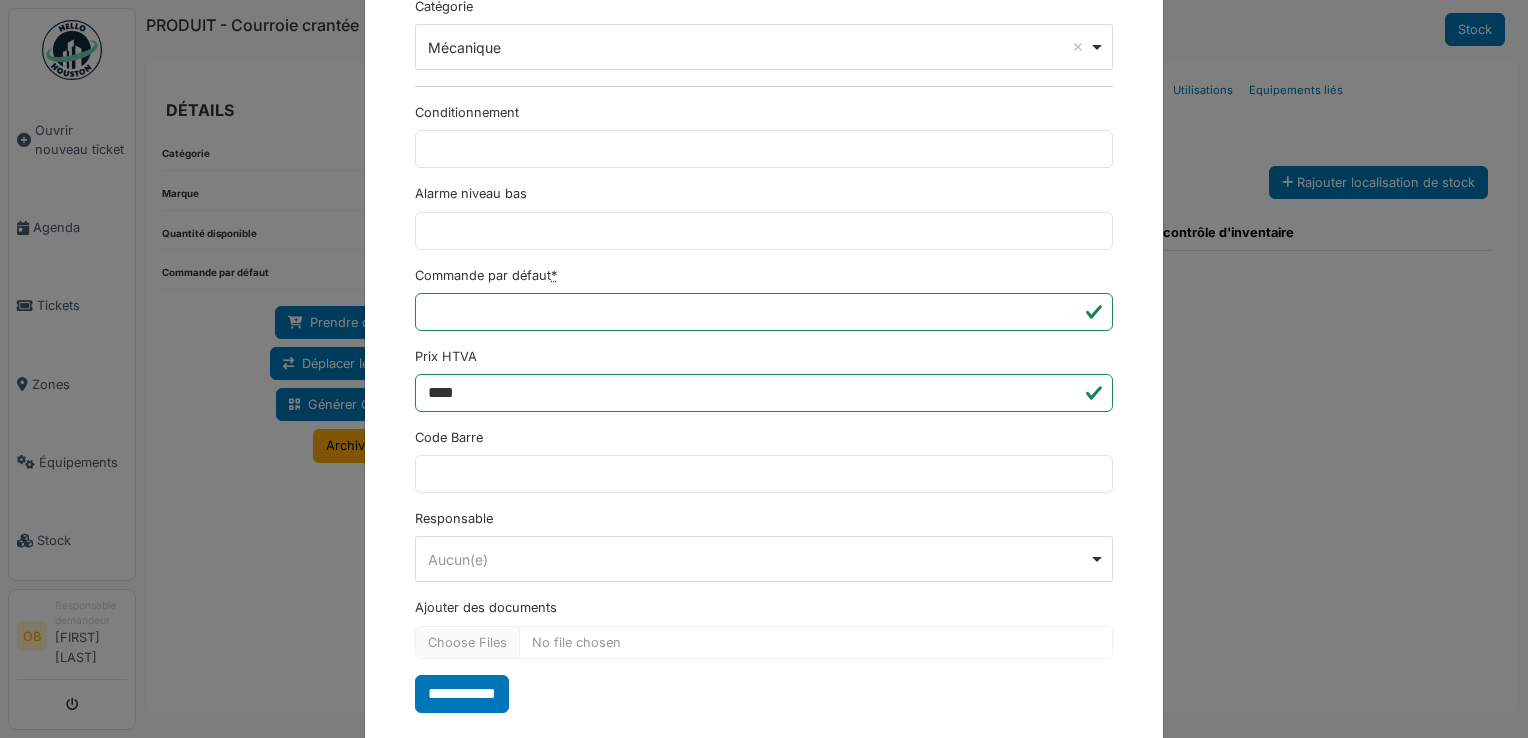 scroll, scrollTop: 650, scrollLeft: 0, axis: vertical 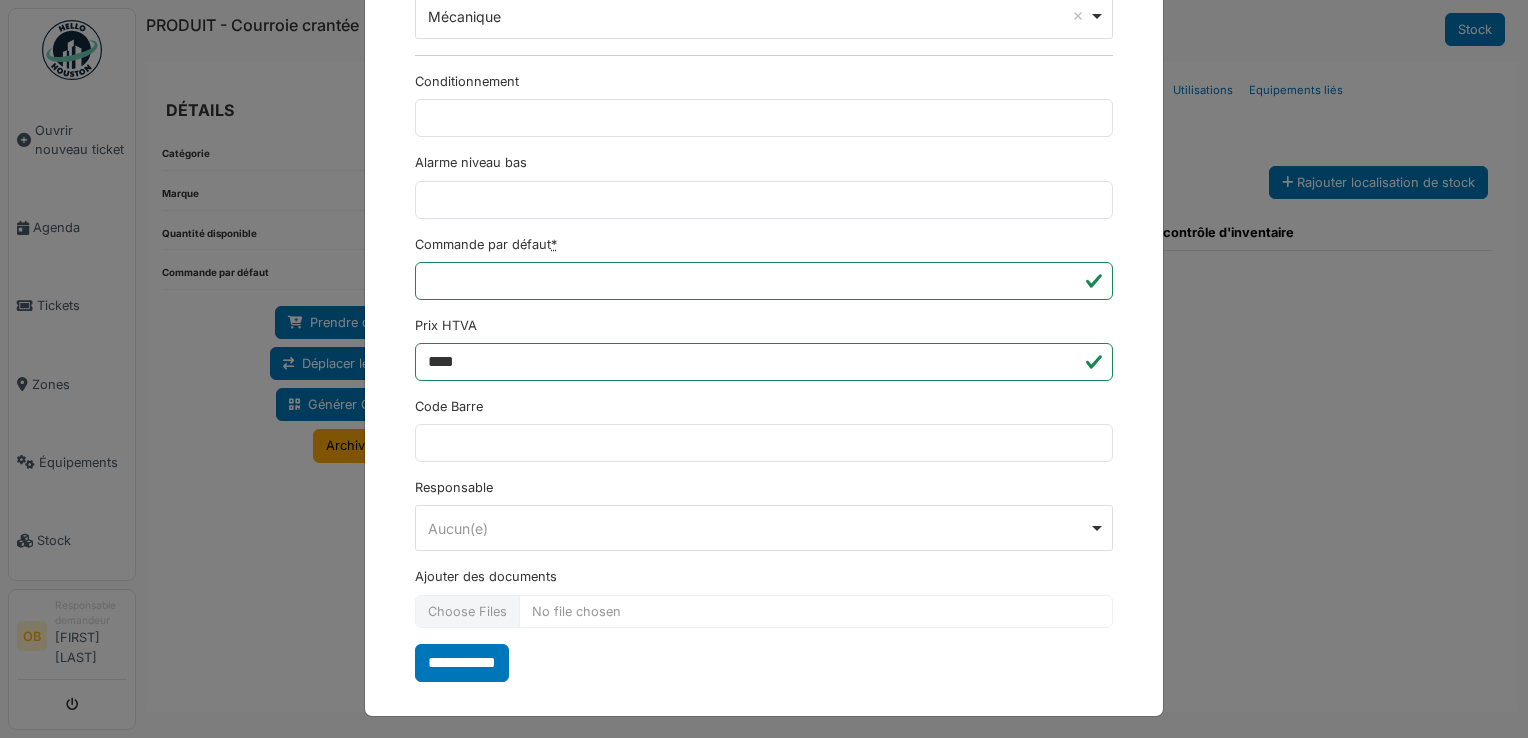 type on "**********" 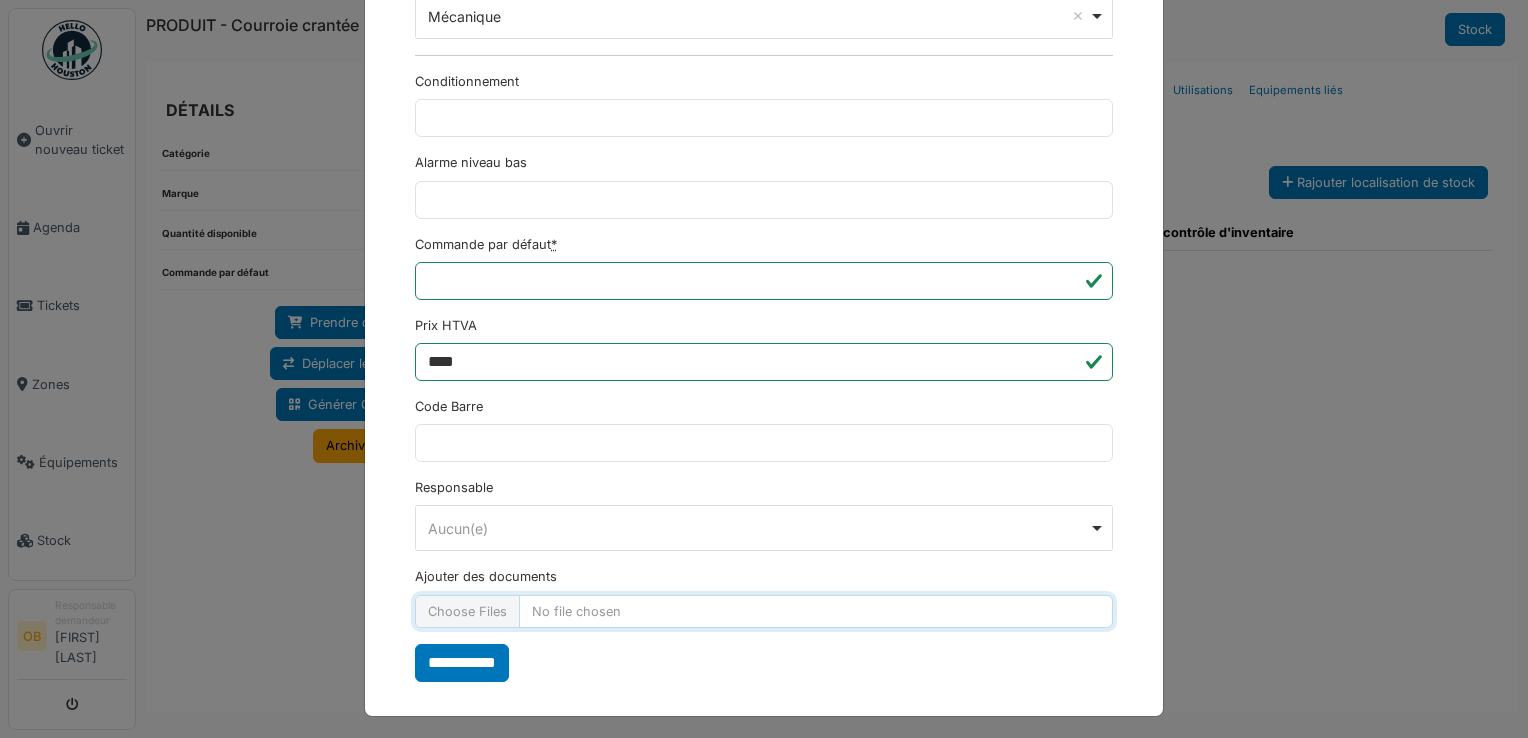 click on "Ajouter des documents" at bounding box center [764, 611] 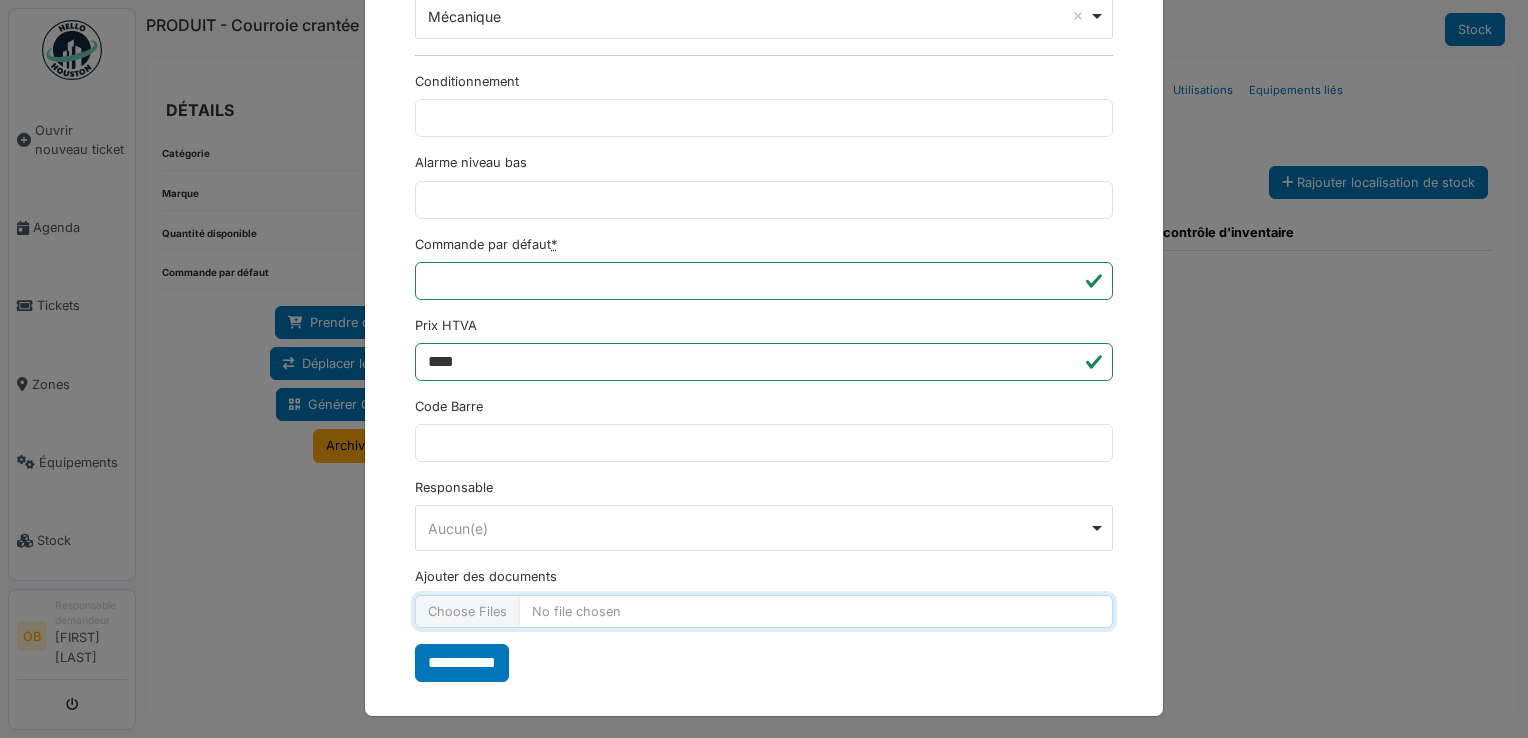 type on "**********" 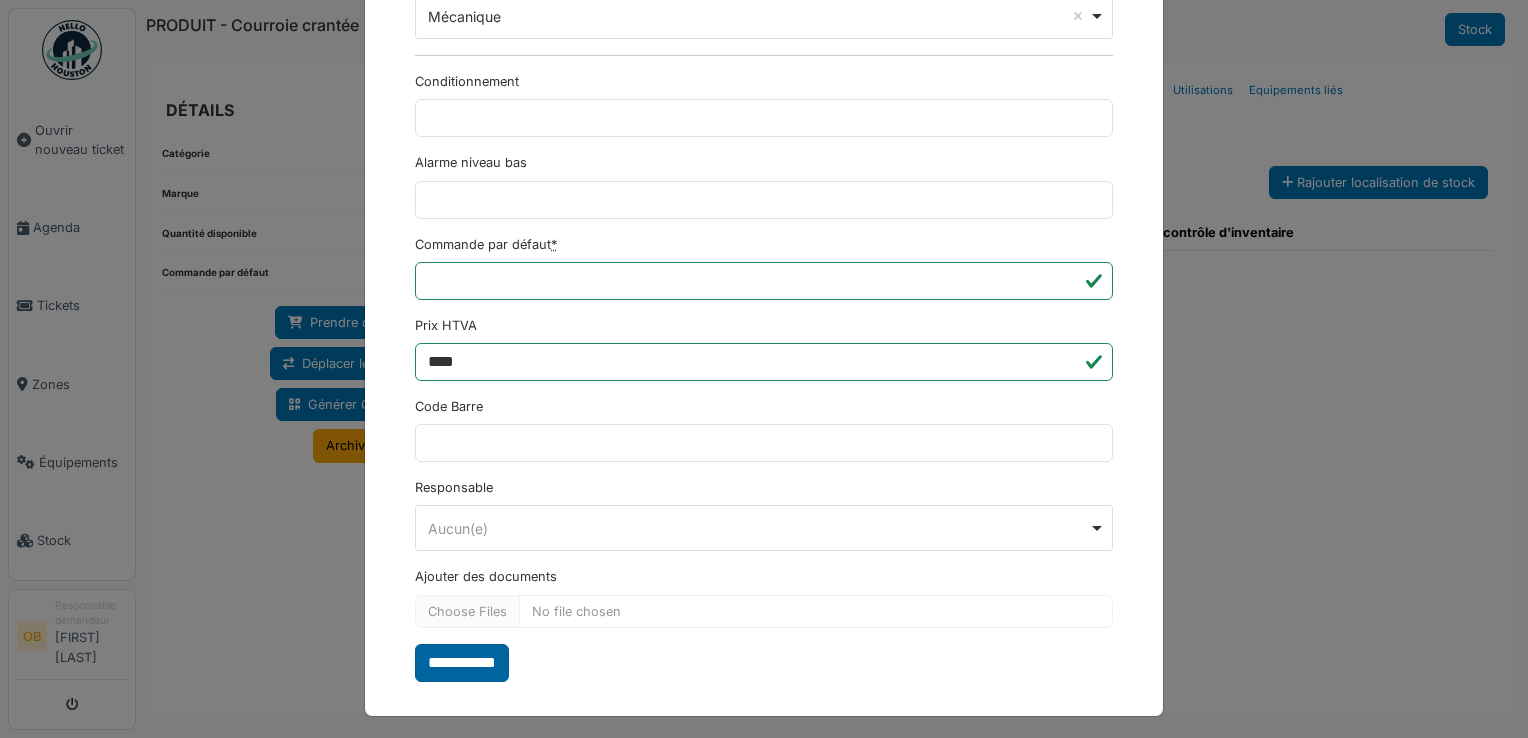 click on "**********" at bounding box center [462, 663] 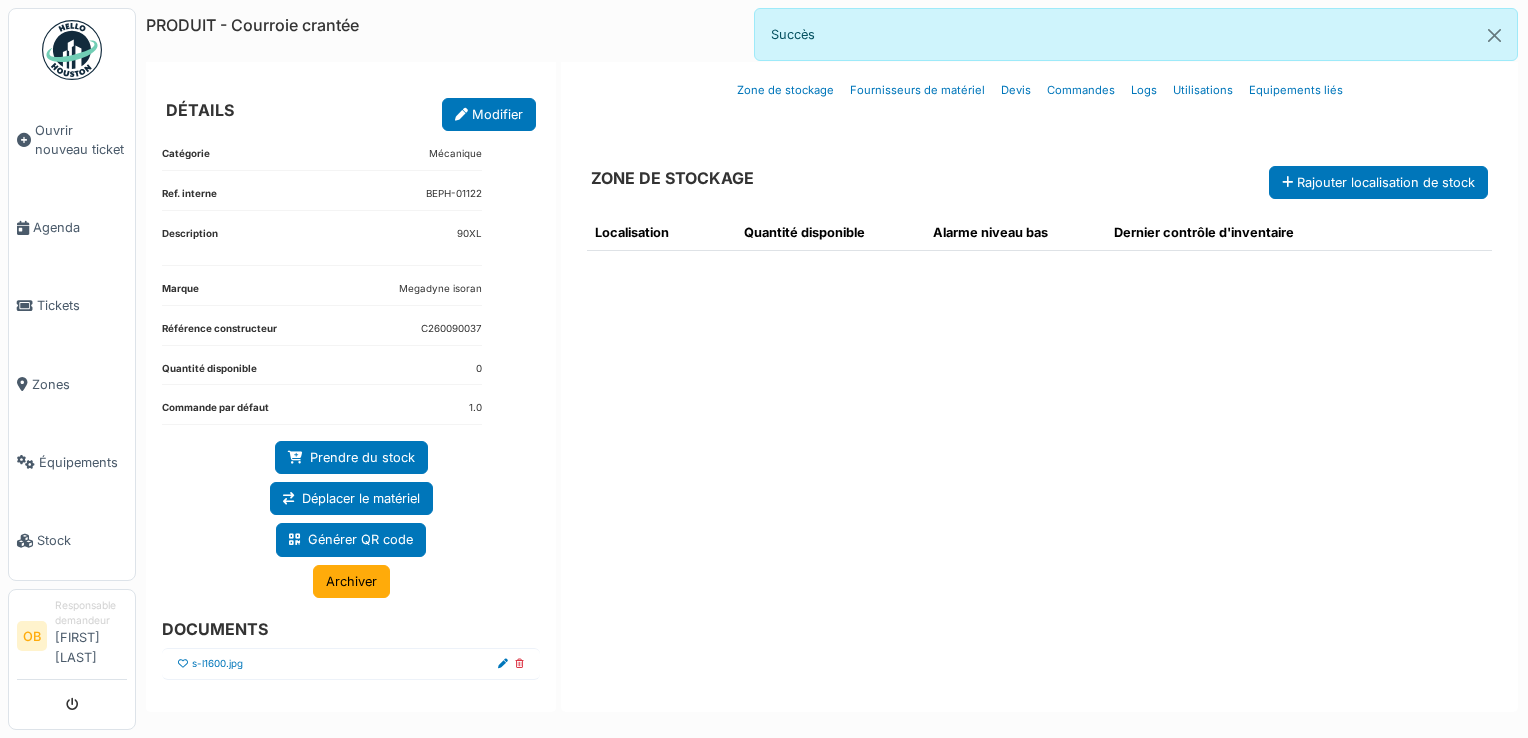 click at bounding box center [183, 664] 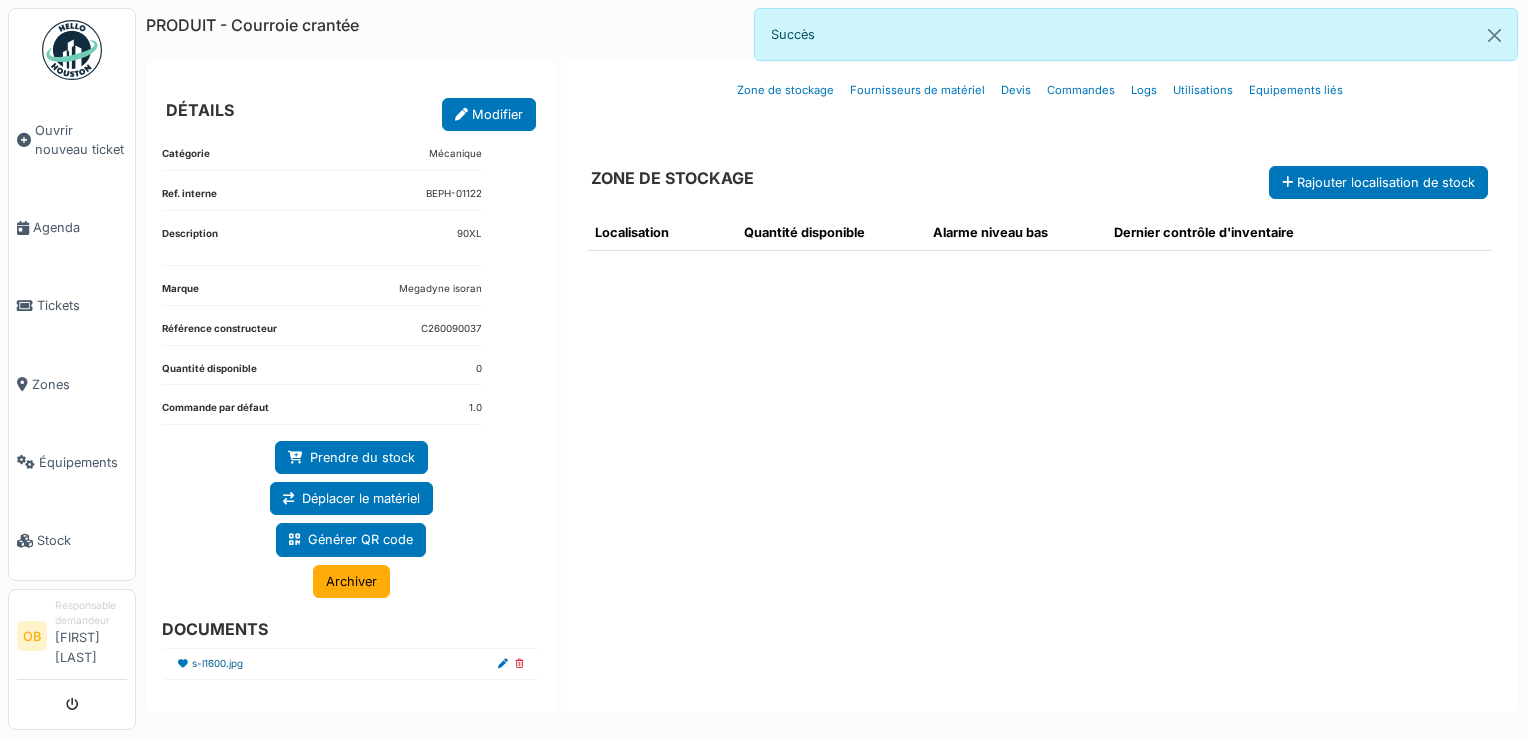 click on "s-l1600.jpg" at bounding box center (217, 664) 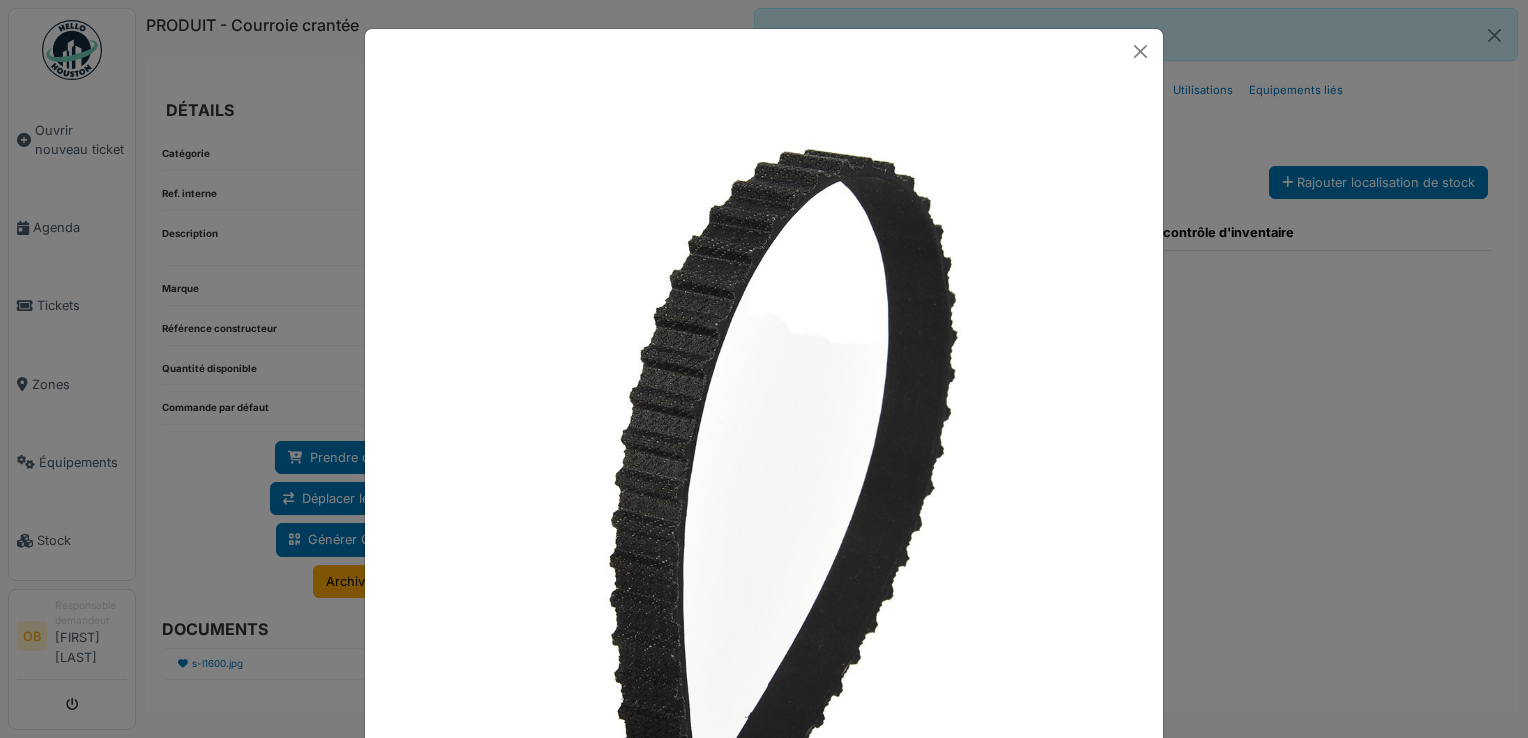 scroll, scrollTop: 106, scrollLeft: 0, axis: vertical 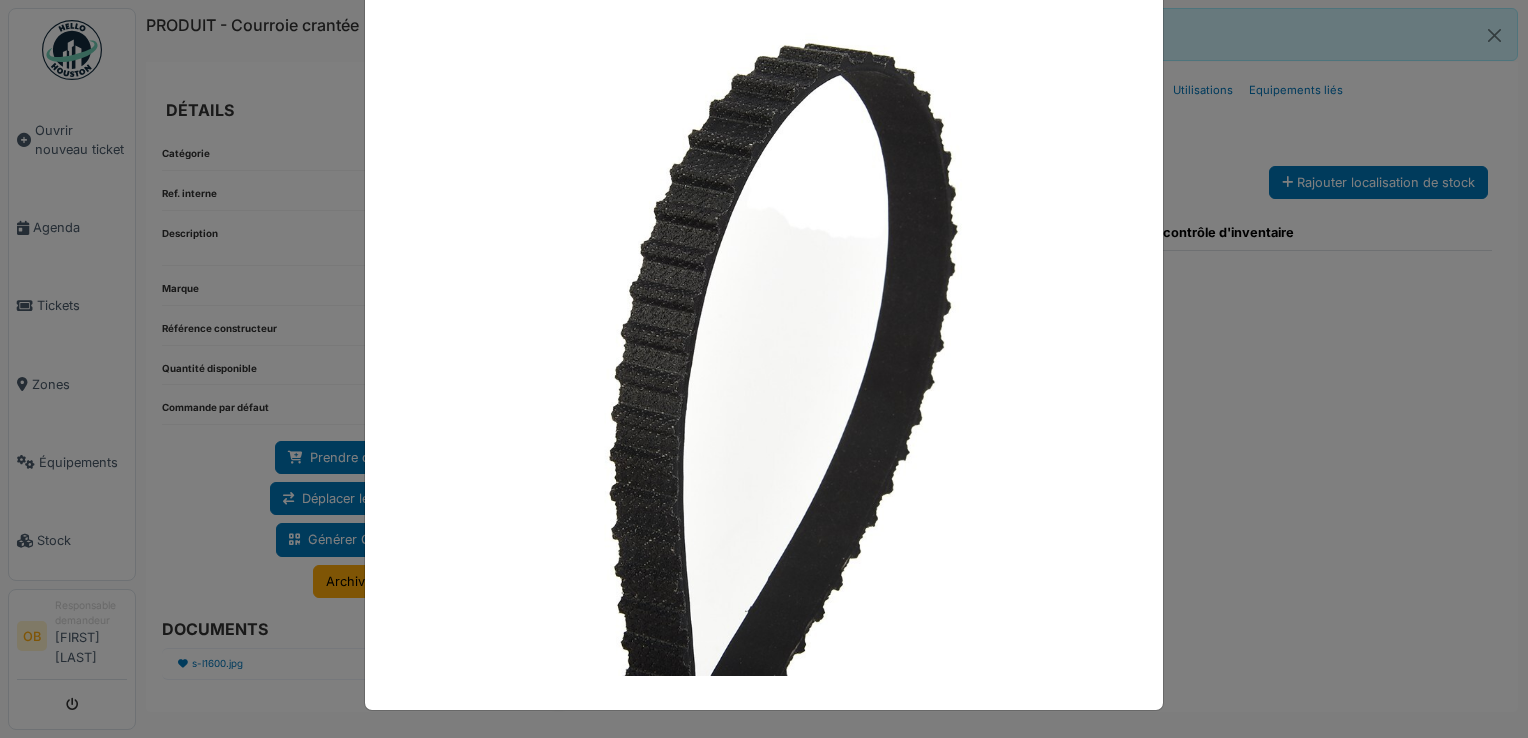 click at bounding box center [764, 369] 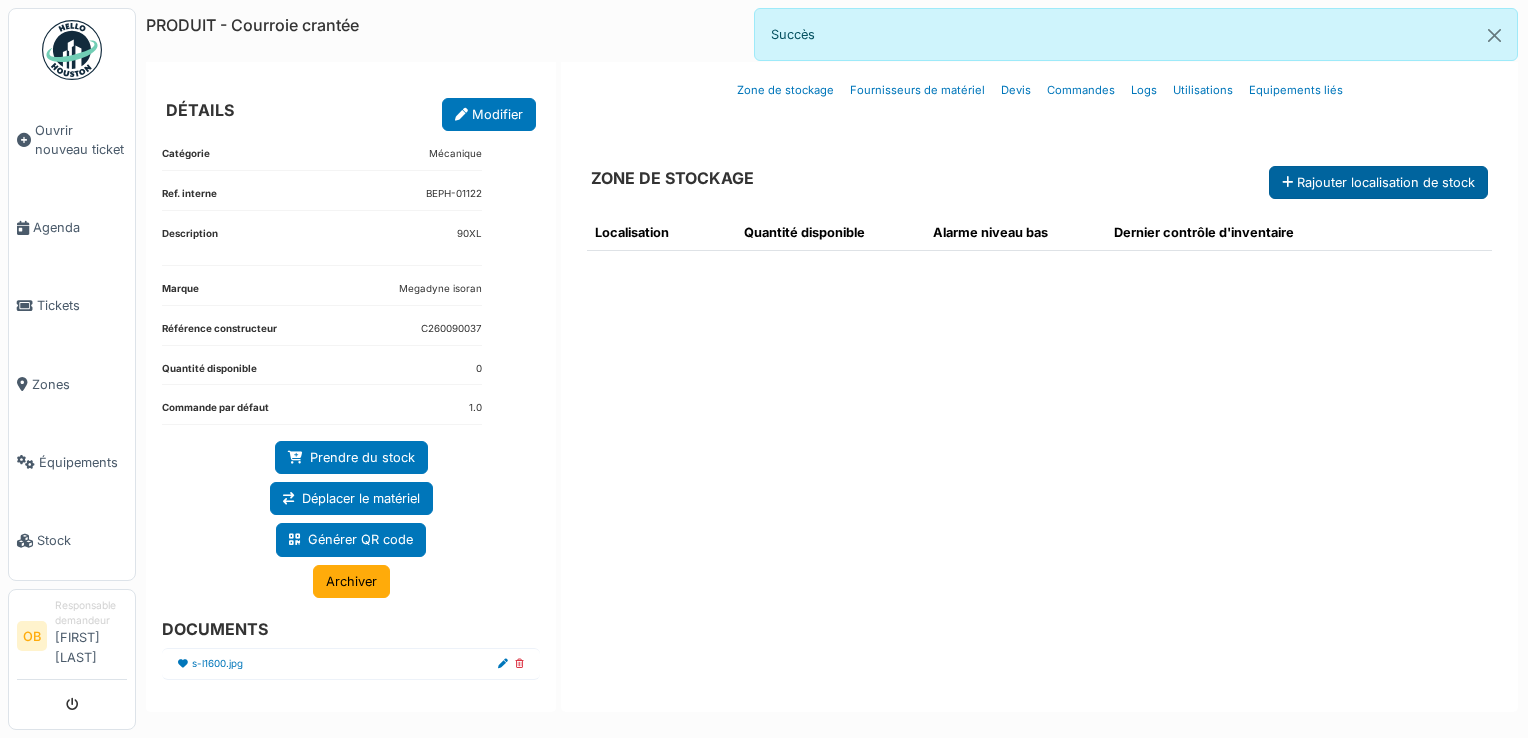click on "Rajouter localisation de stock" at bounding box center (1378, 182) 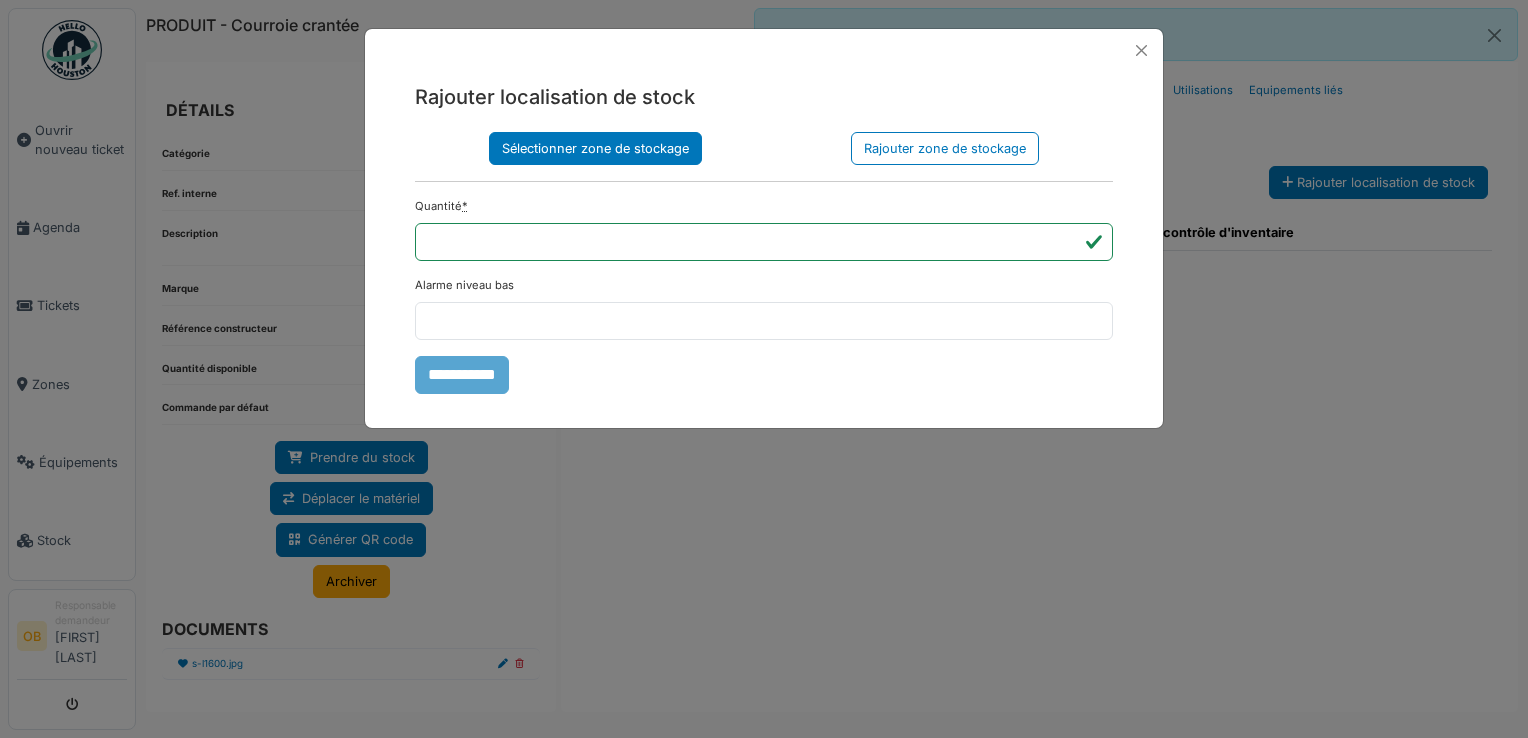 click on "Sélectionner zone de stockage" at bounding box center [595, 148] 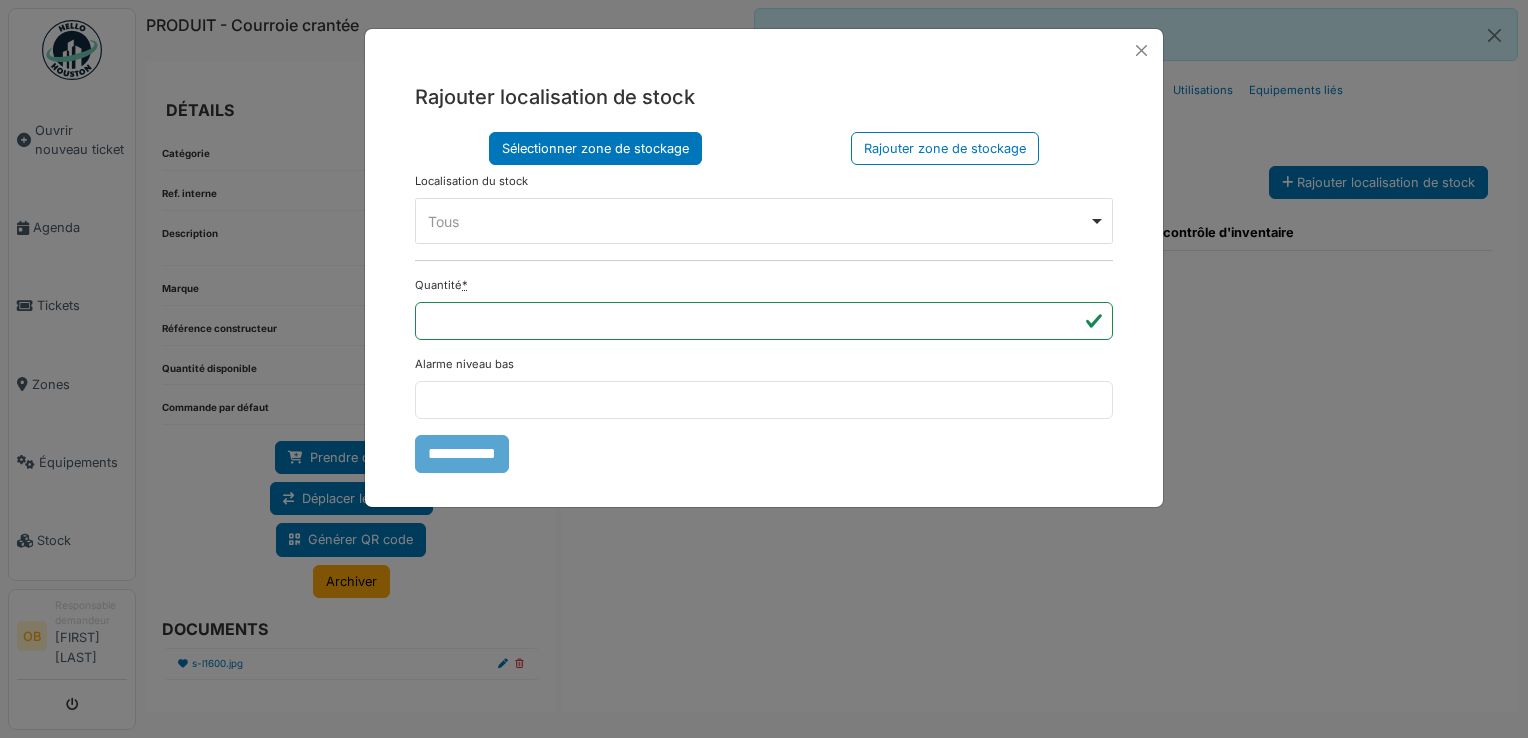 click on "Tous Remove item" at bounding box center (758, 221) 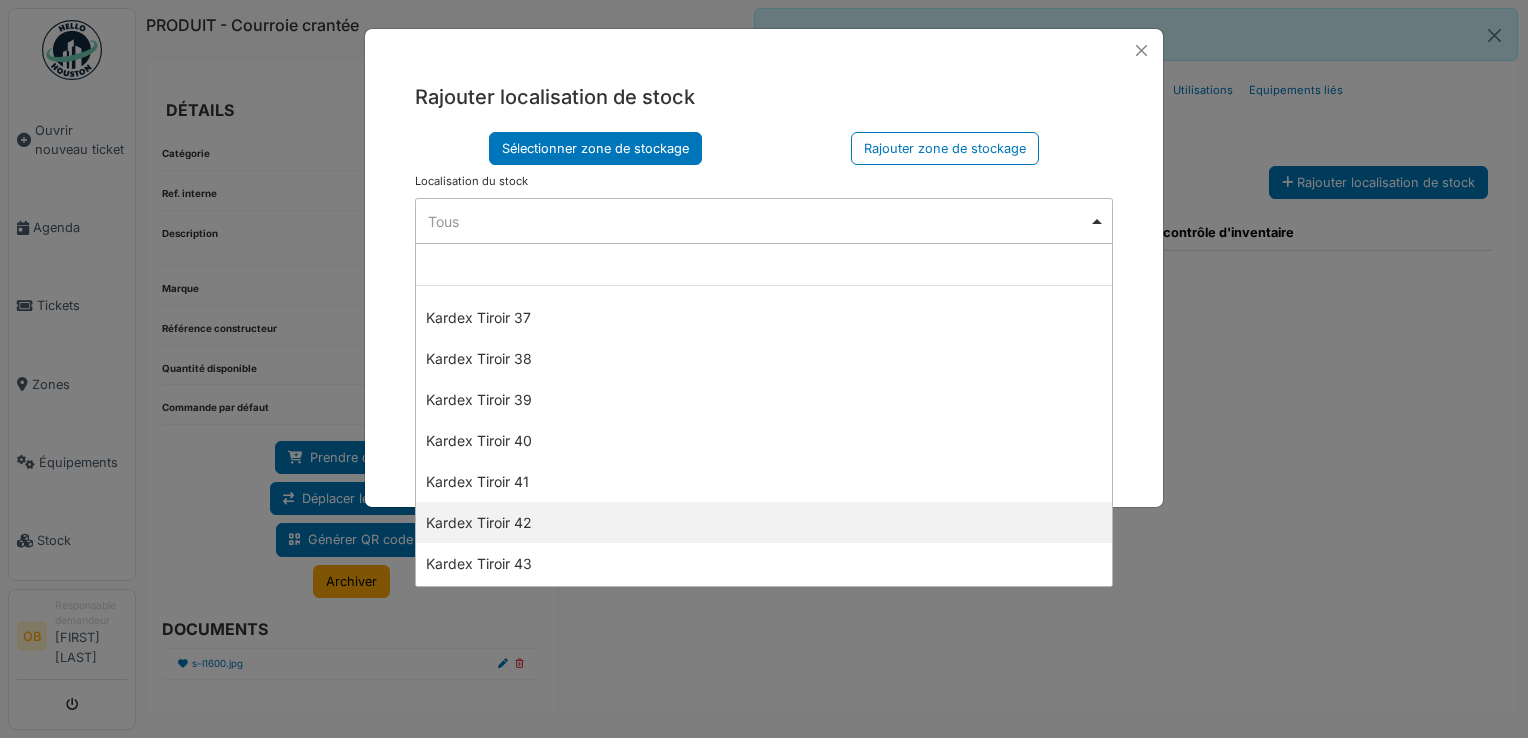 scroll, scrollTop: 1466, scrollLeft: 0, axis: vertical 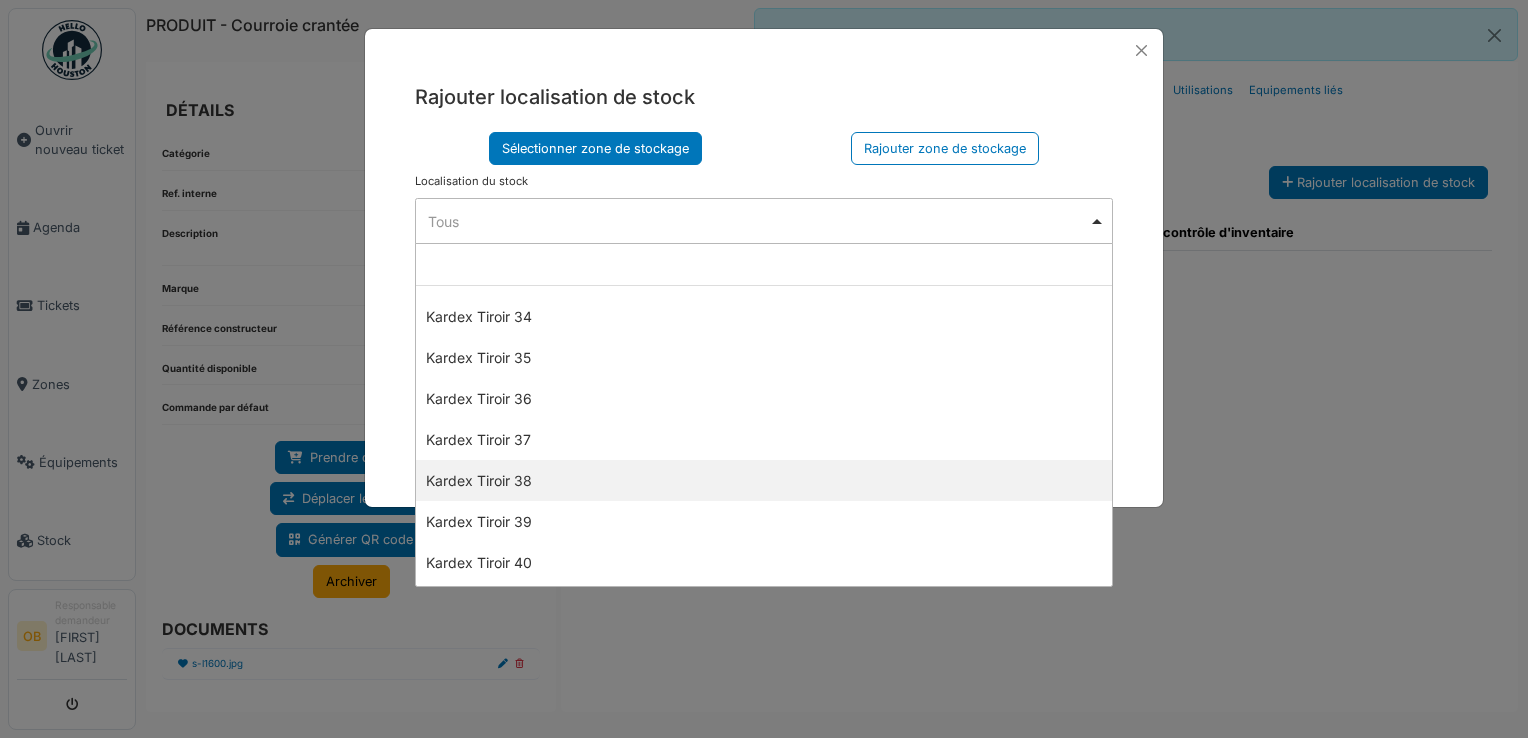 select on "****" 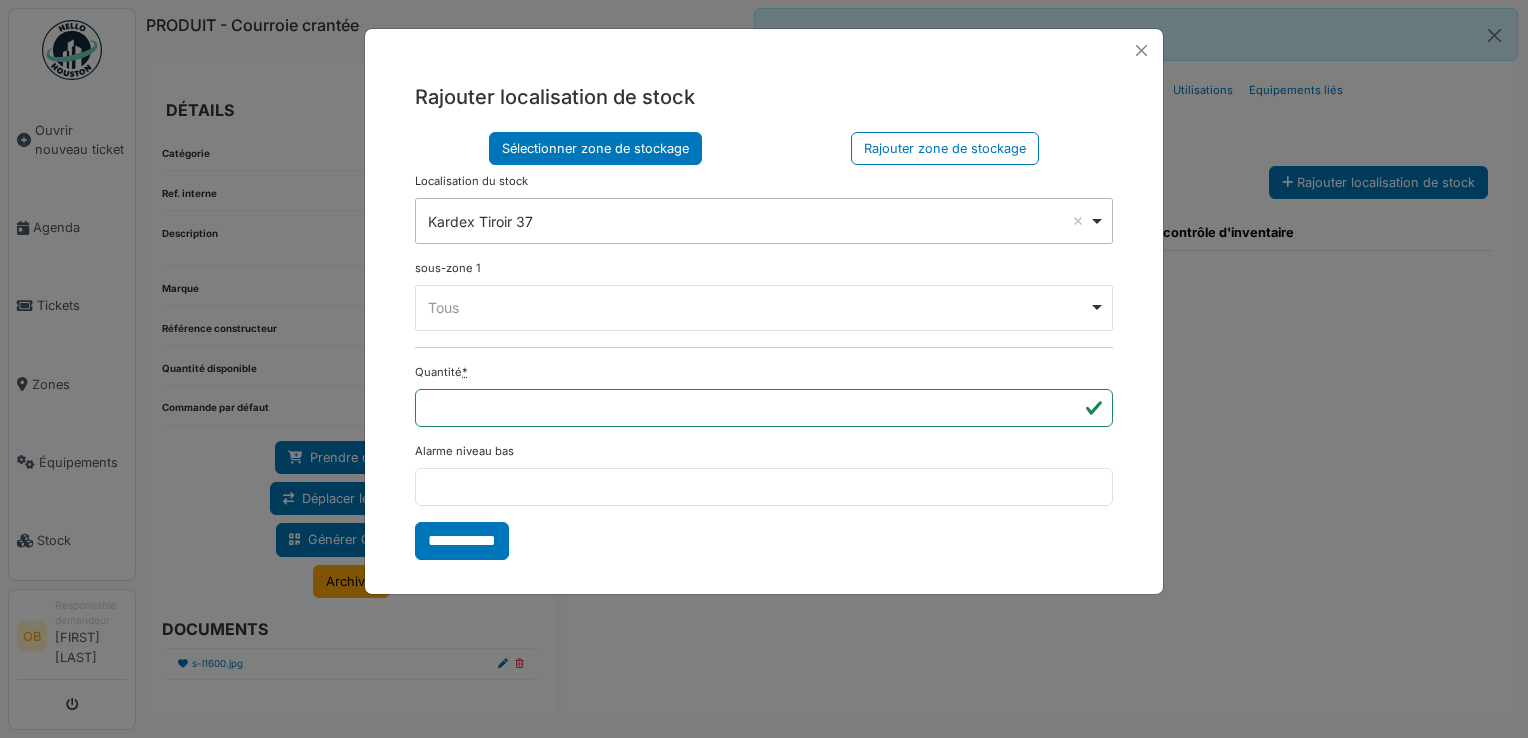 drag, startPoint x: 543, startPoint y: 448, endPoint x: 564, endPoint y: 426, distance: 30.413813 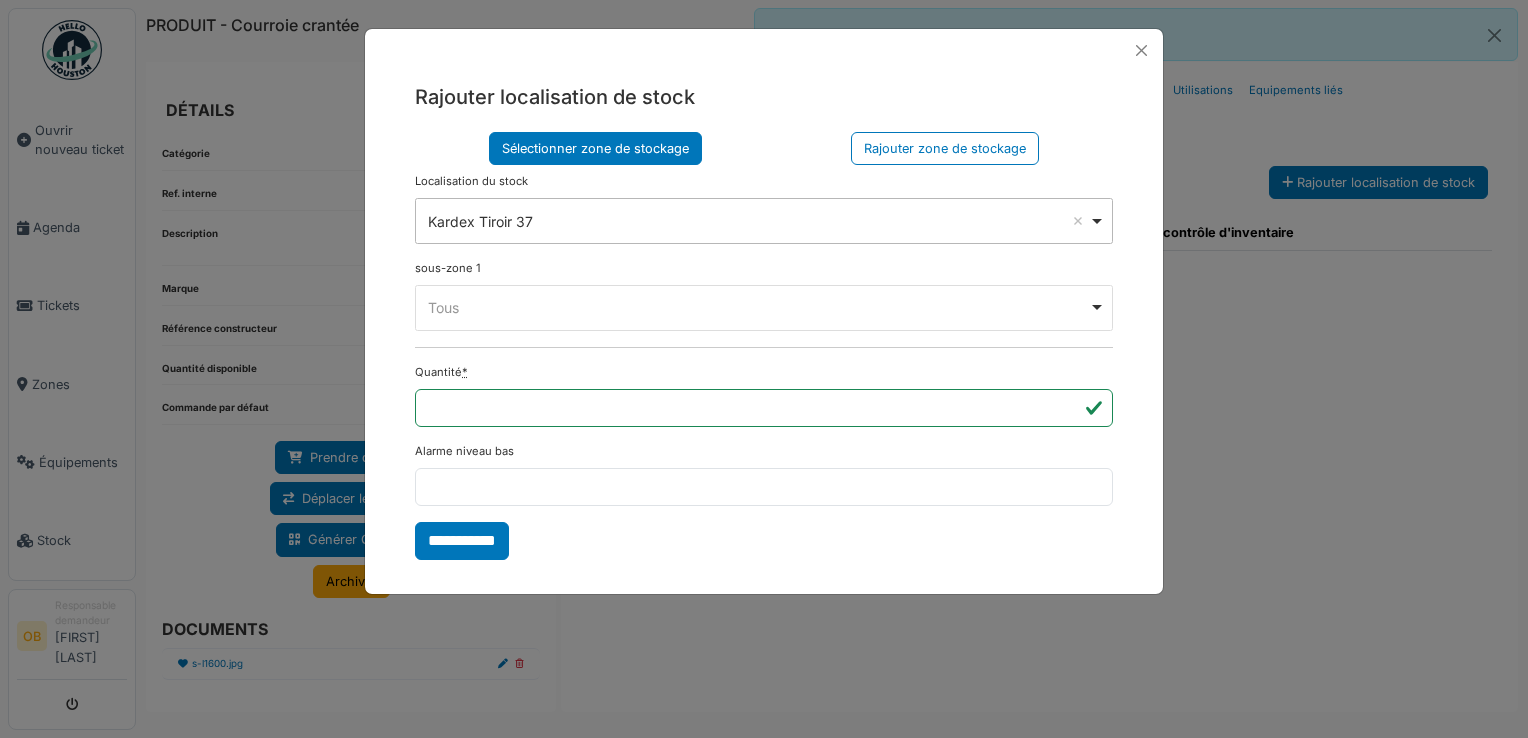 click on "**** Tous Remove item" at bounding box center [764, 308] 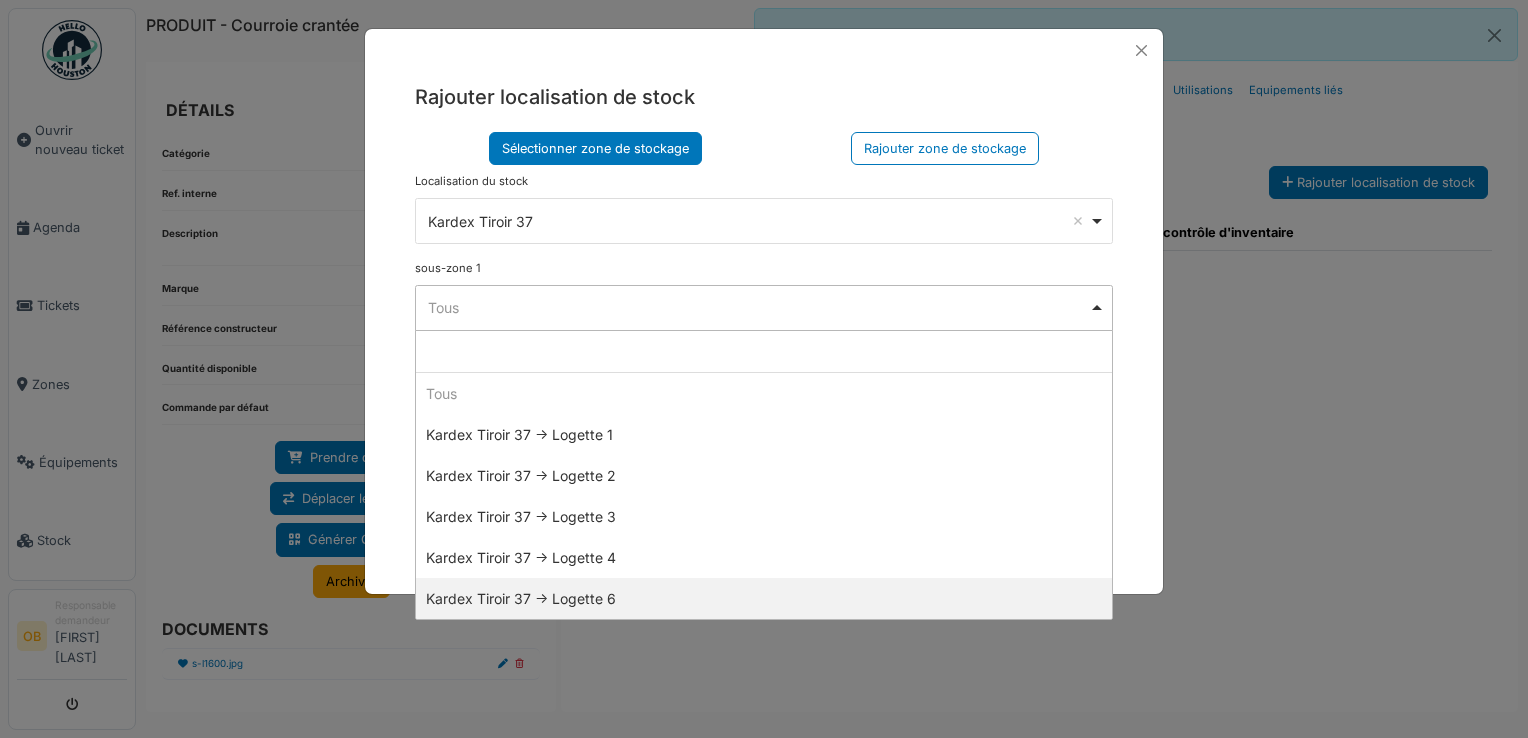 select on "*****" 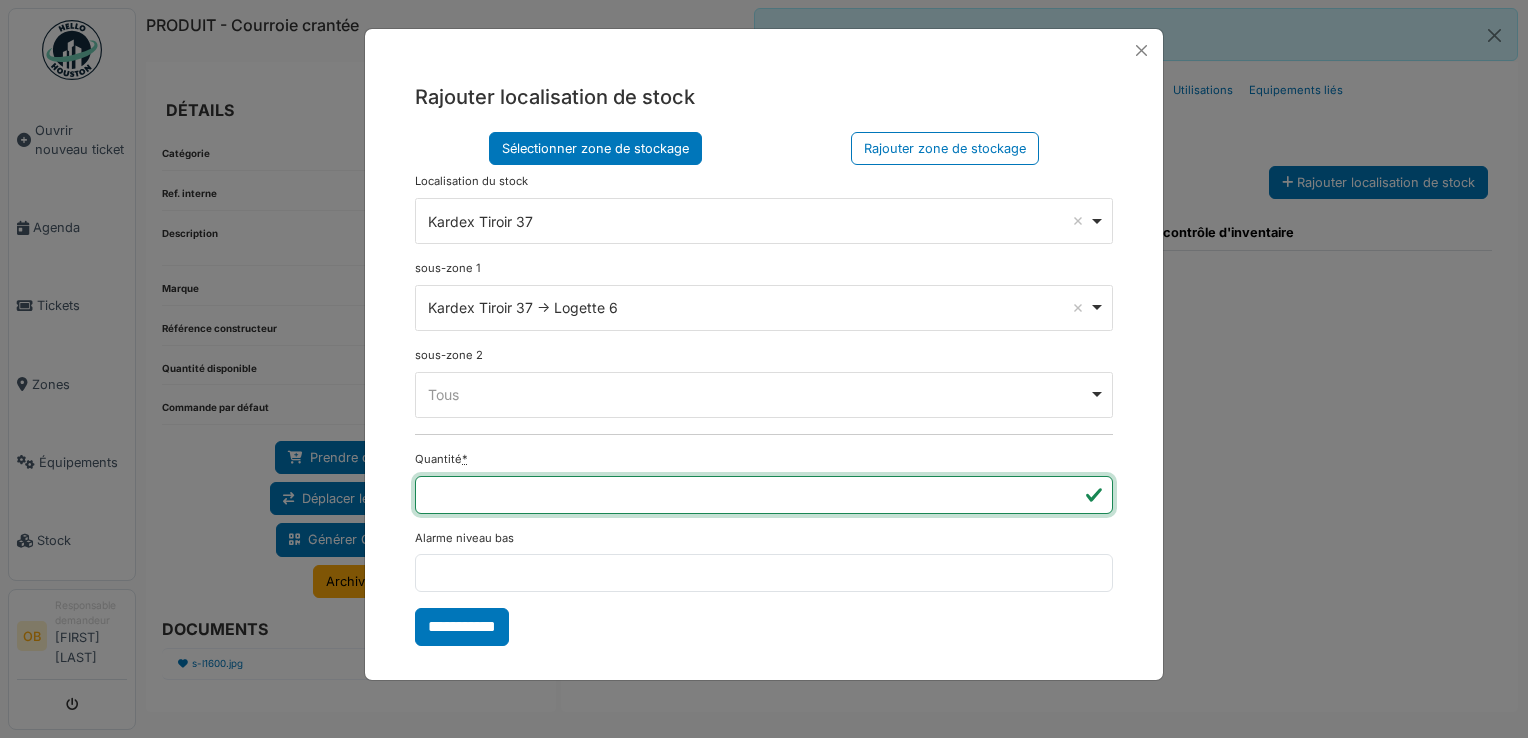 type on "*" 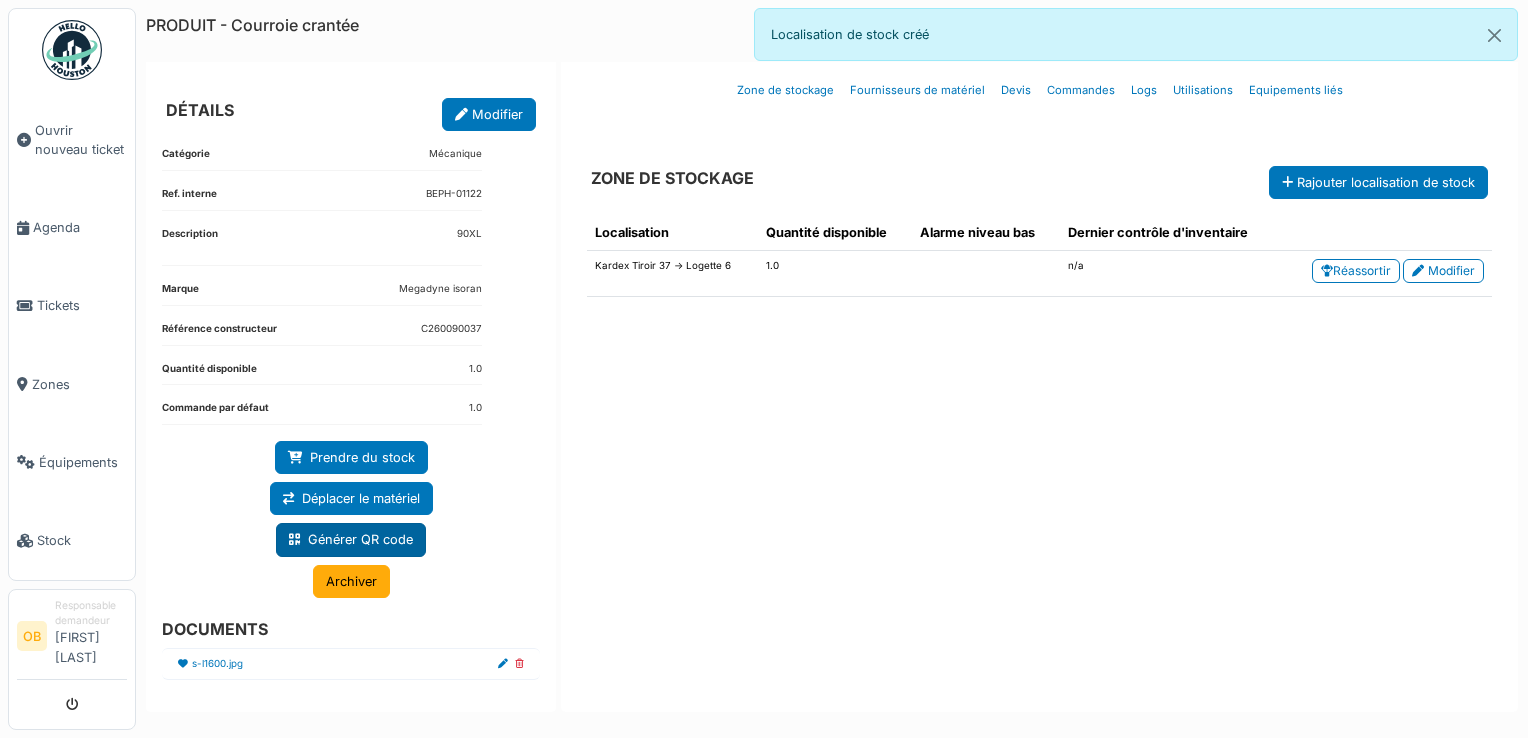 click on "Générer QR code" at bounding box center [351, 539] 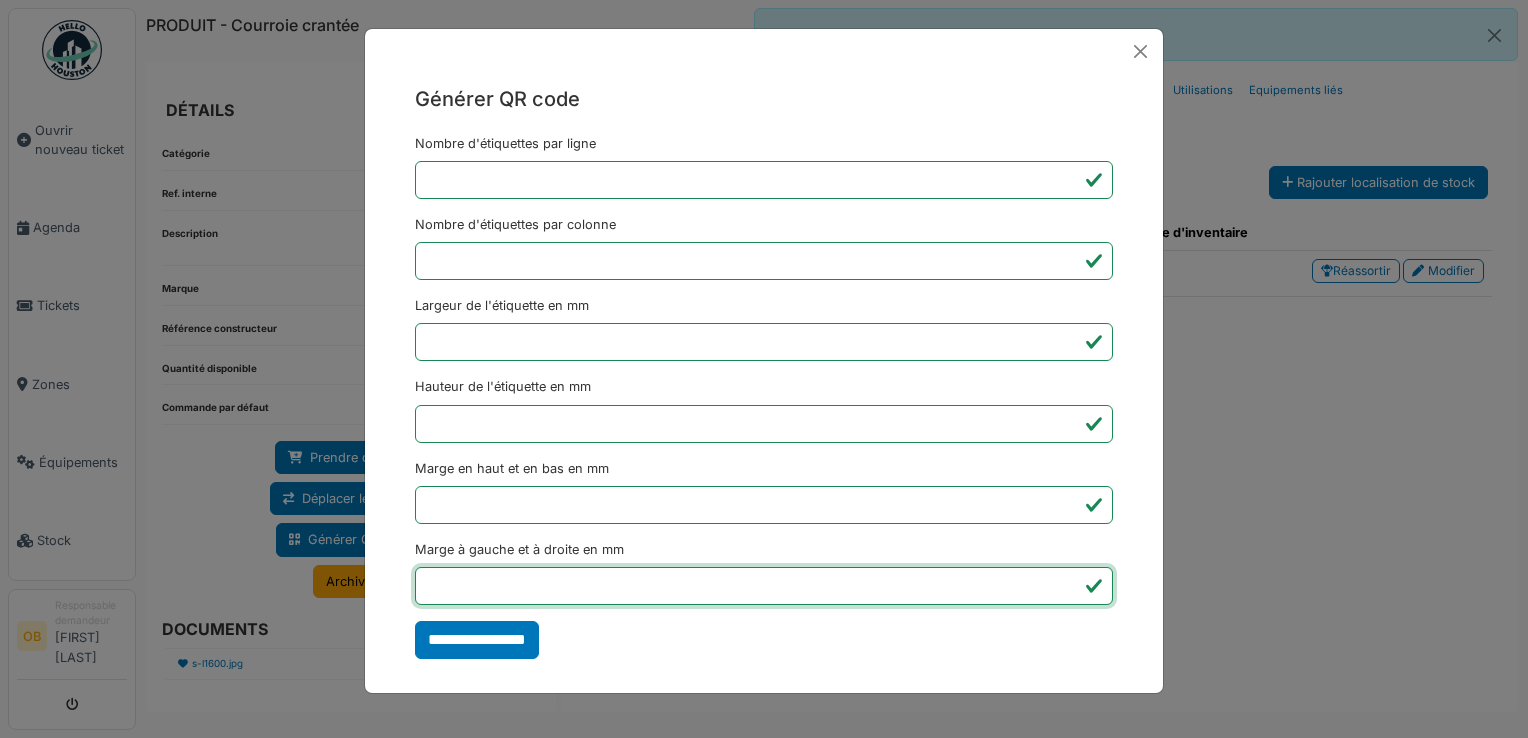 click on "*" at bounding box center [764, 586] 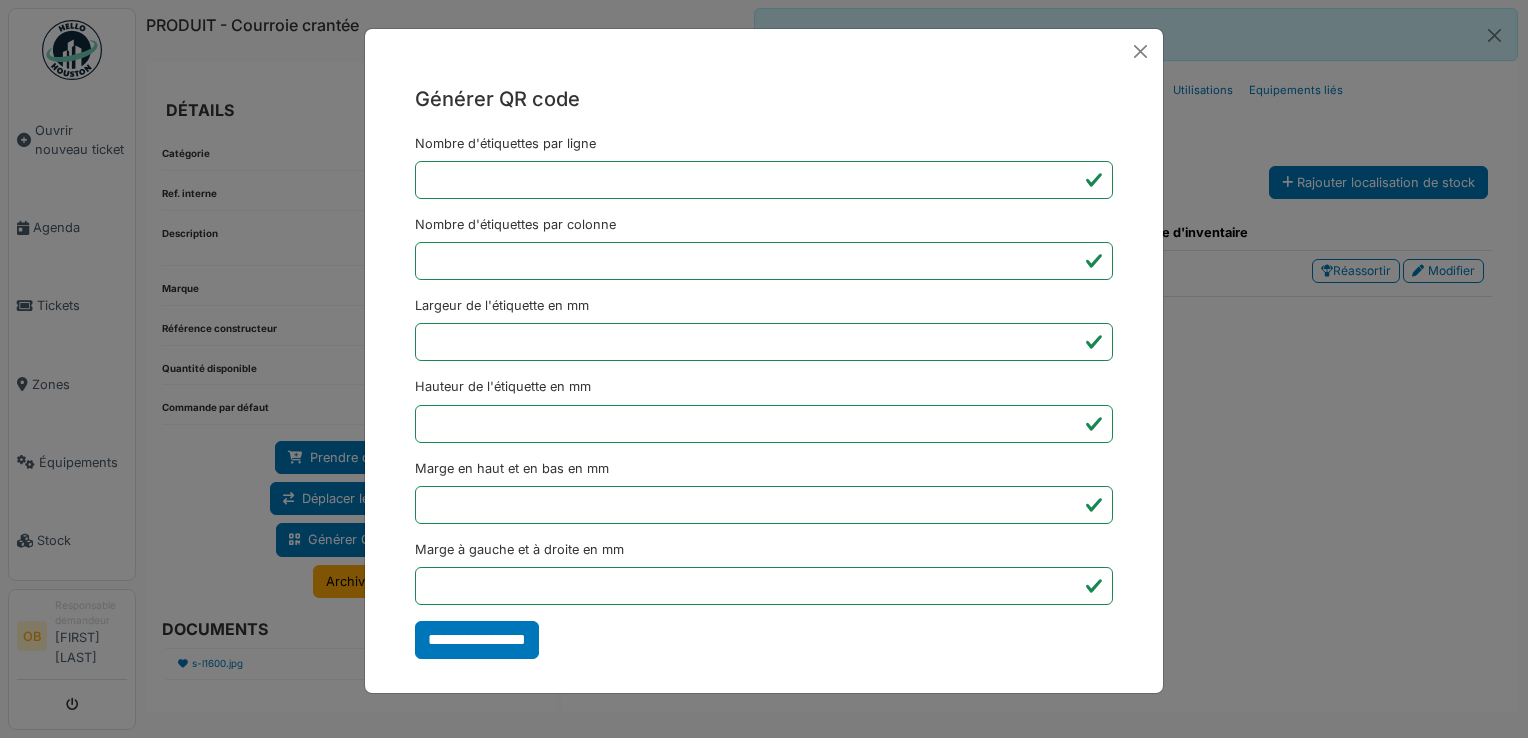 type on "*******" 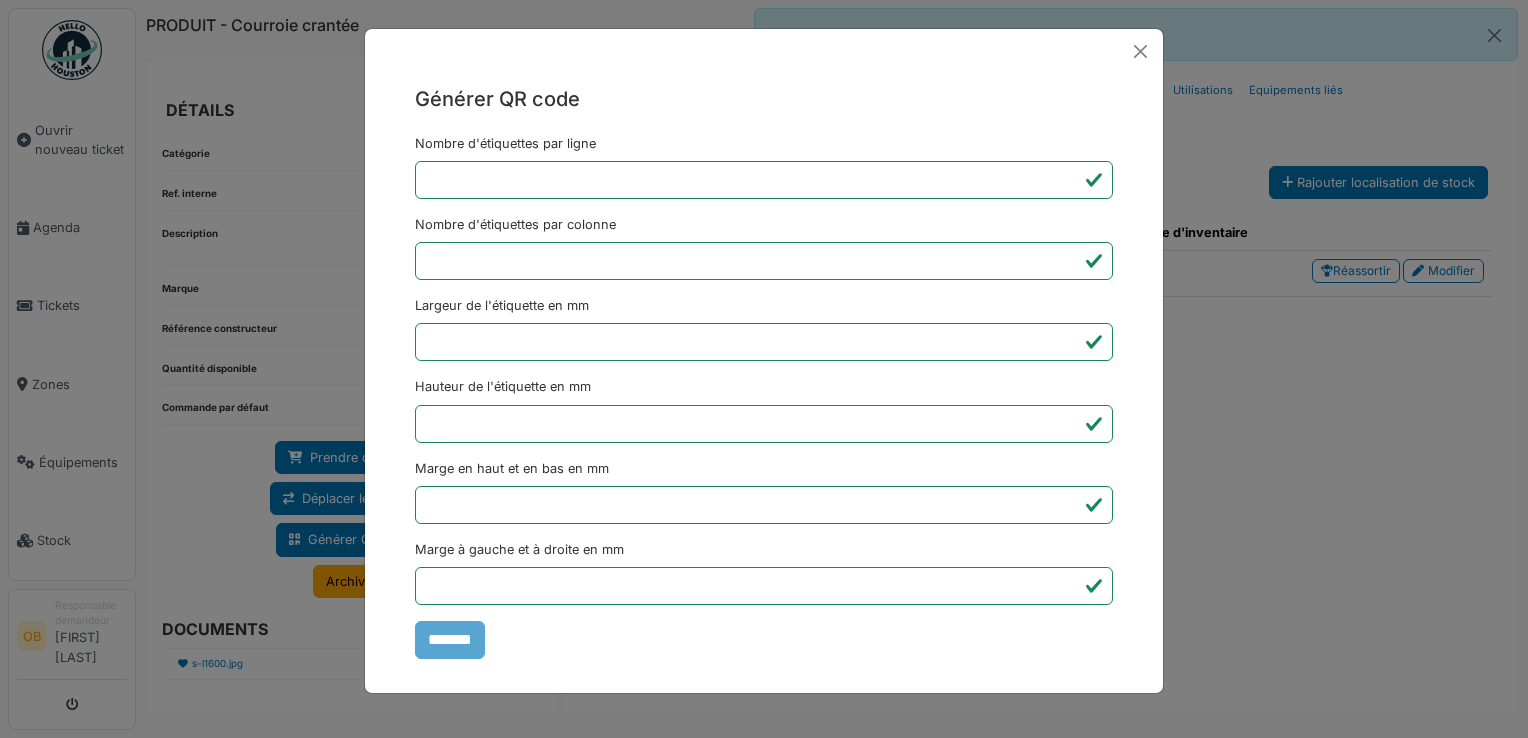 click on "Générer QR code
Nombre d'étiquettes par ligne
*
Nombre d'étiquettes par colonne
*
Largeur de l'étiquette en mm
**
Hauteur de l'étiquette en mm
**
Marge en haut et en bas en mm
*
Marge à gauche et à droite en mm
***
*******" at bounding box center [764, 369] 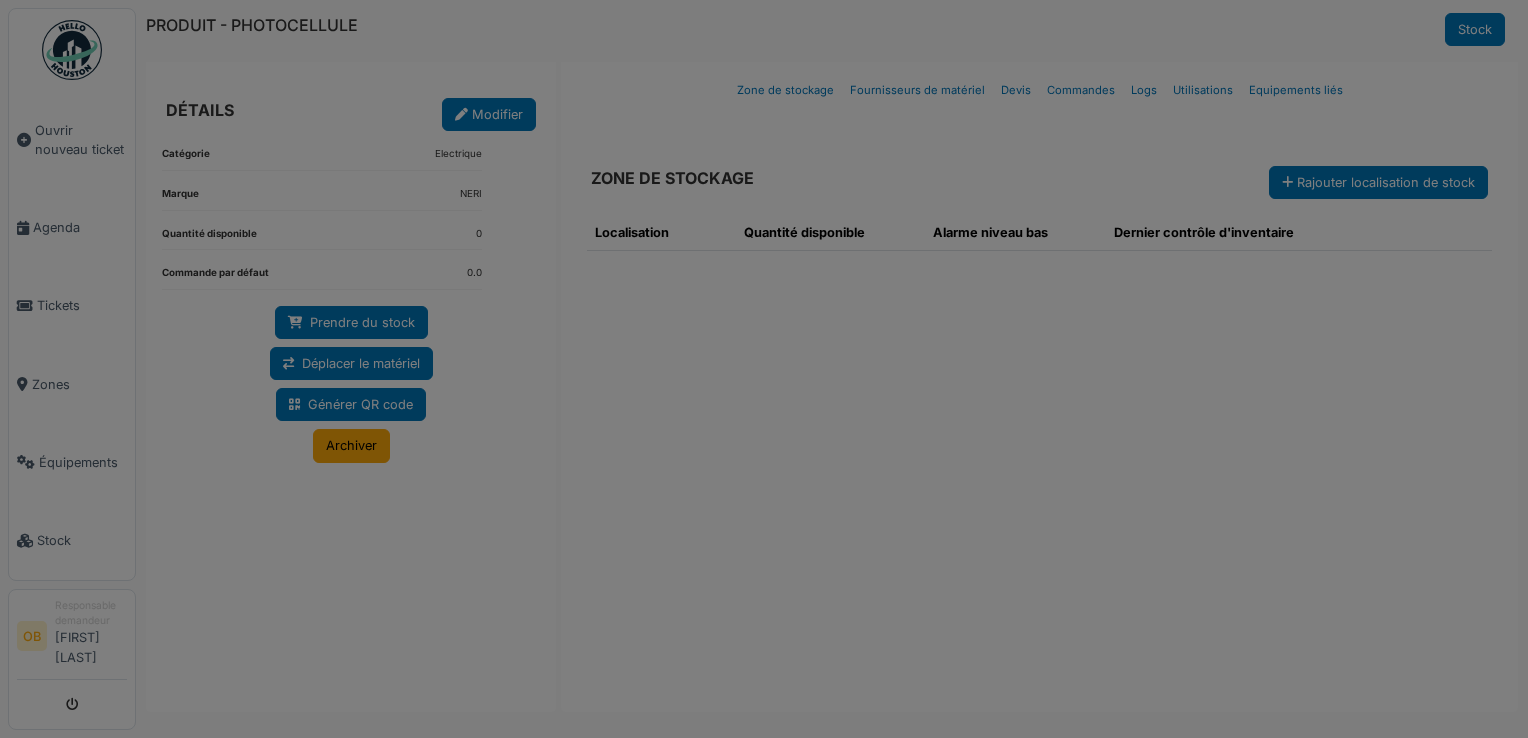 scroll, scrollTop: 0, scrollLeft: 0, axis: both 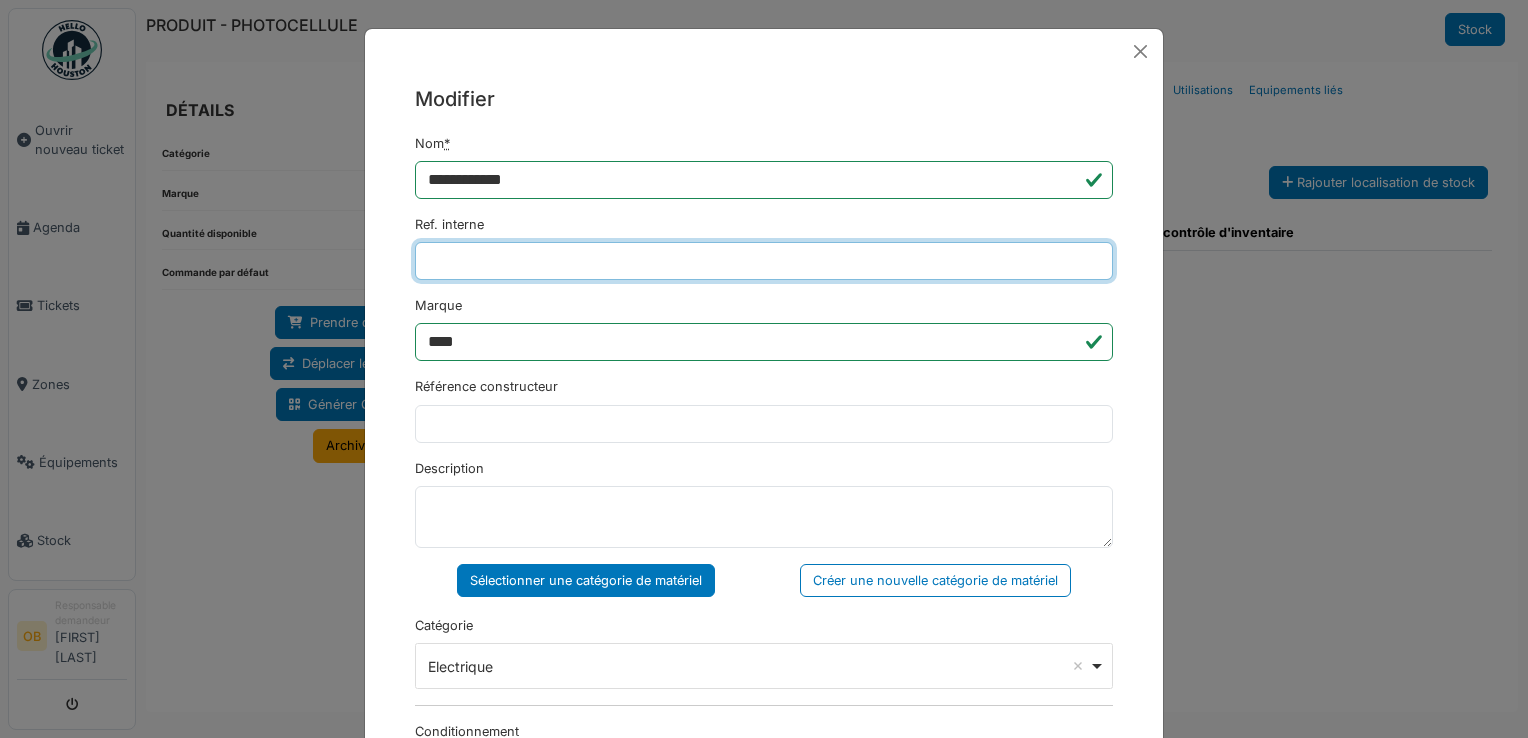 click on "Ref. interne" at bounding box center [764, 261] 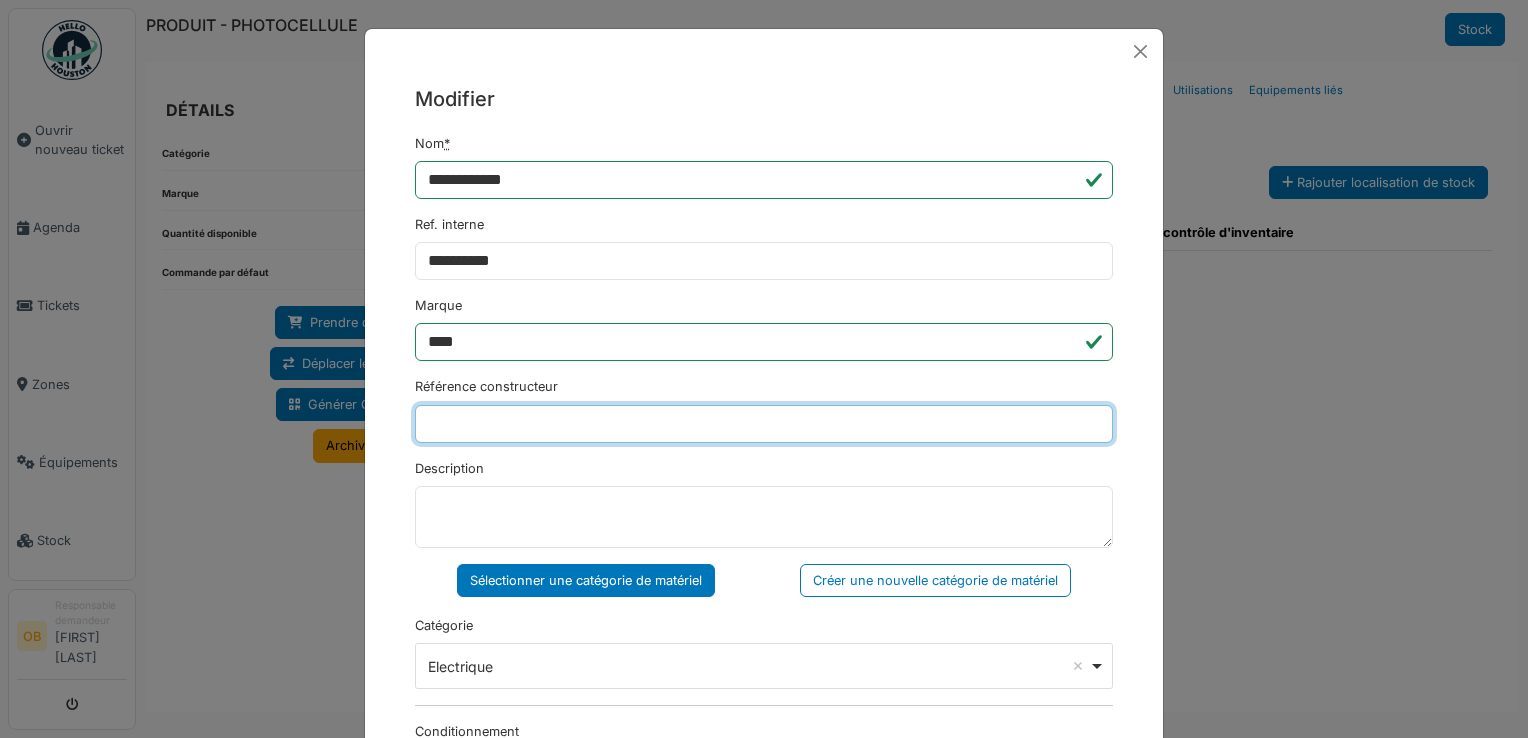 type on "**********" 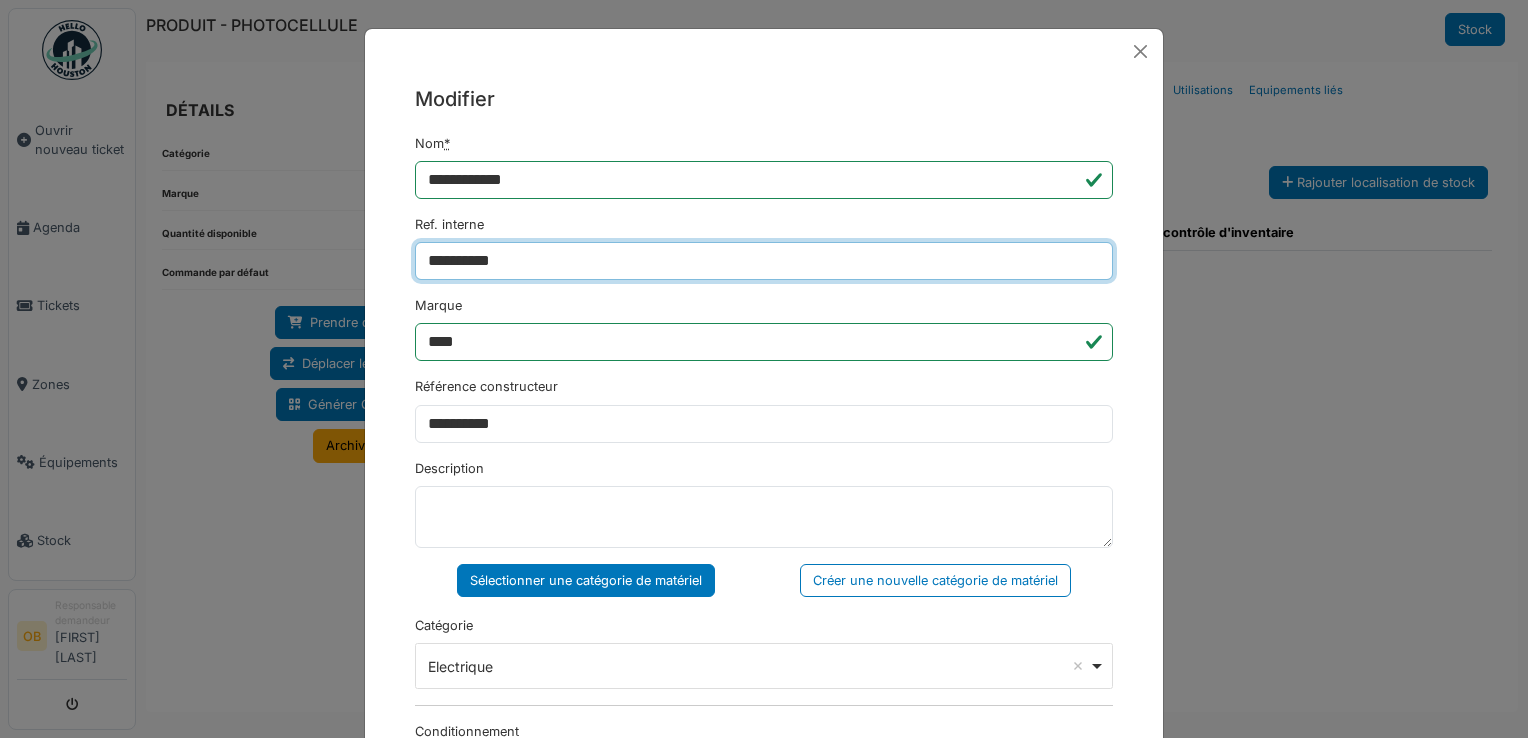 type on "**********" 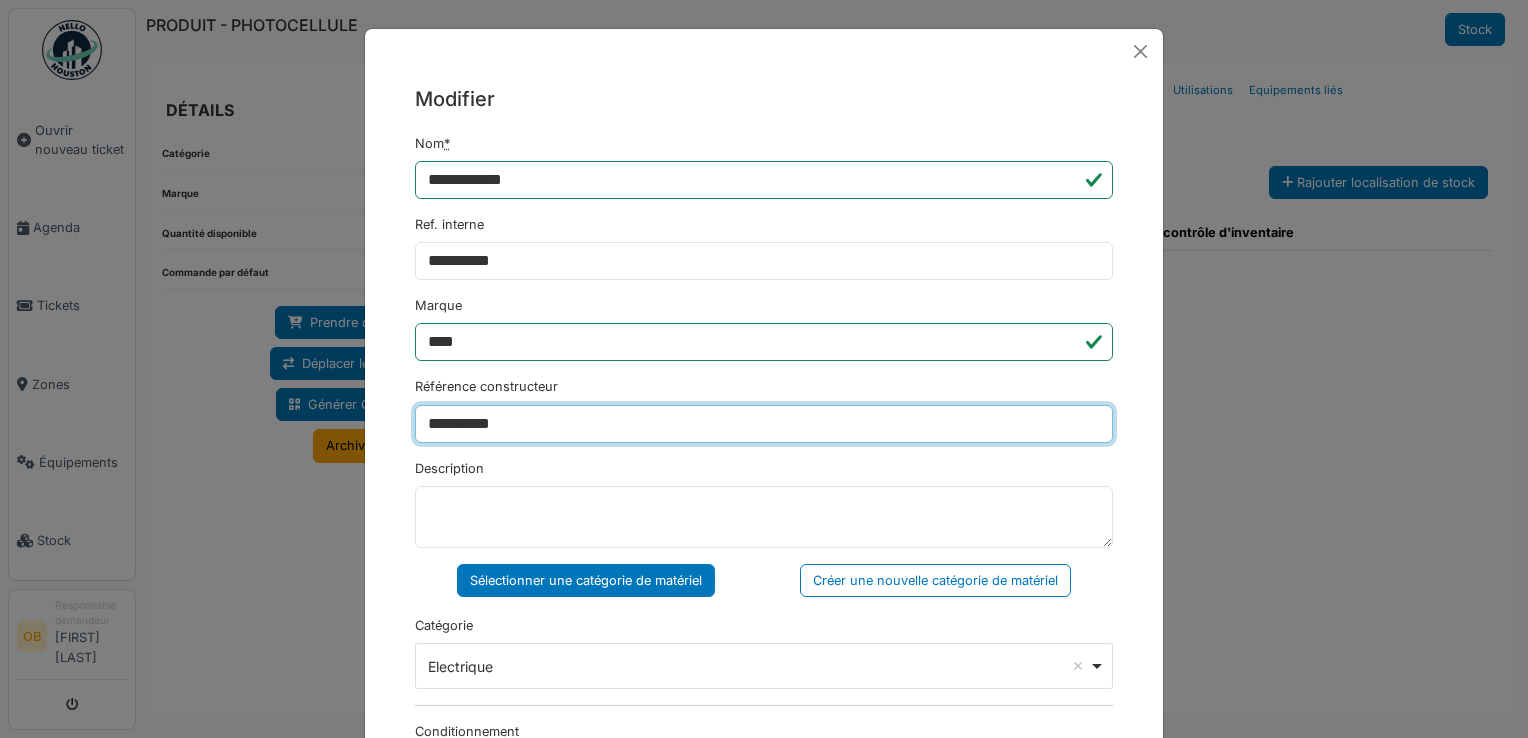 drag, startPoint x: 549, startPoint y: 419, endPoint x: 155, endPoint y: 454, distance: 395.5515 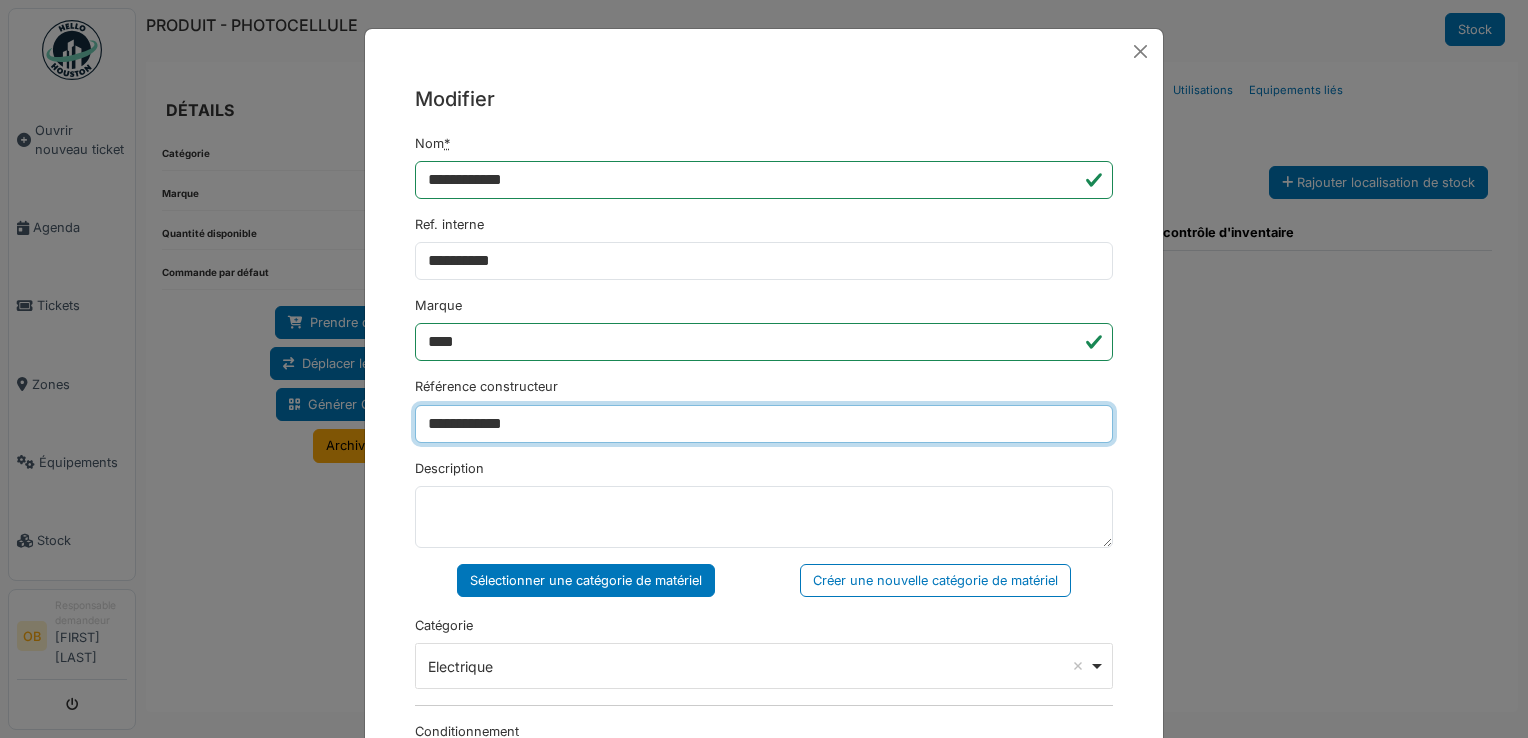 type on "**********" 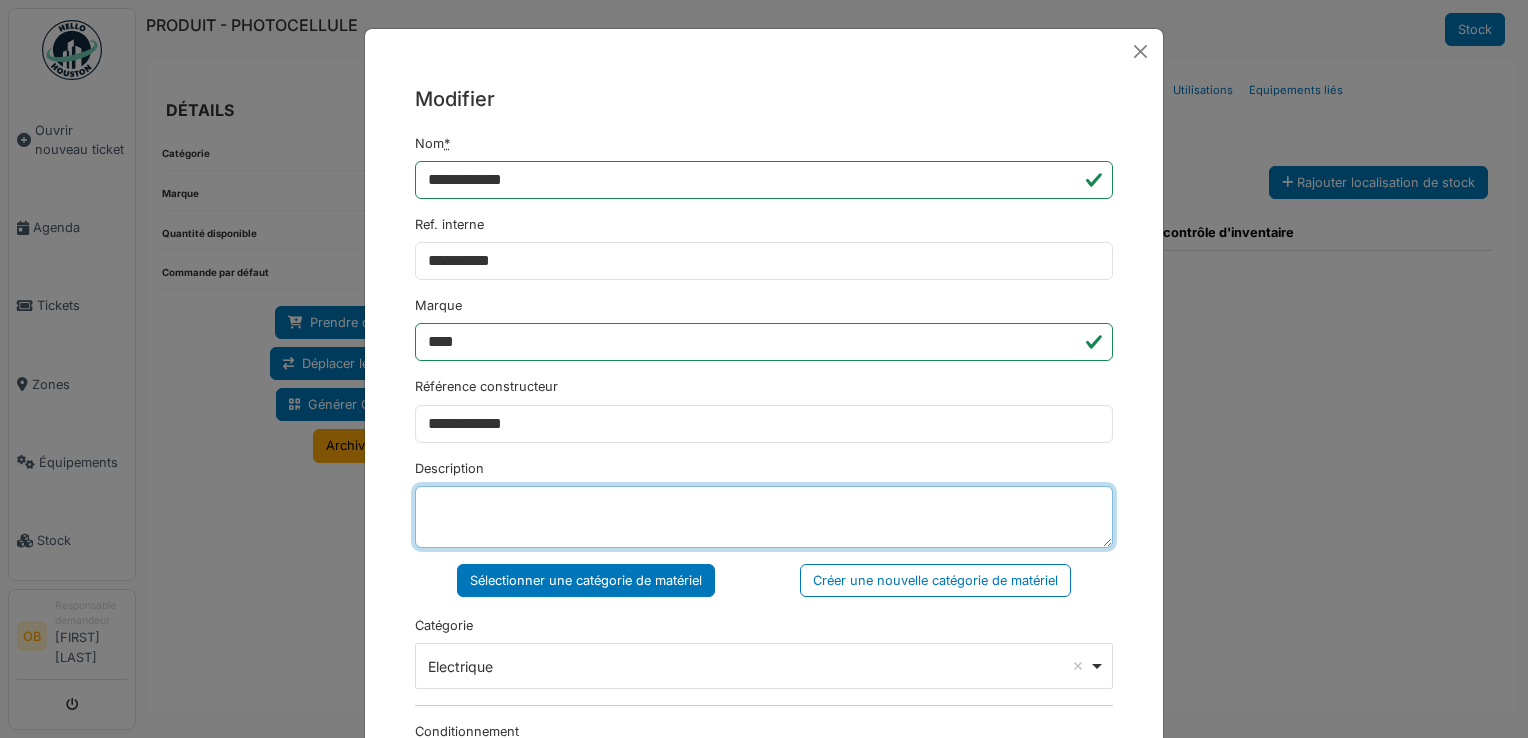 click on "Description" at bounding box center (764, 517) 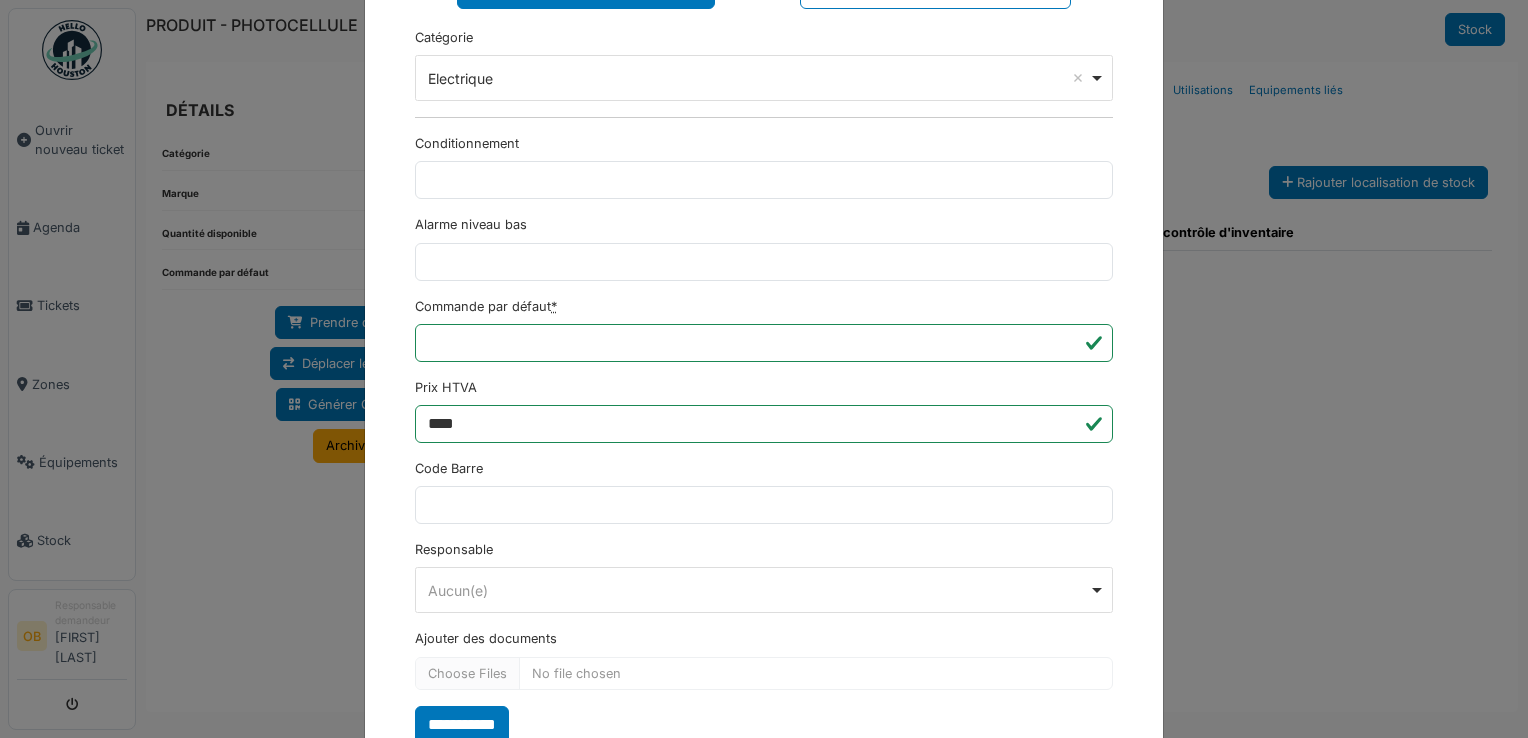 scroll, scrollTop: 650, scrollLeft: 0, axis: vertical 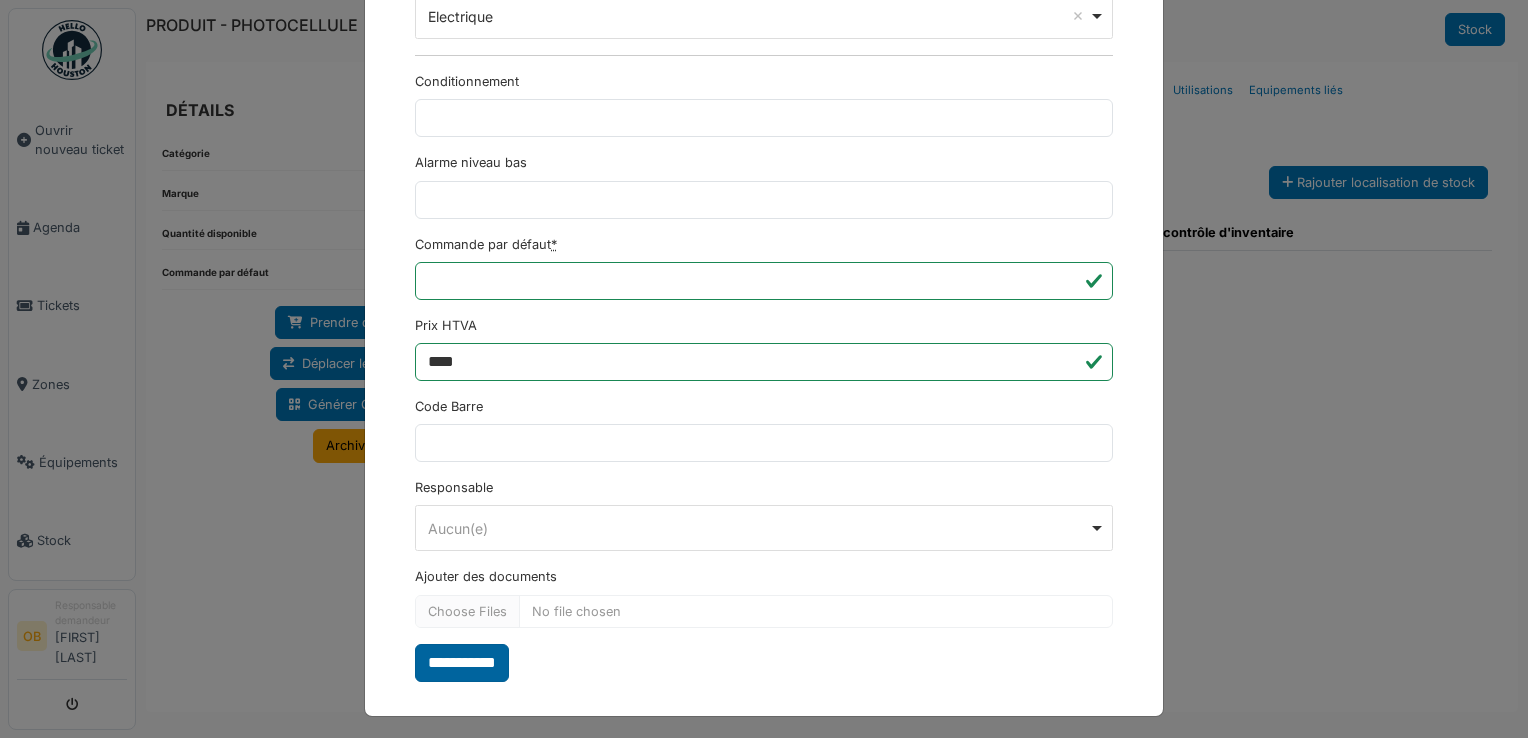click on "**********" at bounding box center (462, 663) 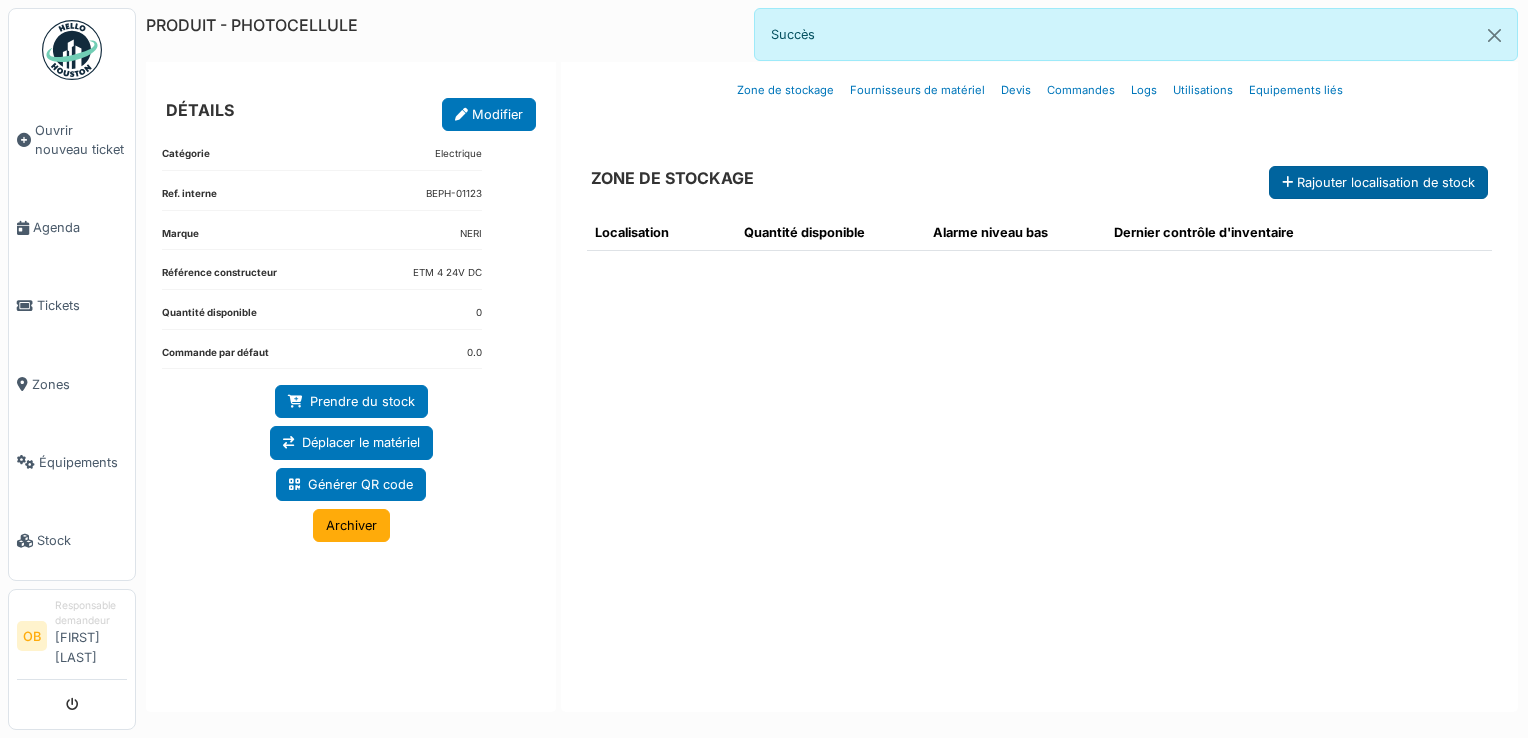 click on "Rajouter localisation de stock" at bounding box center [1378, 182] 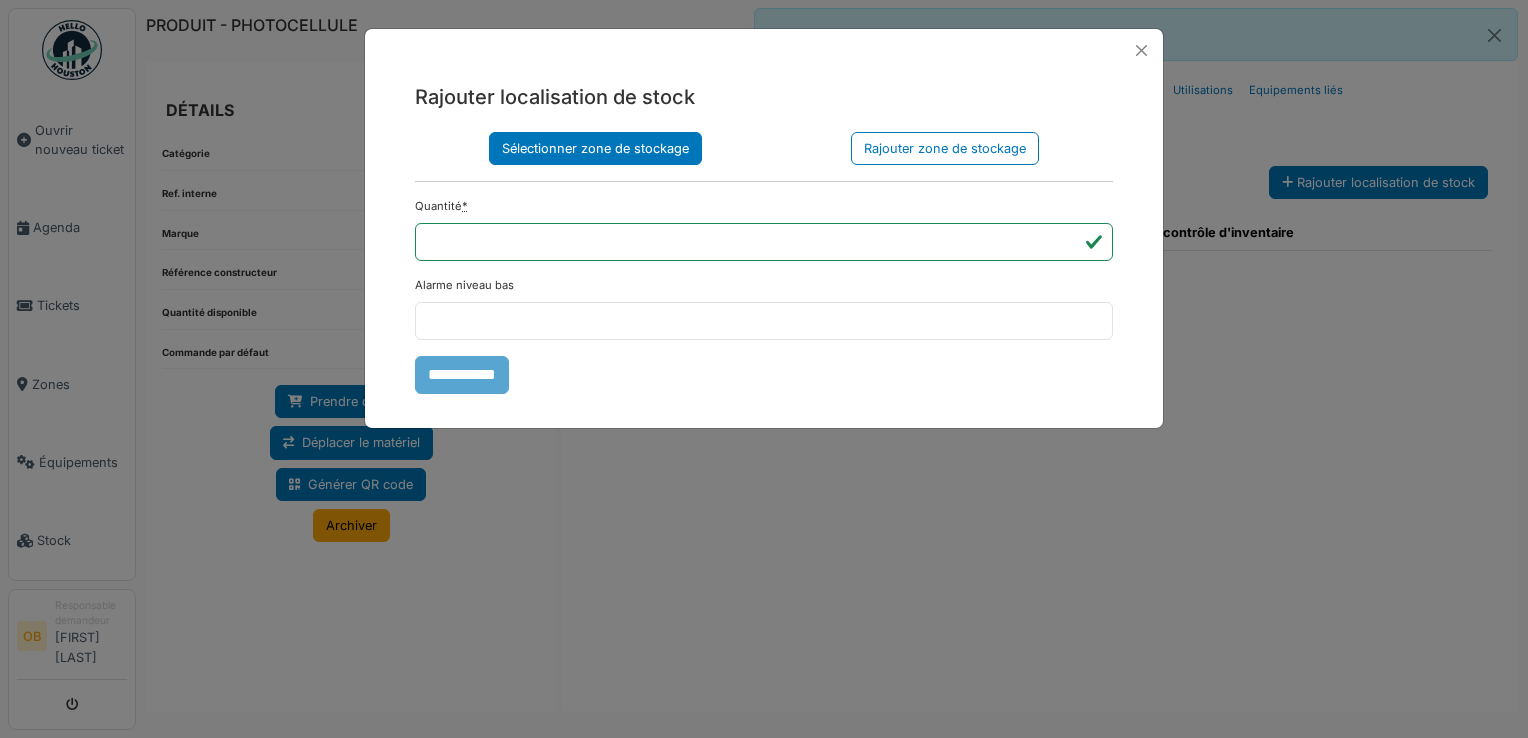 click on "Sélectionner zone de stockage" at bounding box center [595, 148] 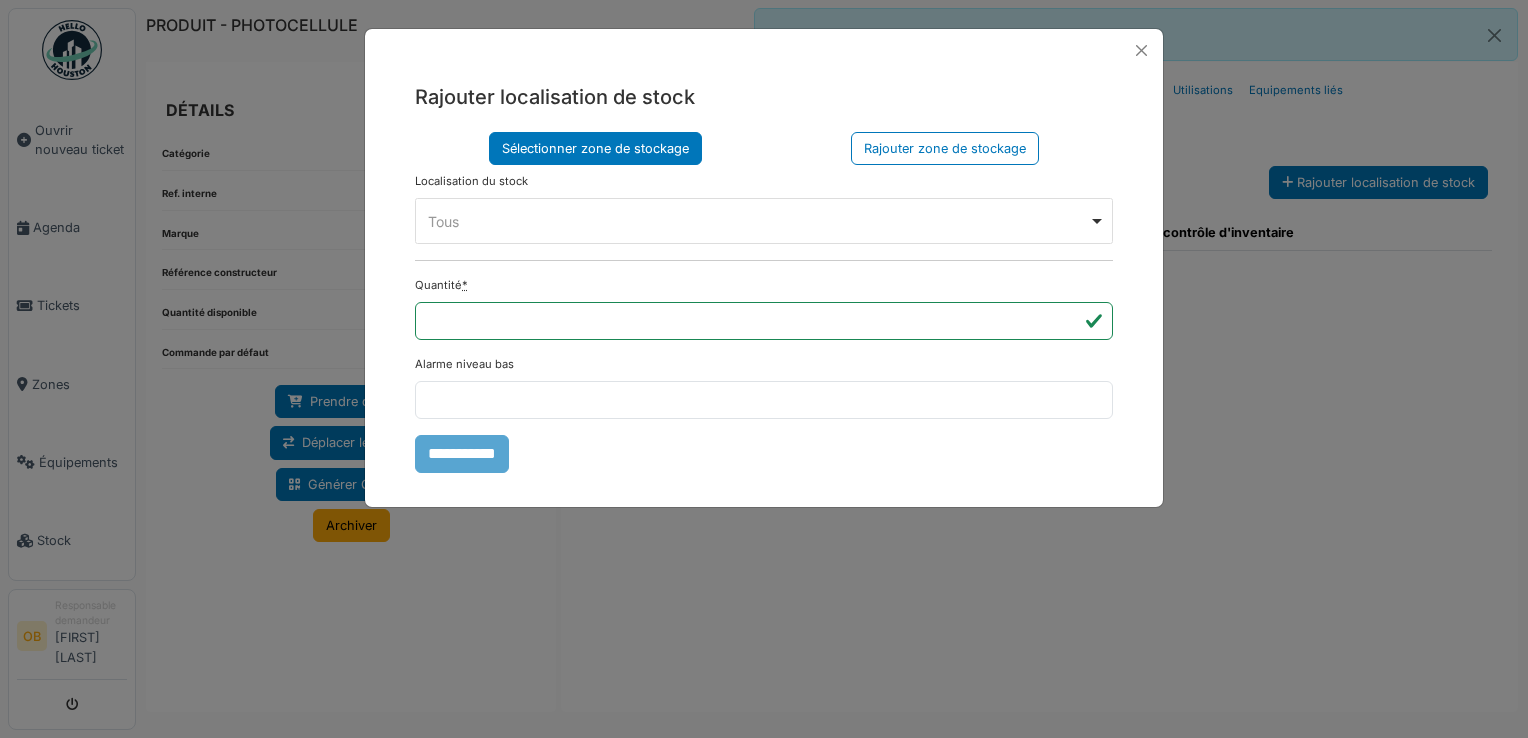 click on "**** Tous Remove item" at bounding box center (764, 221) 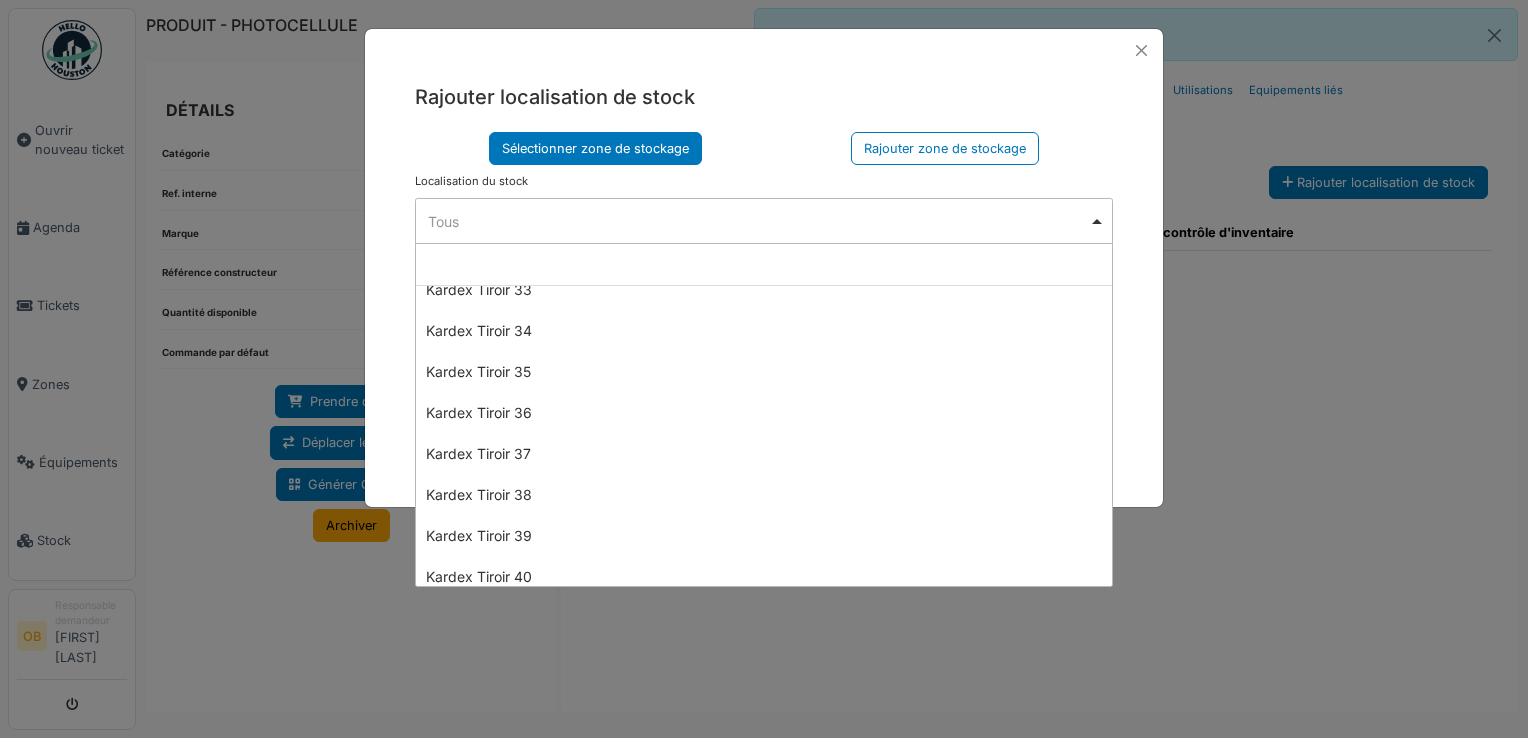 scroll, scrollTop: 1466, scrollLeft: 0, axis: vertical 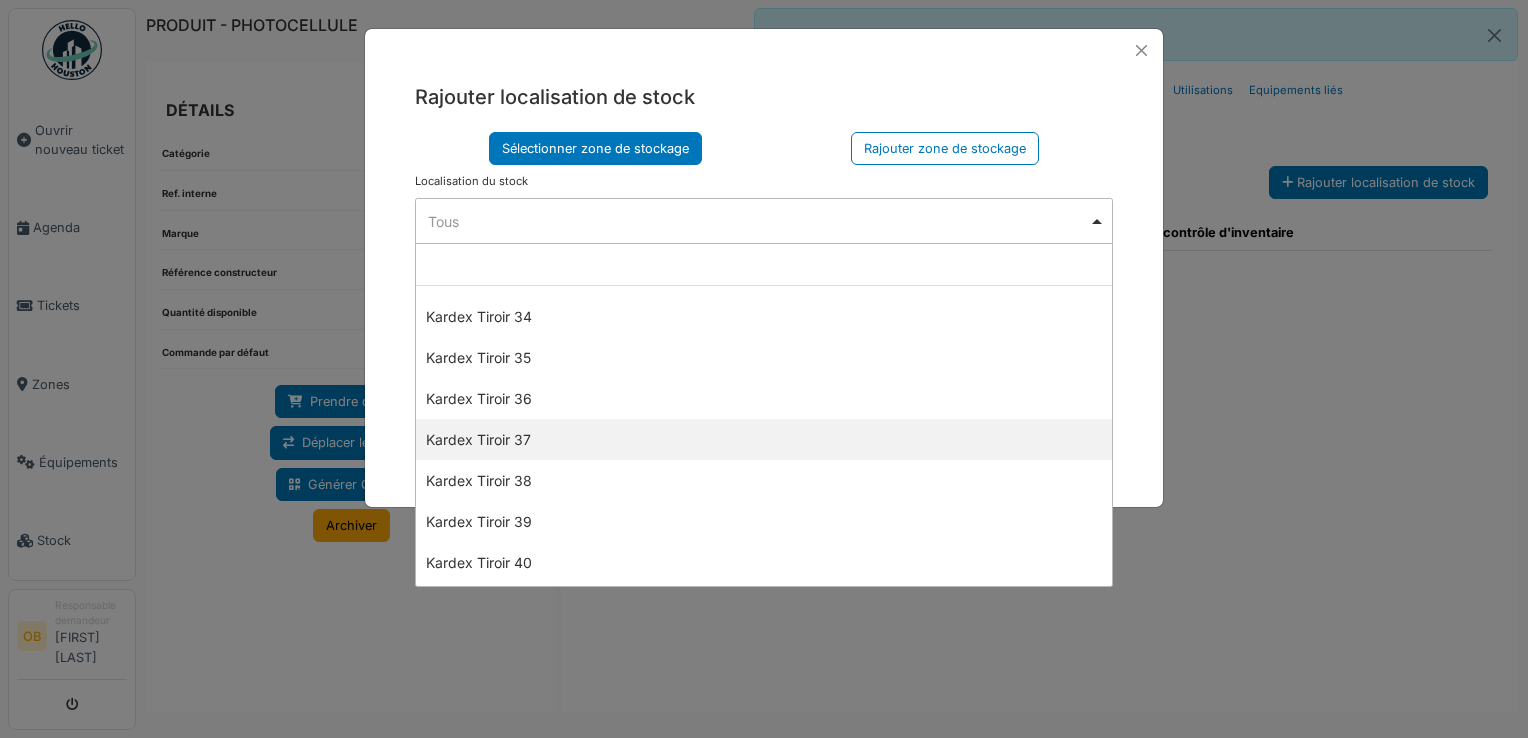 select on "****" 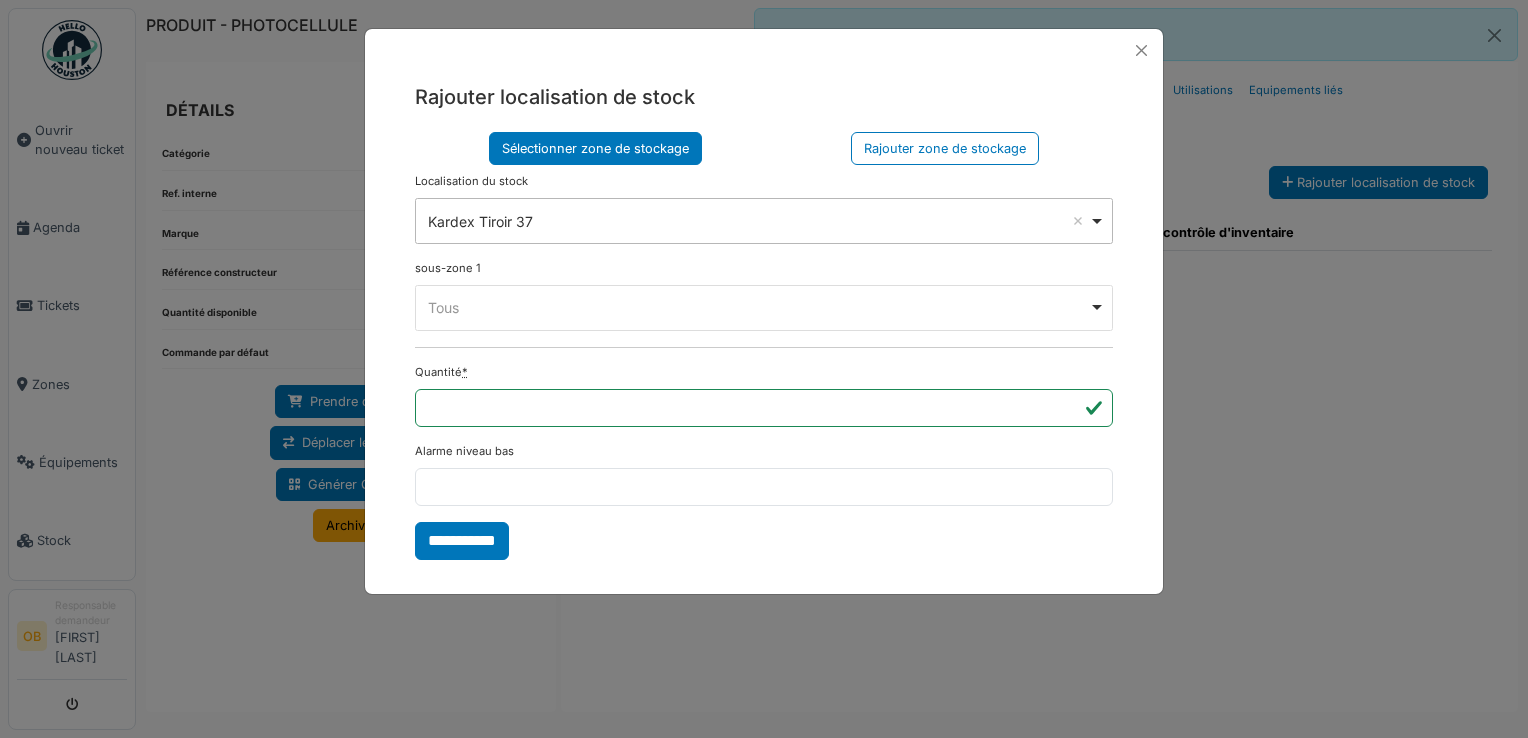 click on "Tous Remove item" at bounding box center [758, 307] 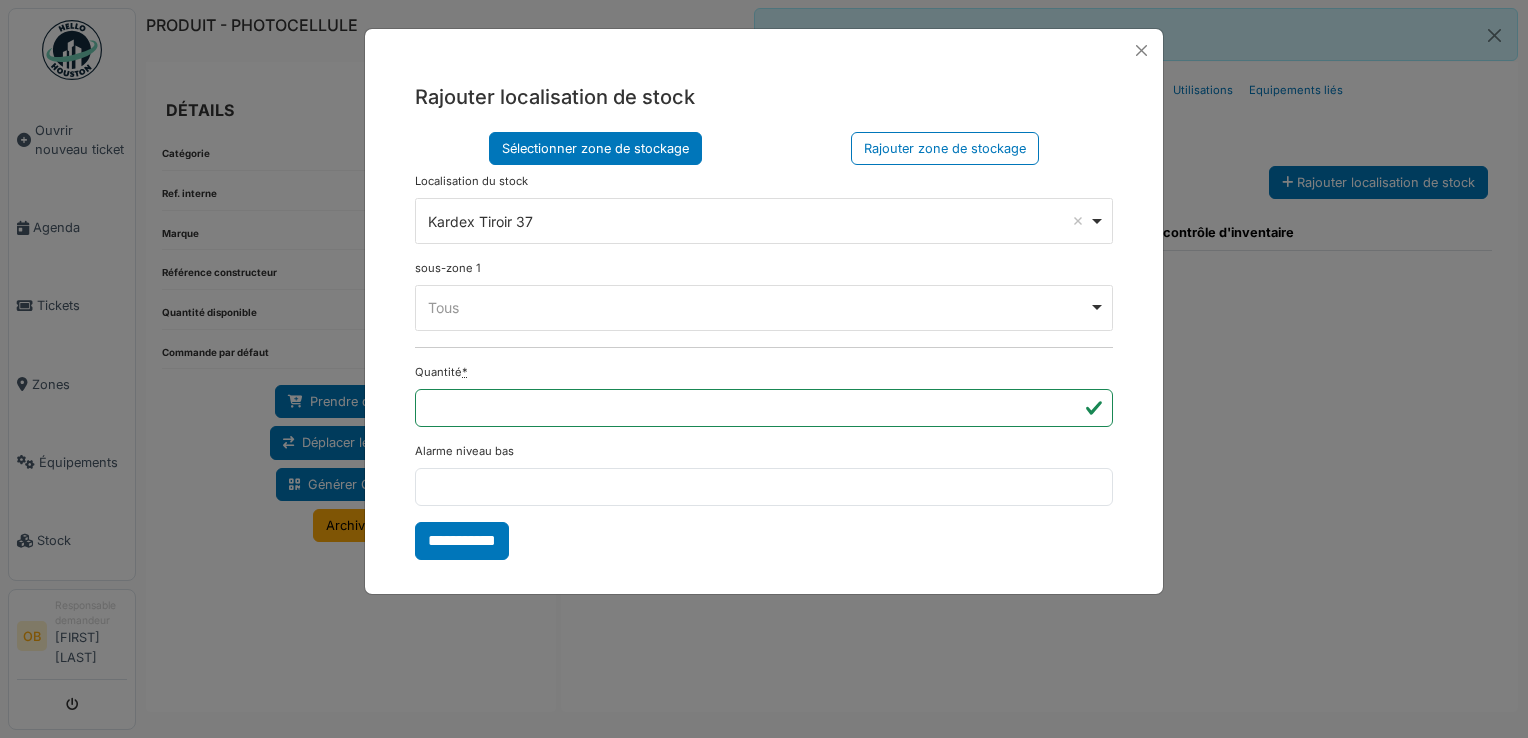 drag, startPoint x: 608, startPoint y: 247, endPoint x: 621, endPoint y: 235, distance: 17.691807 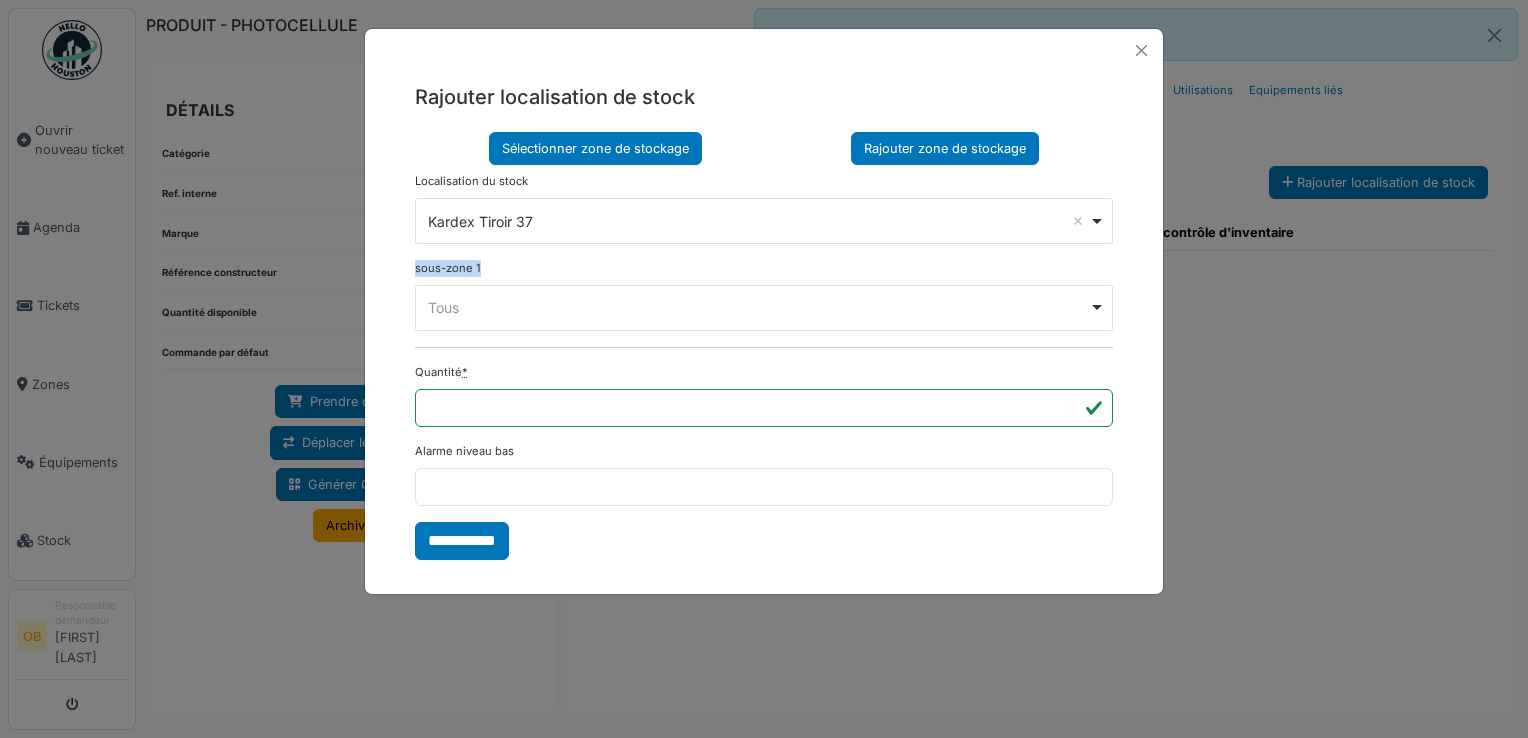 drag, startPoint x: 621, startPoint y: 235, endPoint x: 936, endPoint y: 146, distance: 327.33163 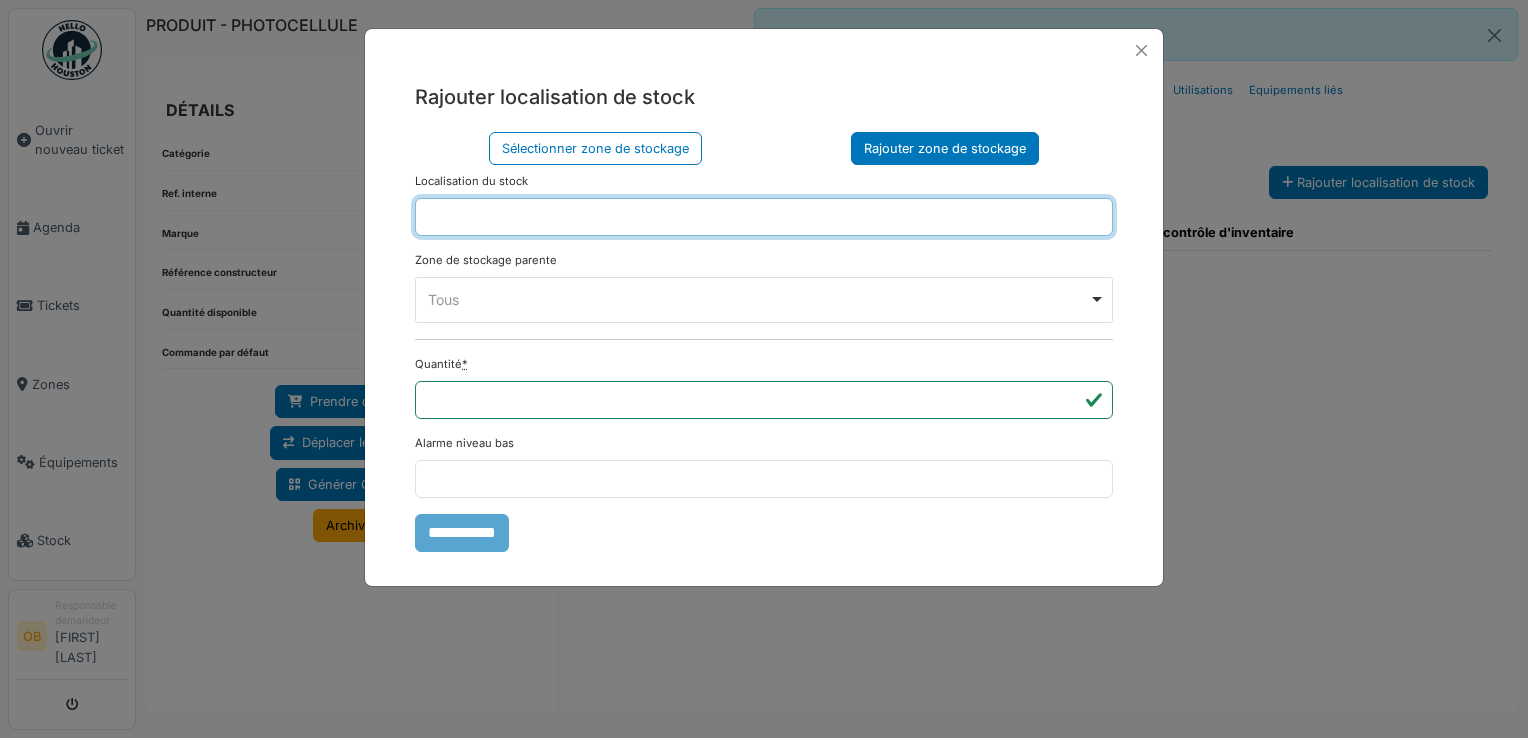 click at bounding box center (764, 217) 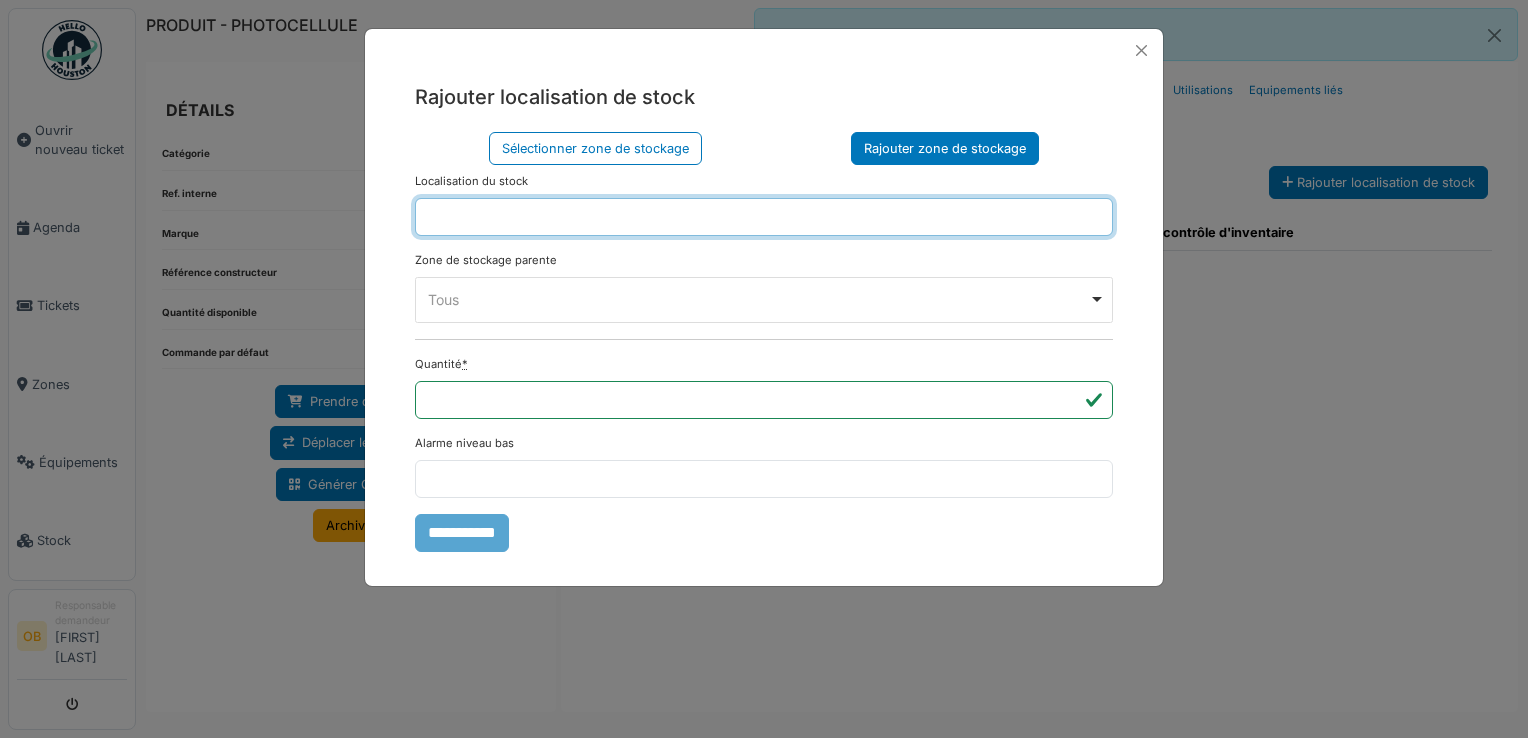 type on "*********" 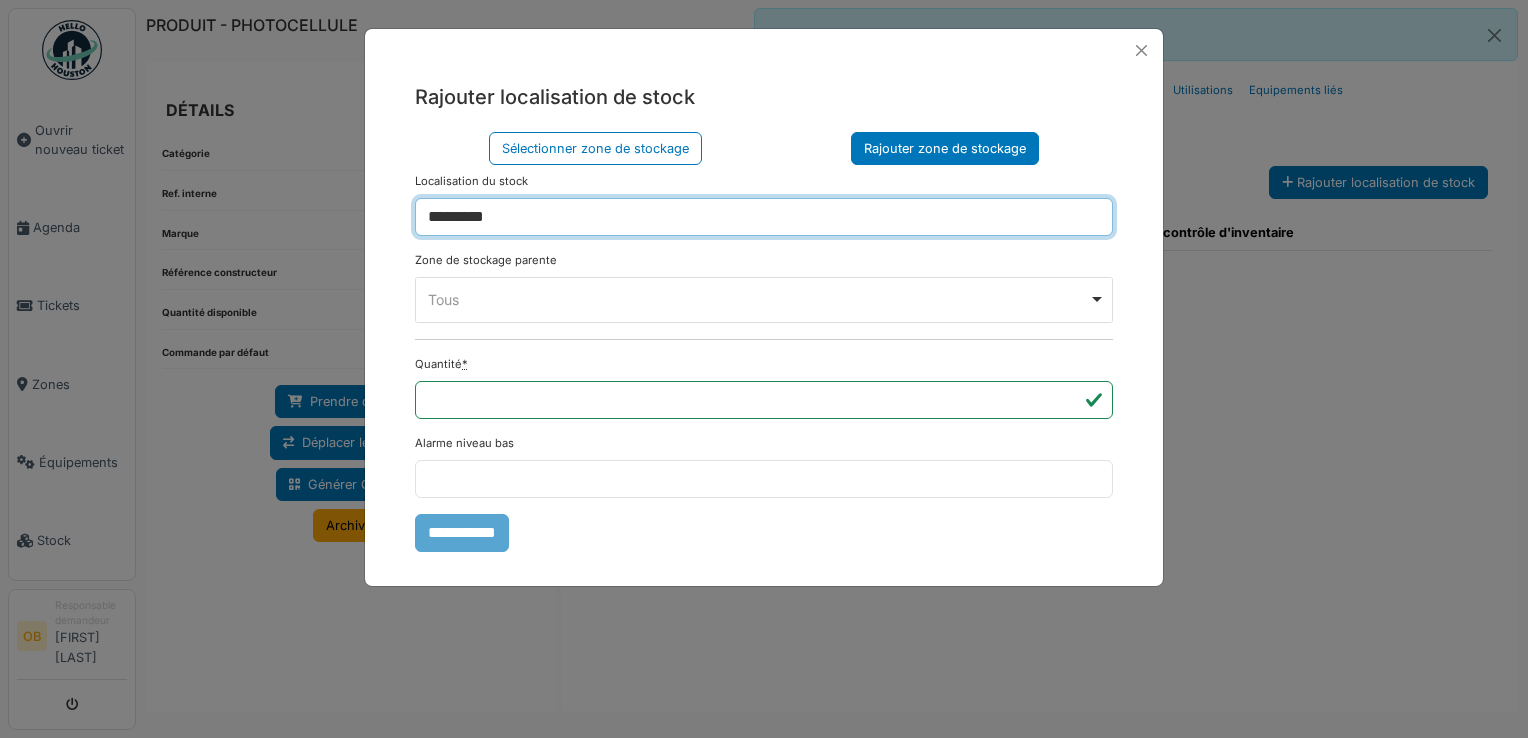 click on "Tous Remove item" at bounding box center (758, 299) 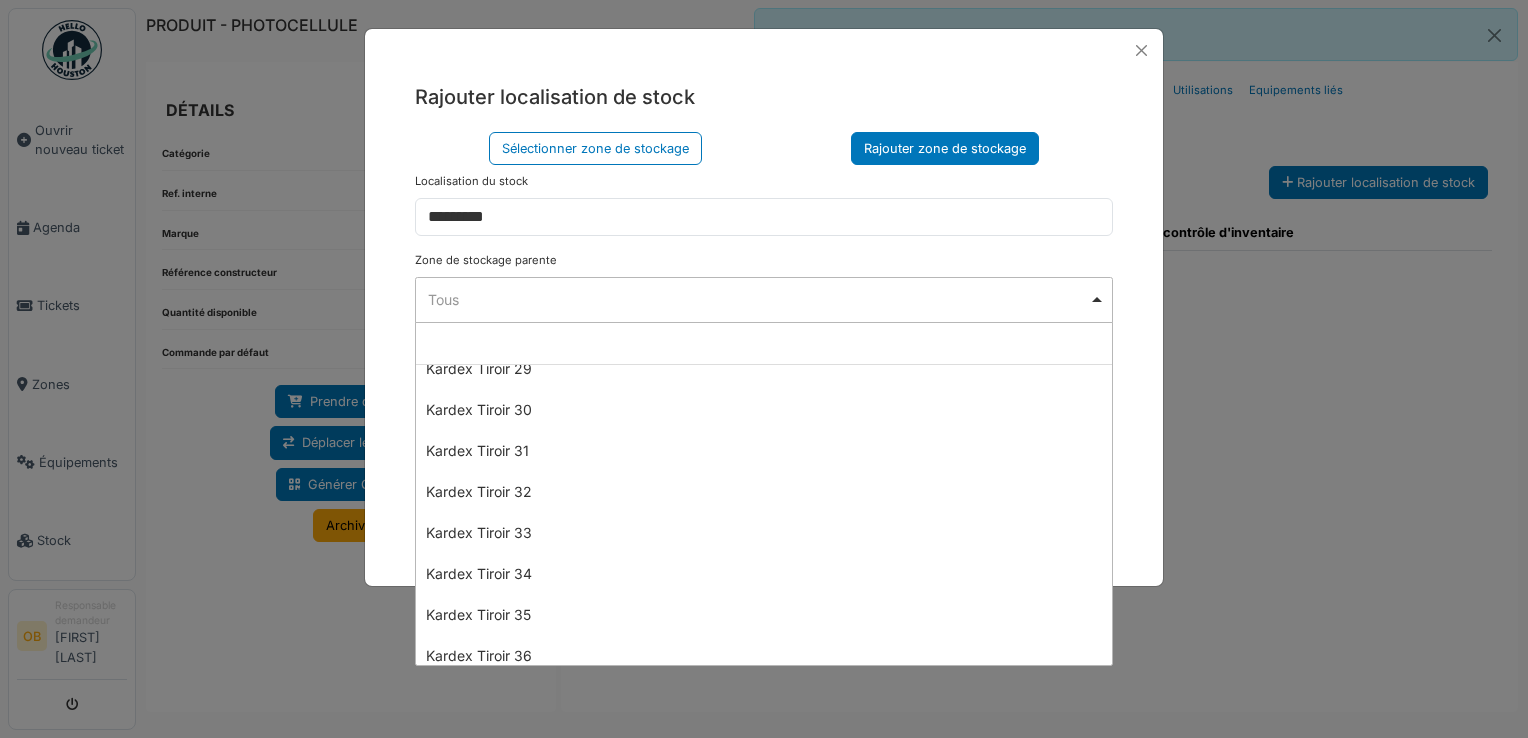 scroll, scrollTop: 1333, scrollLeft: 0, axis: vertical 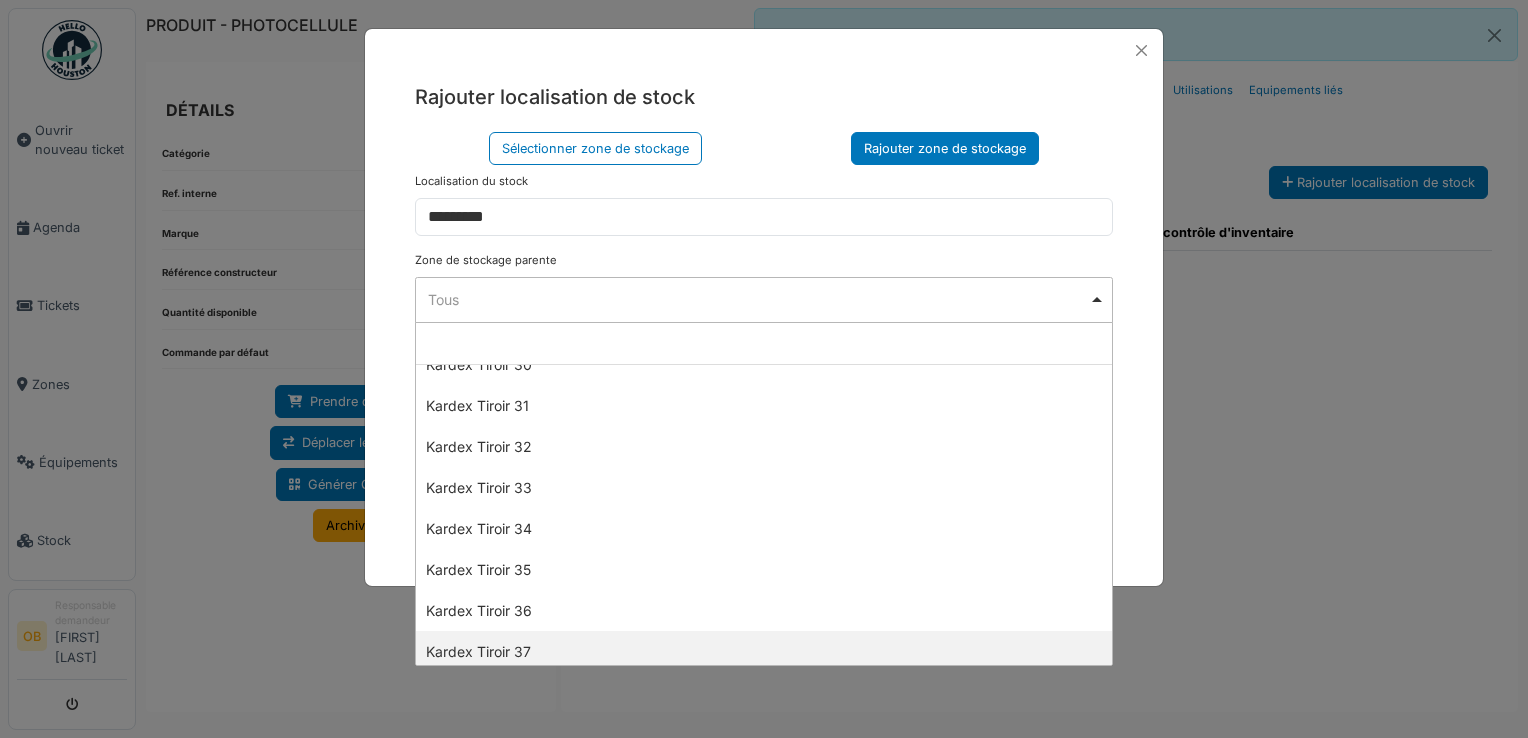 select on "****" 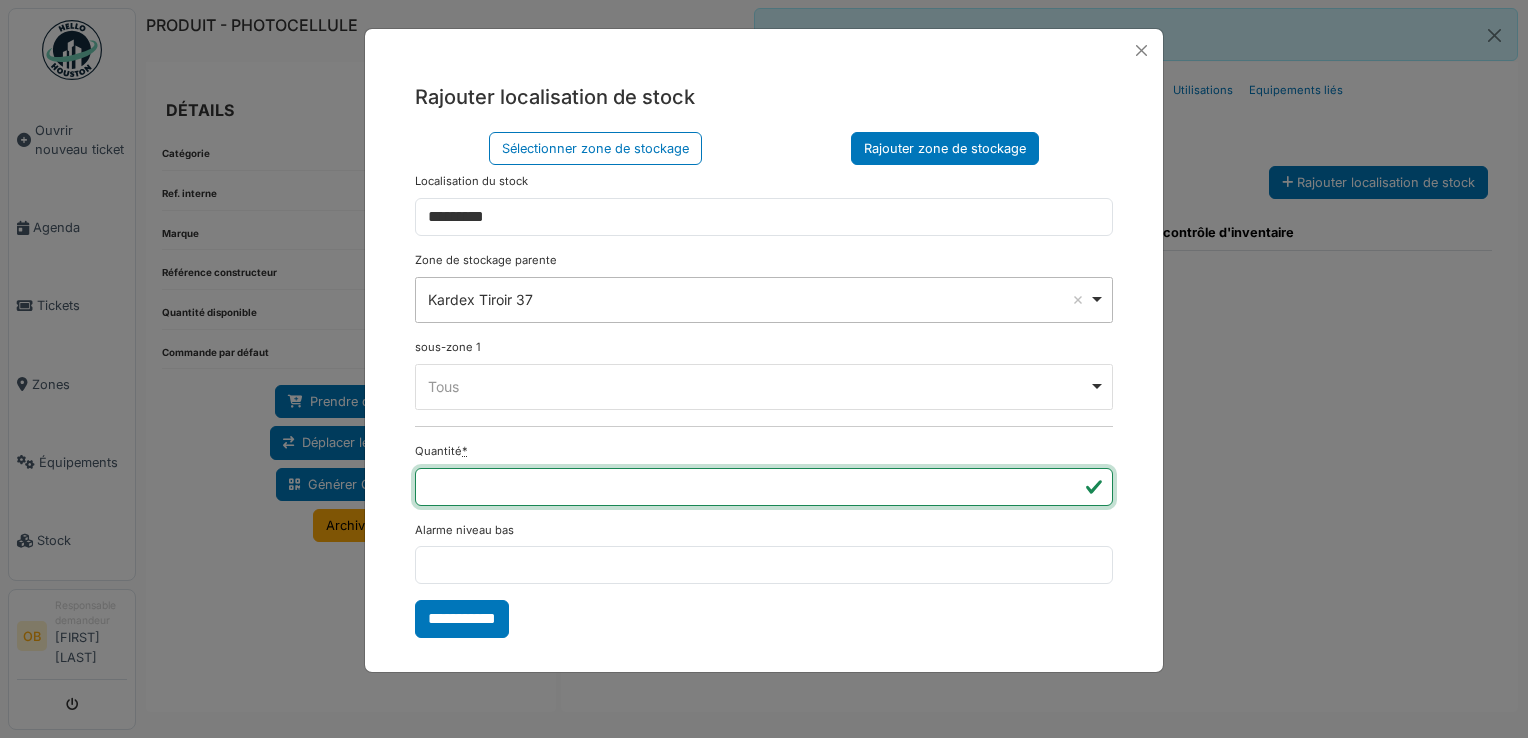 type on "*" 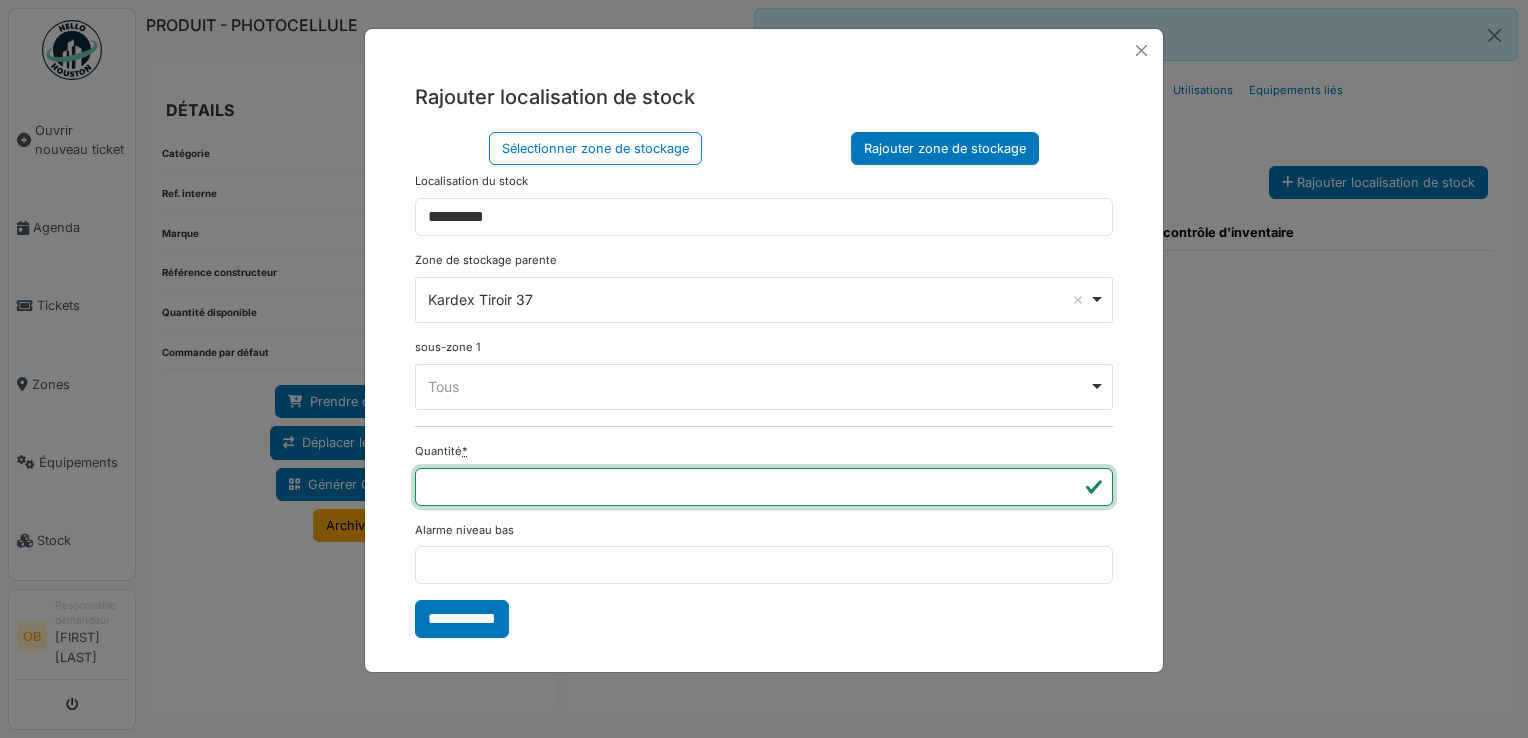 click on "**********" at bounding box center [462, 619] 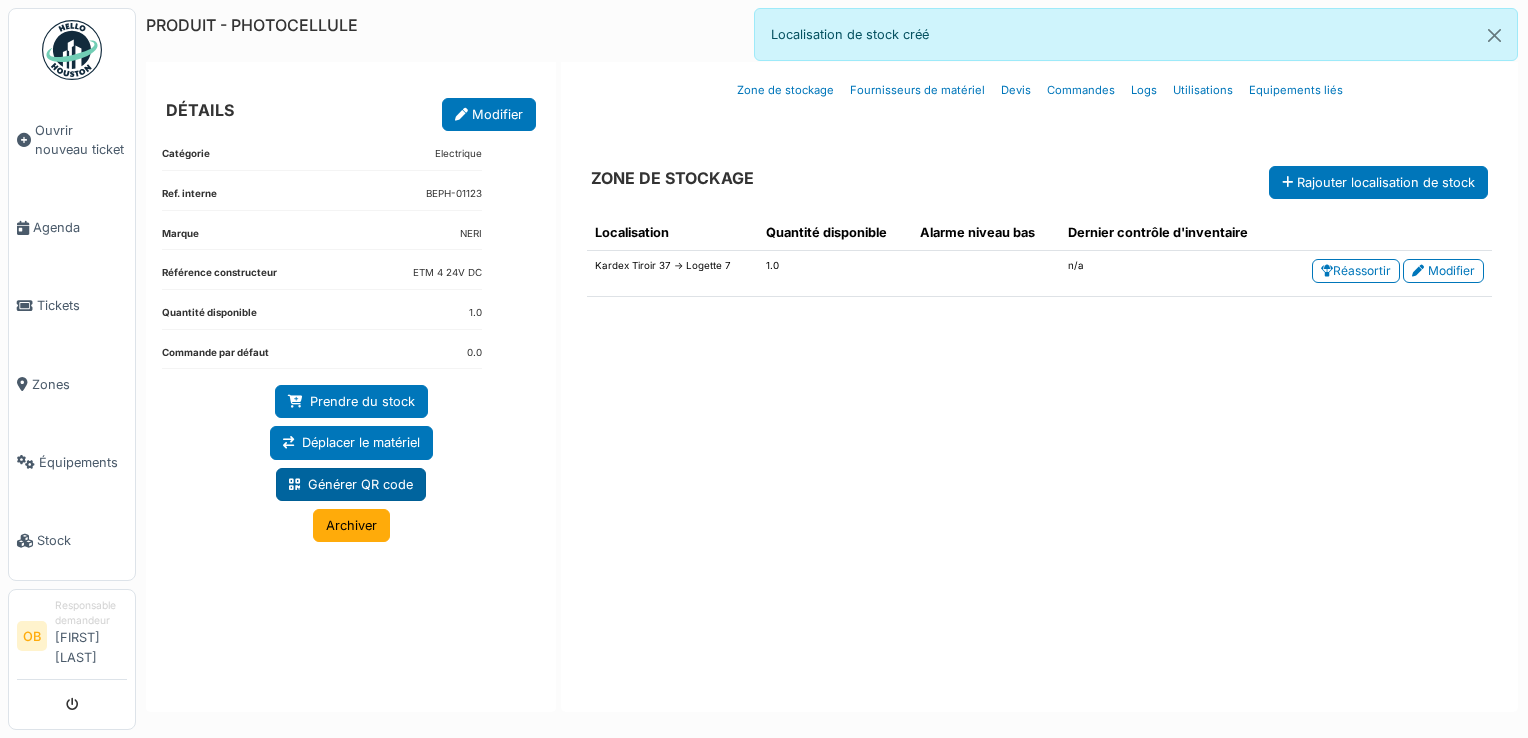 click on "Générer QR code" at bounding box center [351, 484] 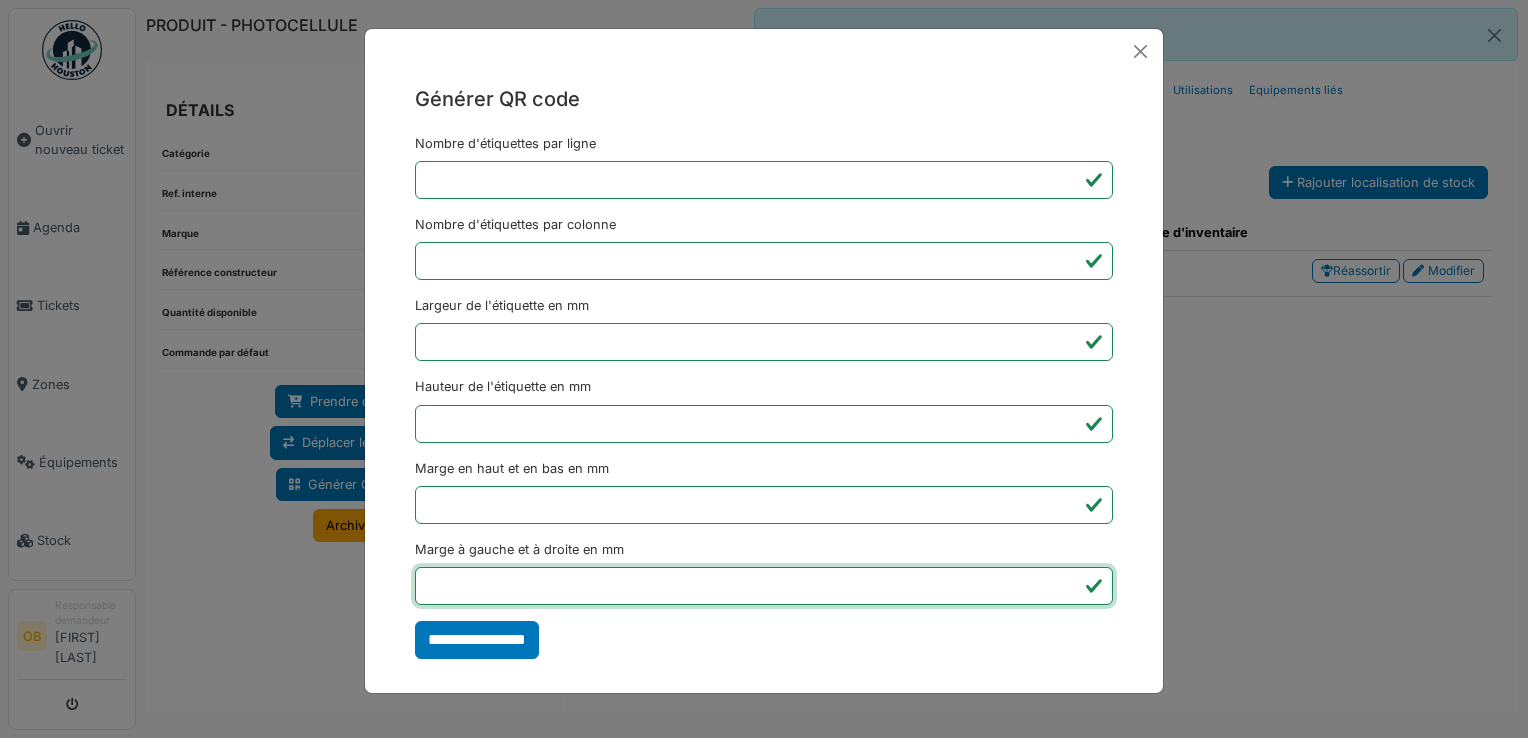 click on "*" at bounding box center (764, 586) 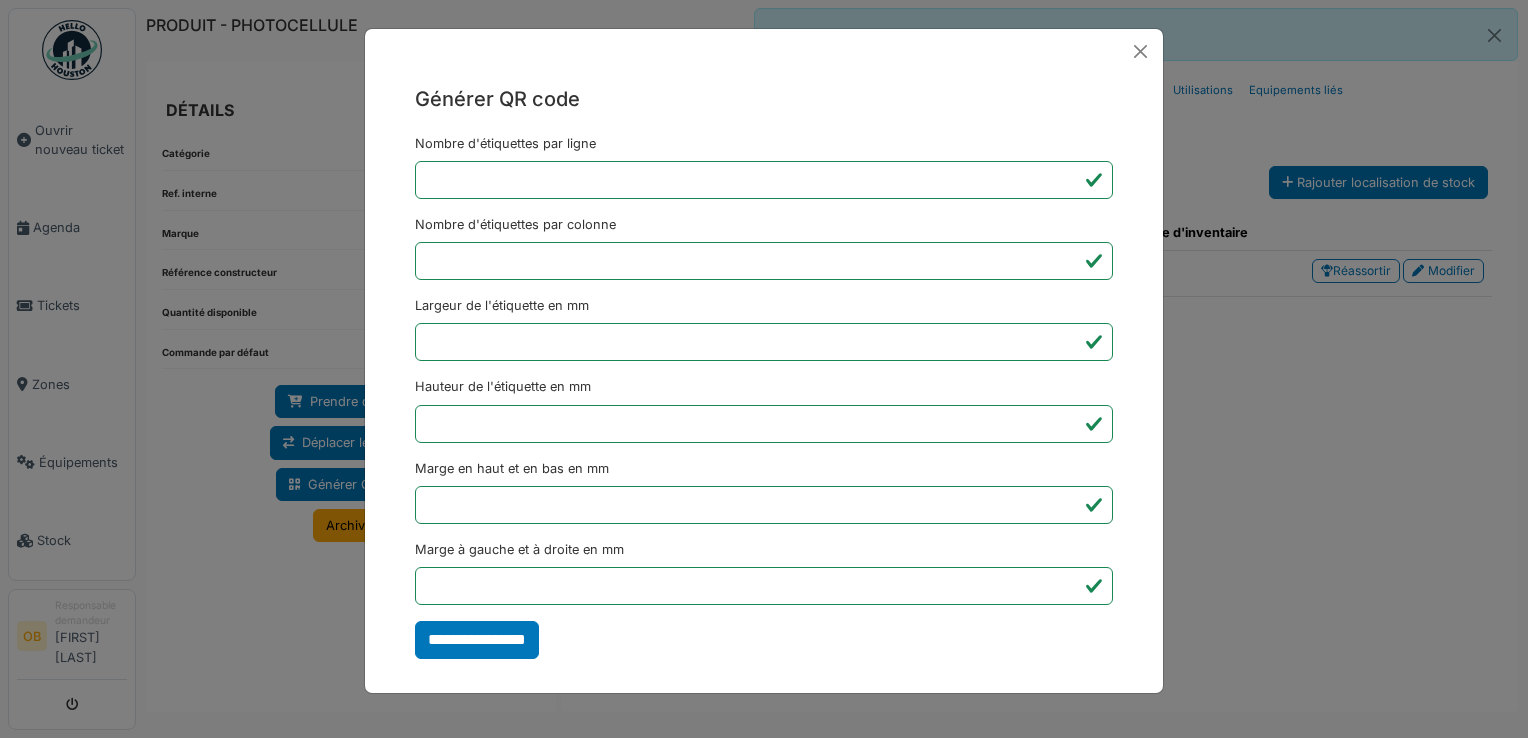 type on "*******" 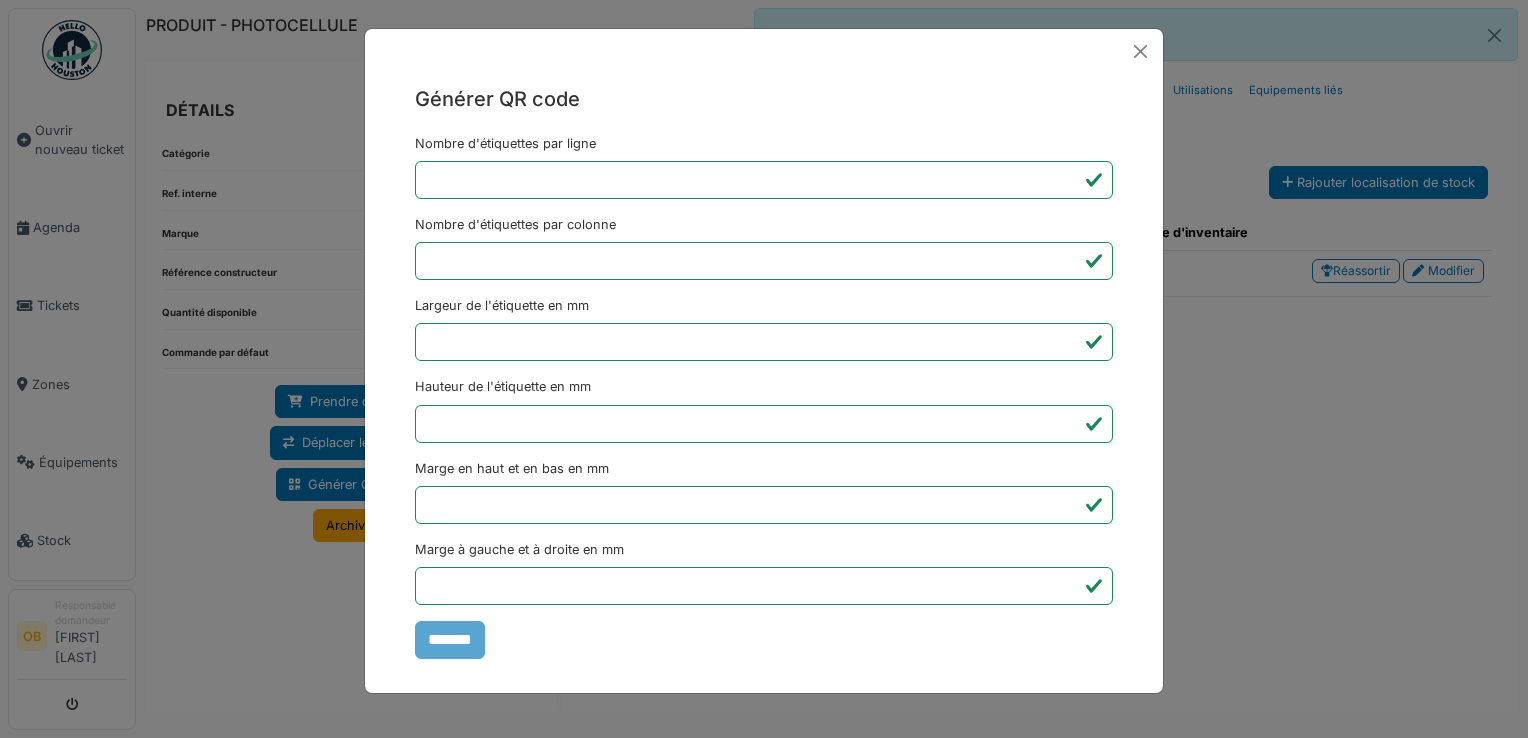 click on "Générer QR code
Nombre d'étiquettes par ligne
*
Nombre d'étiquettes par colonne
*
Largeur de l'étiquette en mm
**
Hauteur de l'étiquette en mm
**
Marge en haut et en bas en mm
*
Marge à gauche et à droite en mm
***
*******" at bounding box center (764, 369) 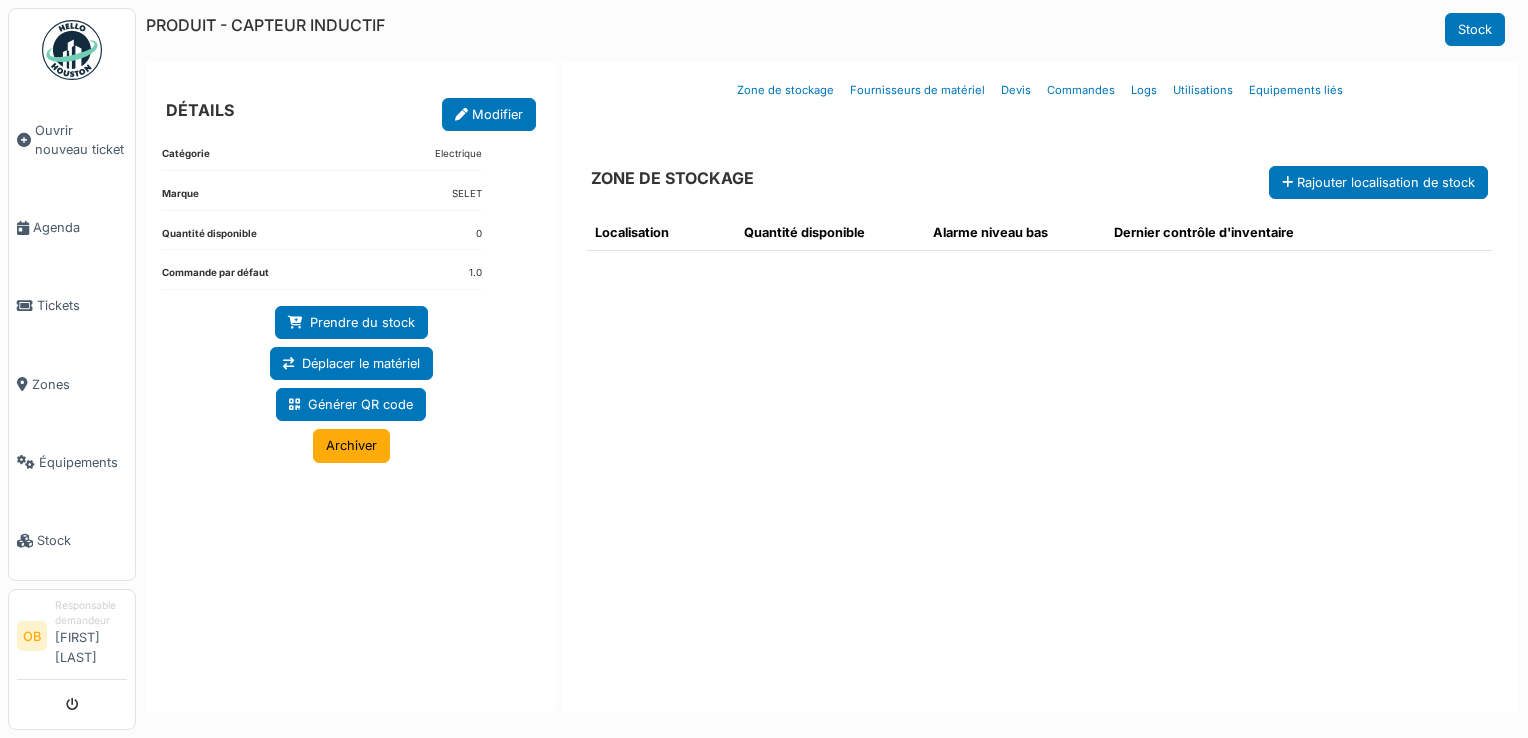 scroll, scrollTop: 0, scrollLeft: 0, axis: both 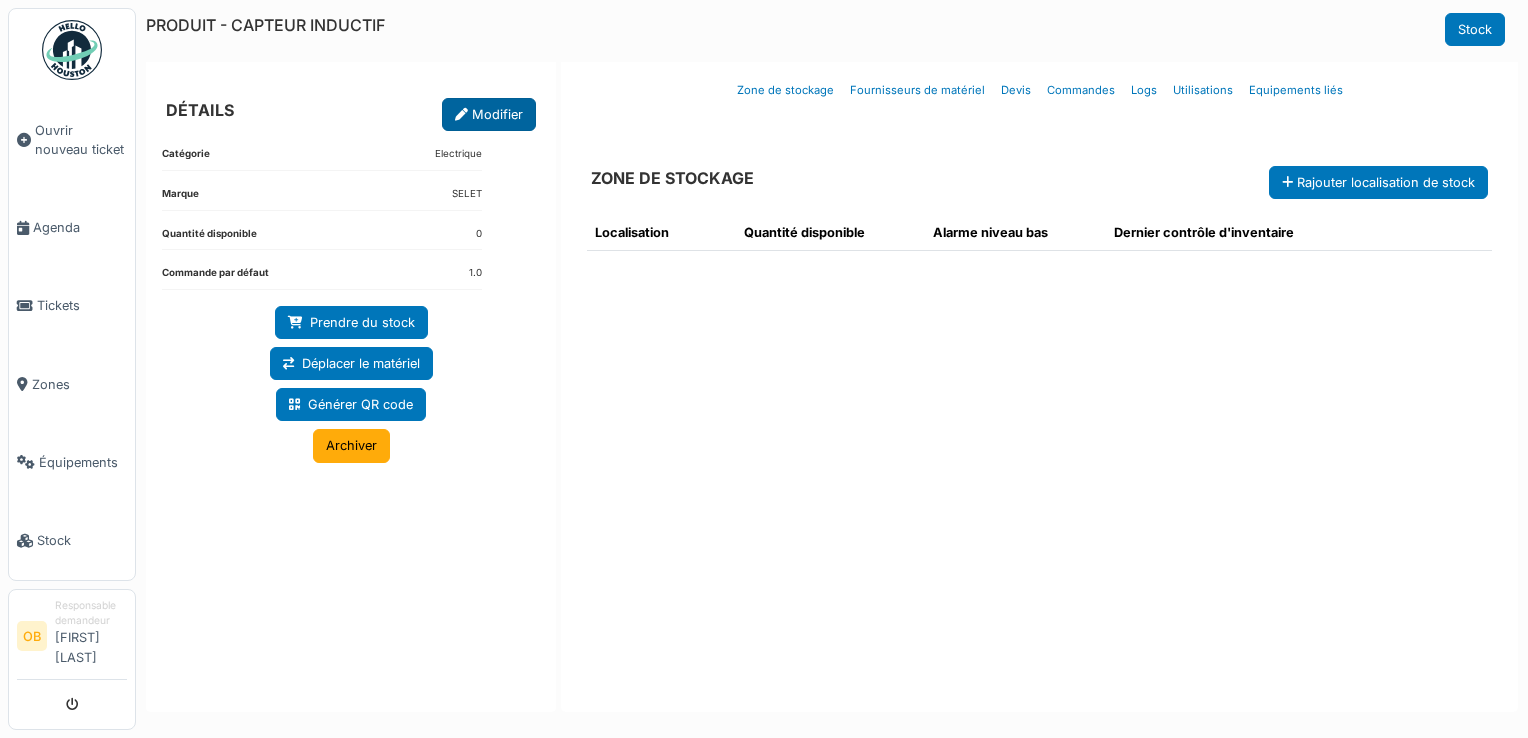 click at bounding box center (461, 115) 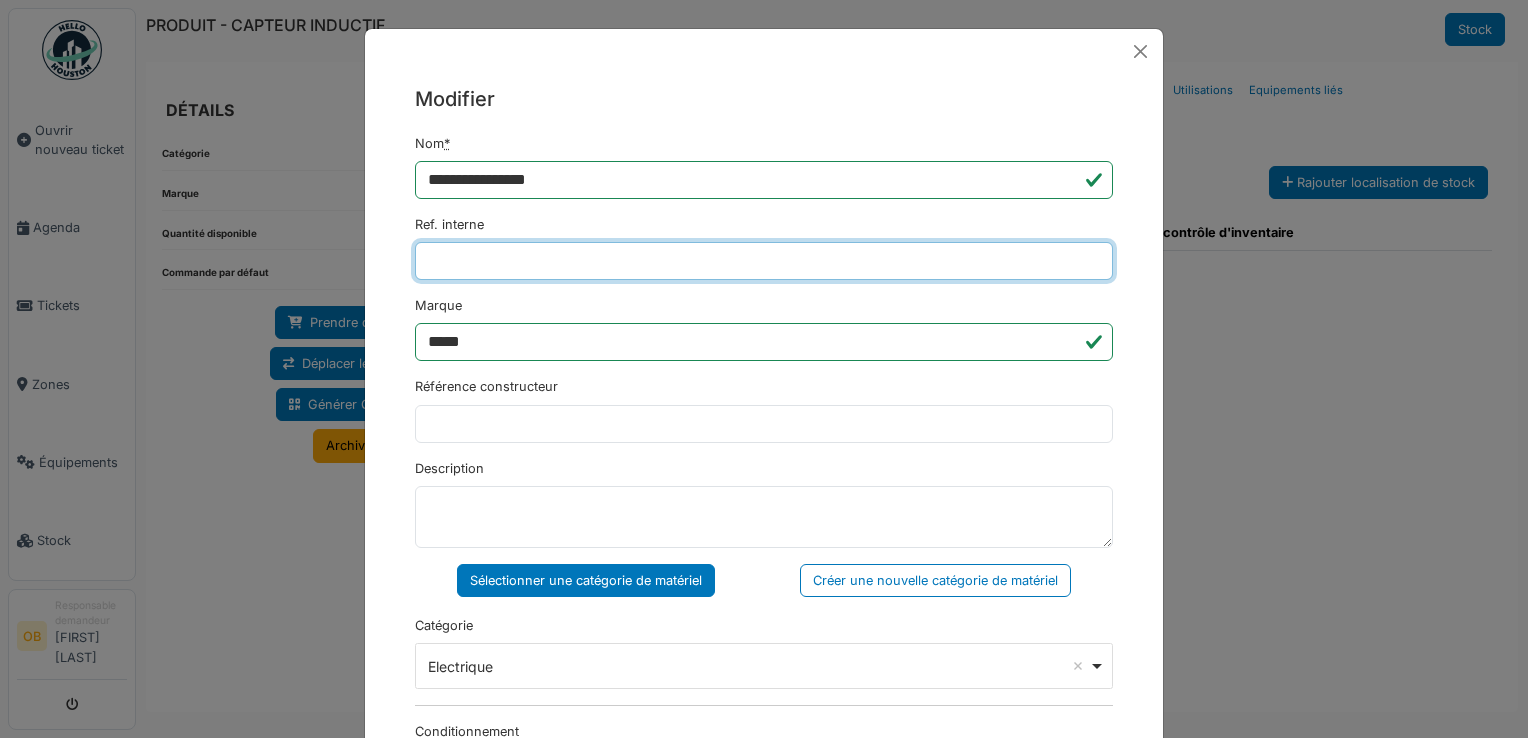 click on "Ref. interne" at bounding box center (764, 261) 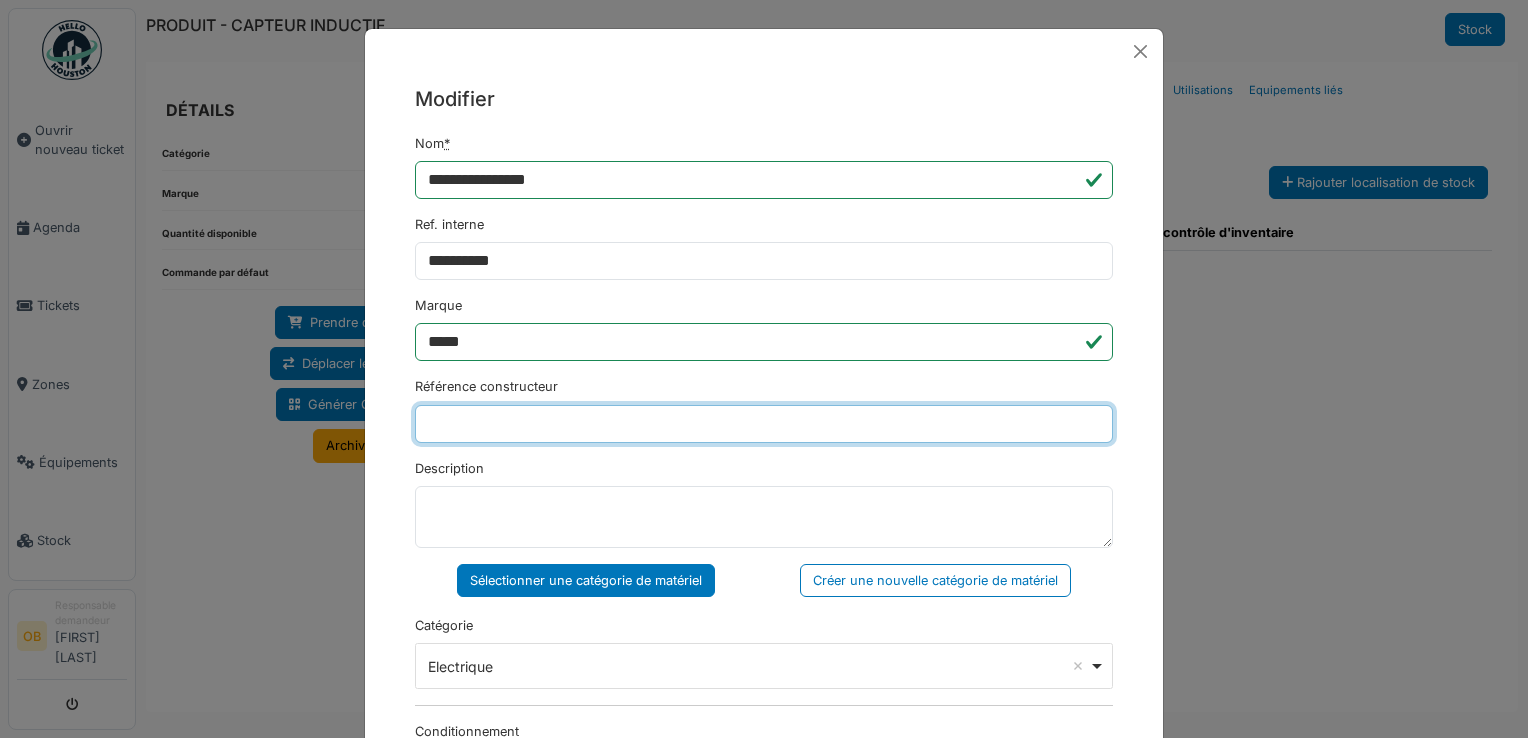 type on "**********" 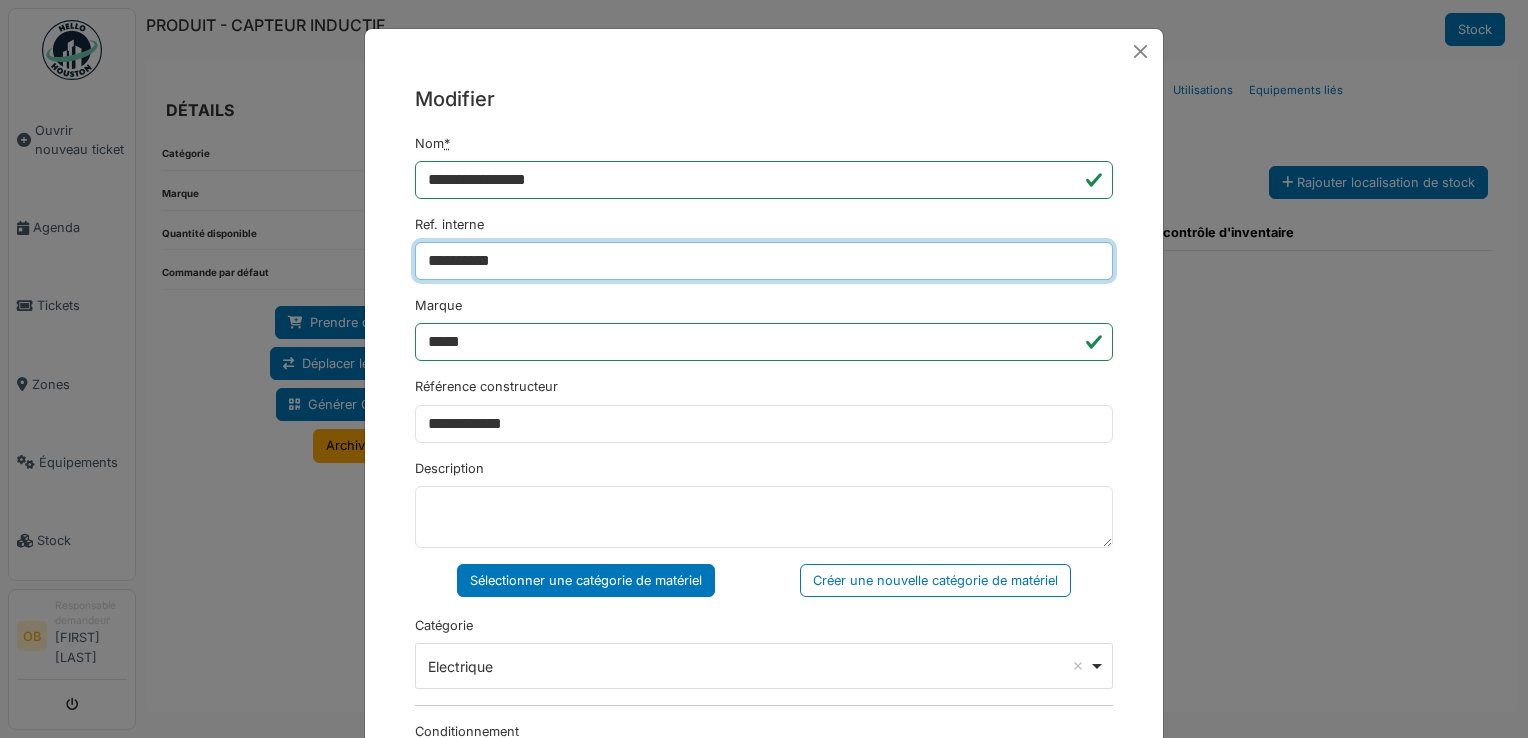 type on "**********" 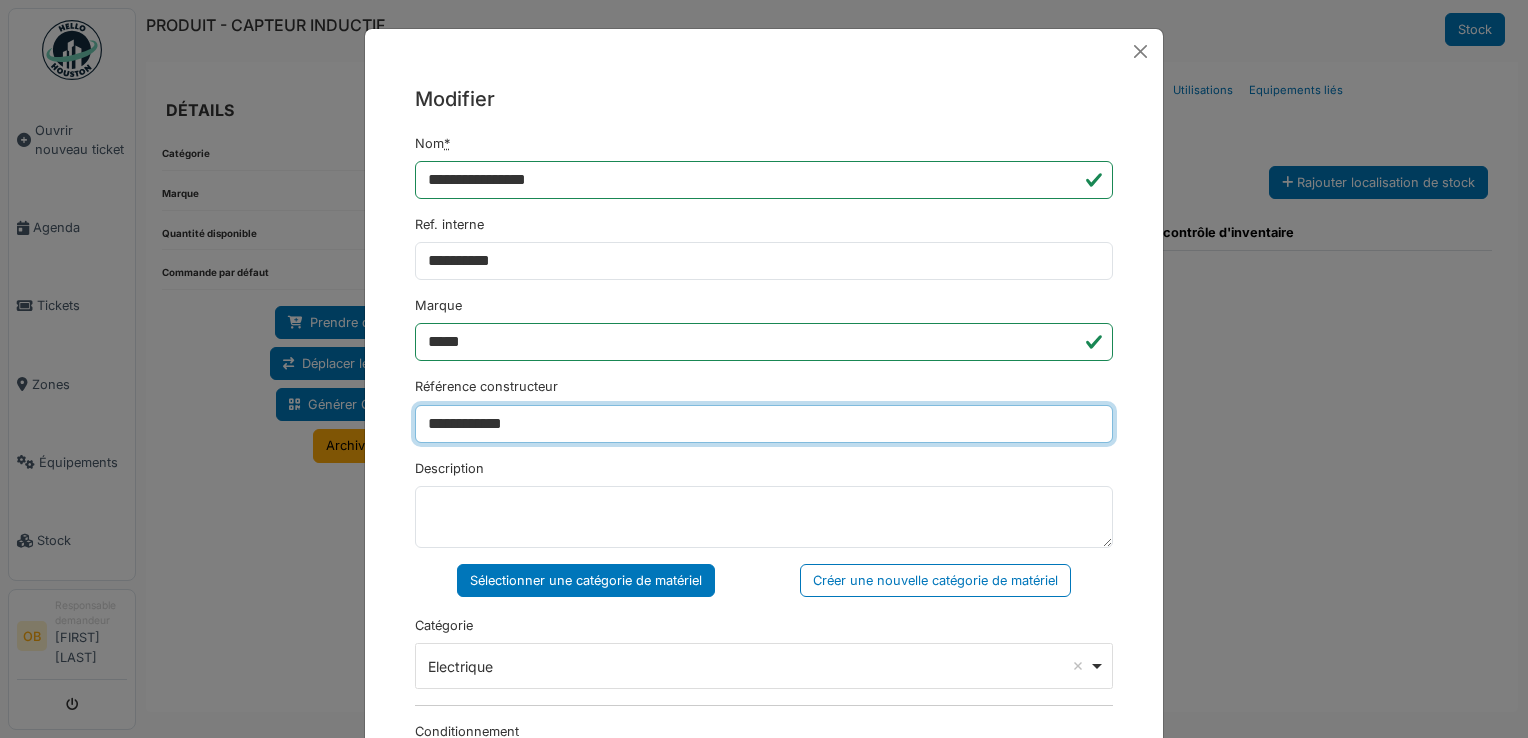 drag, startPoint x: 579, startPoint y: 424, endPoint x: 2, endPoint y: 504, distance: 582.51953 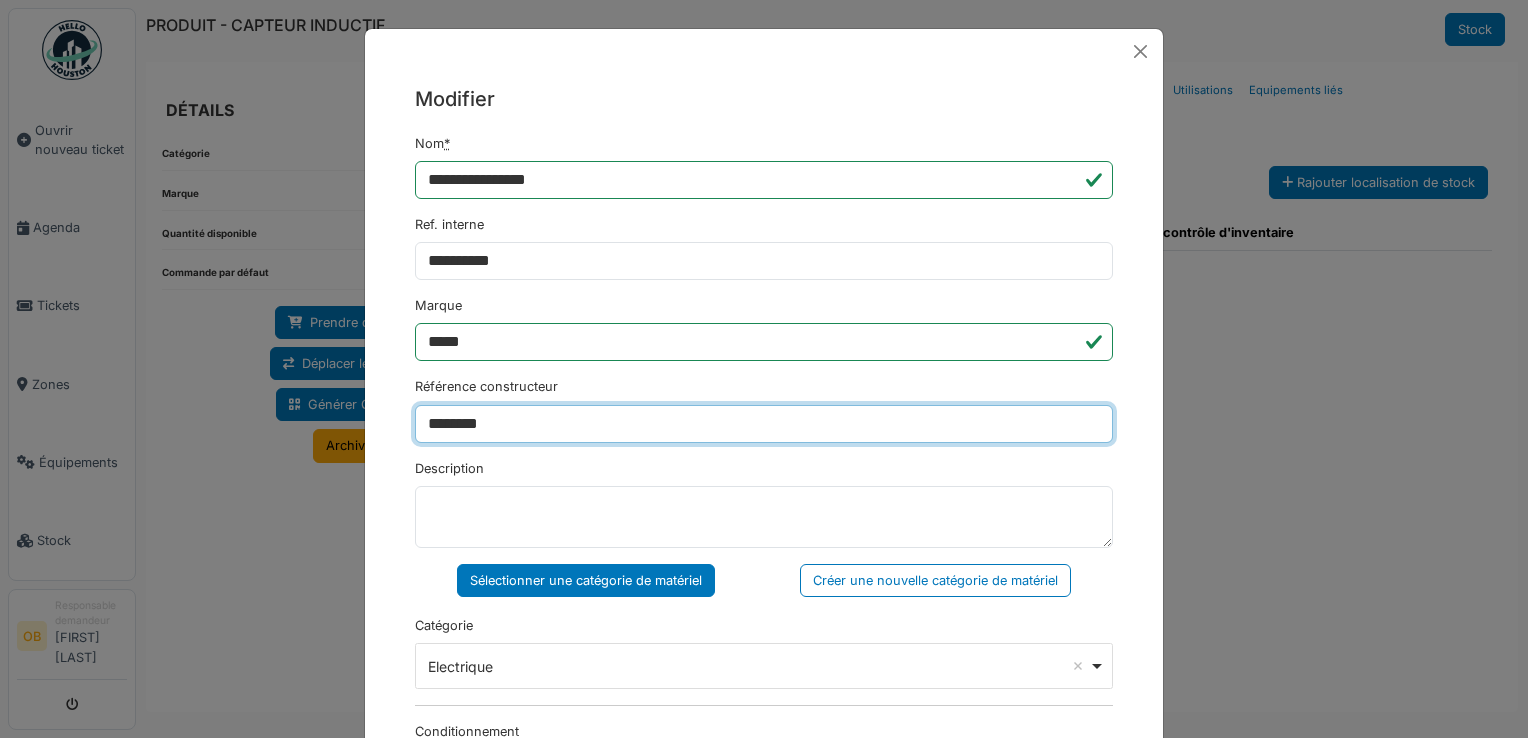 type on "********" 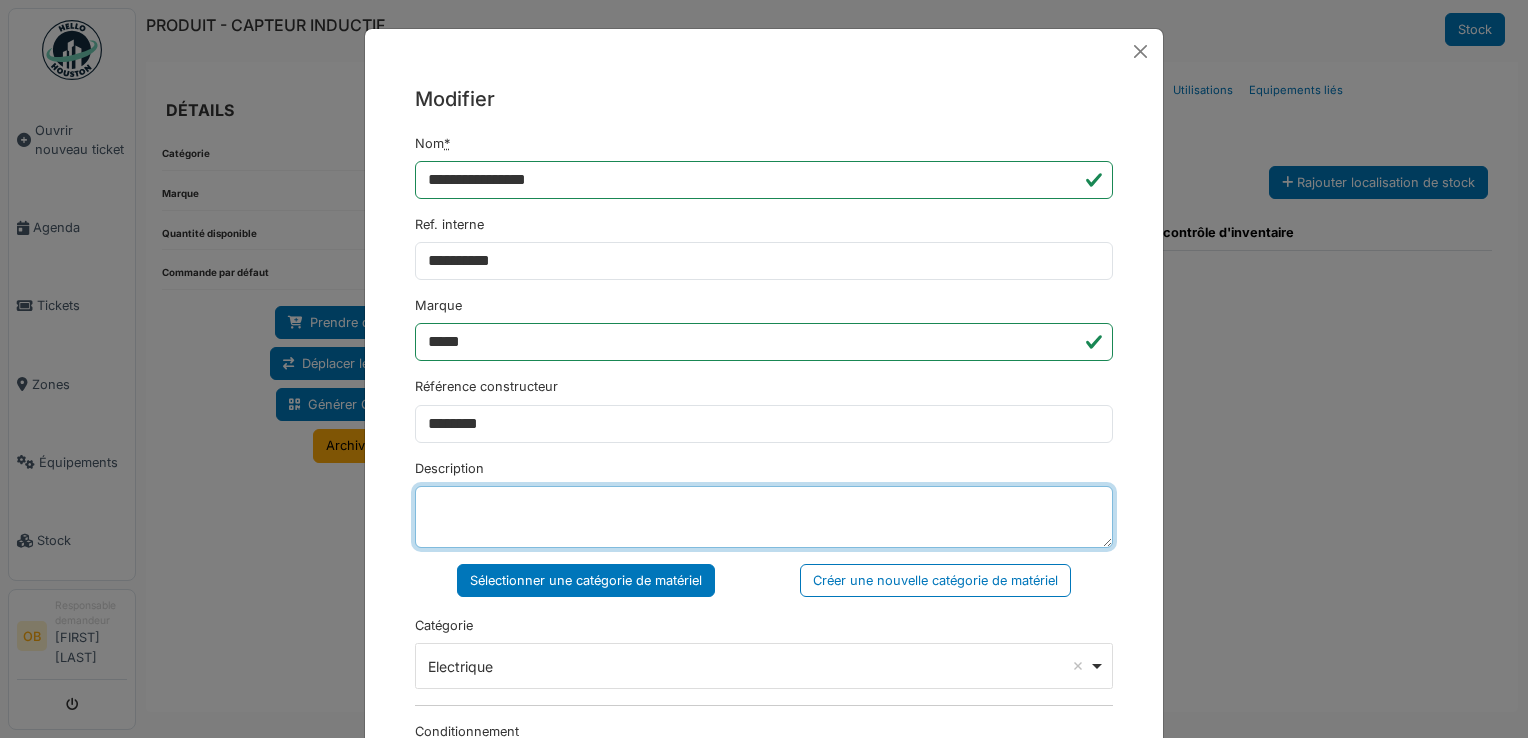 click on "Description" at bounding box center (764, 503) 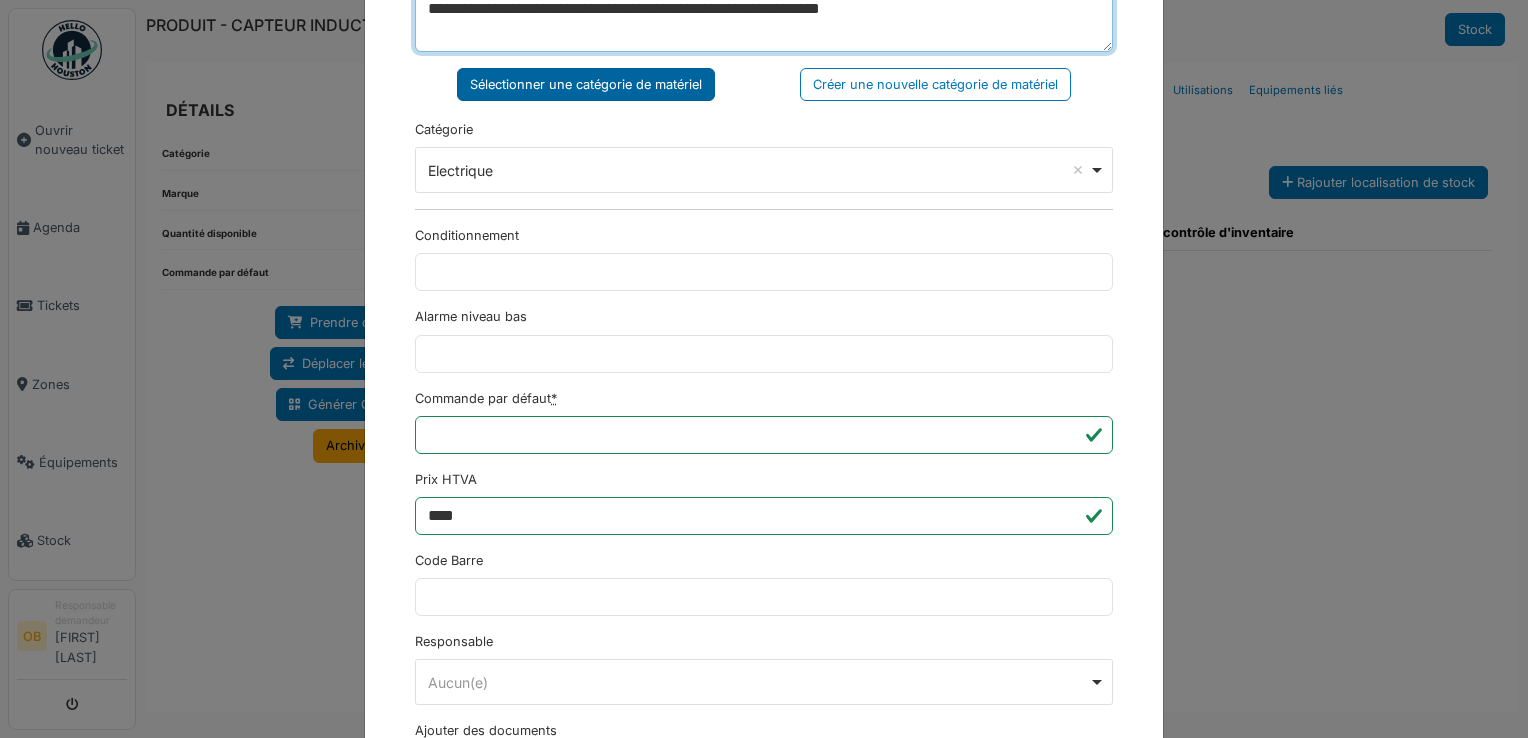 scroll, scrollTop: 650, scrollLeft: 0, axis: vertical 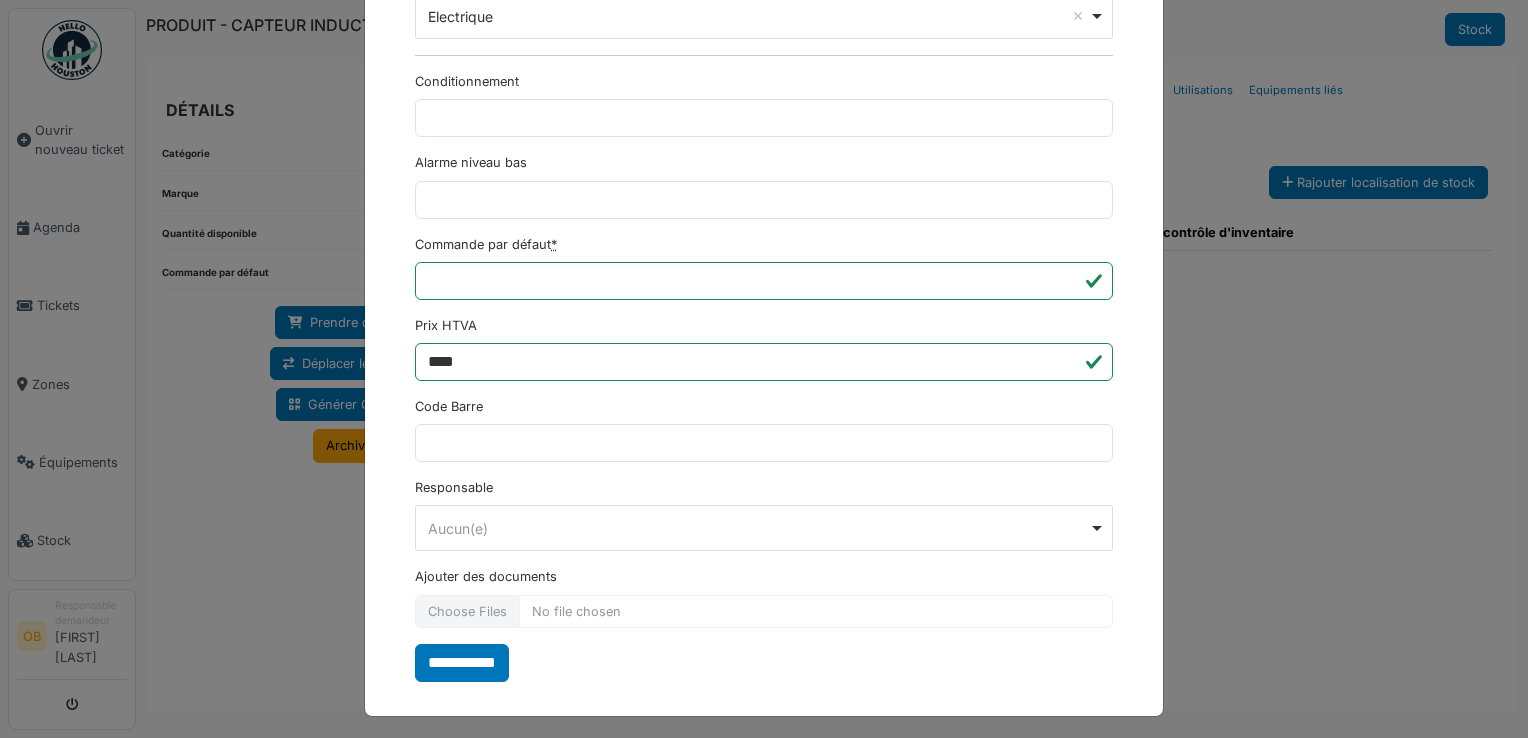 type on "**********" 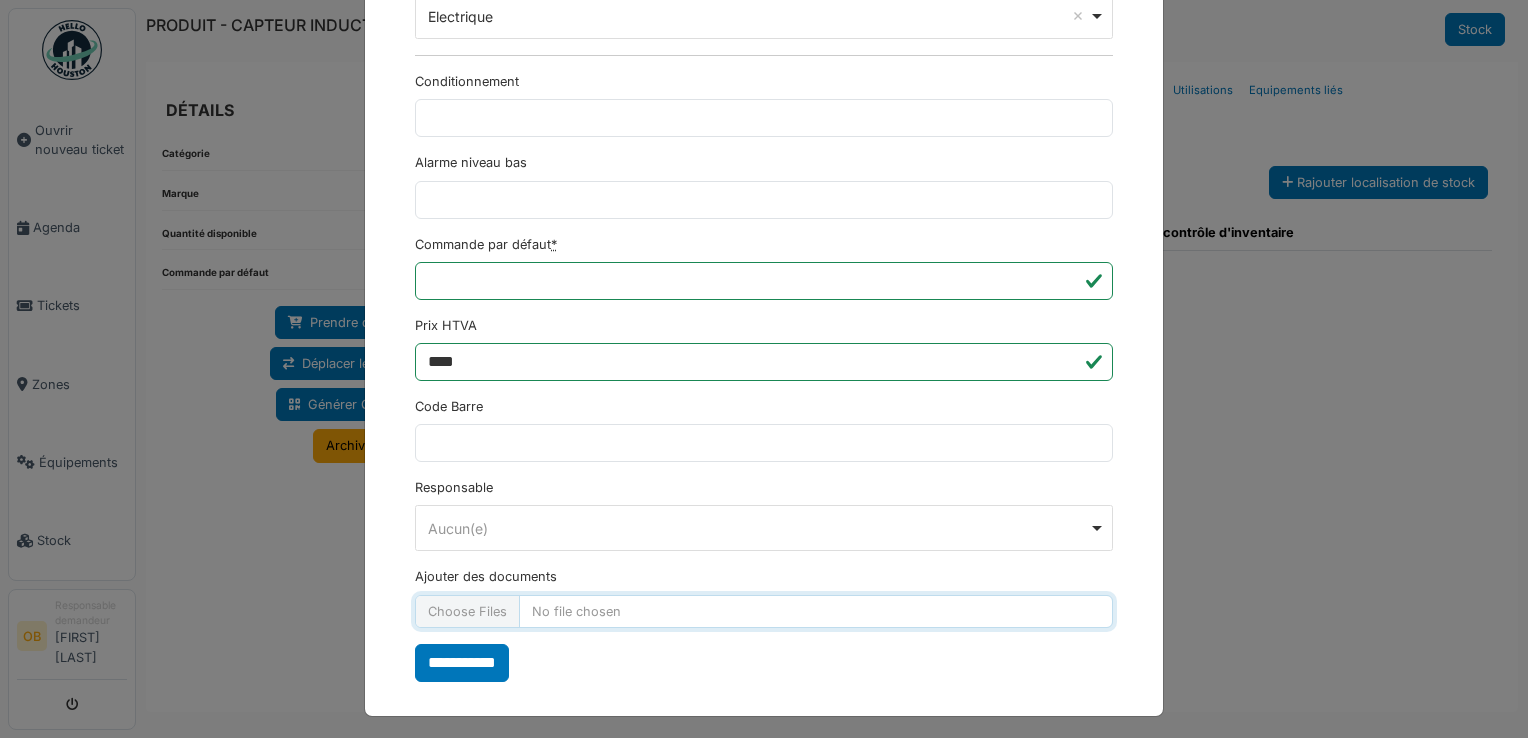 click on "Ajouter des documents" at bounding box center (764, 611) 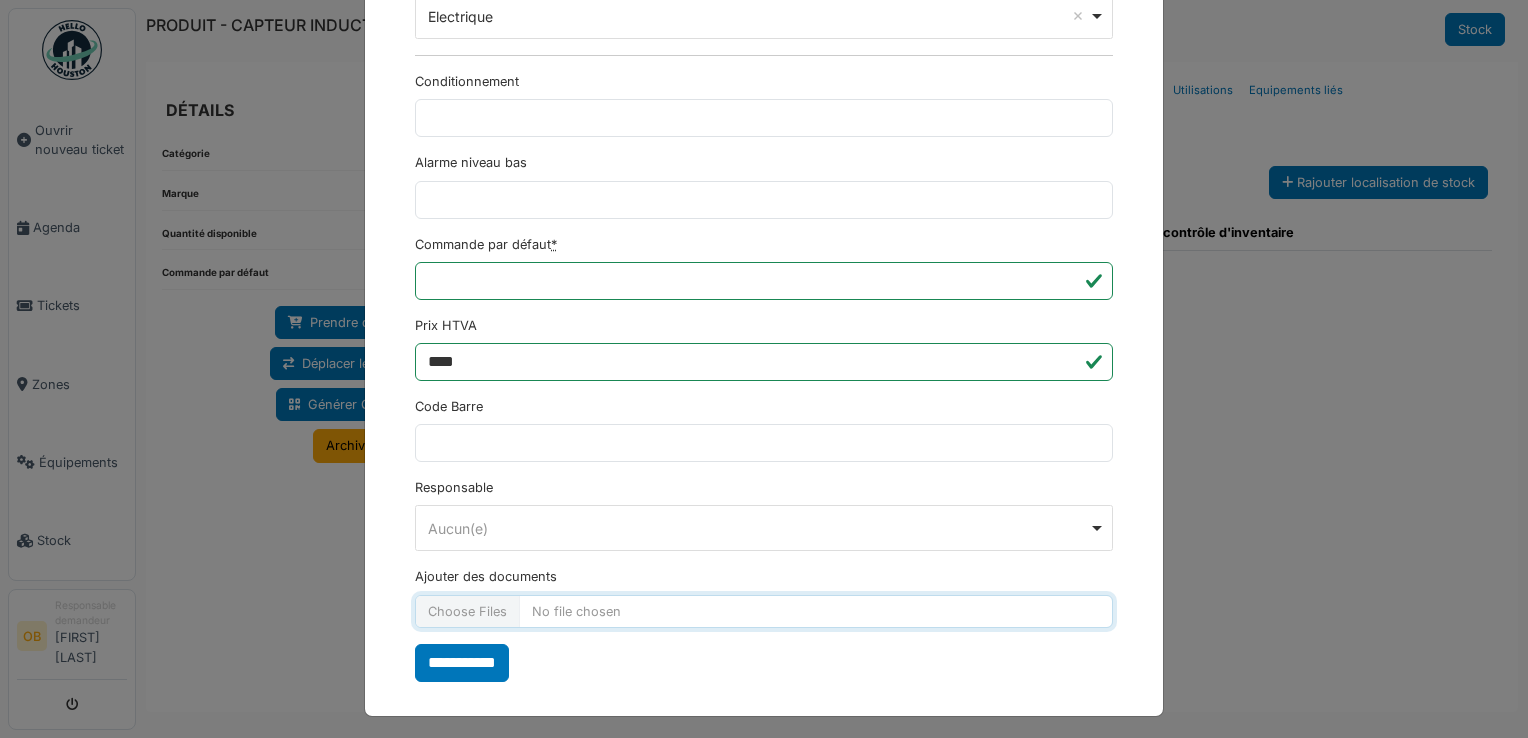 type on "**********" 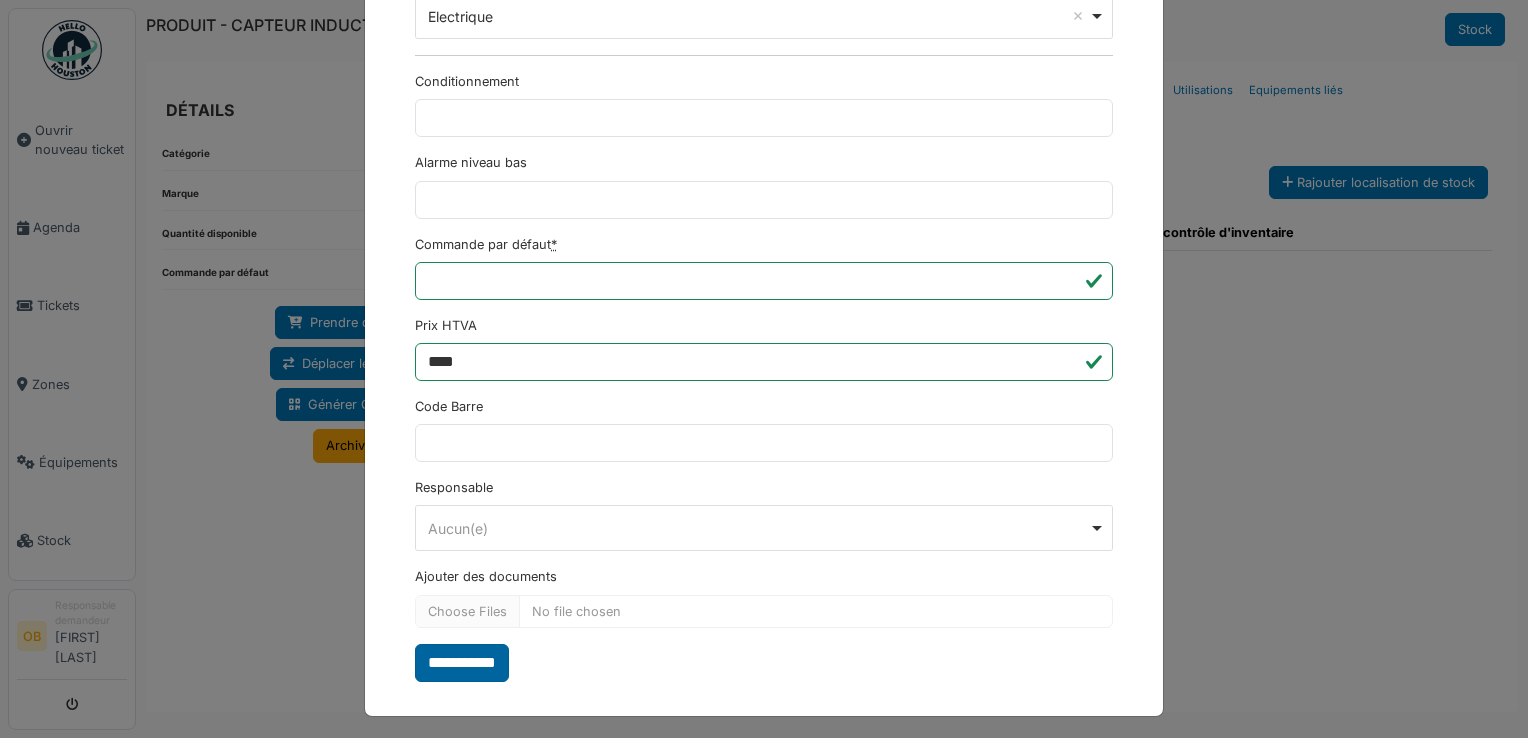 click on "**********" at bounding box center [462, 663] 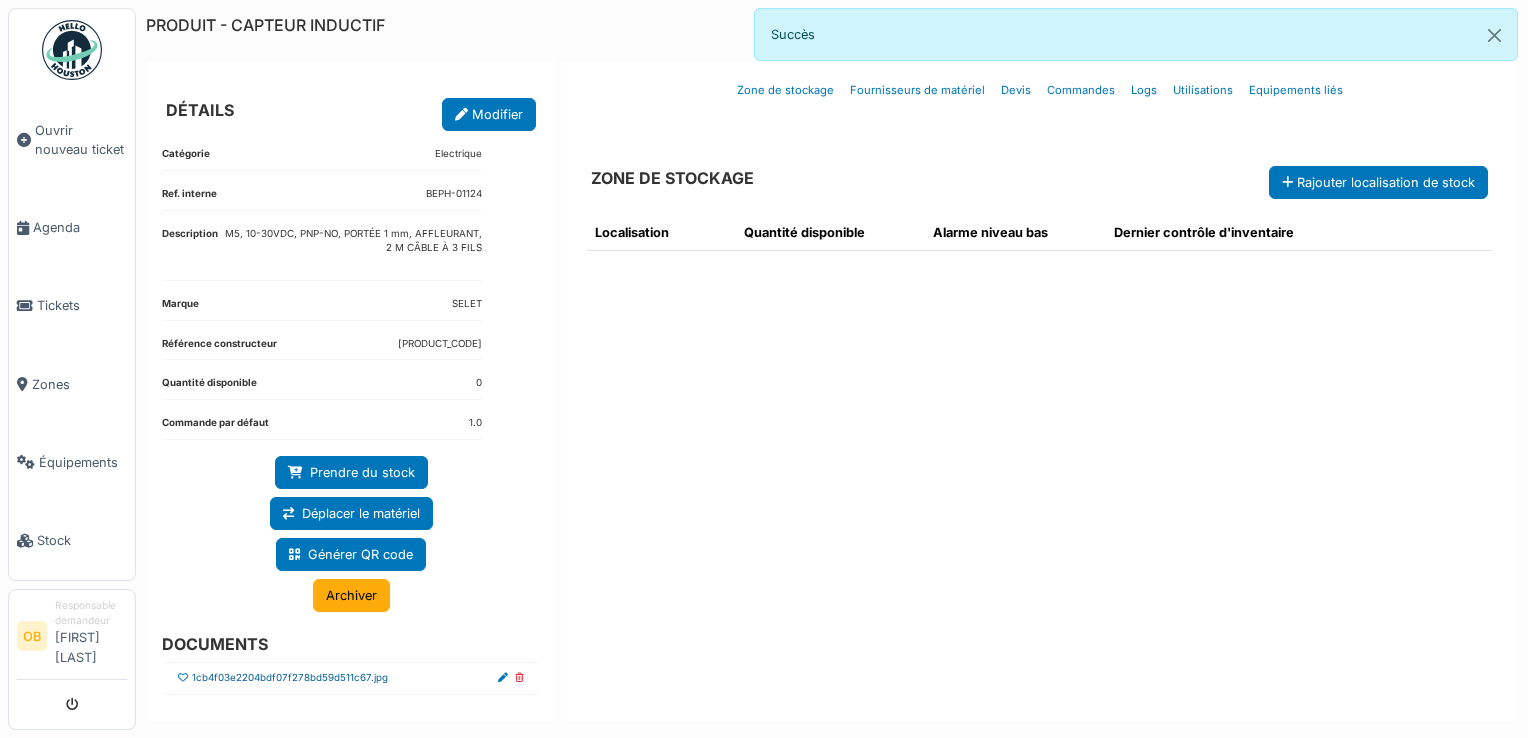 click on "1cb4f03e2204bdf07f278bd59d511c67.jpg" at bounding box center (290, 678) 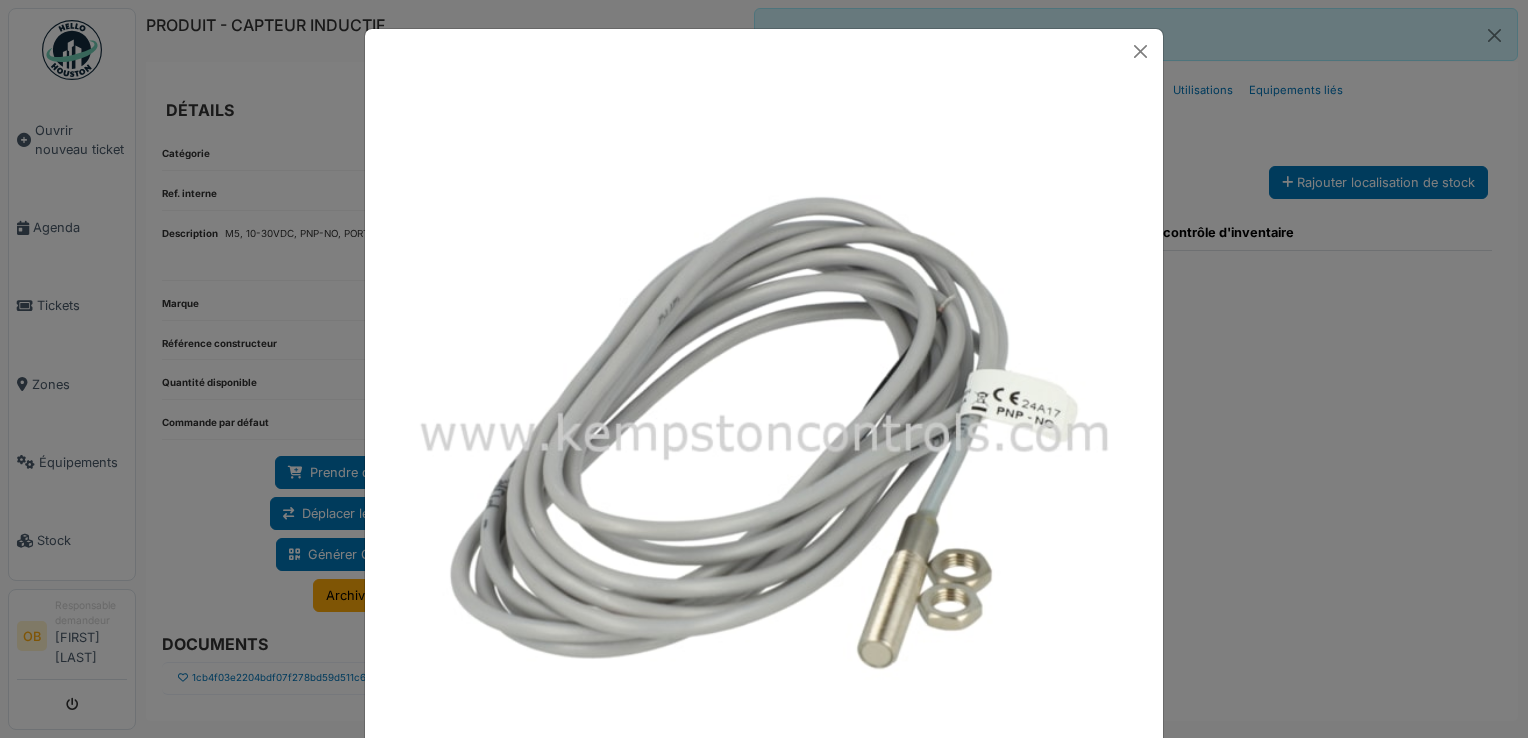 click at bounding box center (764, 369) 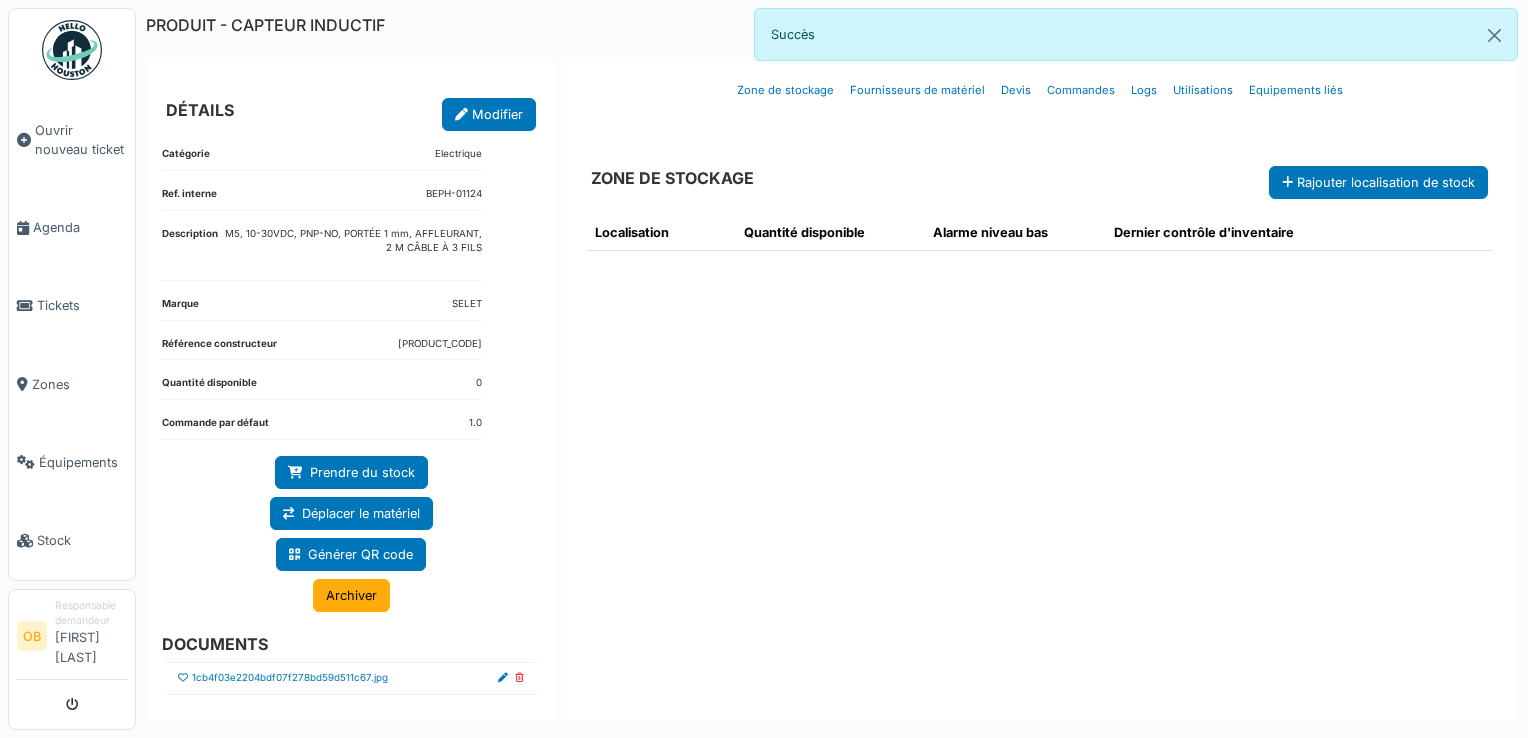 click at bounding box center (183, 678) 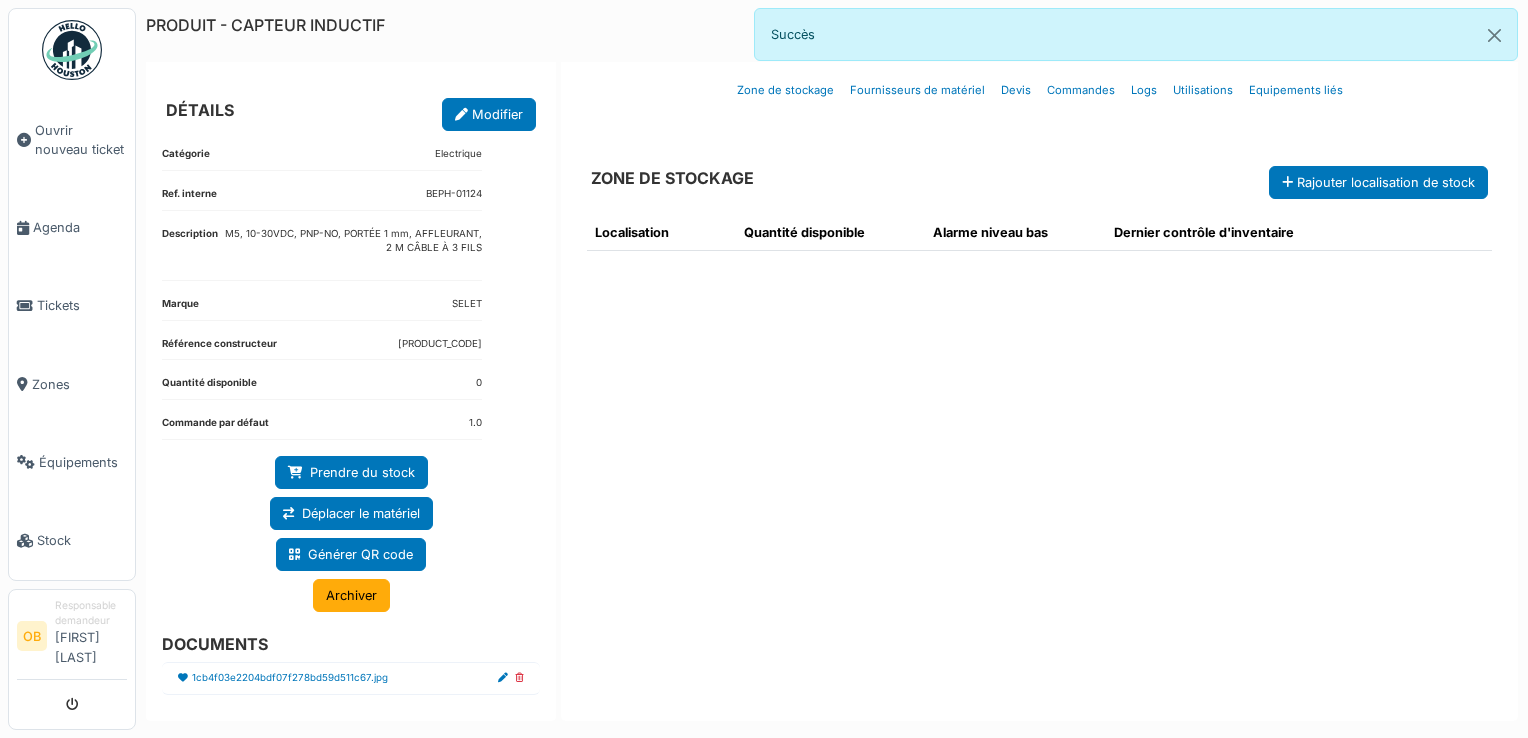 click on "Localisation
Quantité disponible
Alarme niveau bas
Dernier contrôle d'inventaire" at bounding box center (1039, 449) 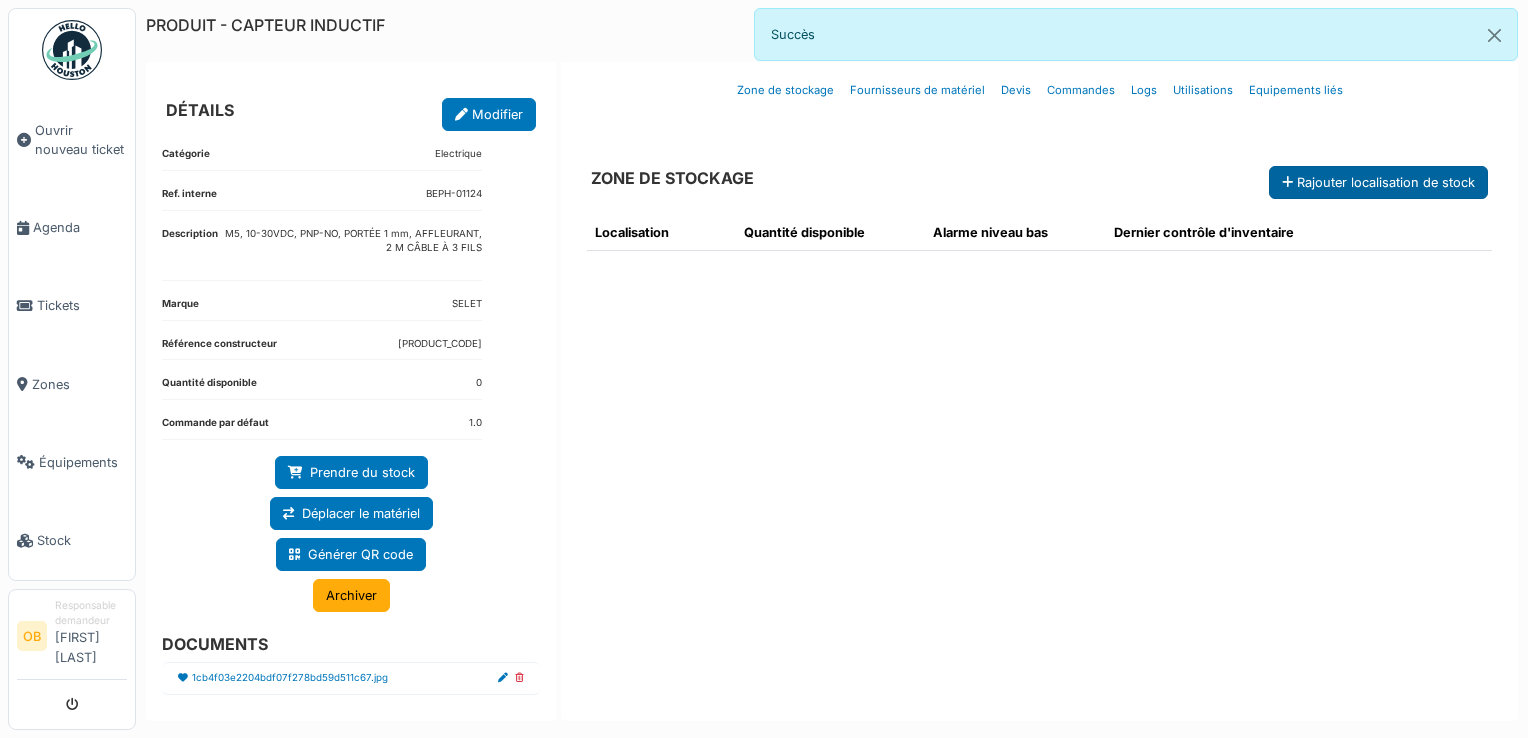 click at bounding box center (1287, 183) 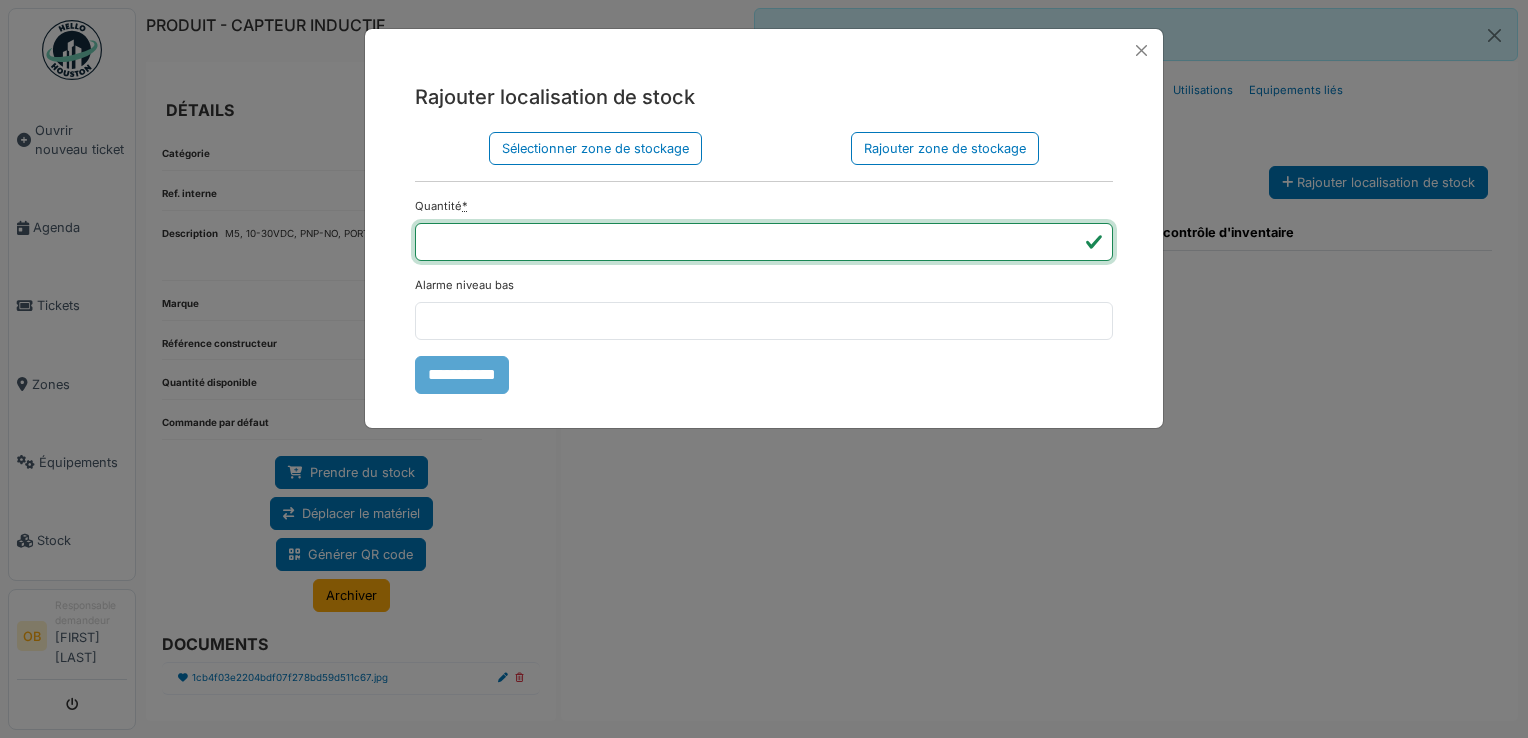 click on "*" at bounding box center [764, 242] 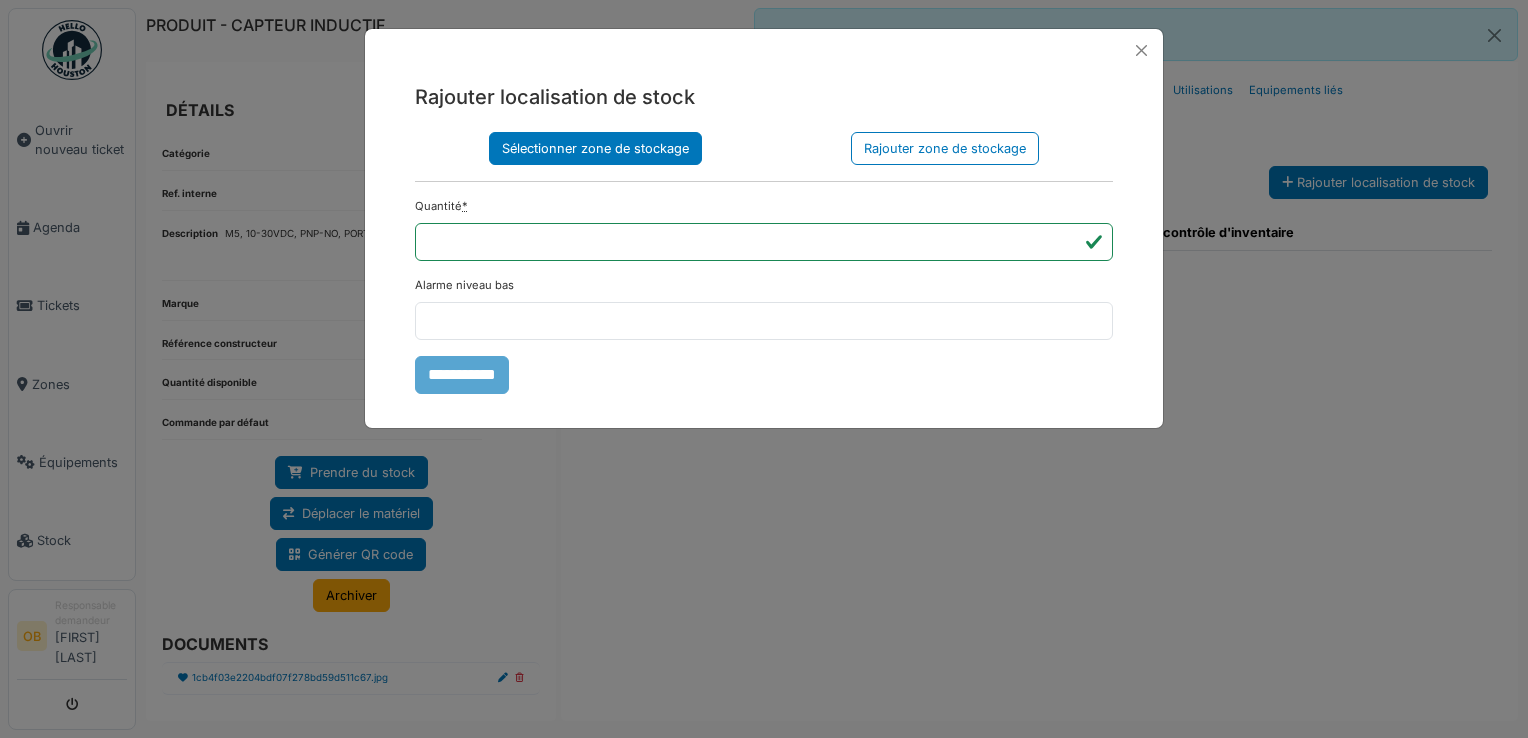 click on "Sélectionner zone de stockage" at bounding box center [595, 148] 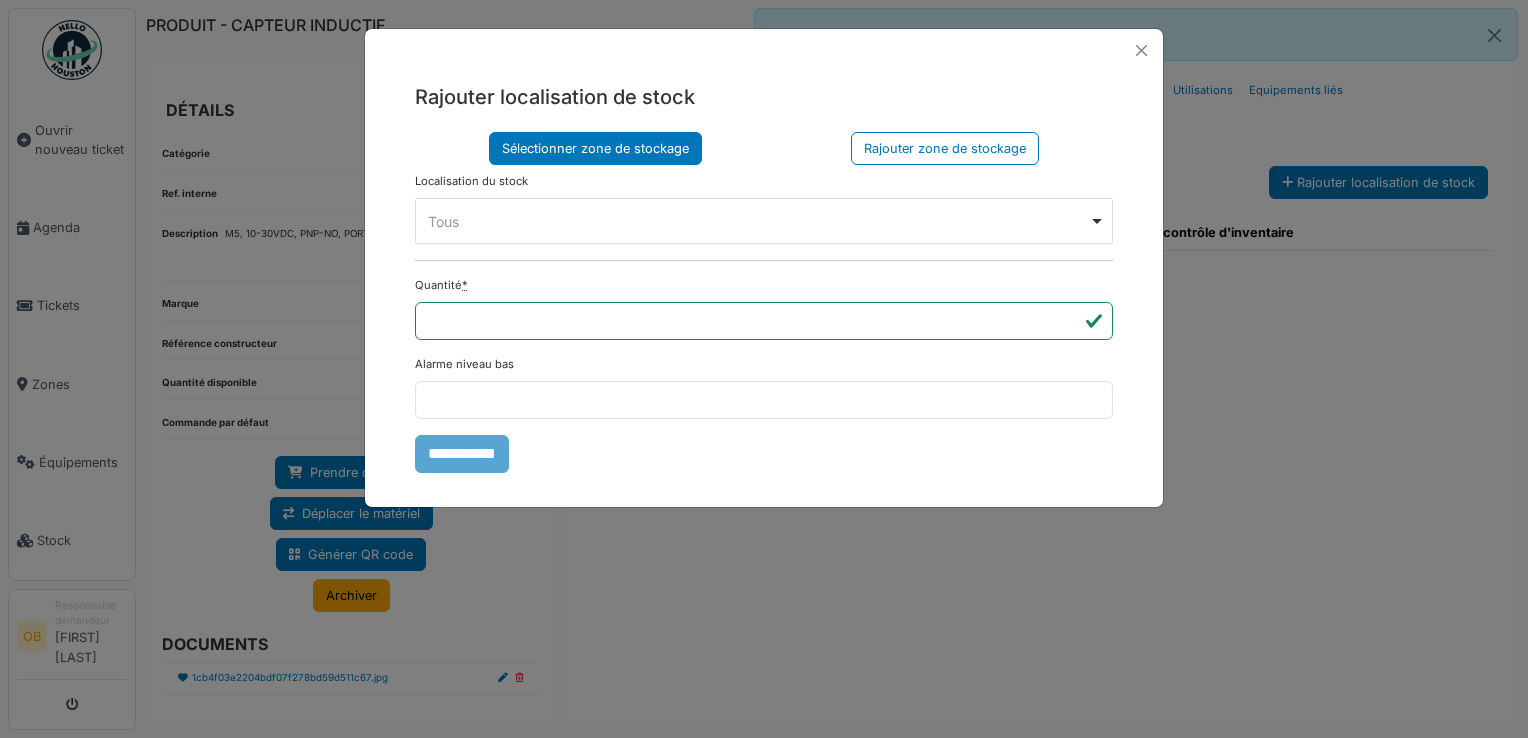 click on "Tous Remove item" at bounding box center (758, 221) 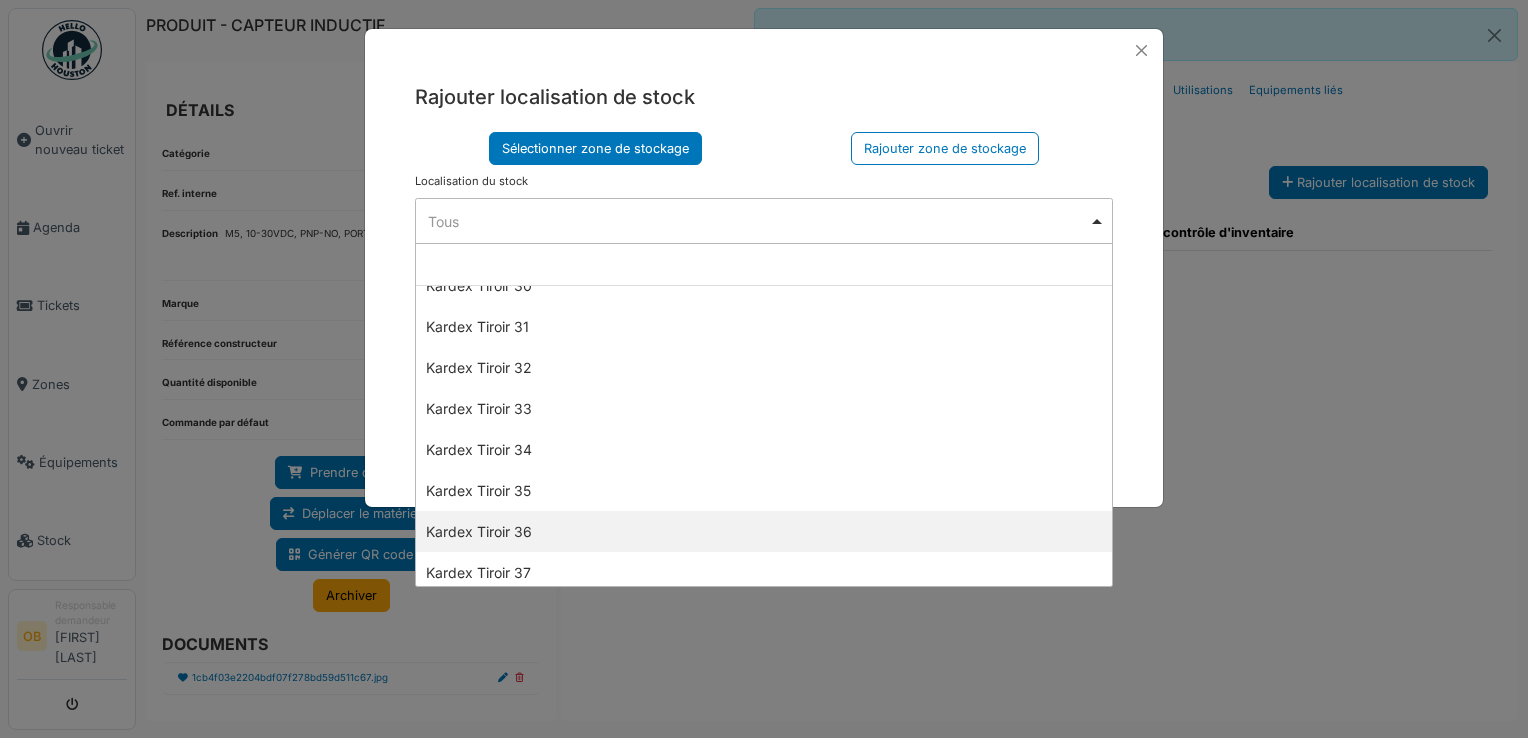 scroll, scrollTop: 1466, scrollLeft: 0, axis: vertical 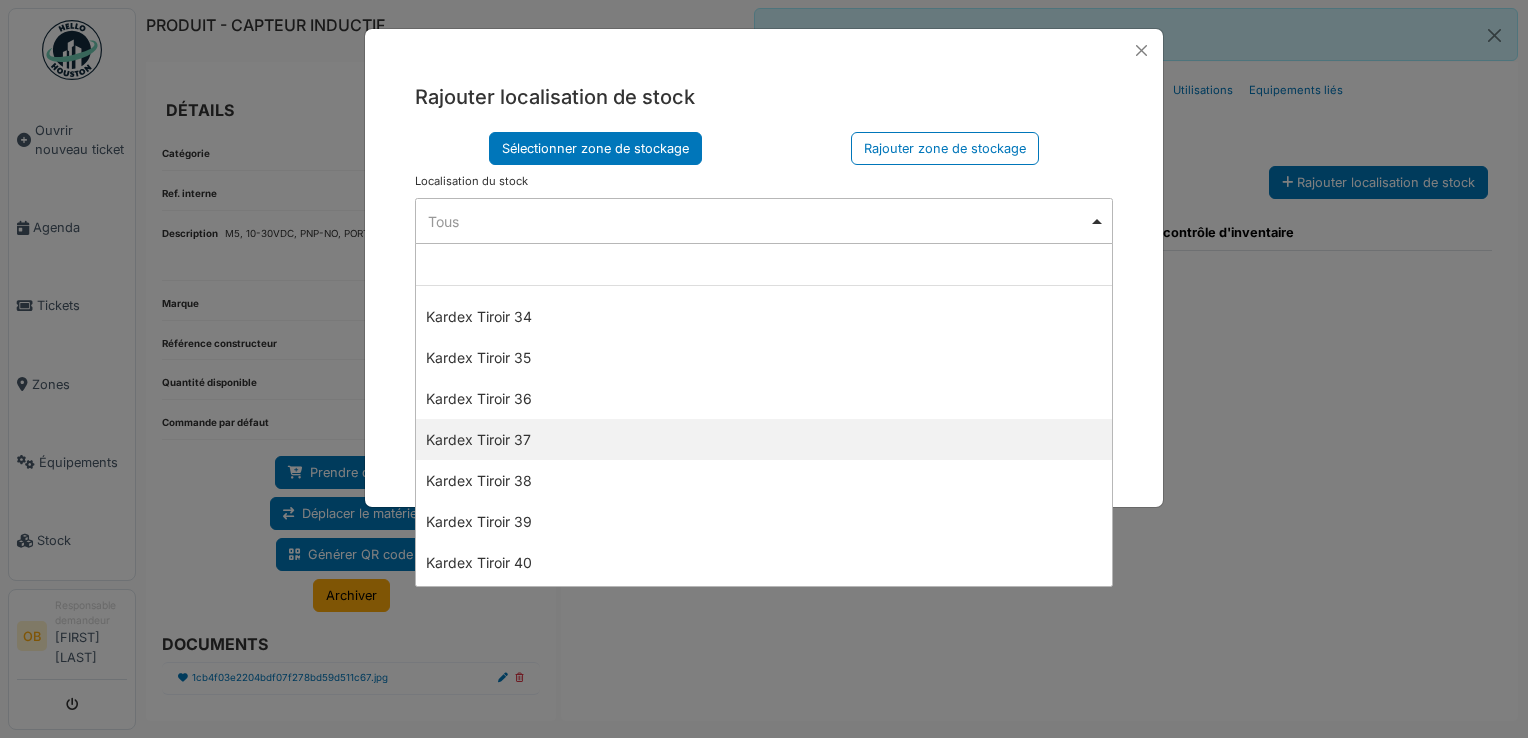 select on "****" 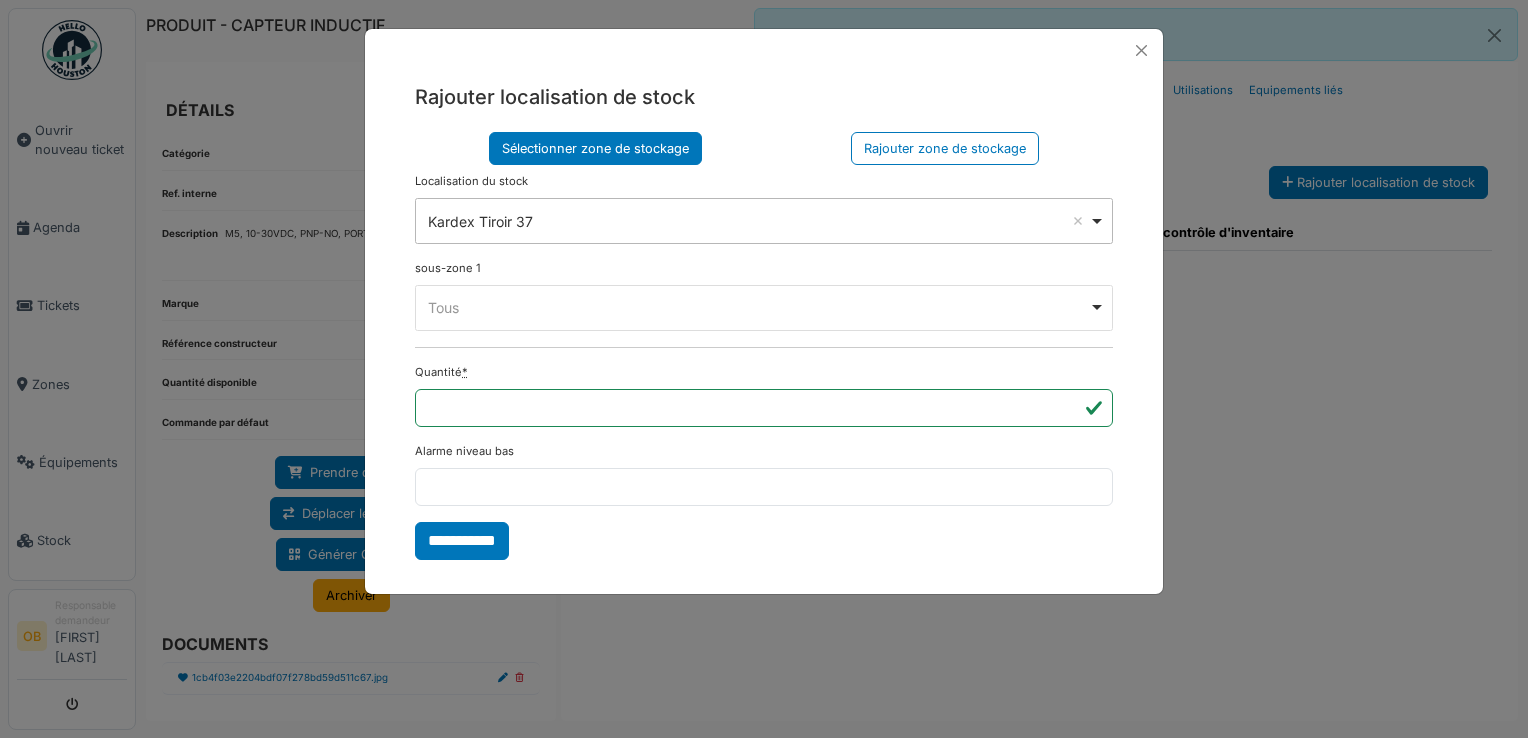 click on "Tous Remove item" at bounding box center [764, 307] 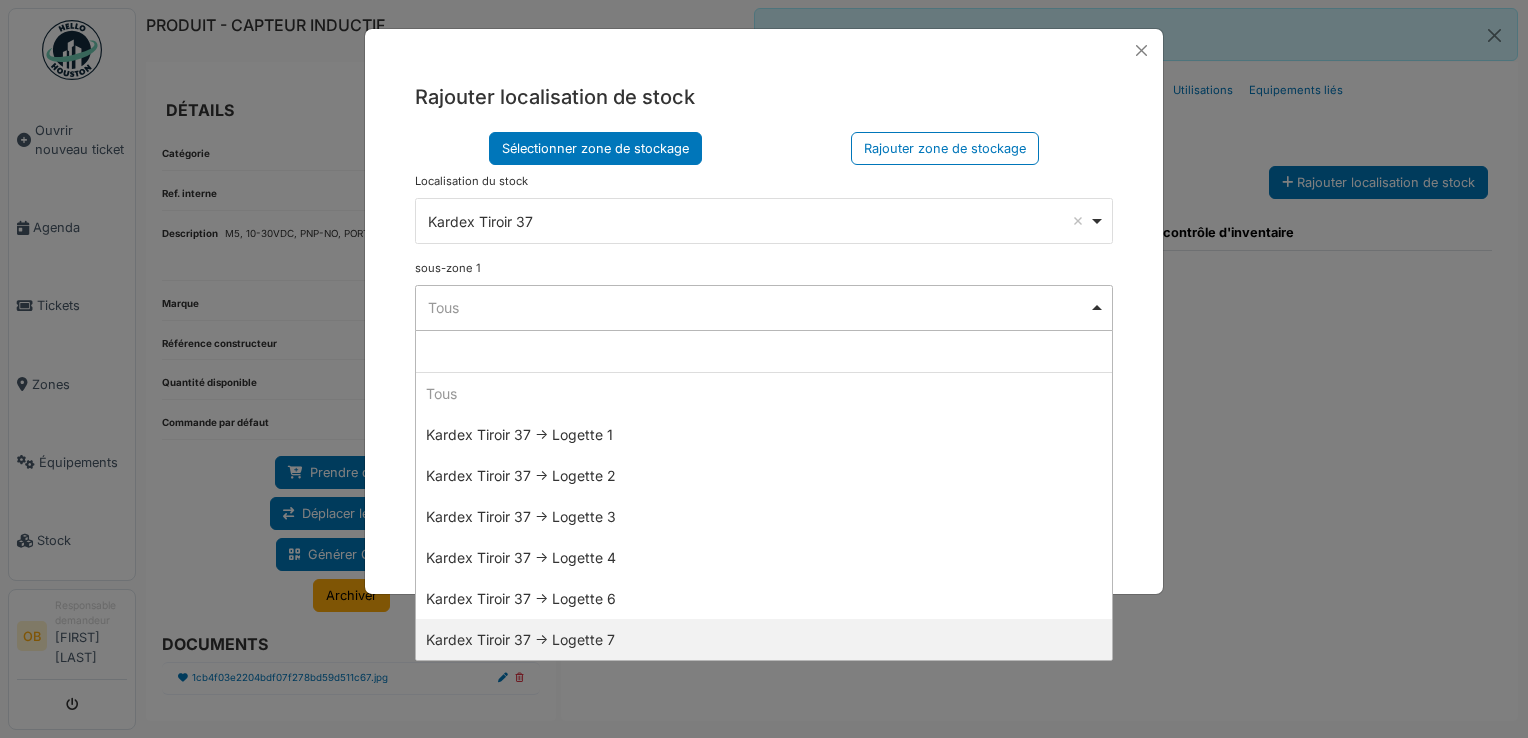 select on "*****" 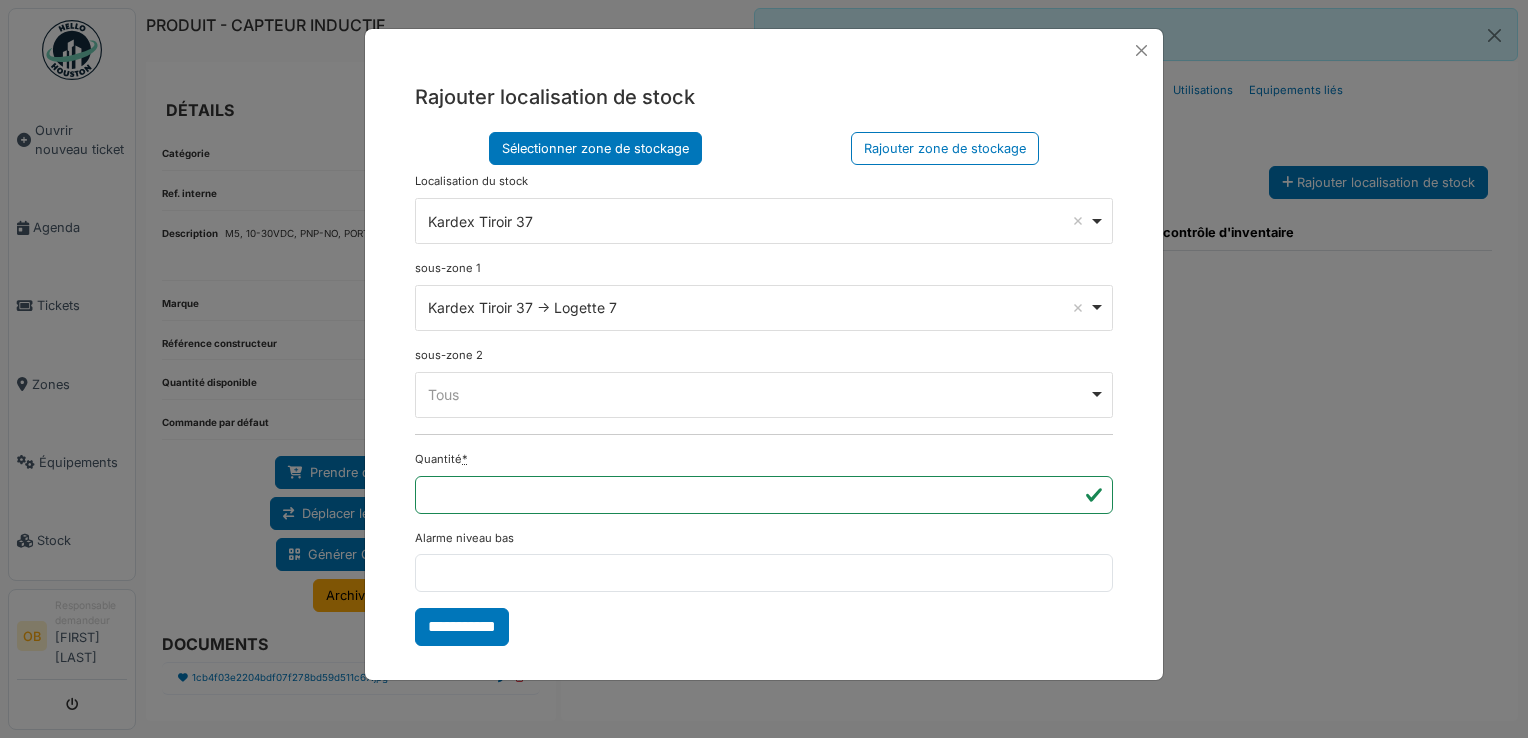 click on "**********" at bounding box center (462, 627) 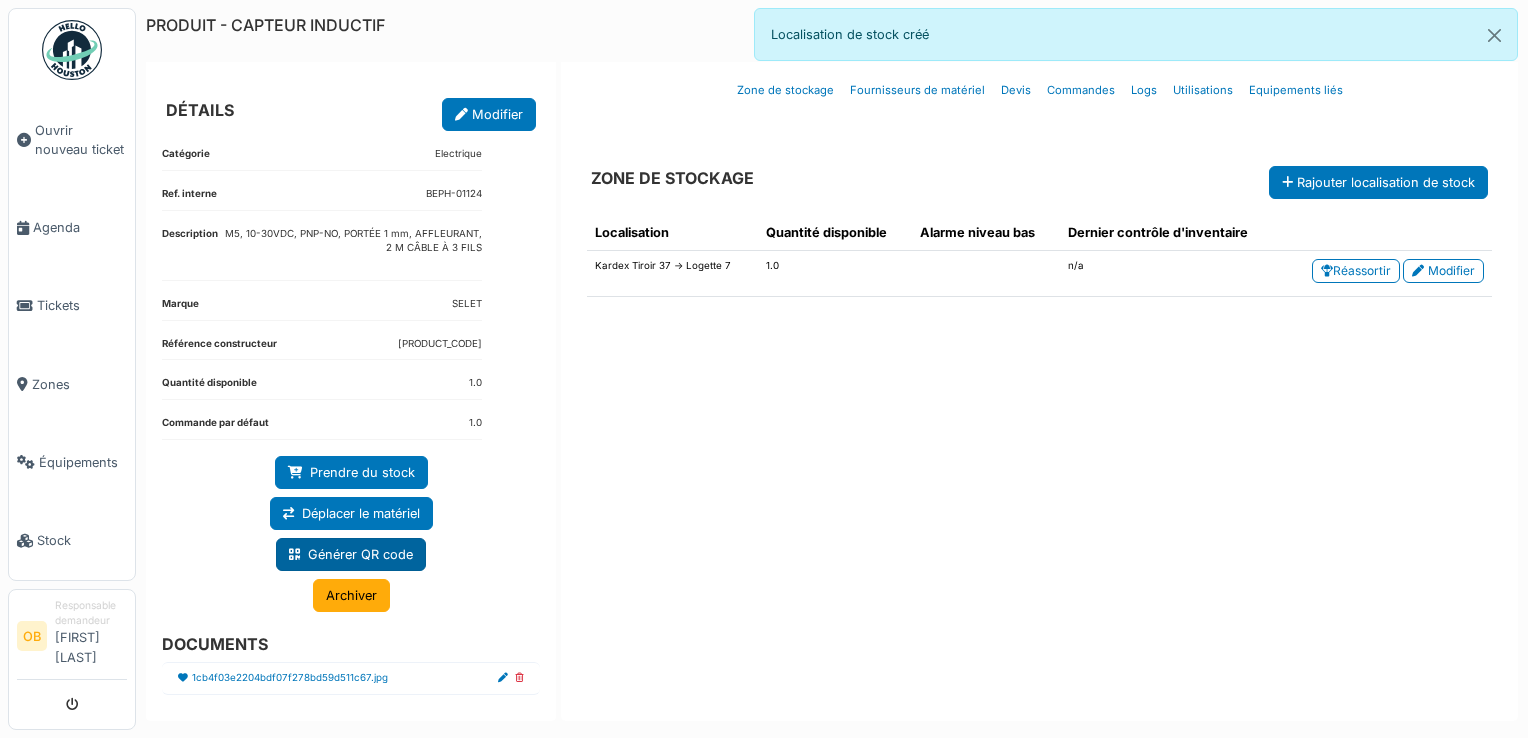 click on "Générer QR code" at bounding box center [351, 554] 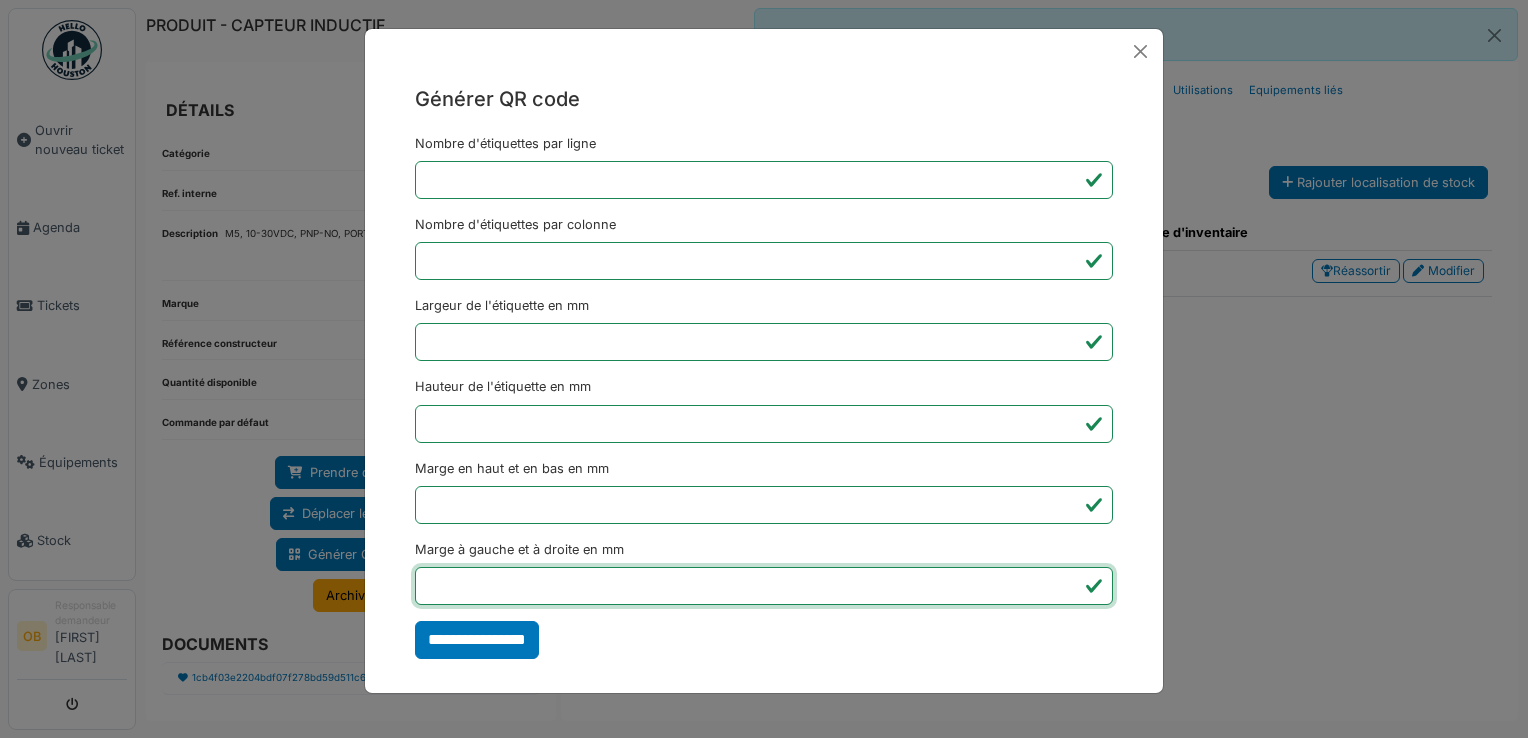 click on "*" at bounding box center [764, 586] 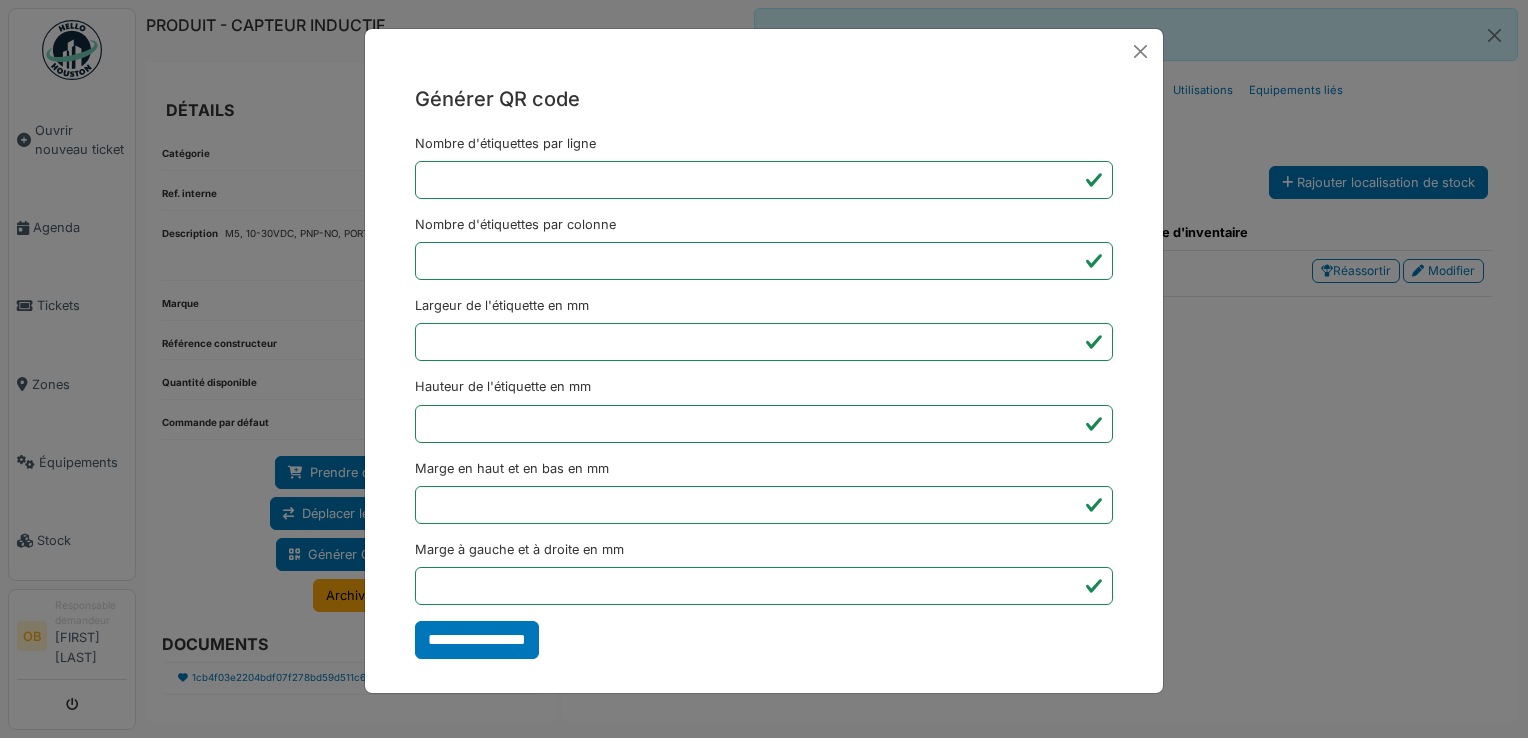 type on "*******" 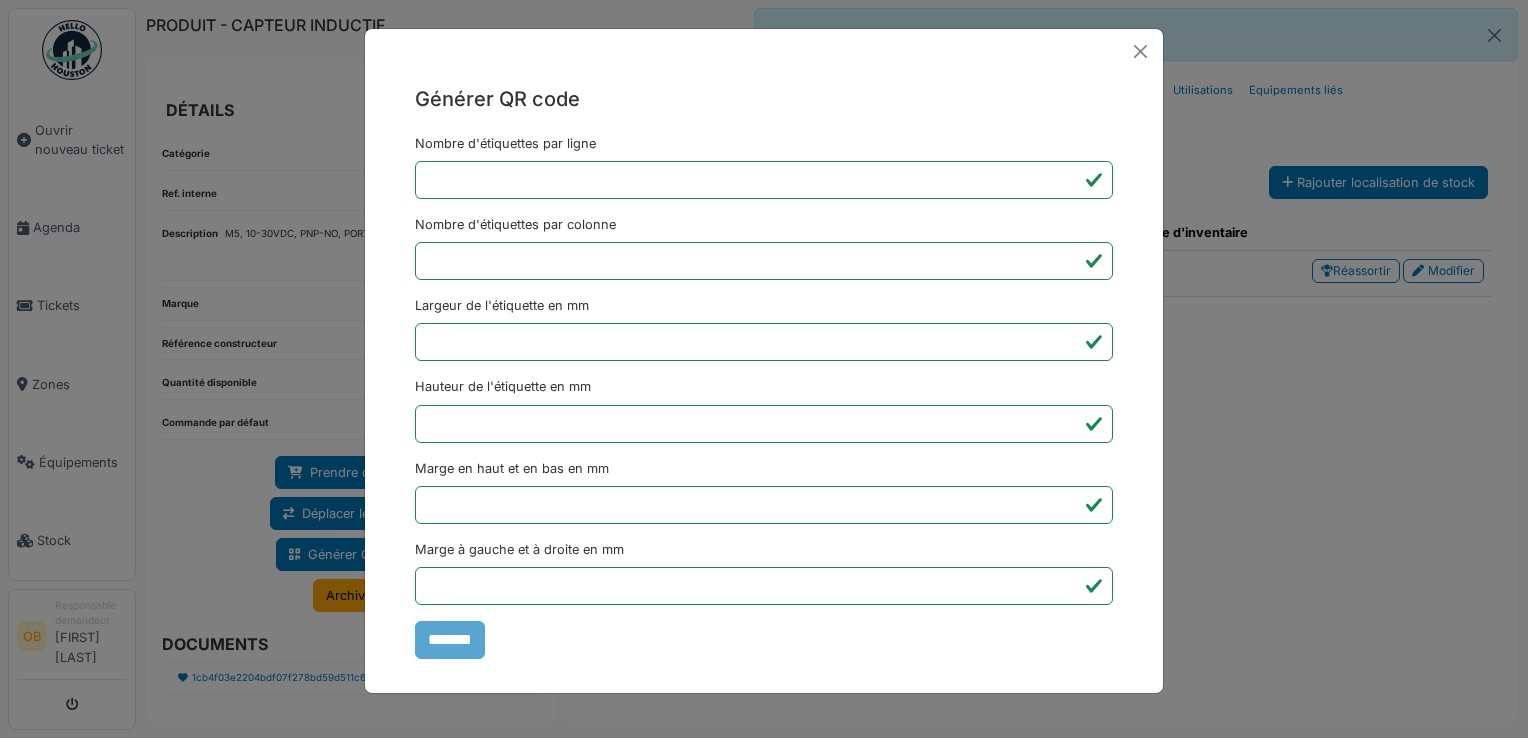 click on "Générer QR code
Nombre d'étiquettes par ligne
*
Nombre d'étiquettes par colonne
*
Largeur de l'étiquette en mm
**
Hauteur de l'étiquette en mm
**
Marge en haut et en bas en mm
*
Marge à gauche et à droite en mm
***
*******" at bounding box center (764, 369) 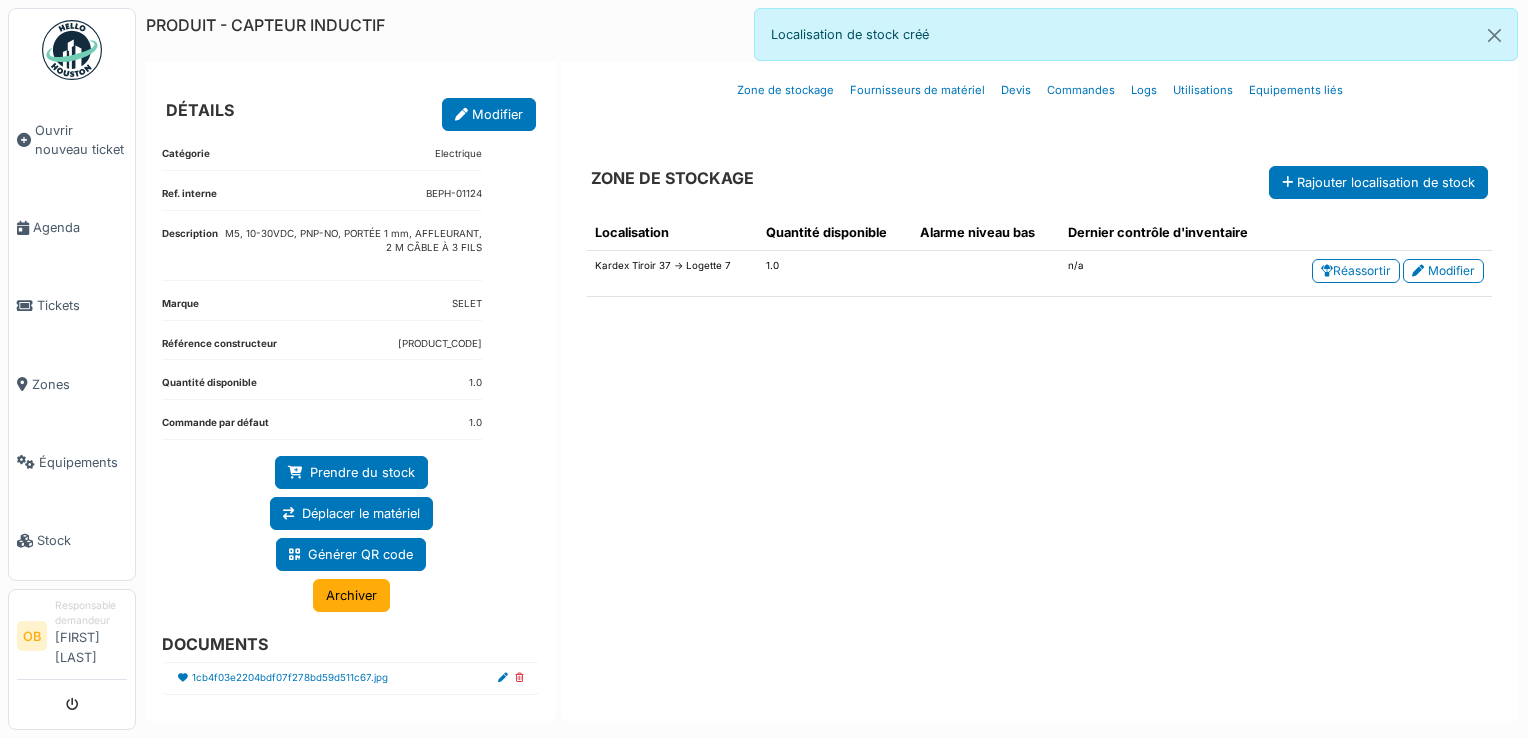 click on "Localisation
Quantité disponible
Alarme niveau bas
Dernier contrôle d'inventaire
Kardex Tiroir 37 -> Logette 7
1.0
n/a
Réassortir
Modifier" at bounding box center [1039, 449] 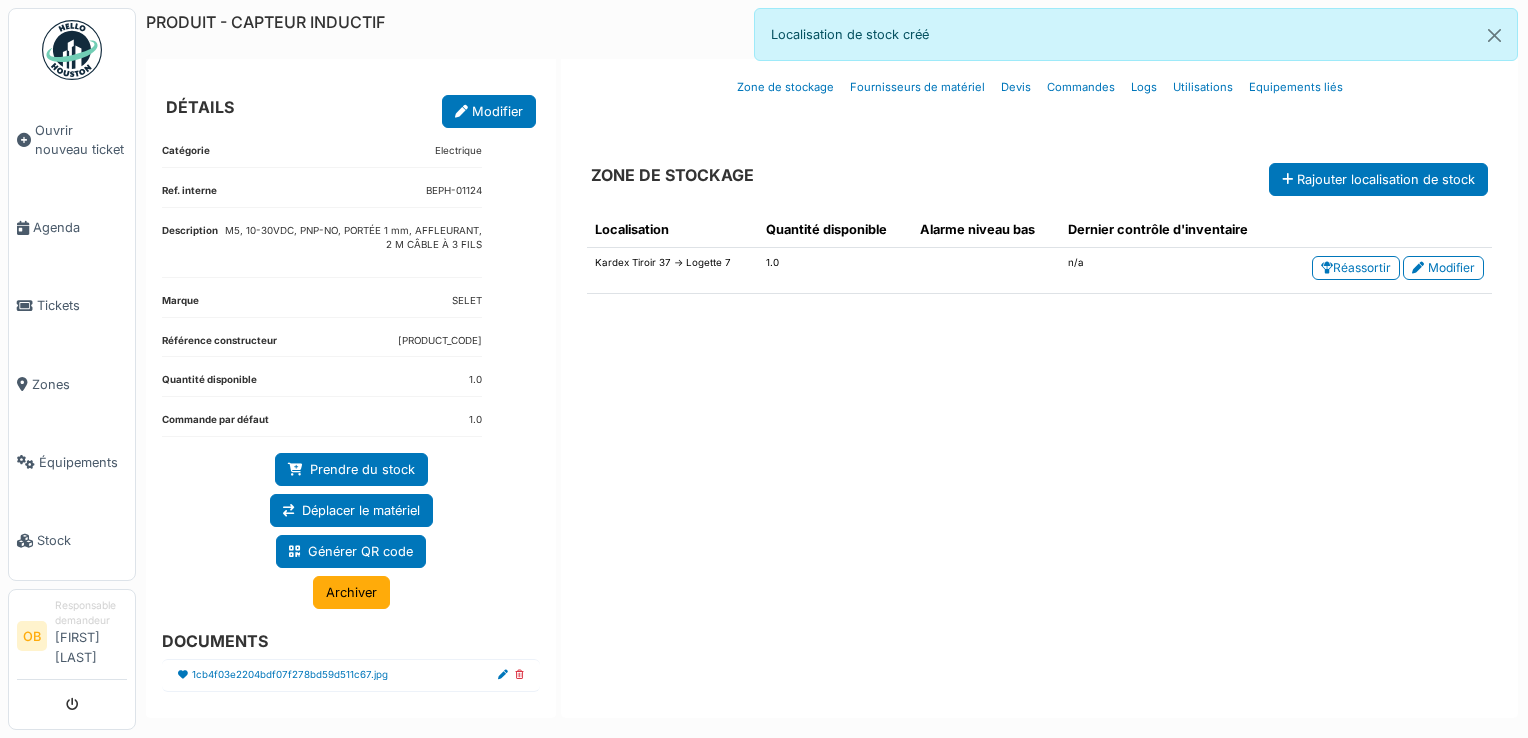 scroll, scrollTop: 4, scrollLeft: 0, axis: vertical 